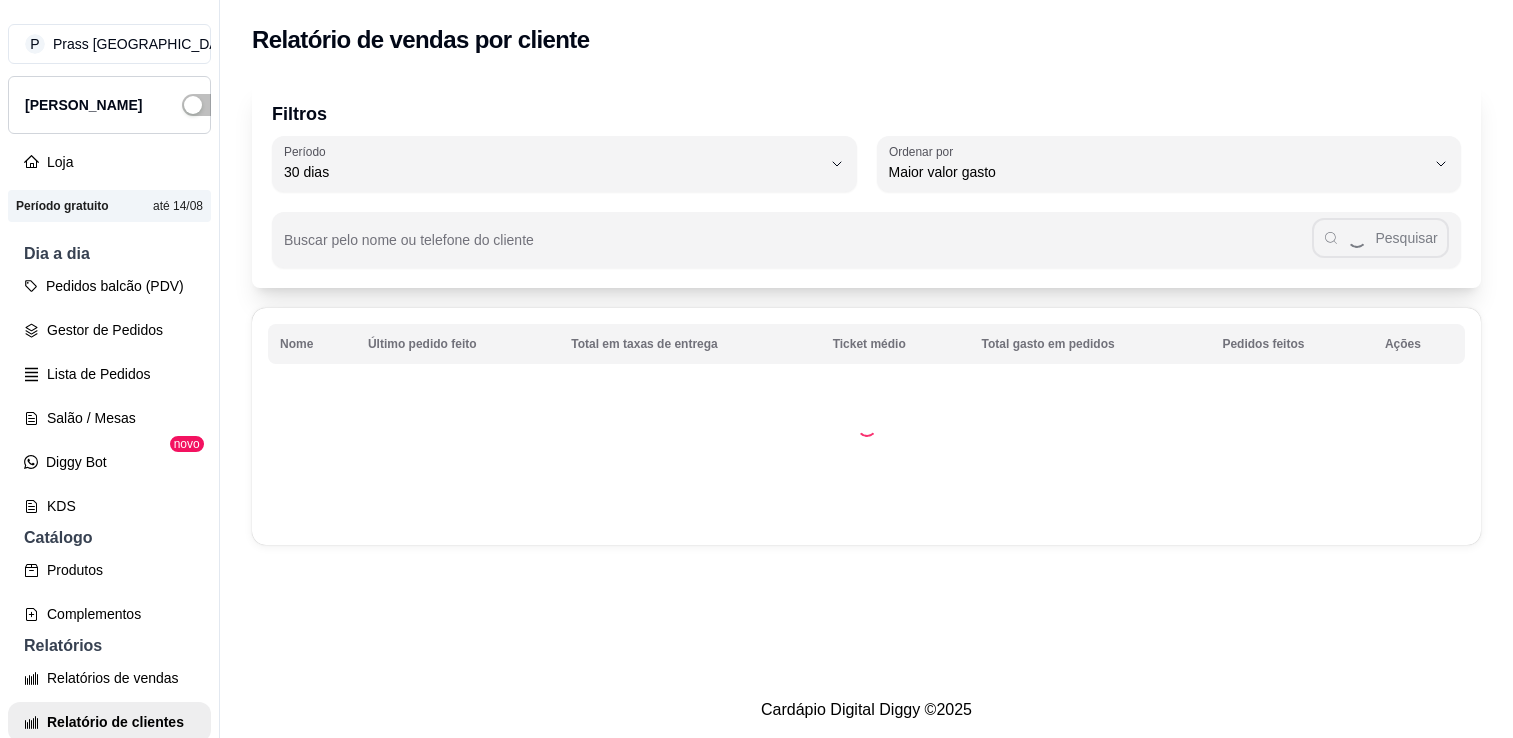 select on "30" 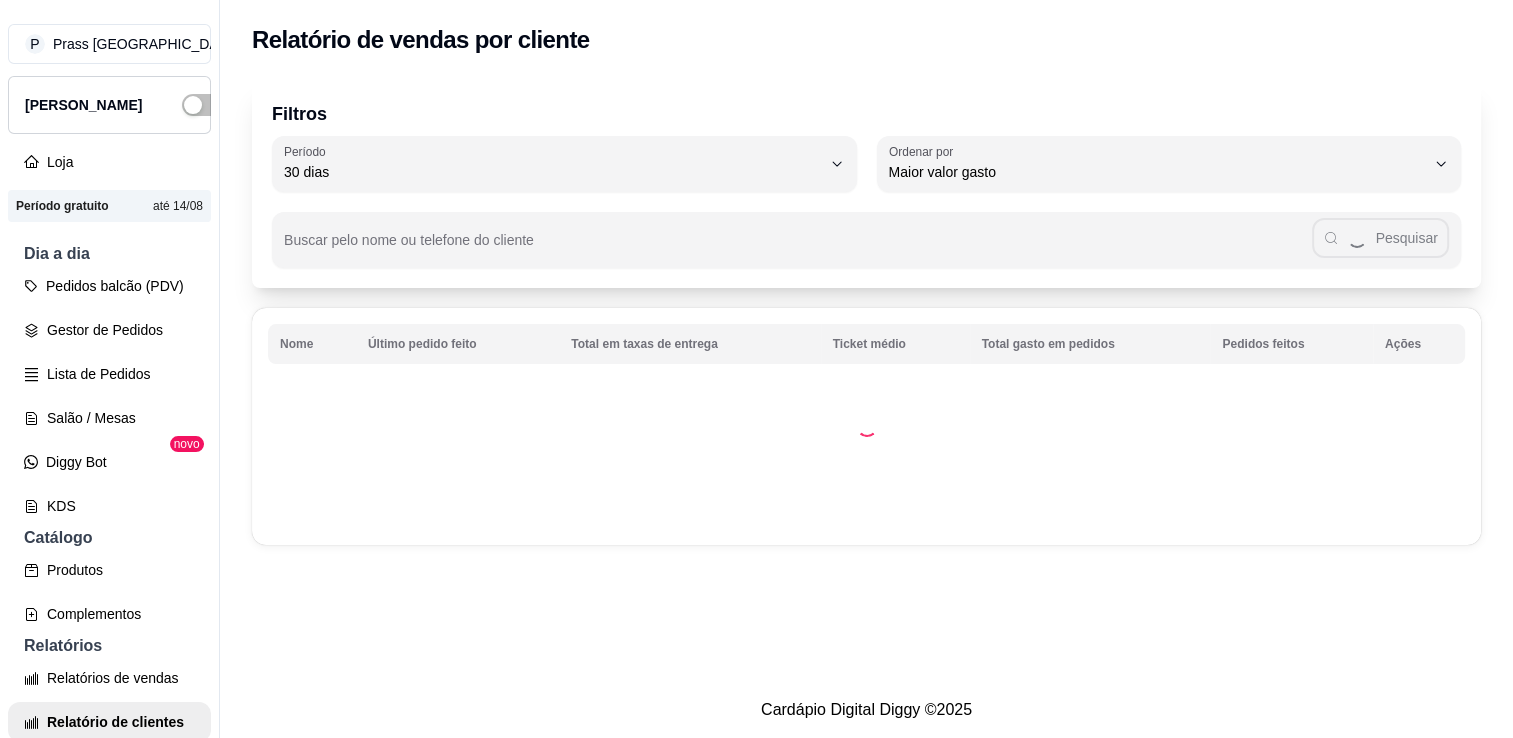scroll, scrollTop: 272, scrollLeft: 0, axis: vertical 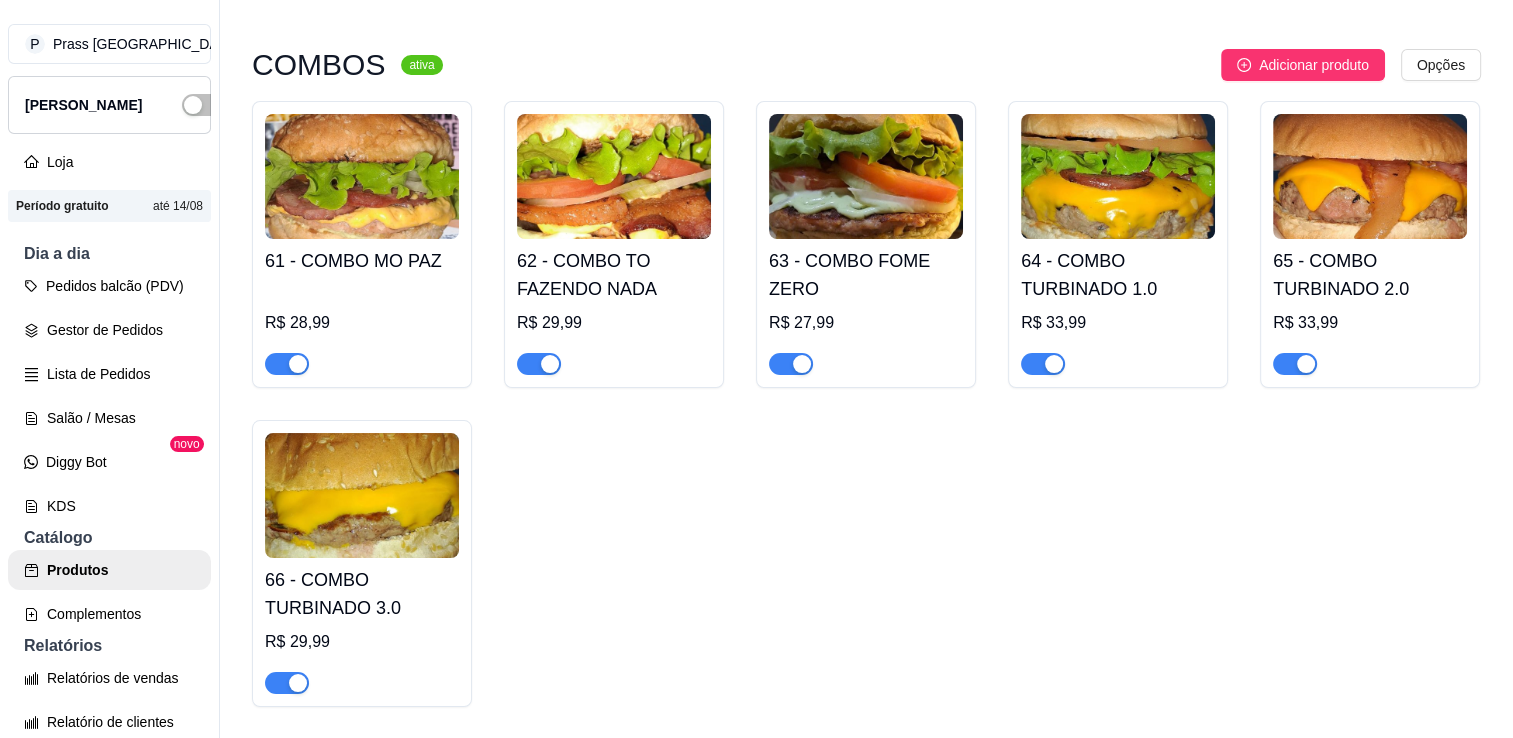 click at bounding box center [362, 176] 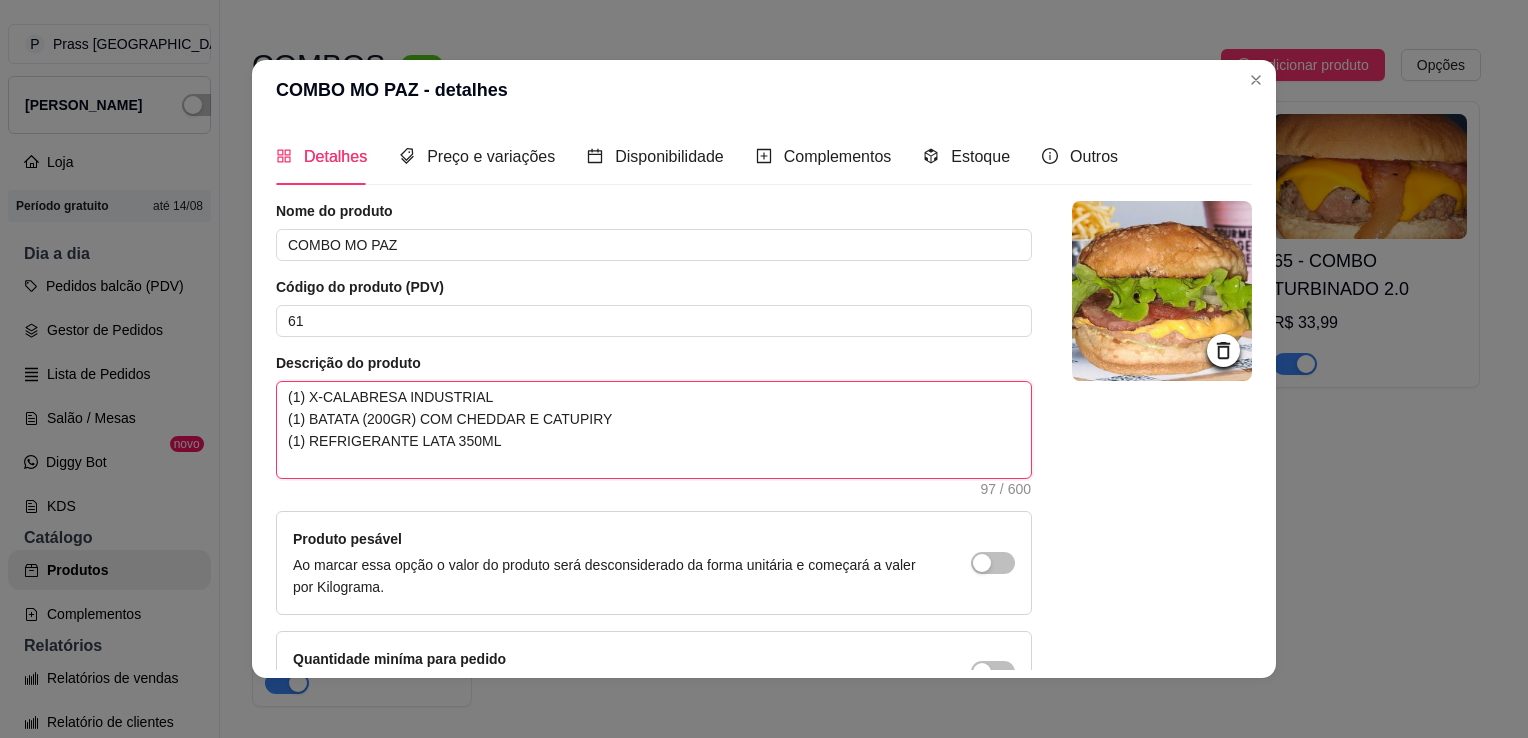 click on "(1) X-CALABRESA INDUSTRIAL
(1) BATATA (200GR) COM CHEDDAR E CATUPIRY
(1) REFRIGERANTE LATA 350ML" at bounding box center [654, 430] 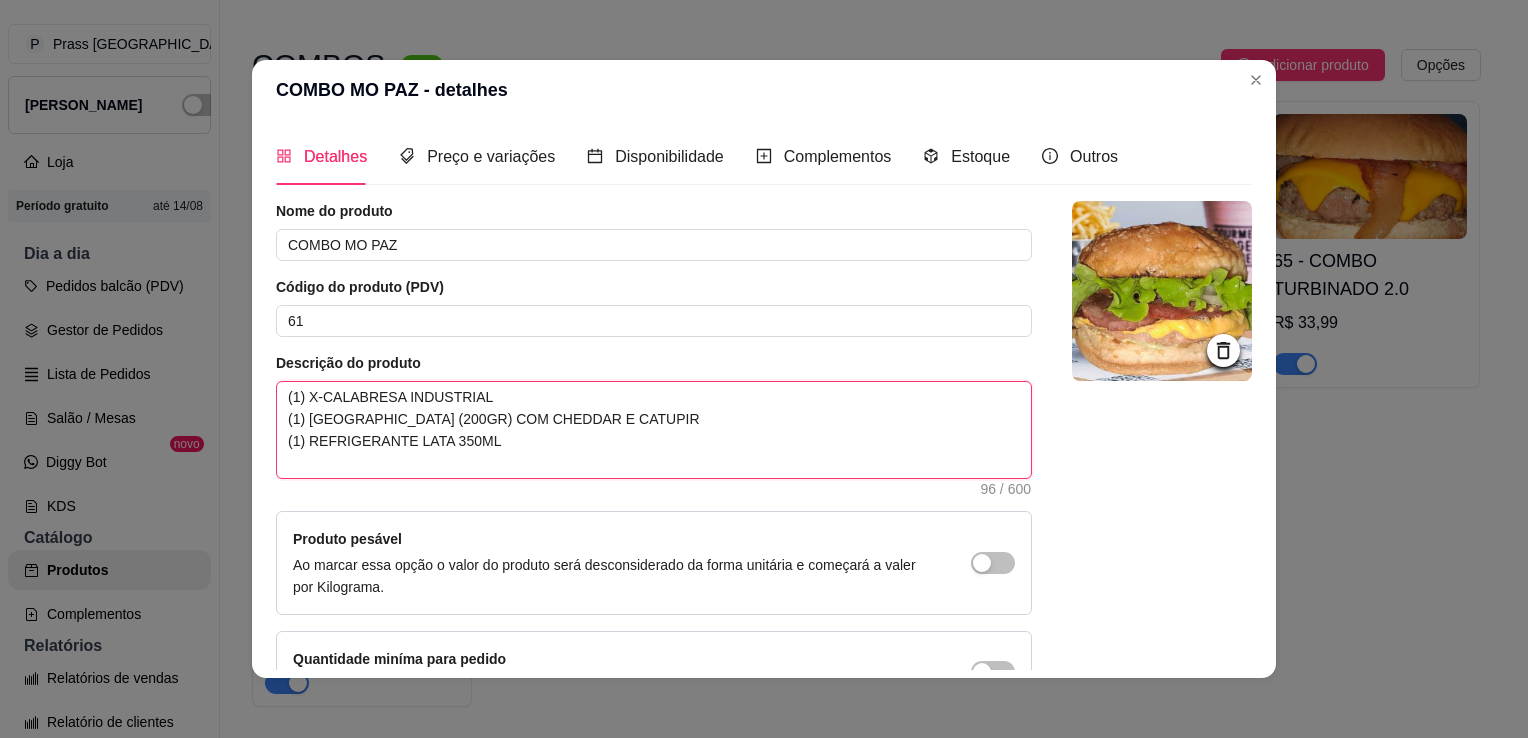 type on "(1) X-CALABRESA INDUSTRIAL
(1) BATATA (200GR) COM CHEDDAR E CATUPI
(1) REFRIGERANTE LATA 350ML" 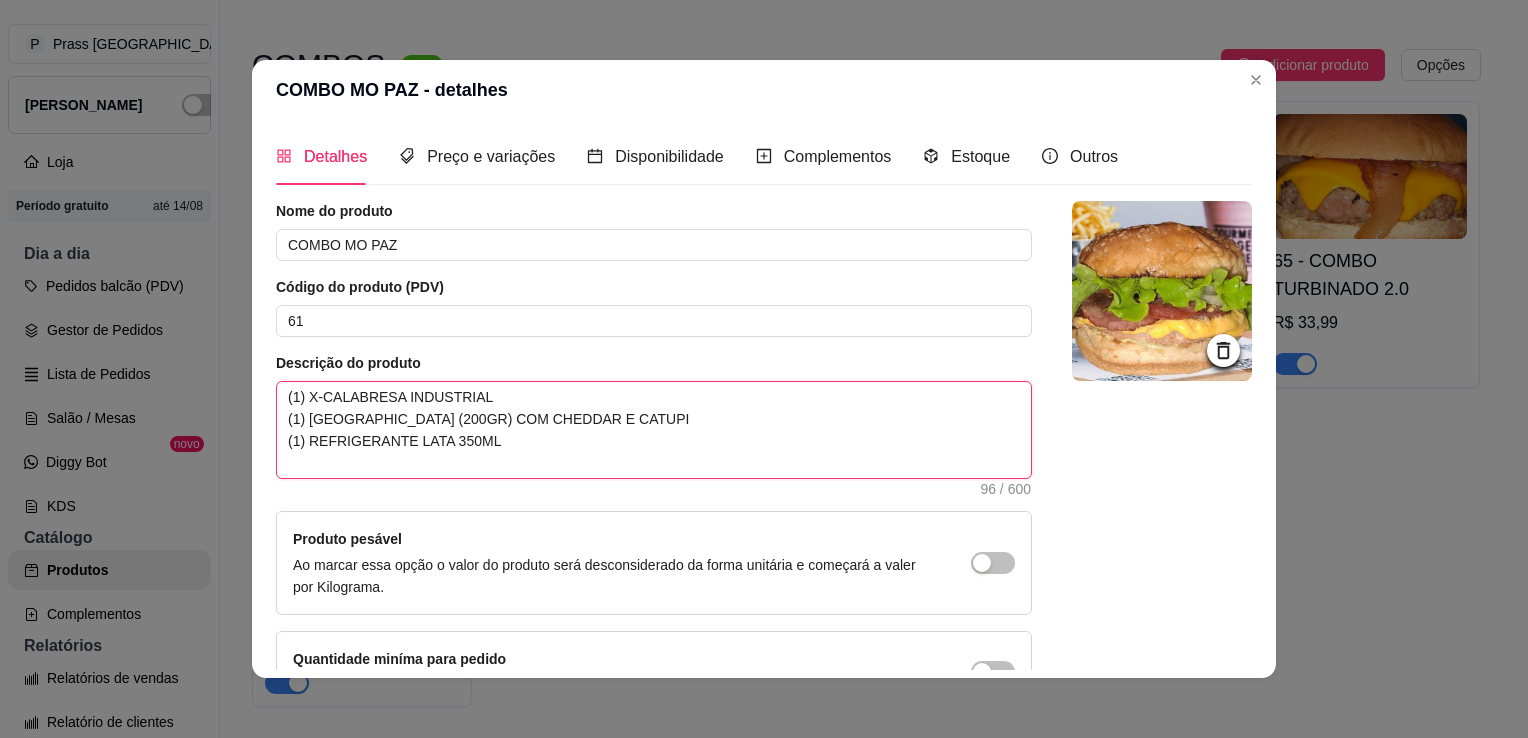 type on "(1) X-CALABRESA INDUSTRIAL
(1) BATATA (200GR) COM CHEDDAR E CATUP
(1) REFRIGERANTE LATA 350ML" 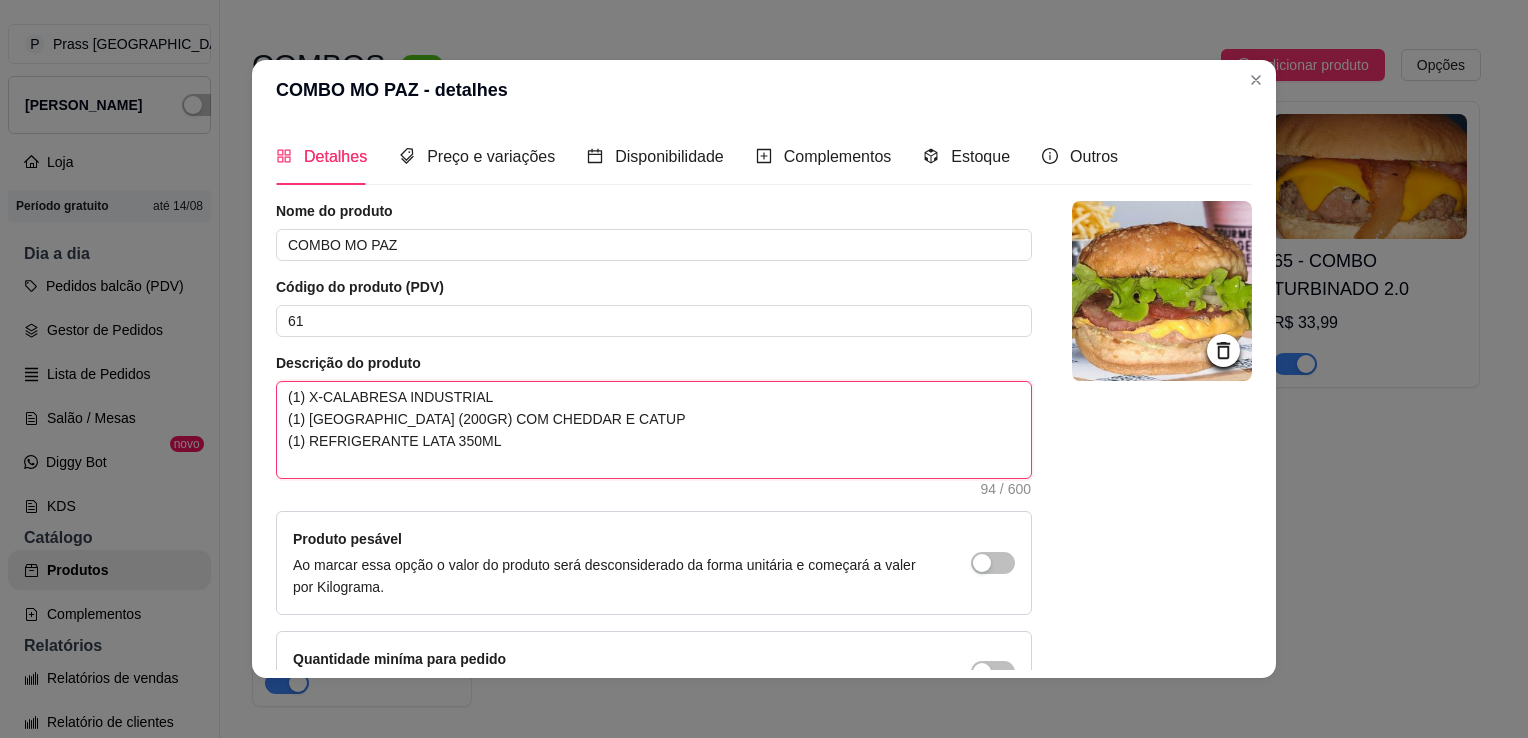 type on "(1) X-CALABRESA INDUSTRIAL
(1) BATATA (200GR) COM CHEDDAR E CATU
(1) REFRIGERANTE LATA 350ML" 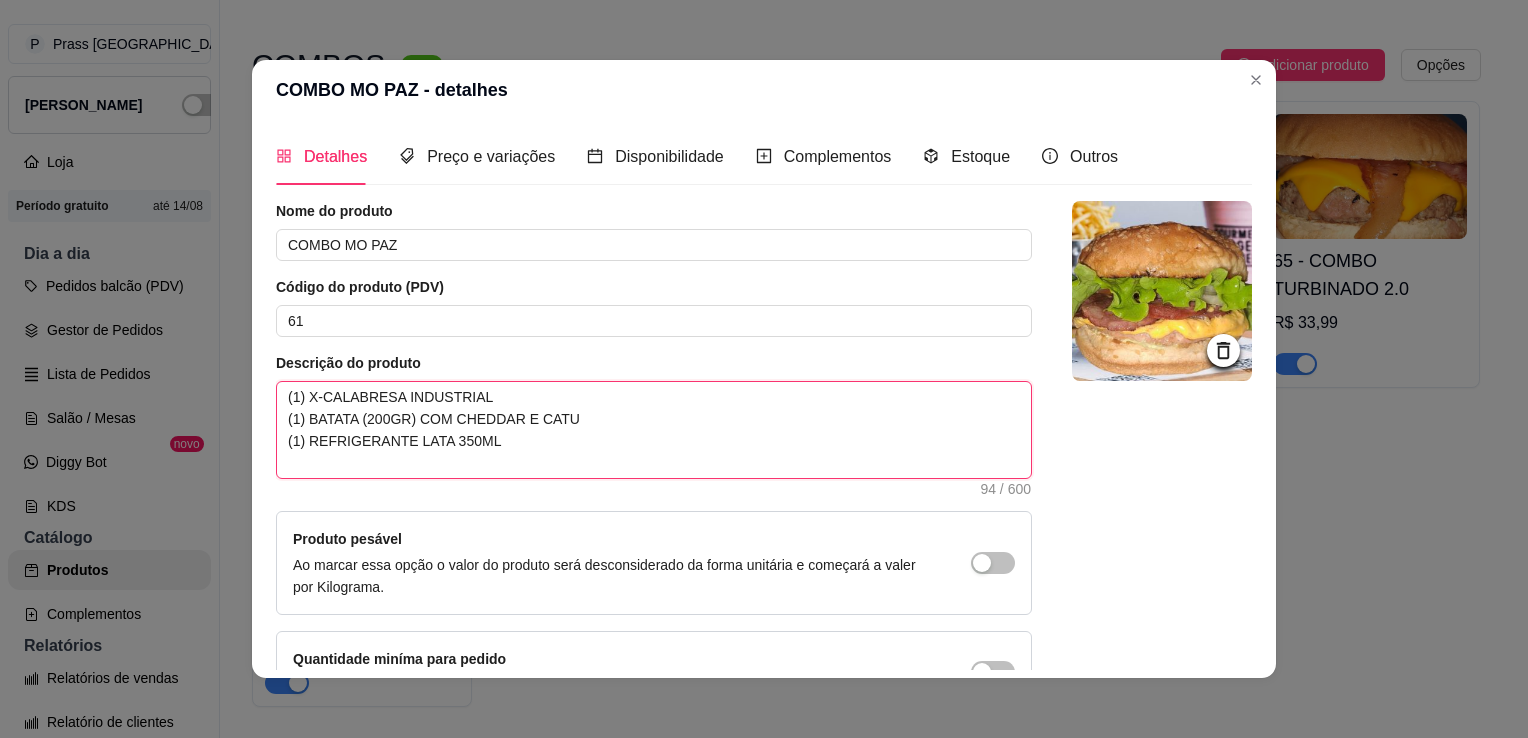 type on "(1) X-CALABRESA INDUSTRIAL
(1) BATATA (200GR) COM CHEDDAR E CAT
(1) REFRIGERANTE LATA 350ML" 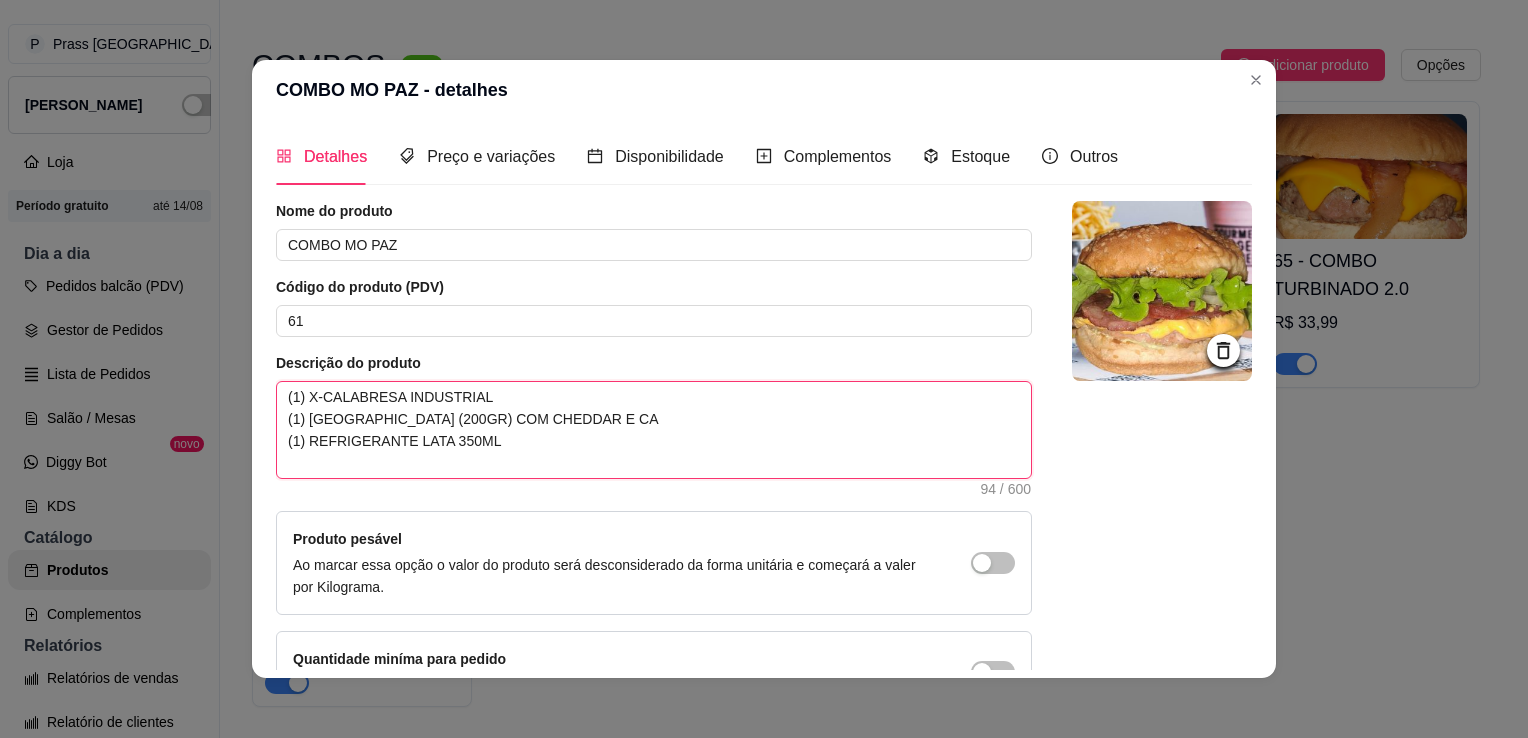 type on "(1) X-CALABRESA INDUSTRIAL
(1) BATATA (200GR) COM CHEDDAR E C
(1) REFRIGERANTE LATA 350ML" 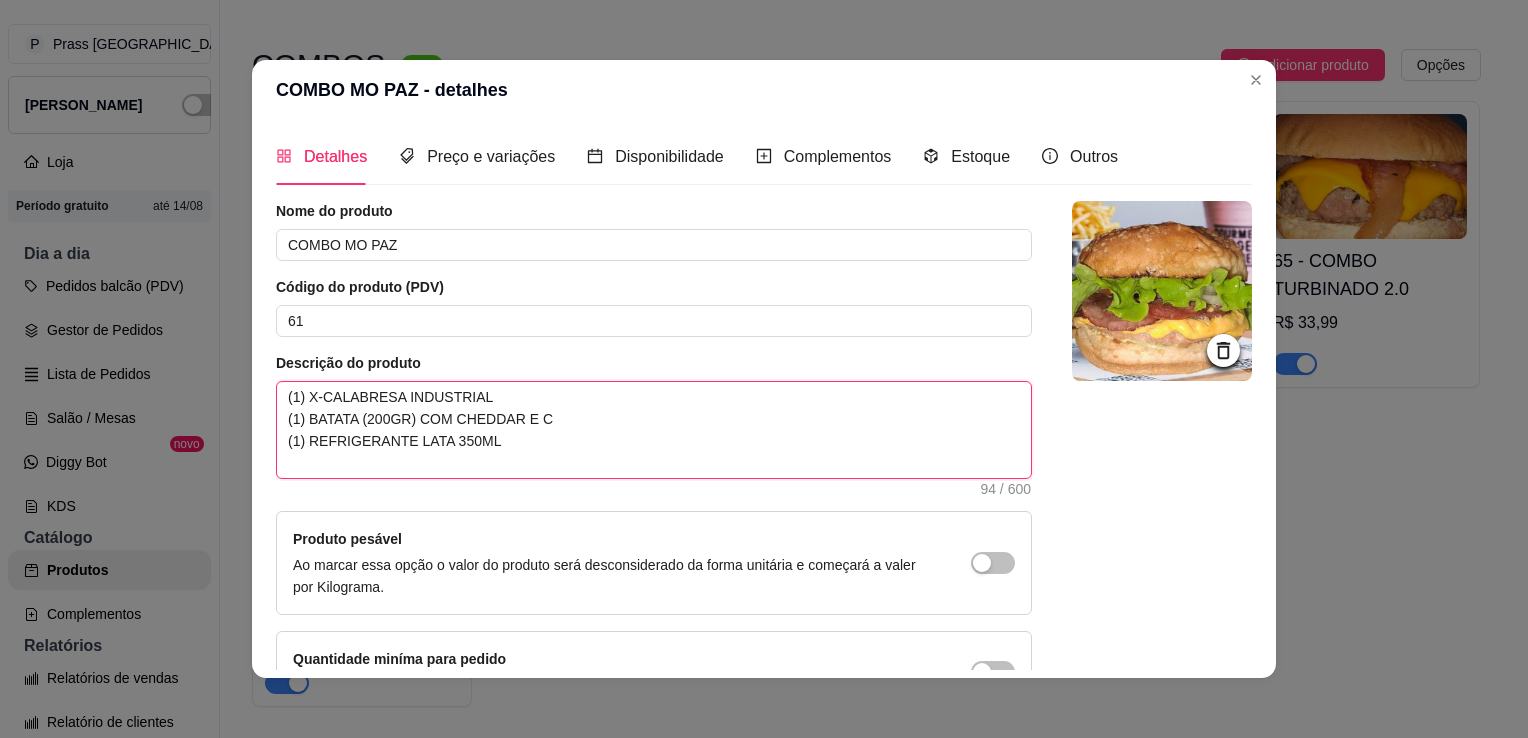type on "(1) X-CALABRESA INDUSTRIAL
(1) BATATA (200GR) COM CHEDDAR E
(1) REFRIGERANTE LATA 350ML" 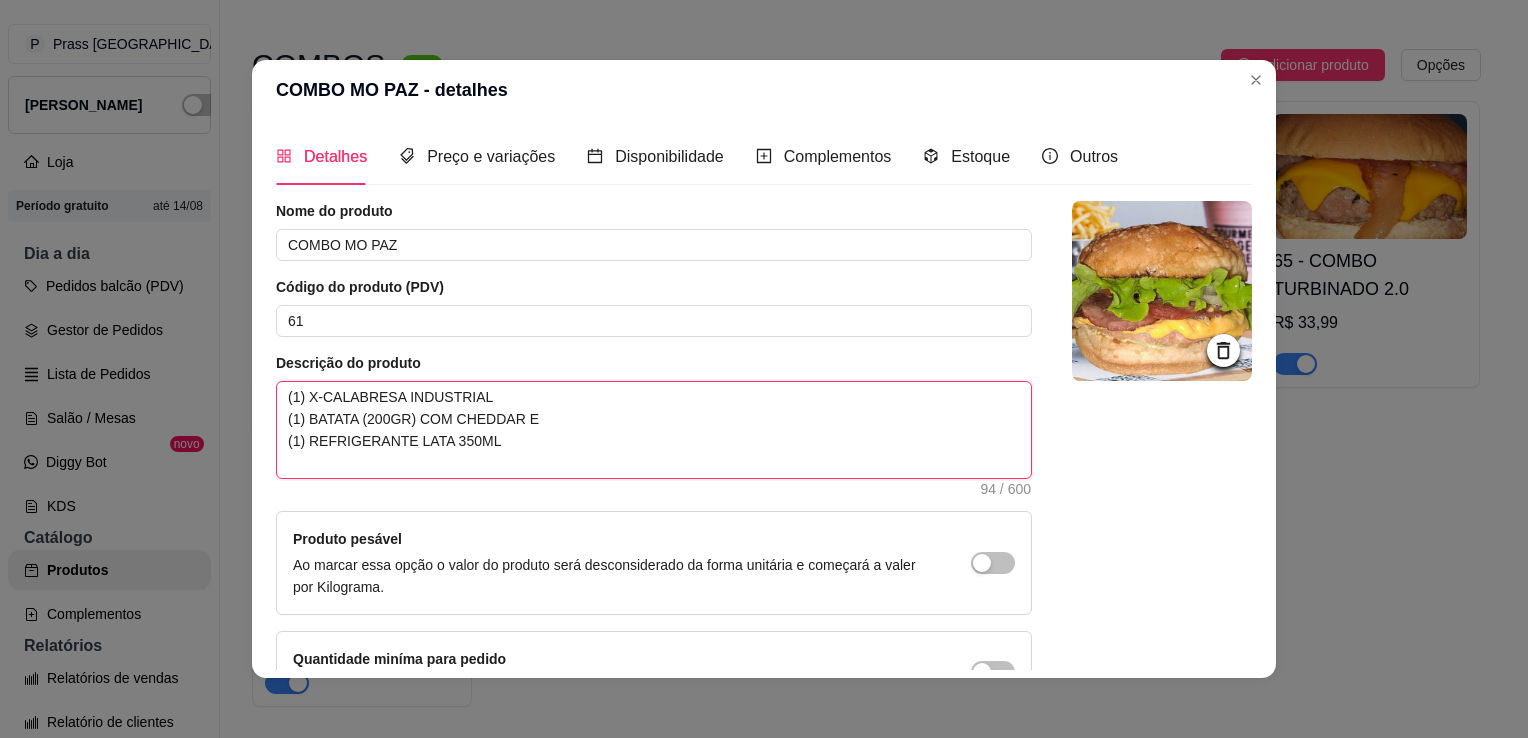 type on "(1) X-CALABRESA INDUSTRIAL
(1) BATATA (200GR) COM CHEDDAR E
(1) REFRIGERANTE LATA 350ML" 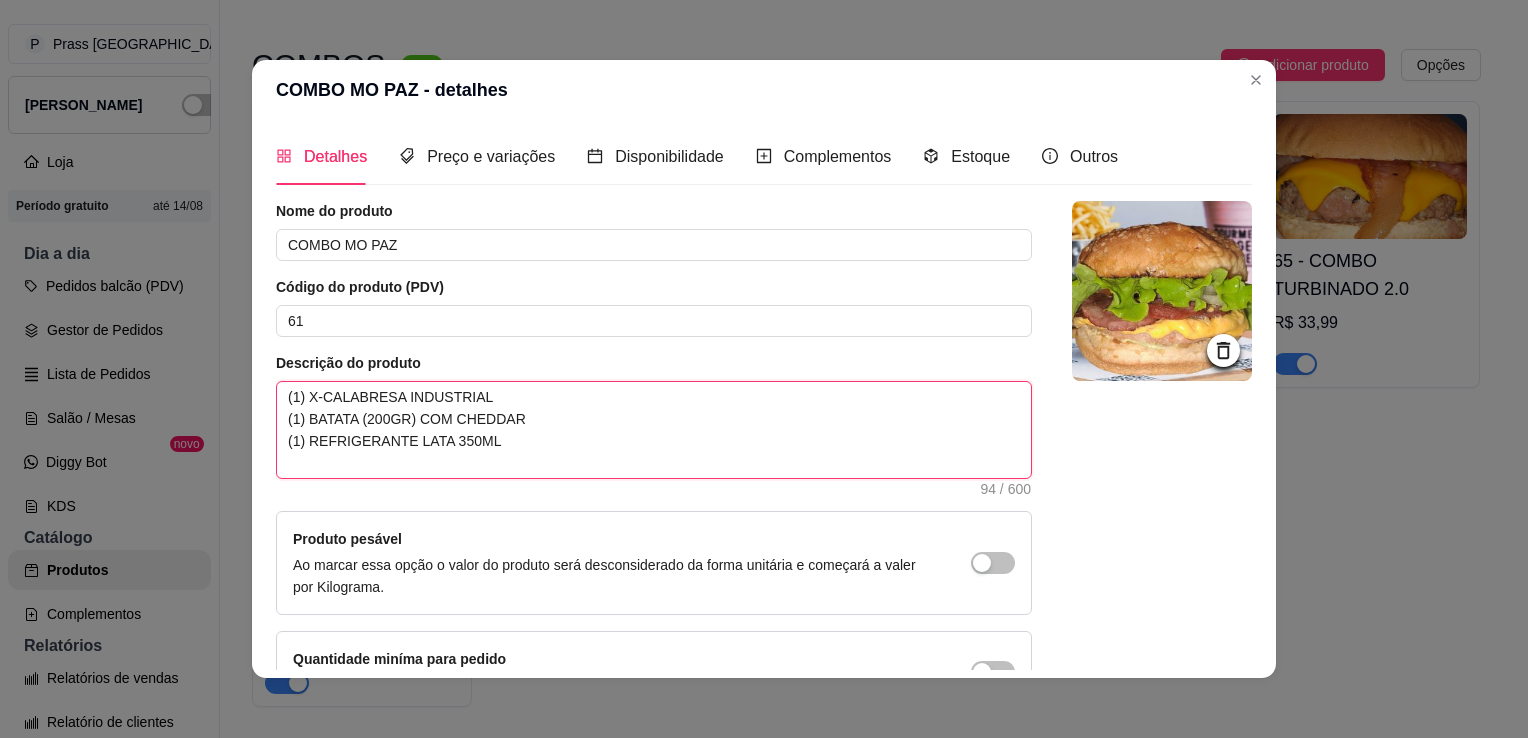type on "(1) X-CALABRESA INDUSTRIAL
(1) BATATA (200GR) COM CHEDDAR
(1) REFRIGERANTE LATA 350ML" 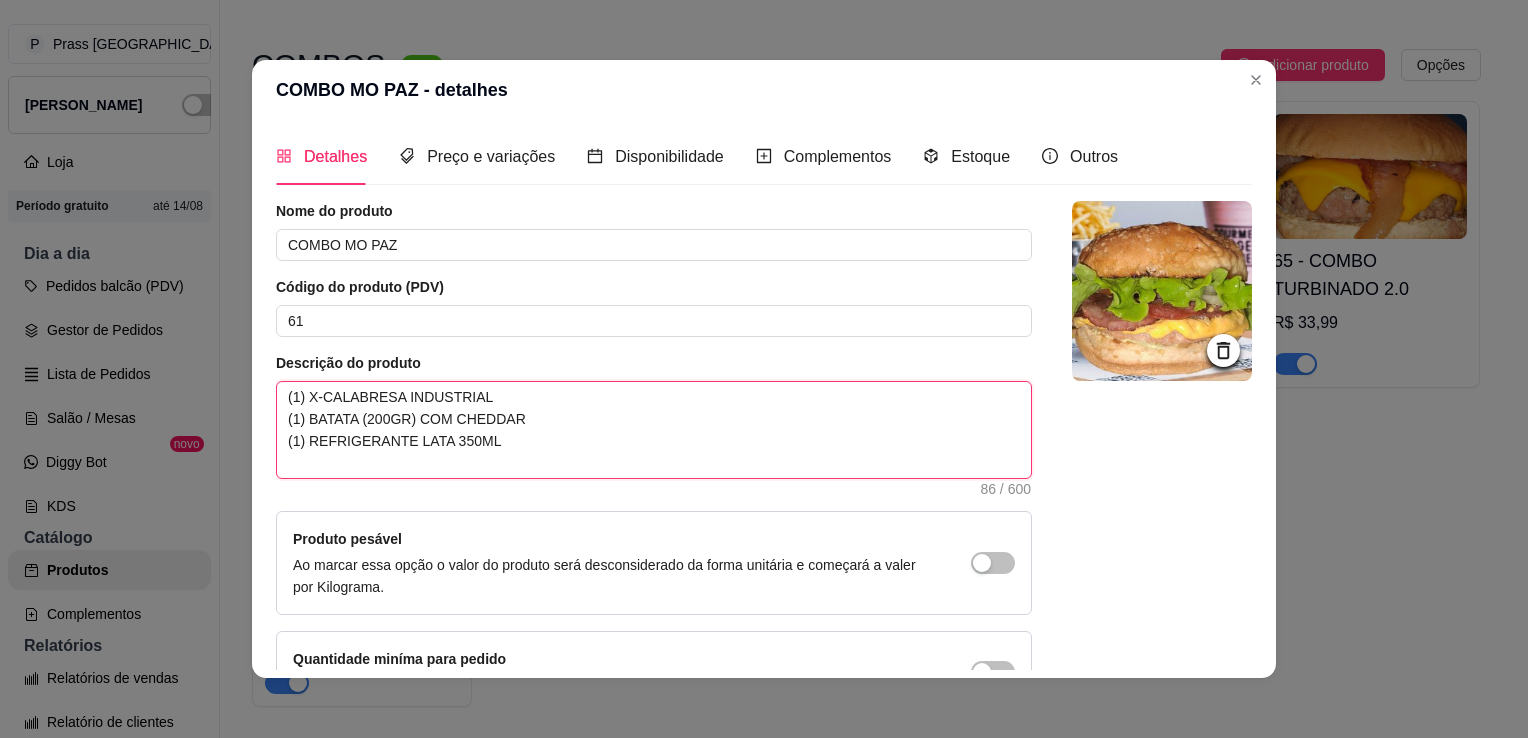 type on "(1) X-CALABRESA INDUSTRIAL
(1) BATATA (200GR) COM CHEDDA
(1) REFRIGERANTE LATA 350ML" 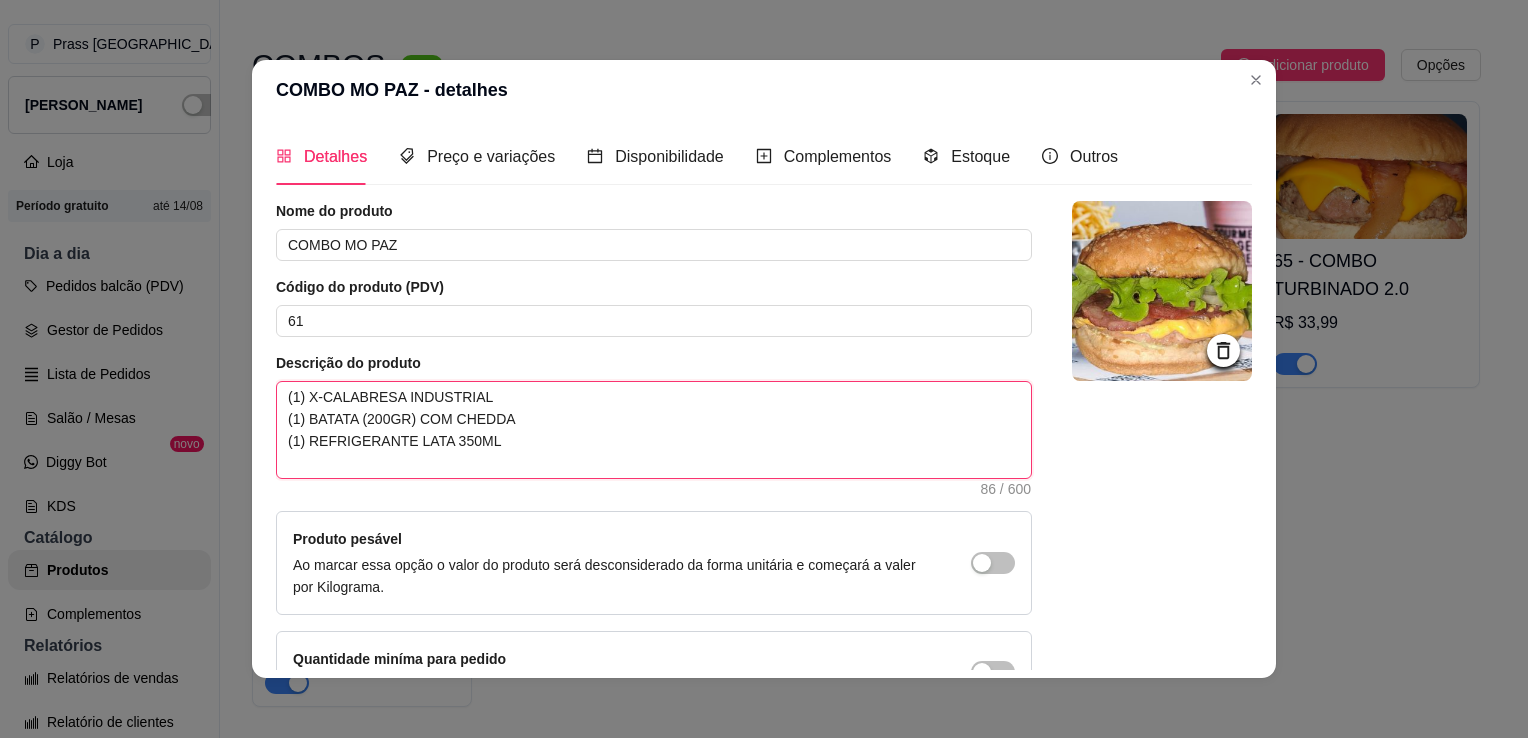 type on "(1) X-CALABRESA INDUSTRIAL
(1) BATATA (200GR) COM CHEDD
(1) REFRIGERANTE LATA 350ML" 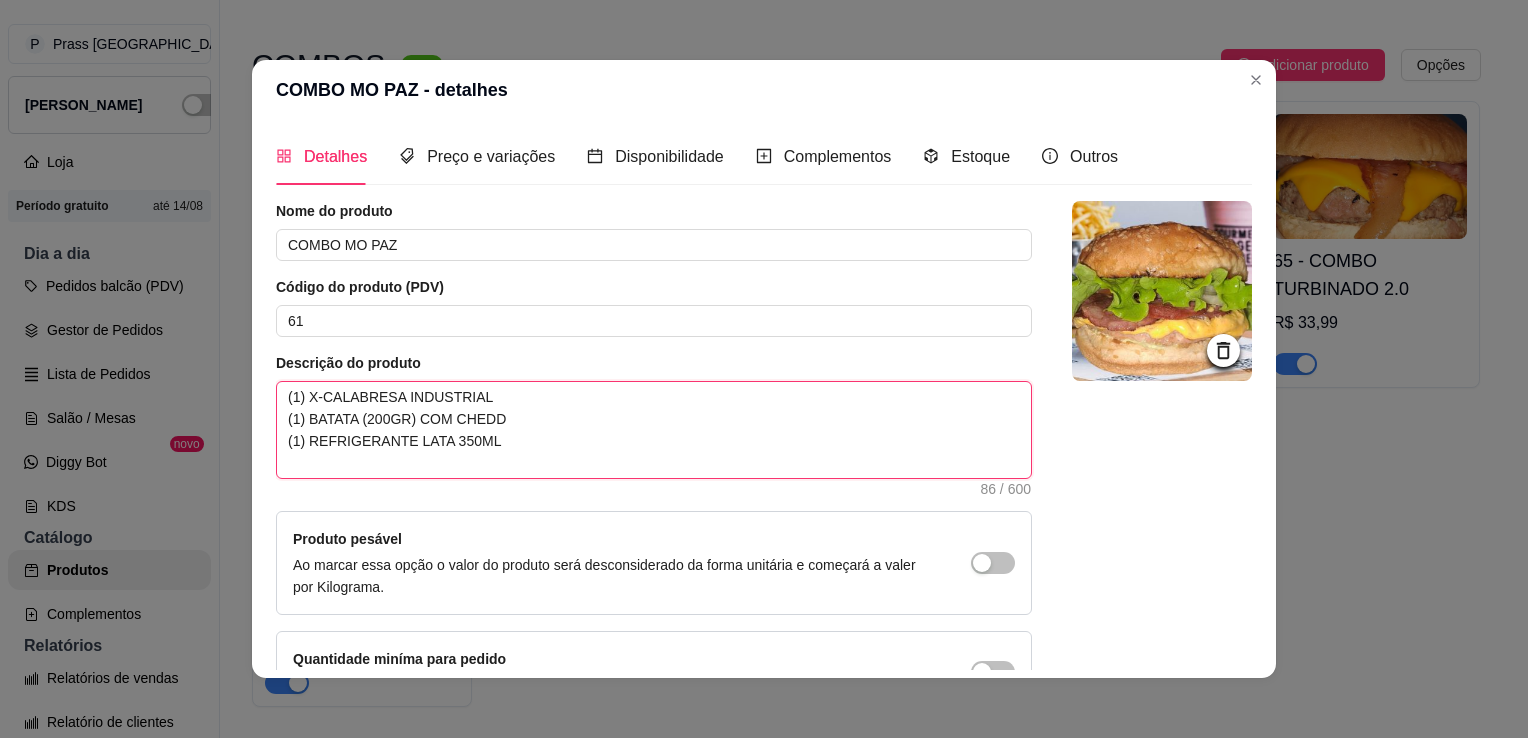 type on "(1) X-CALABRESA INDUSTRIAL
(1) BATATA (200GR) COM CHED
(1) REFRIGERANTE LATA 350ML" 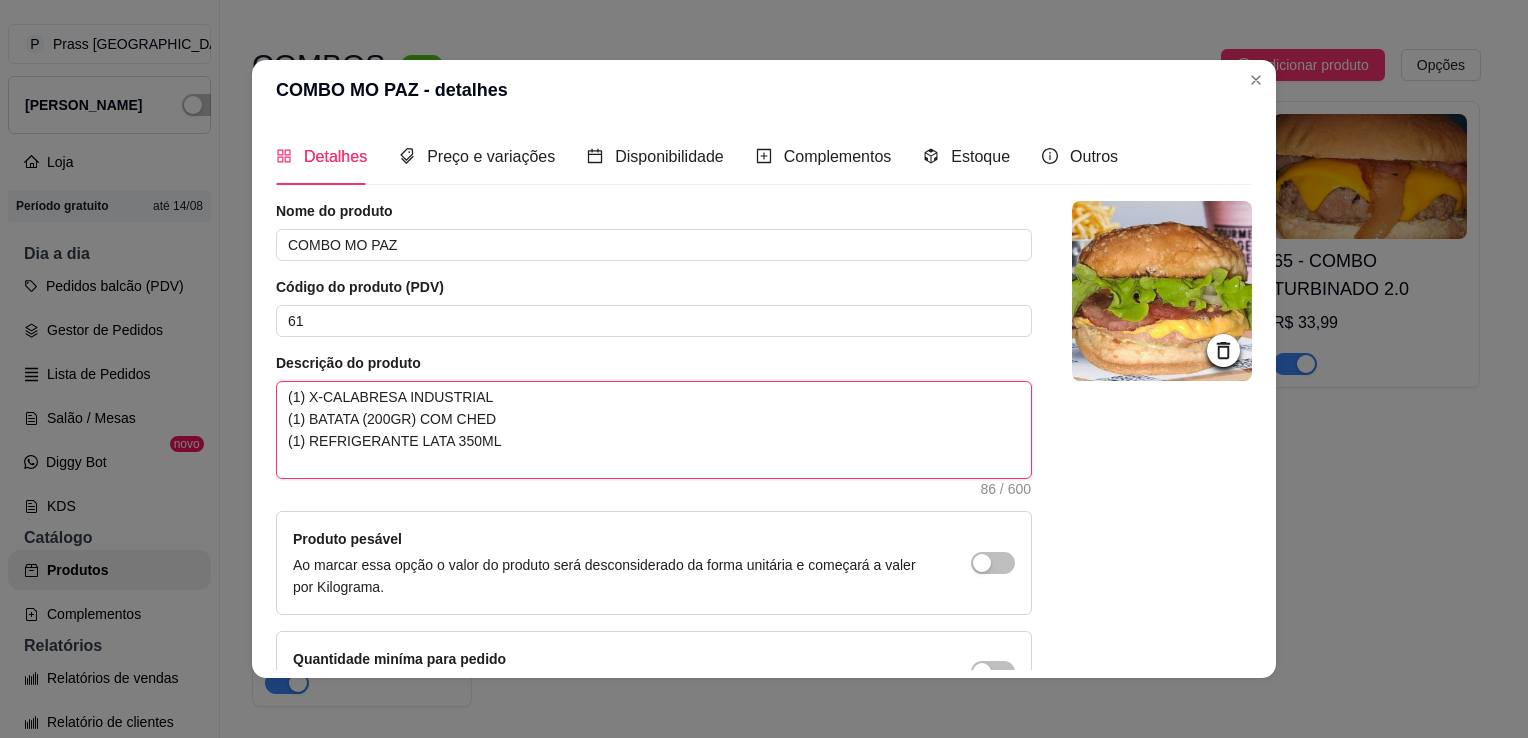 type on "(1) X-CALABRESA INDUSTRIAL
(1) BATATA (200GR) COM CHE
(1) REFRIGERANTE LATA 350ML" 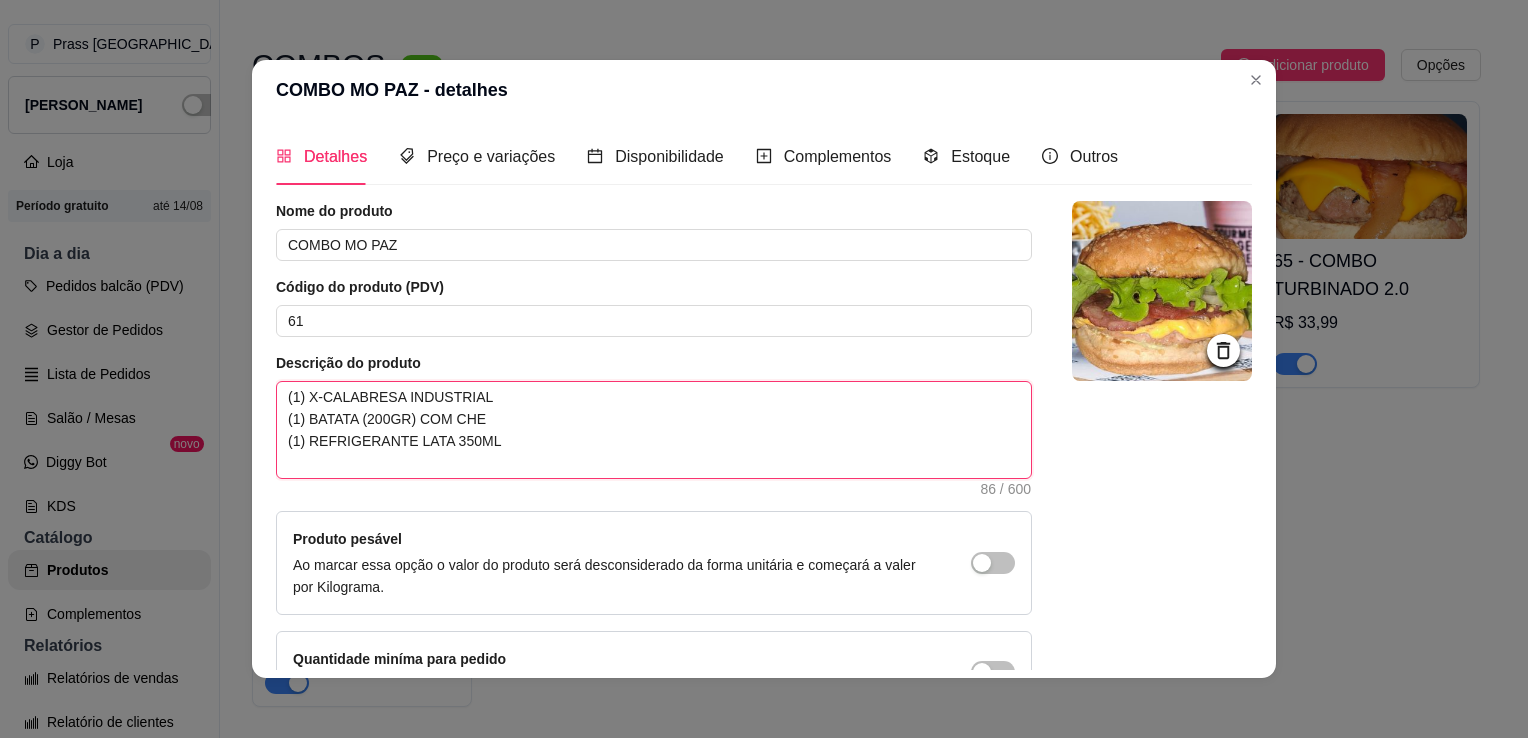 type on "(1) X-CALABRESA INDUSTRIAL
(1) BATATA (200GR) COM CH
(1) REFRIGERANTE LATA 350ML" 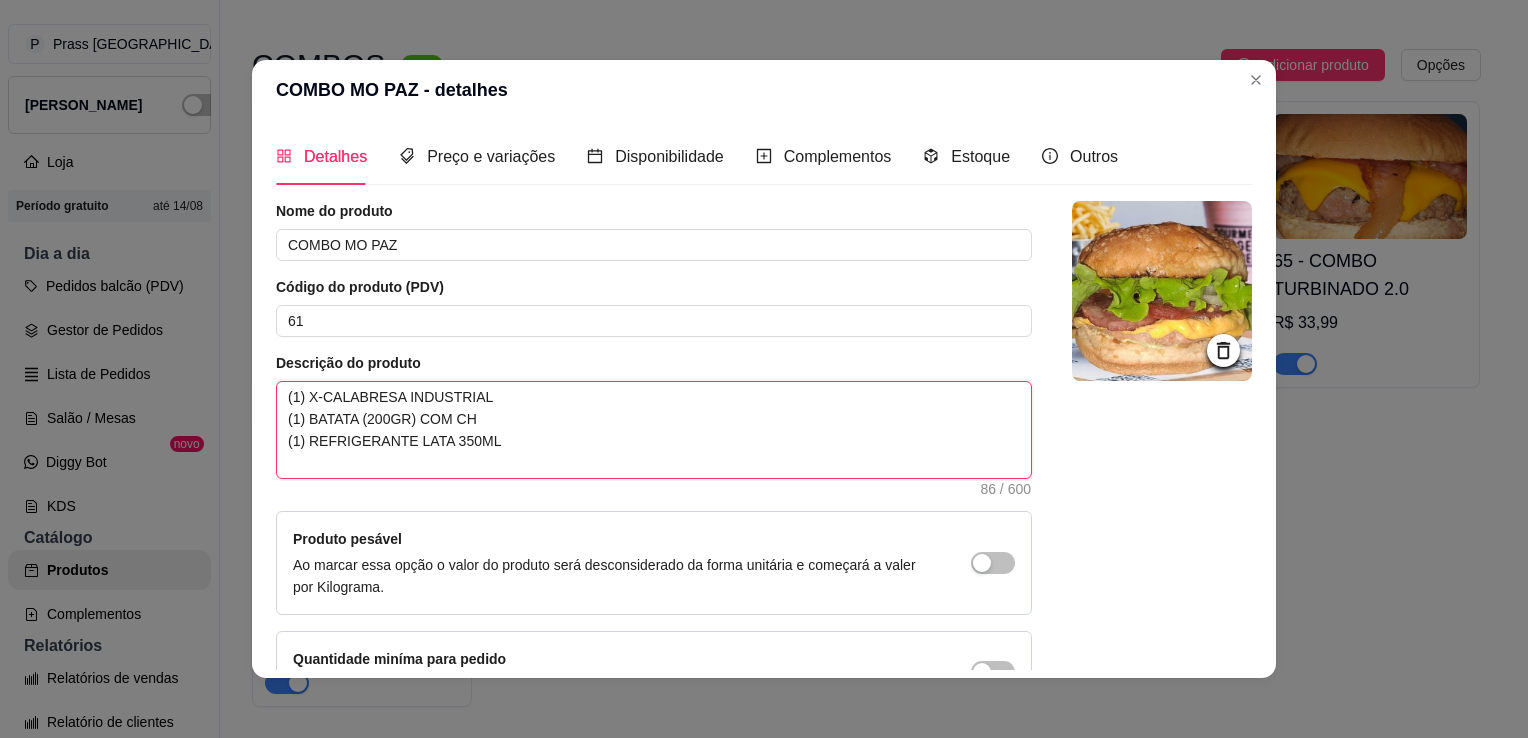 type on "(1) X-CALABRESA INDUSTRIAL
(1) BATATA (200GR) COM C
(1) REFRIGERANTE LATA 350ML" 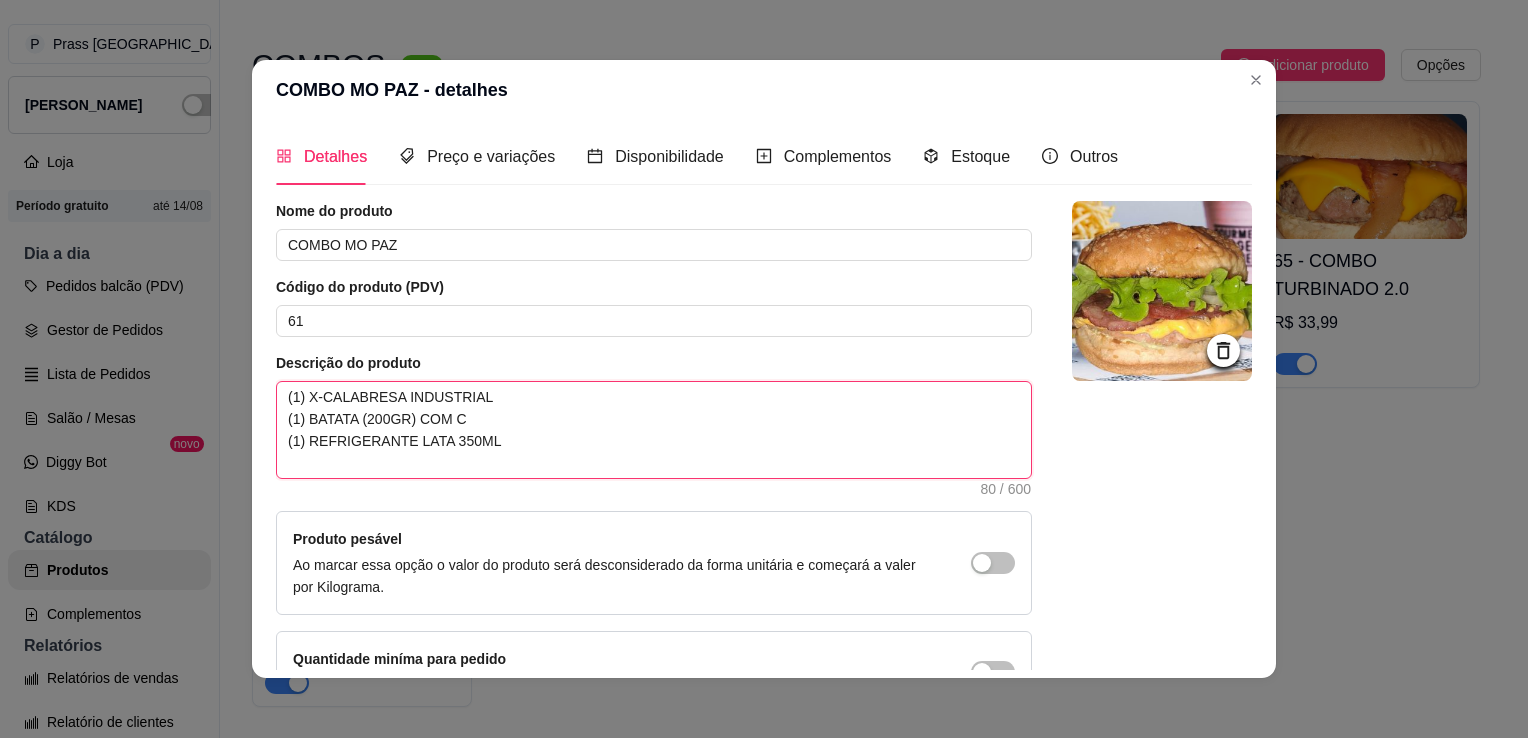 type on "(1) X-CALABRESA INDUSTRIAL
(1) BATATA (200GR) COM
(1) REFRIGERANTE LATA 350ML" 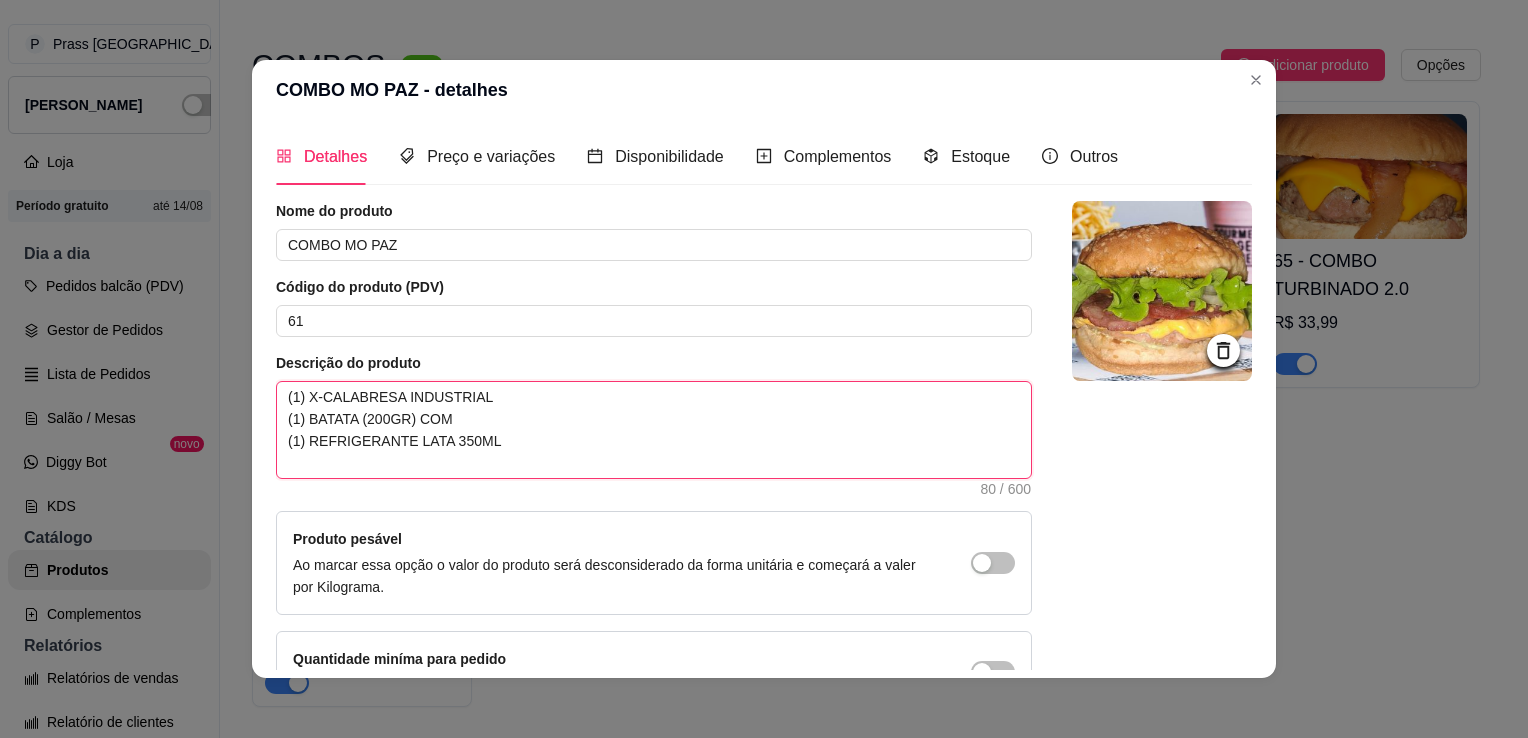 type on "(1) X-CALABRESA INDUSTRIAL
(1) BATATA (200GR) COM
(1) REFRIGERANTE LATA 350ML" 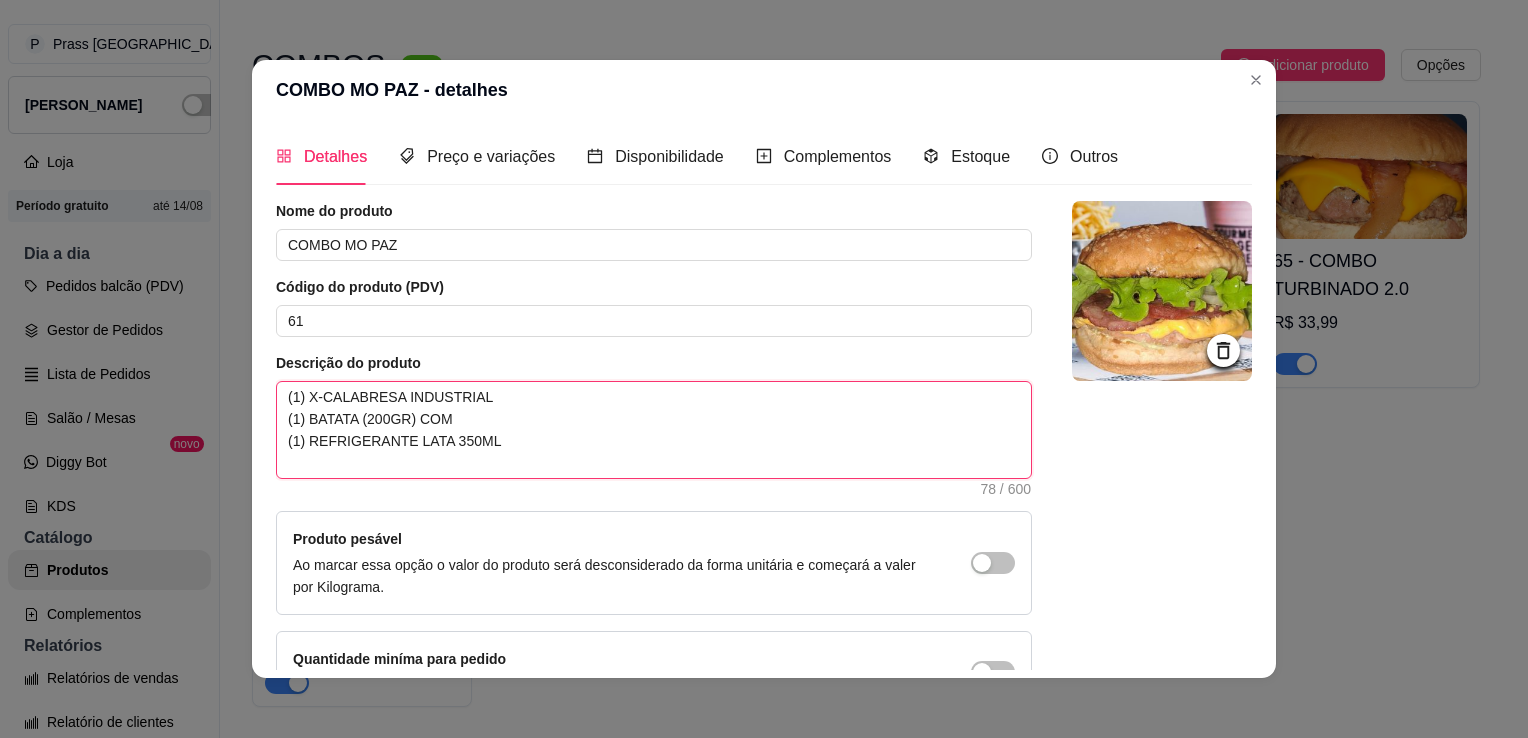 type on "(1) X-CALABRESA INDUSTRIAL
(1) BATATA (200GR) CO
(1) REFRIGERANTE LATA 350ML" 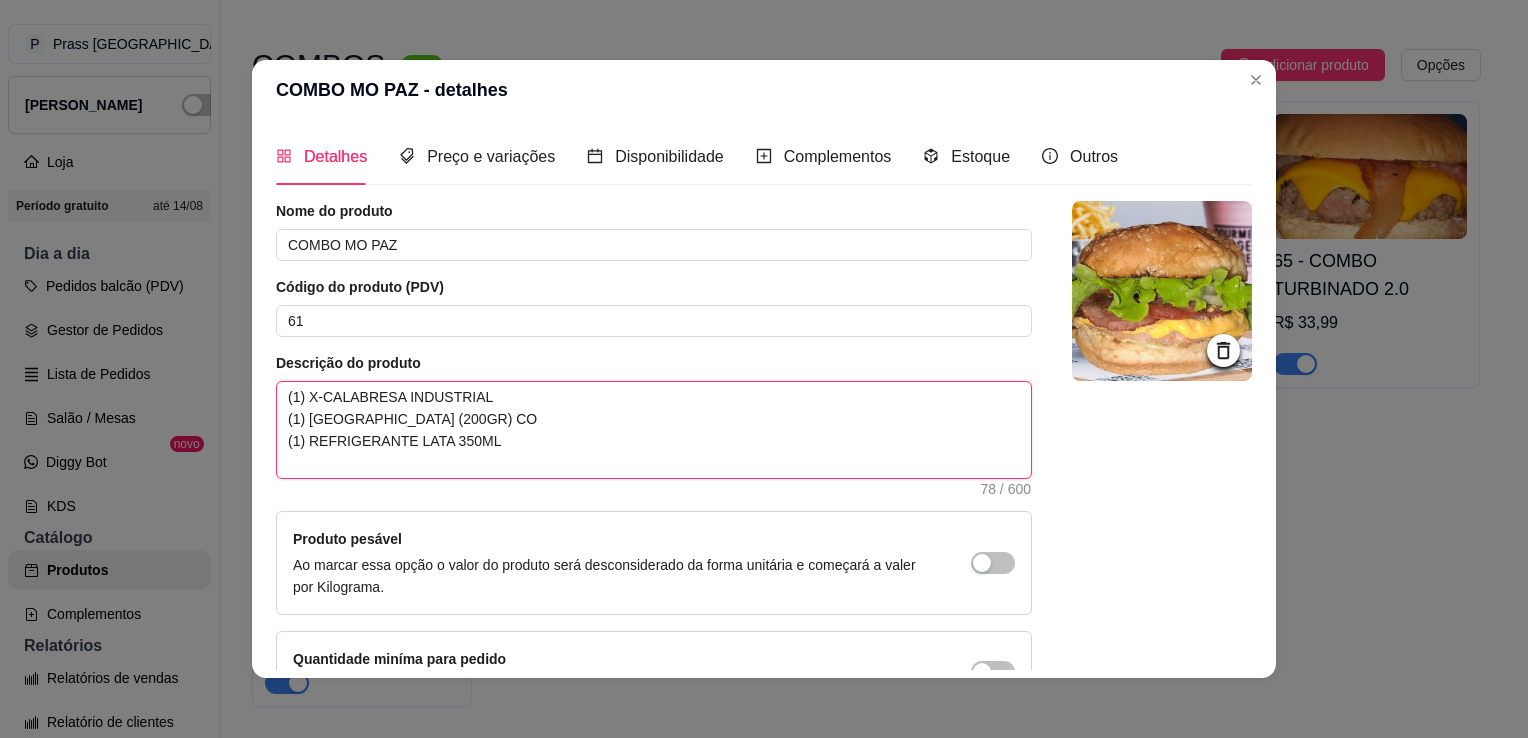 type on "(1) X-CALABRESA INDUSTRIAL
(1) BATATA (200GR) C
(1) REFRIGERANTE LATA 350ML" 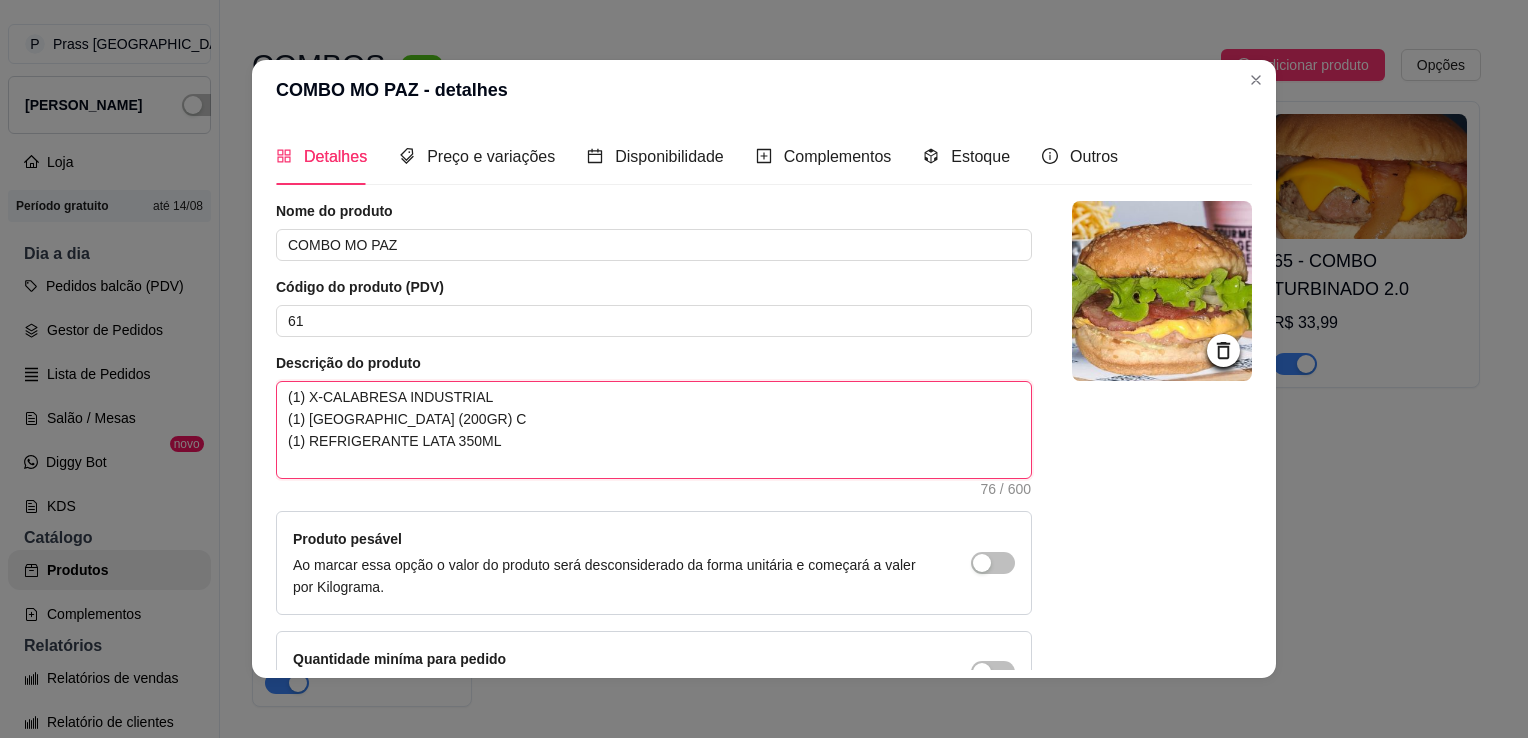 type on "(1) X-CALABRESA INDUSTRIAL
(1) BATATA (200GR)
(1) REFRIGERANTE LATA 350ML" 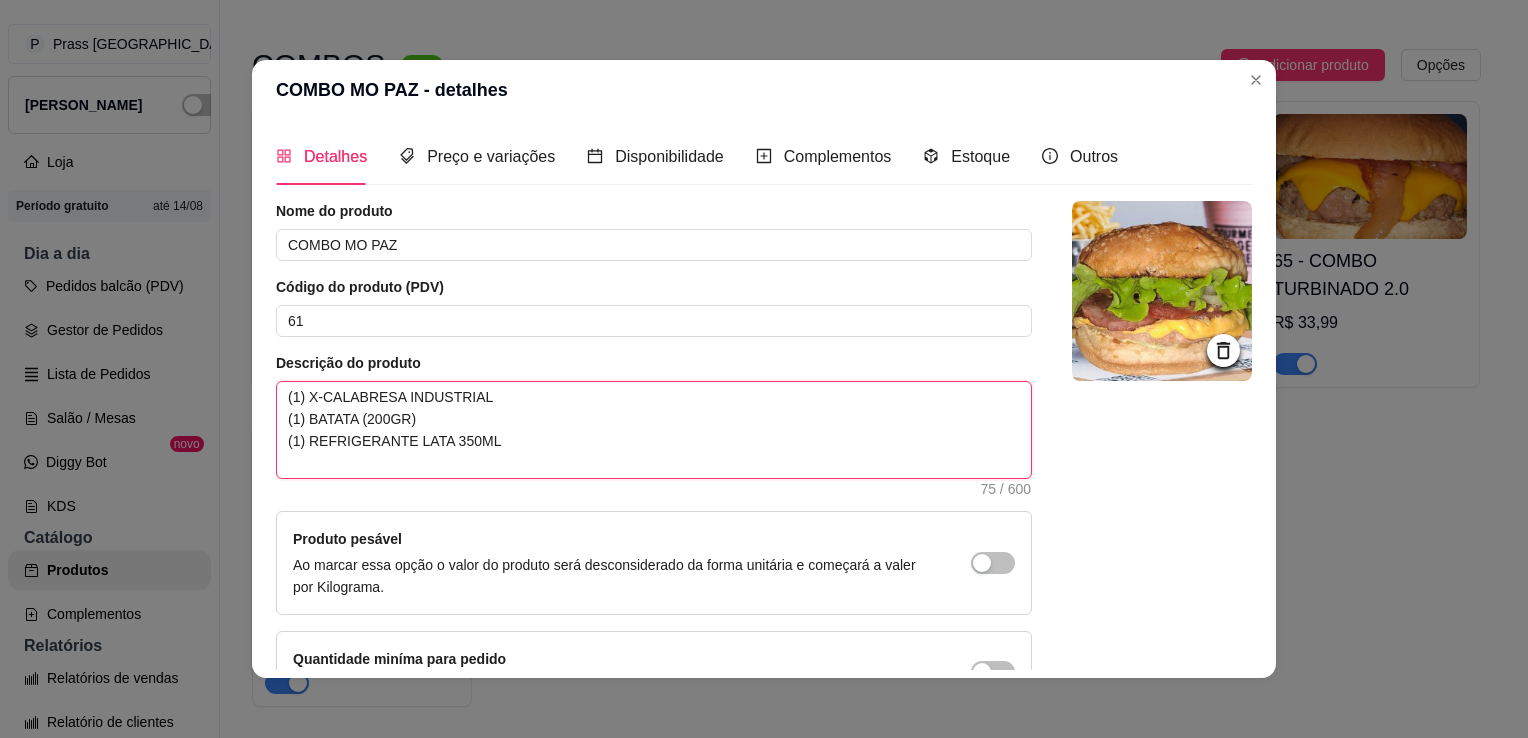 type on "(1) X-CALABRESA INDUSTRIAL
(1) BATATA (200GR)
(1) REFRIGERANTE LATA 350ML" 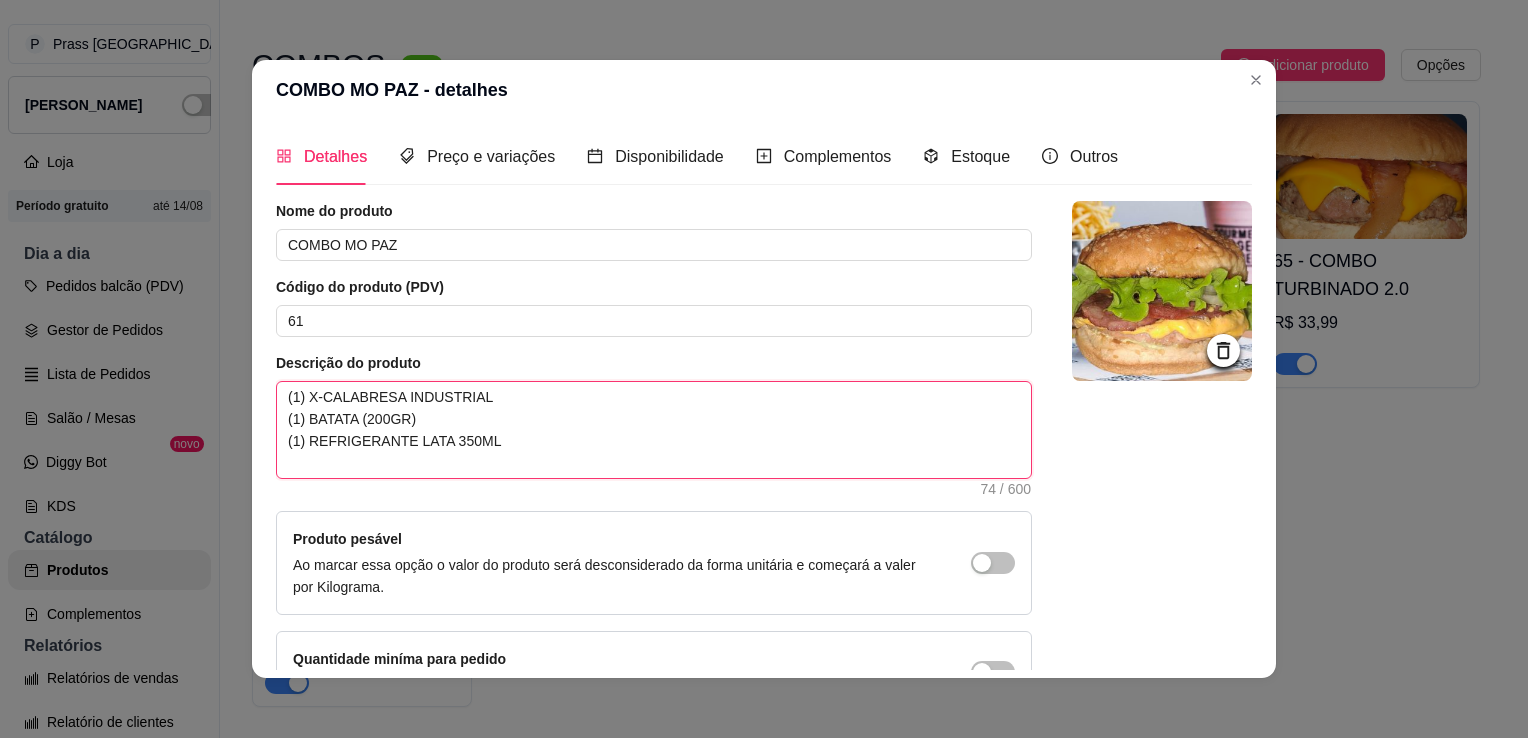 type on "(1) X-CALABRESA INDUSTRIAL
(1) BATATA (200GR)
(1) REFRIGERANTE LATA 350ML" 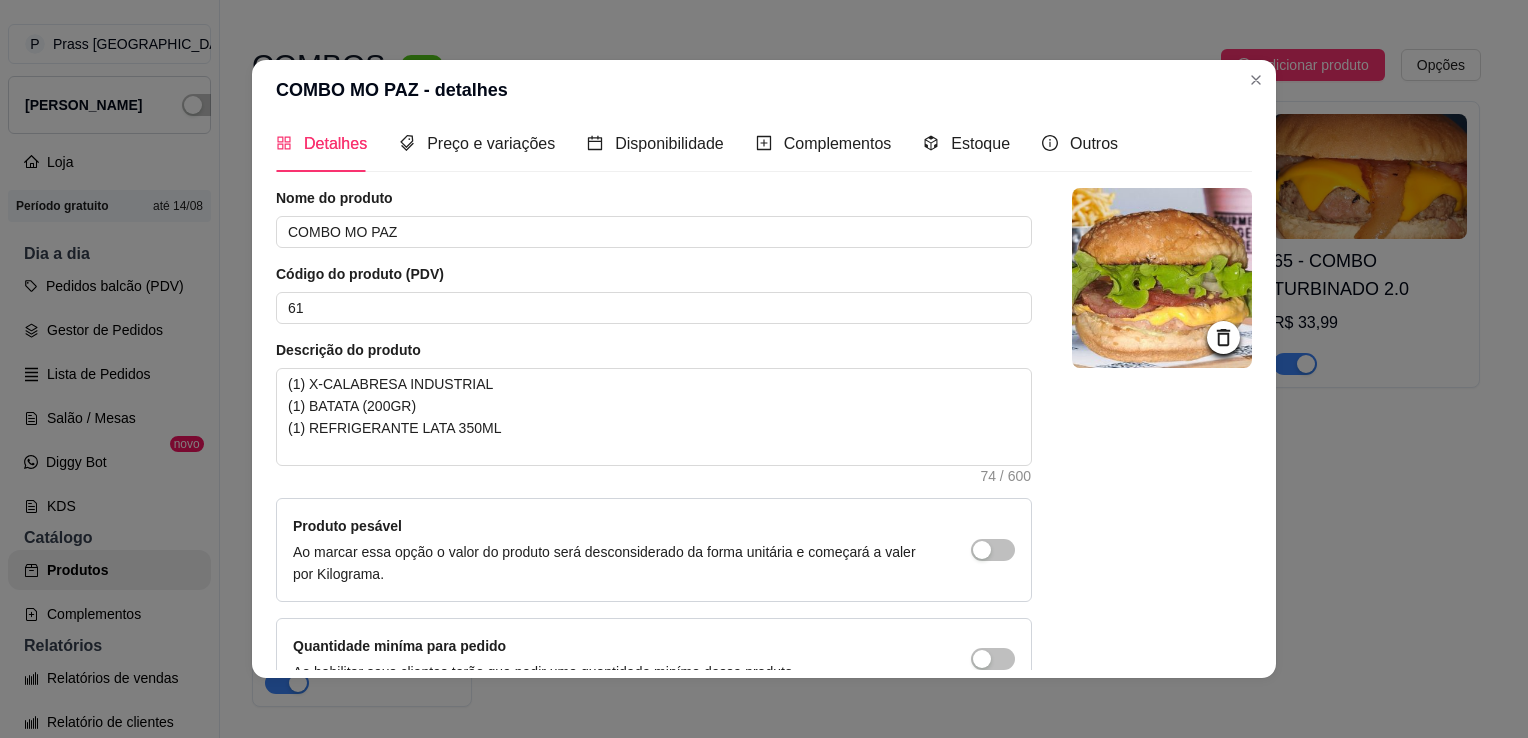 scroll, scrollTop: 15, scrollLeft: 0, axis: vertical 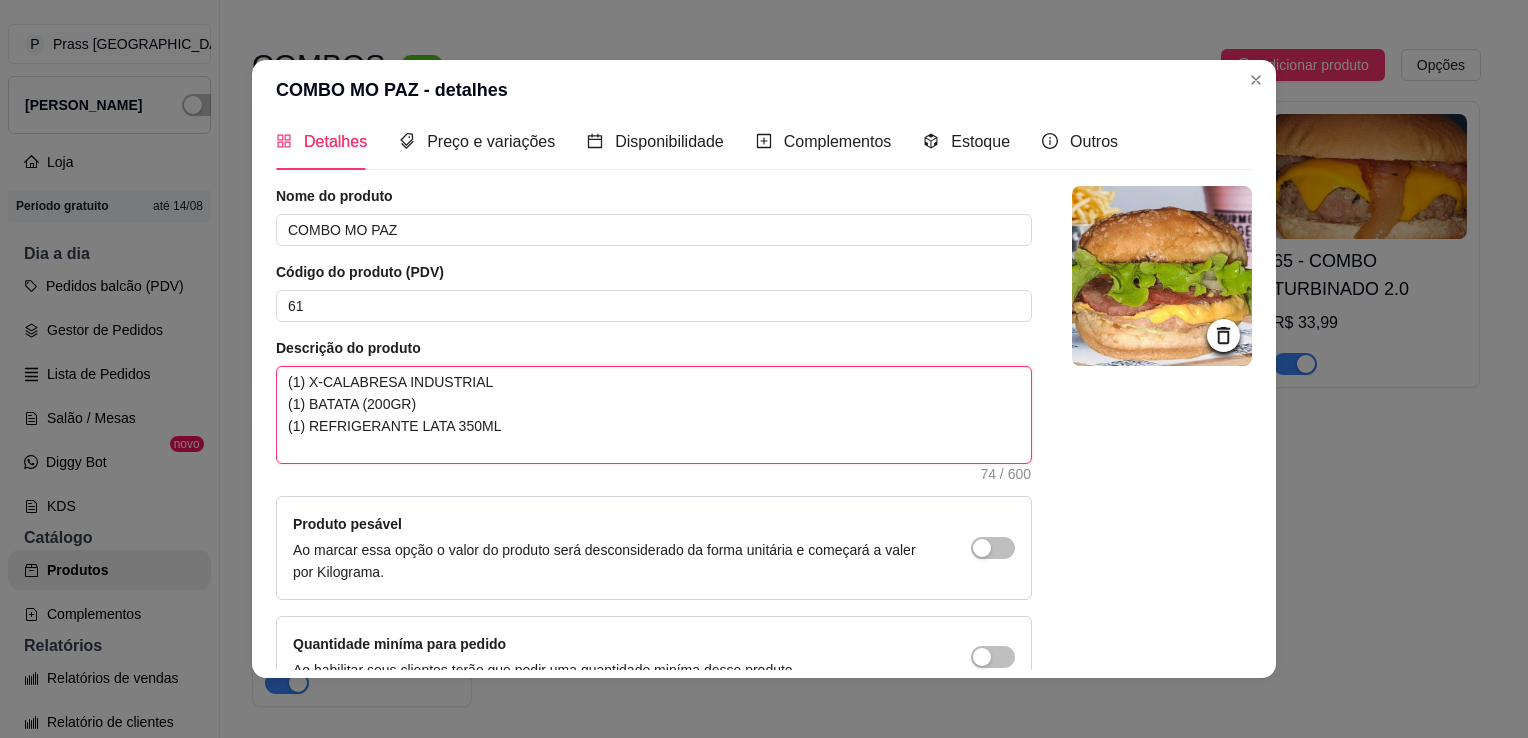 click on "(1) X-CALABRESA INDUSTRIAL
(1) BATATA (200GR)
(1) REFRIGERANTE LATA 350ML" at bounding box center [654, 415] 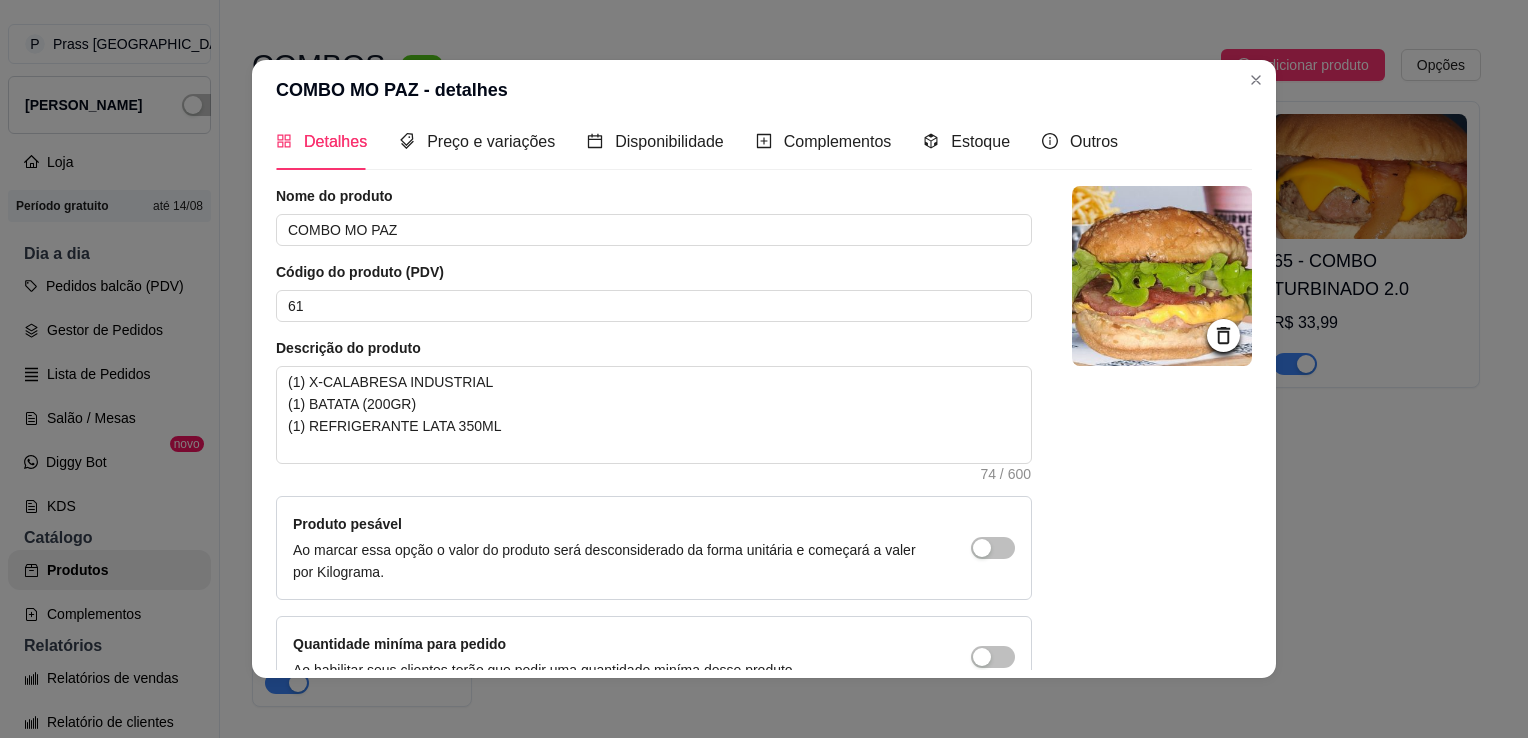 scroll, scrollTop: 129, scrollLeft: 0, axis: vertical 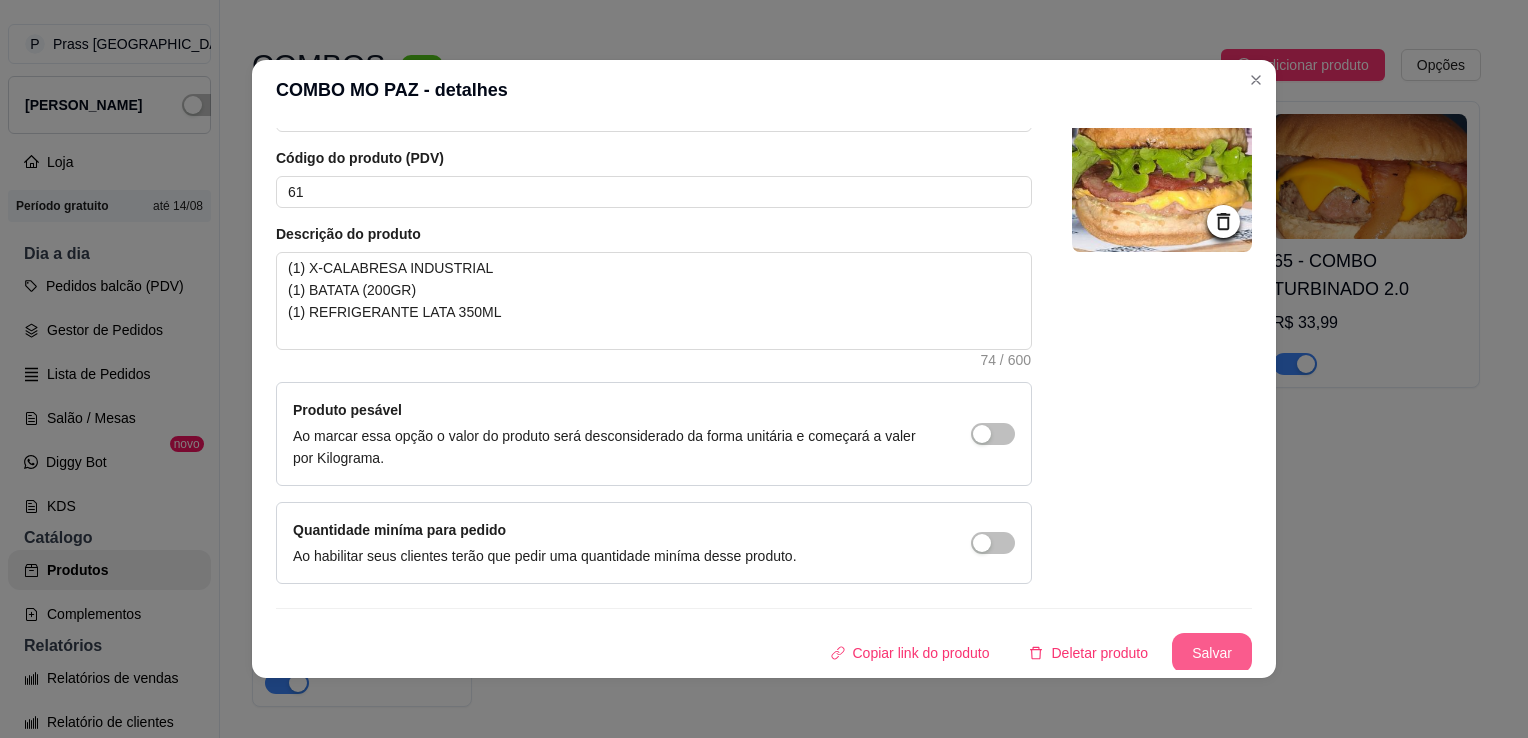 click on "Salvar" at bounding box center [1212, 653] 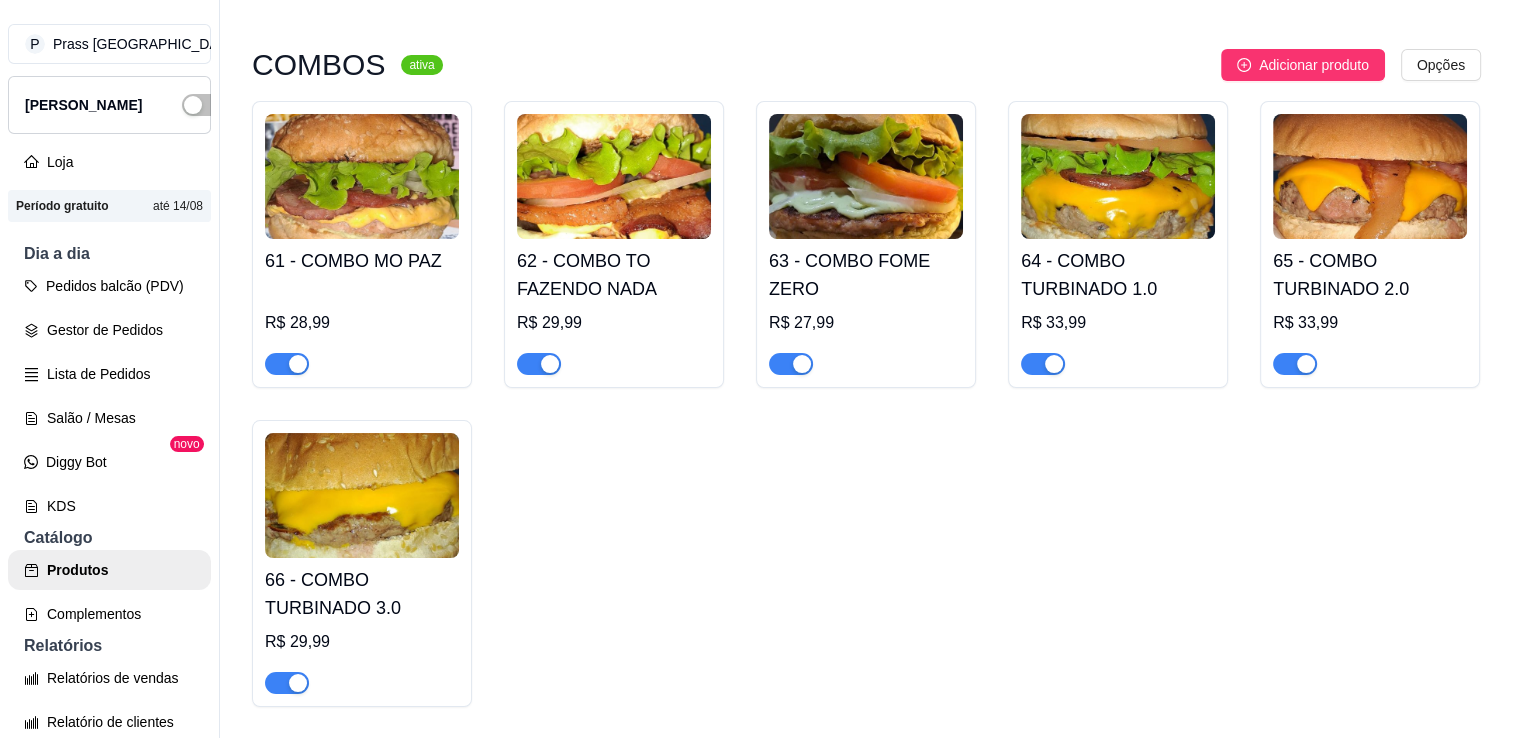 click on "62 - COMBO TO FAZENDO NADA" at bounding box center (614, 275) 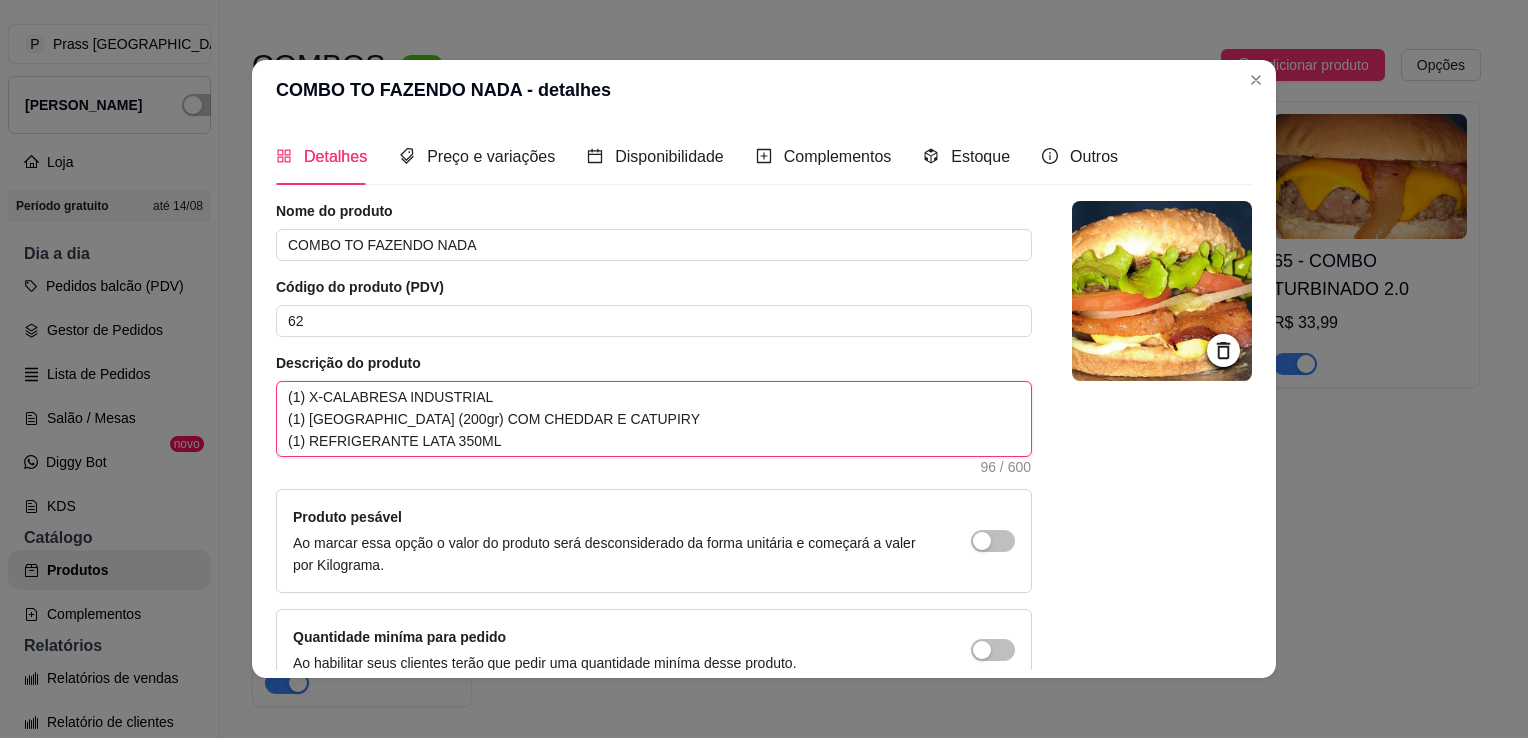 drag, startPoint x: 576, startPoint y: 425, endPoint x: 403, endPoint y: 414, distance: 173.34937 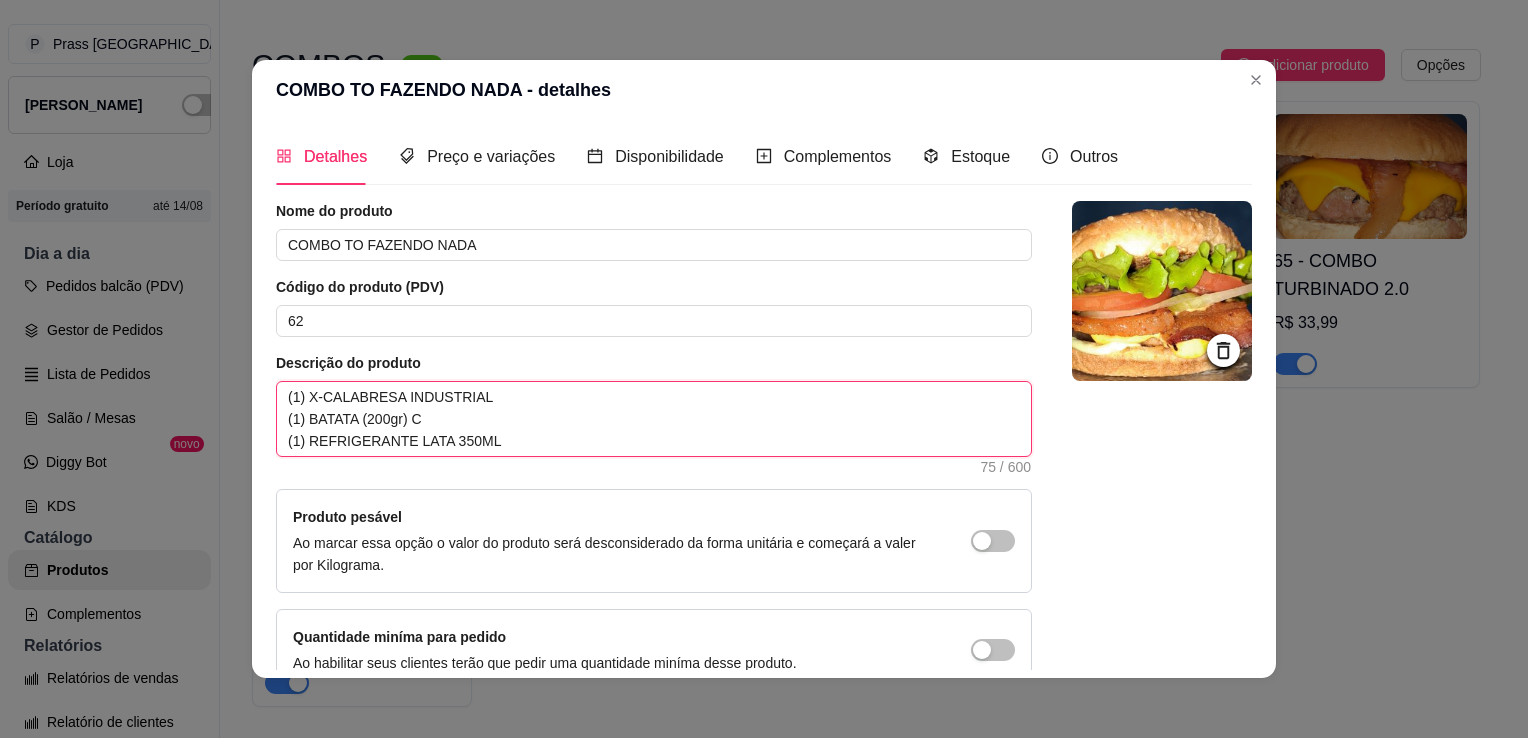 type 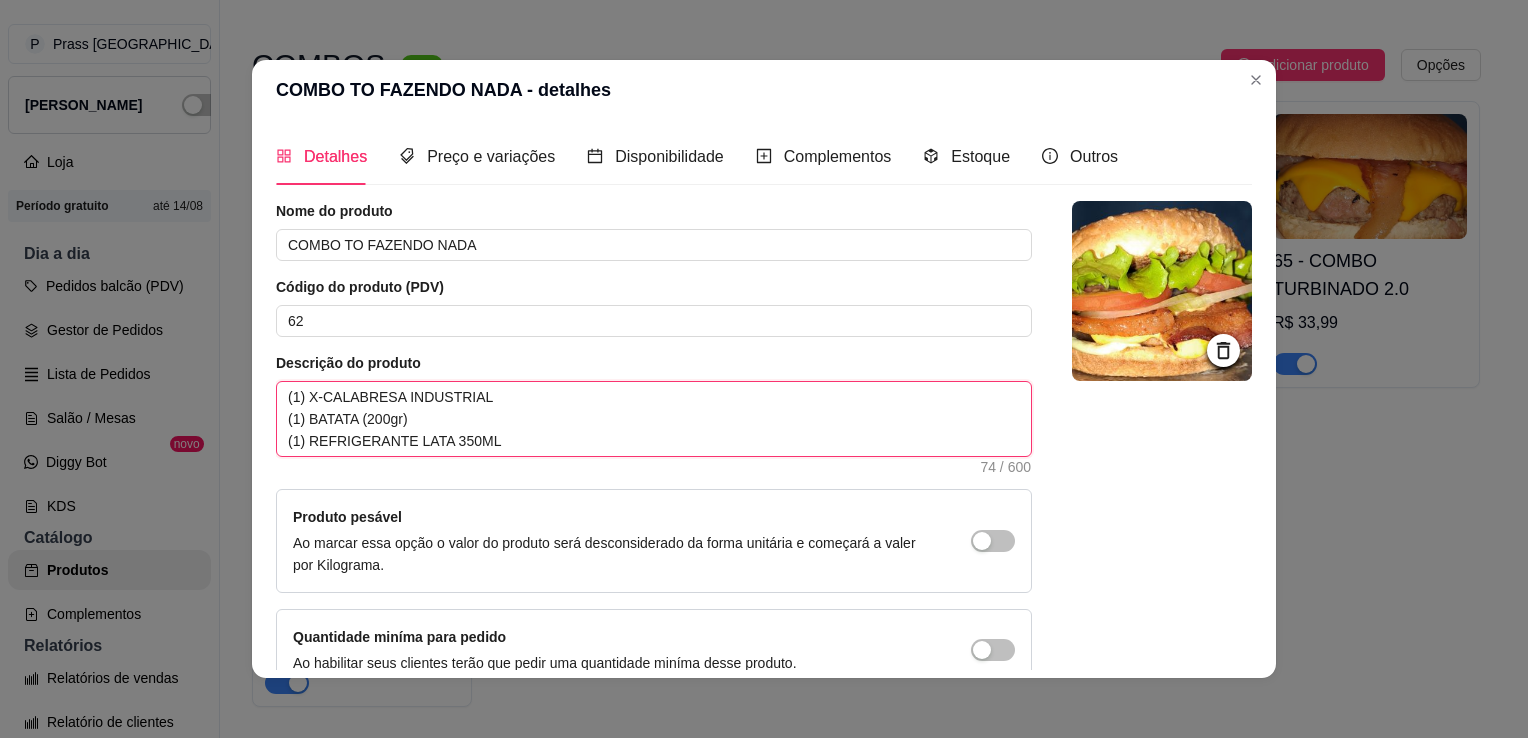 type on "(1) X-CALABRESA INDUSTRIAL
(1) BATATA (200gr)
(1) REFRIGERANTE LATA 350ML" 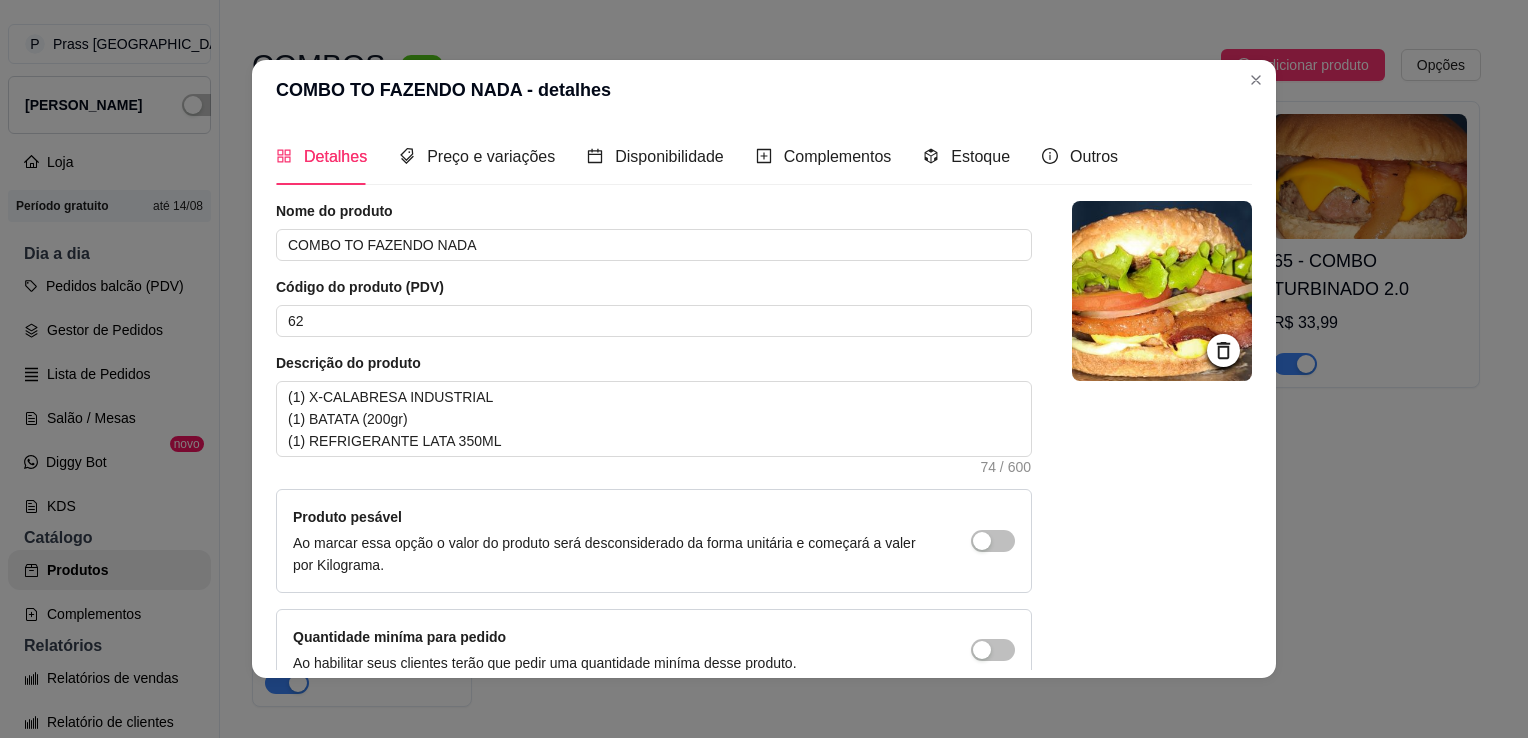 scroll, scrollTop: 107, scrollLeft: 0, axis: vertical 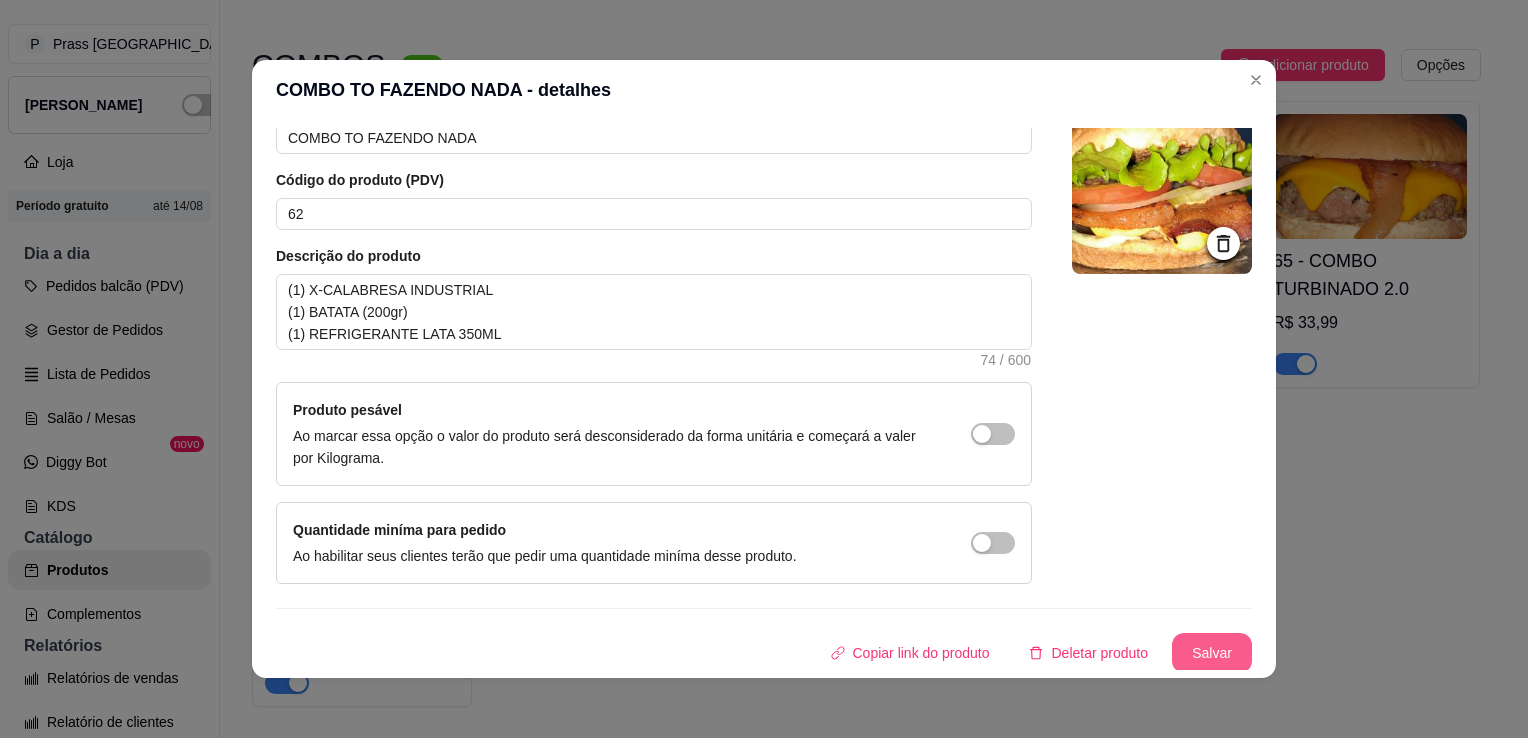 click on "Salvar" at bounding box center (1212, 653) 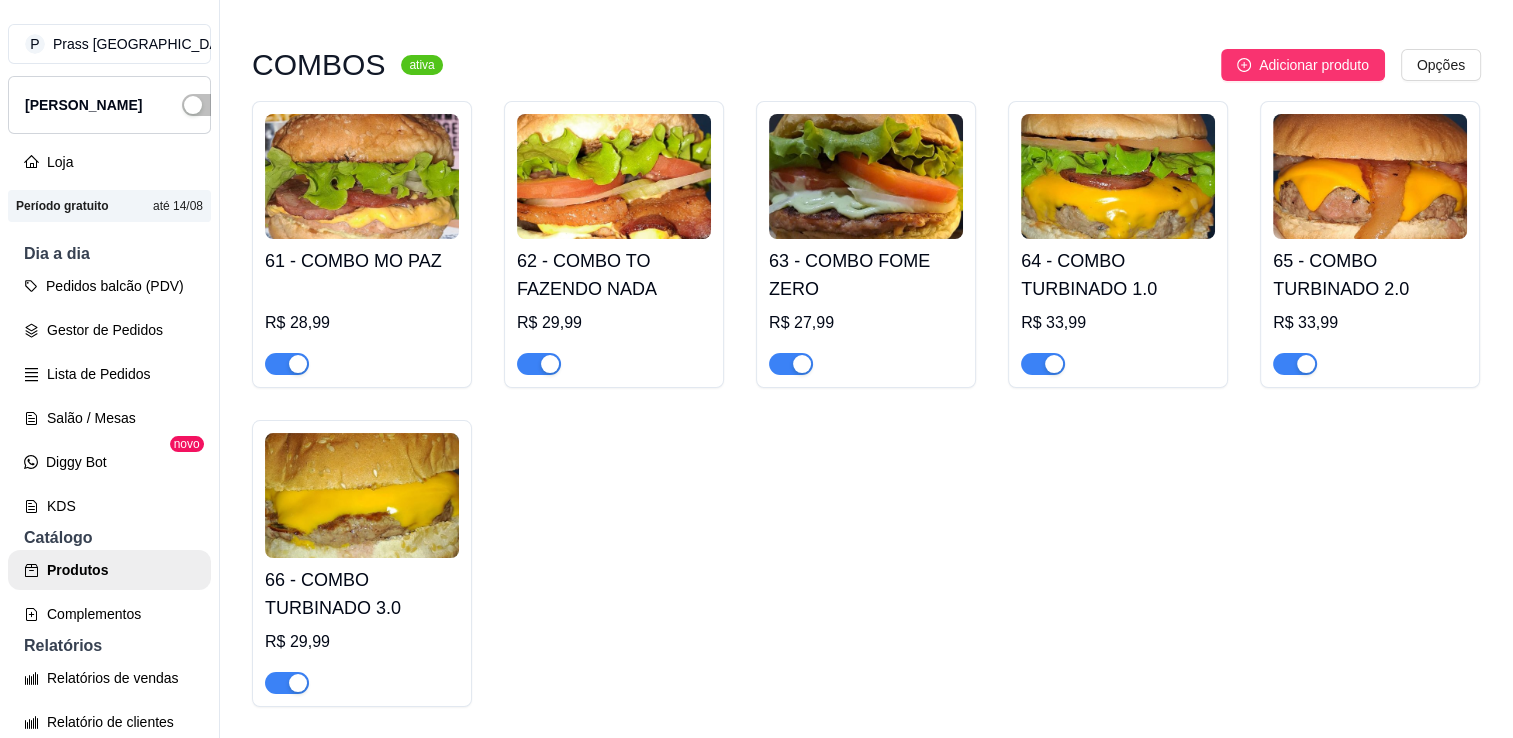 click on "63 - COMBO FOME ZERO" at bounding box center (866, 275) 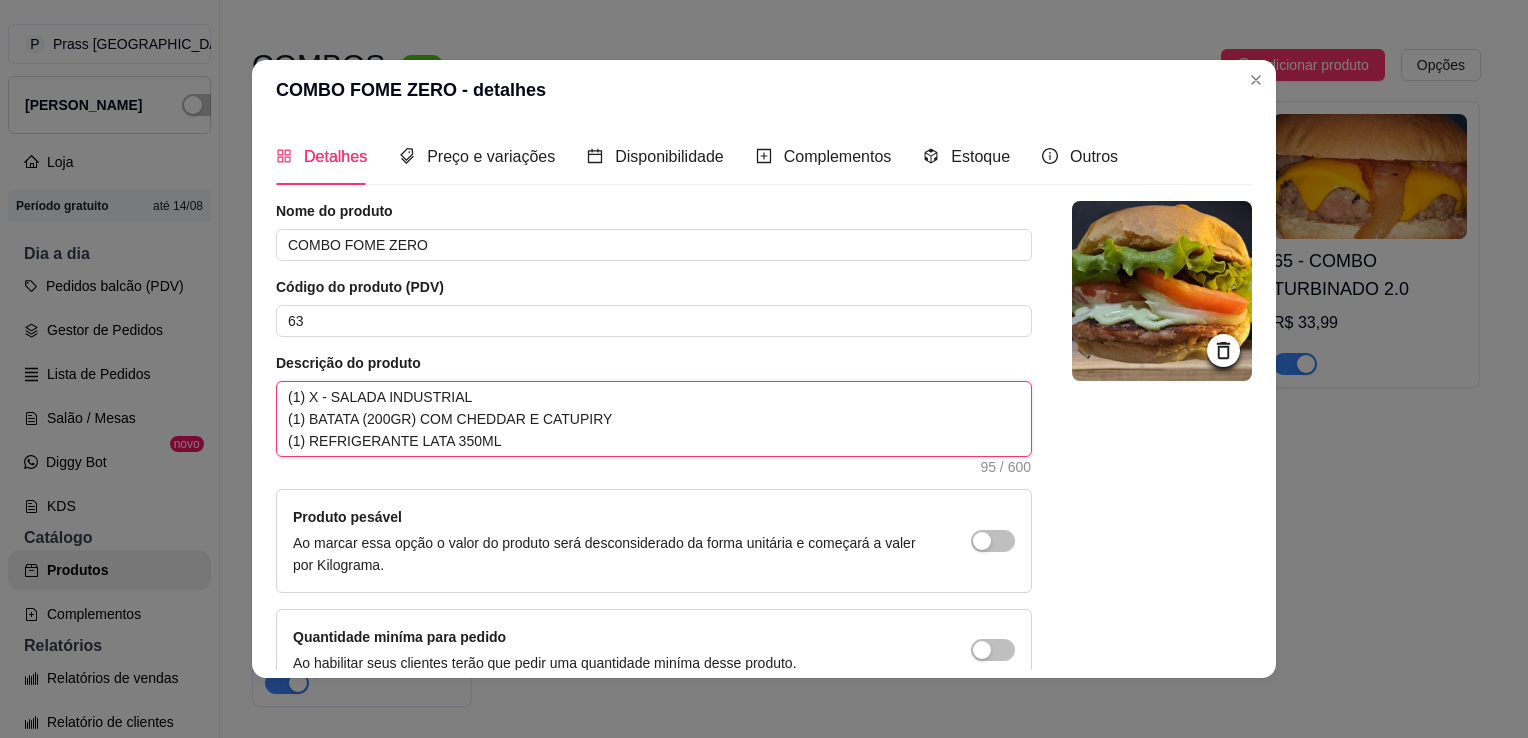 click on "(1) X - SALADA INDUSTRIAL
(1) BATATA (200GR) COM CHEDDAR E CATUPIRY
(1) REFRIGERANTE LATA 350ML" at bounding box center [654, 419] 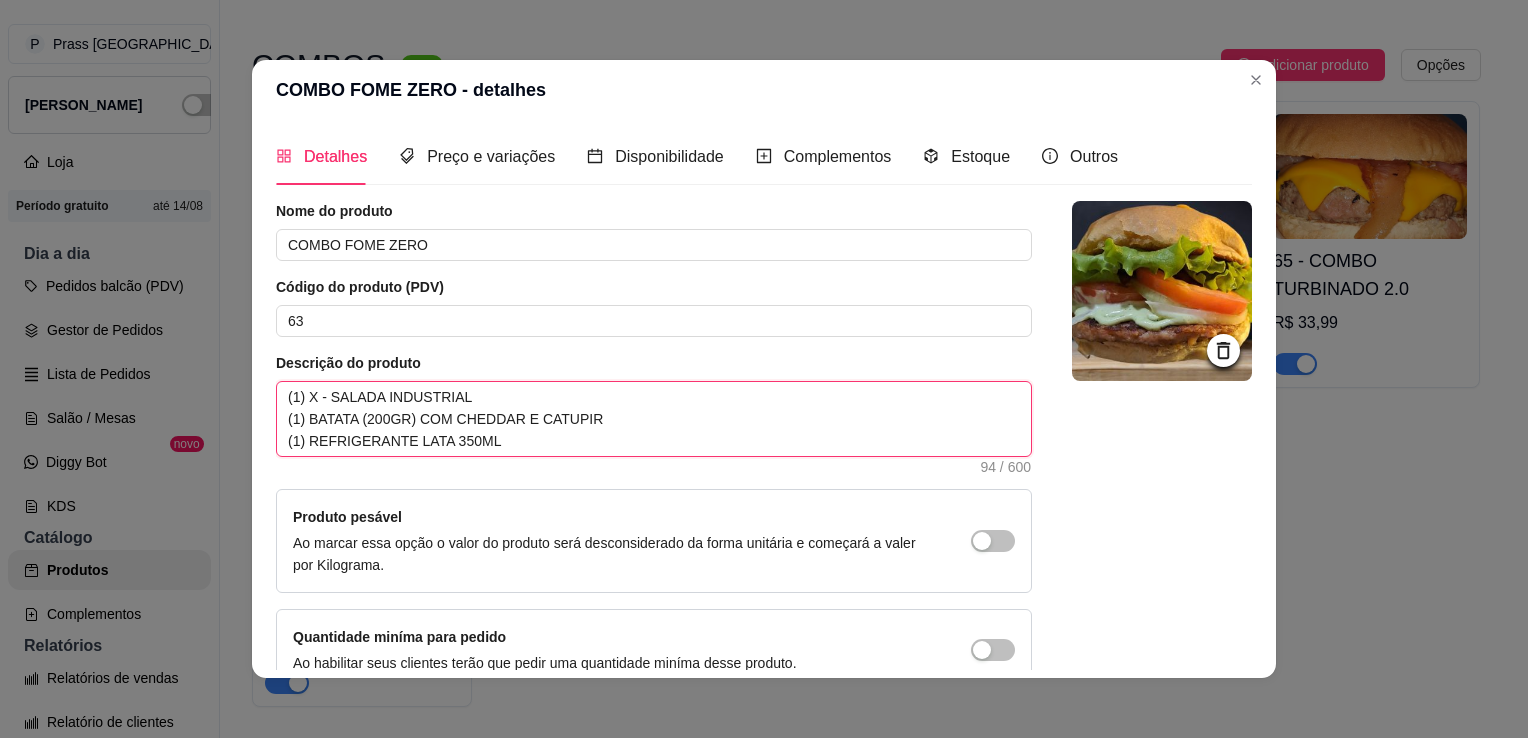type 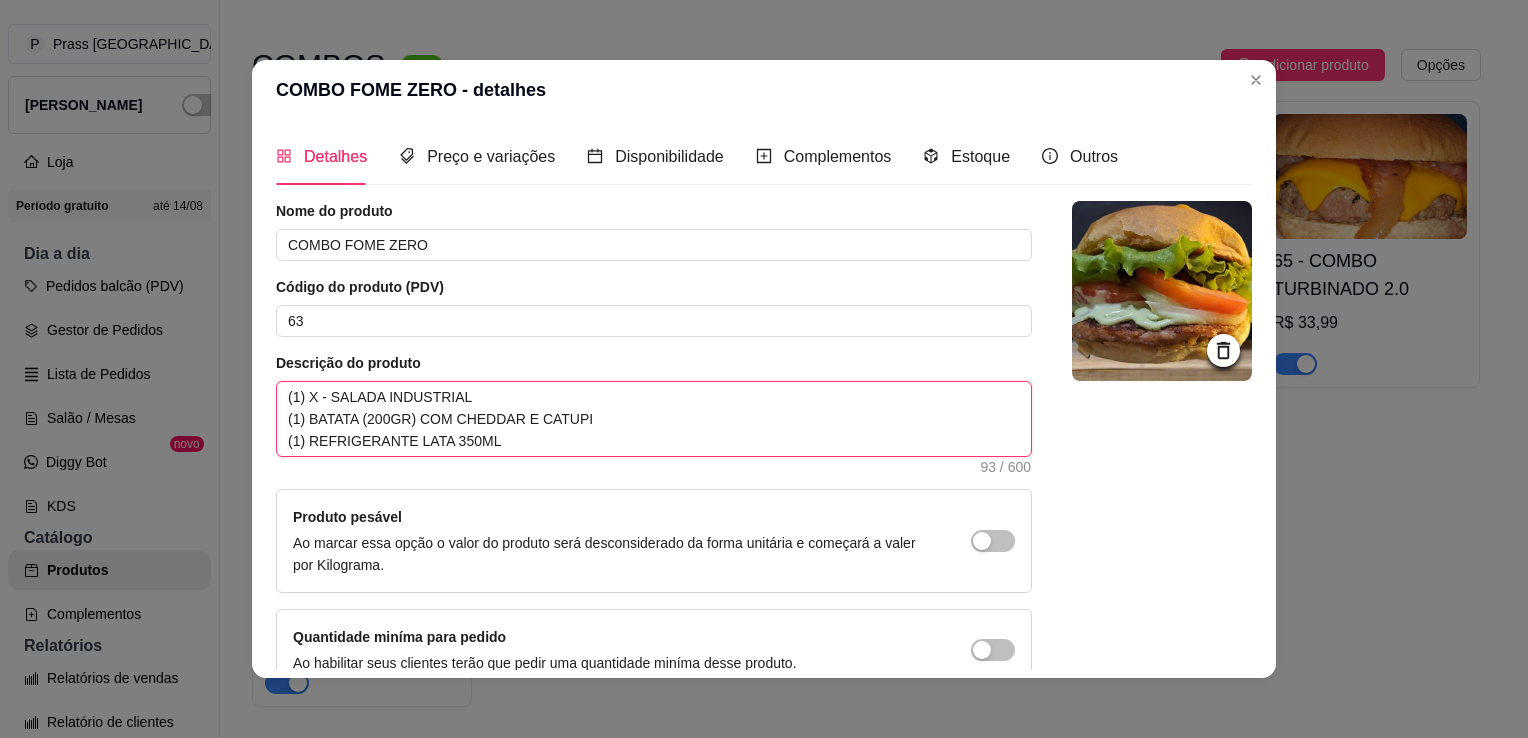 type 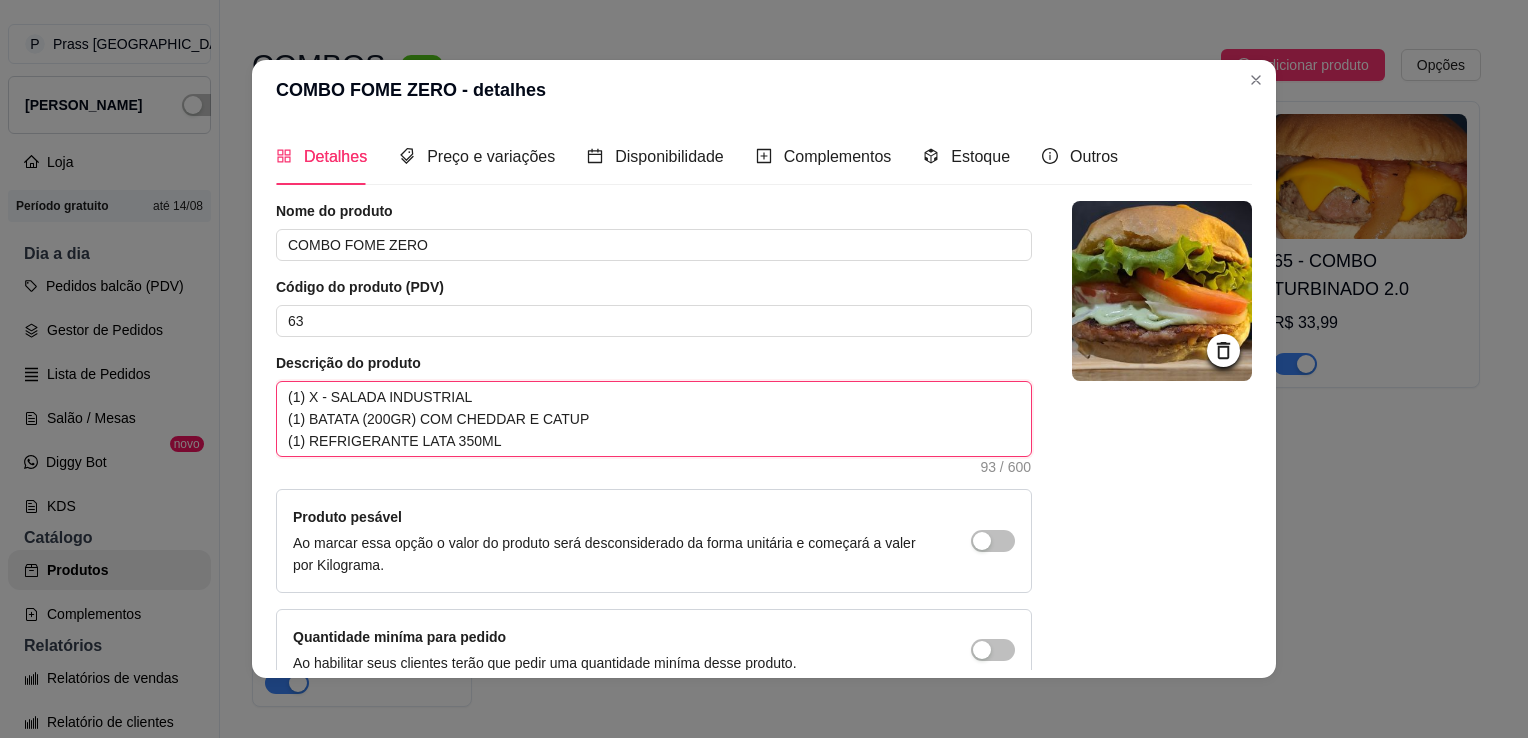 type 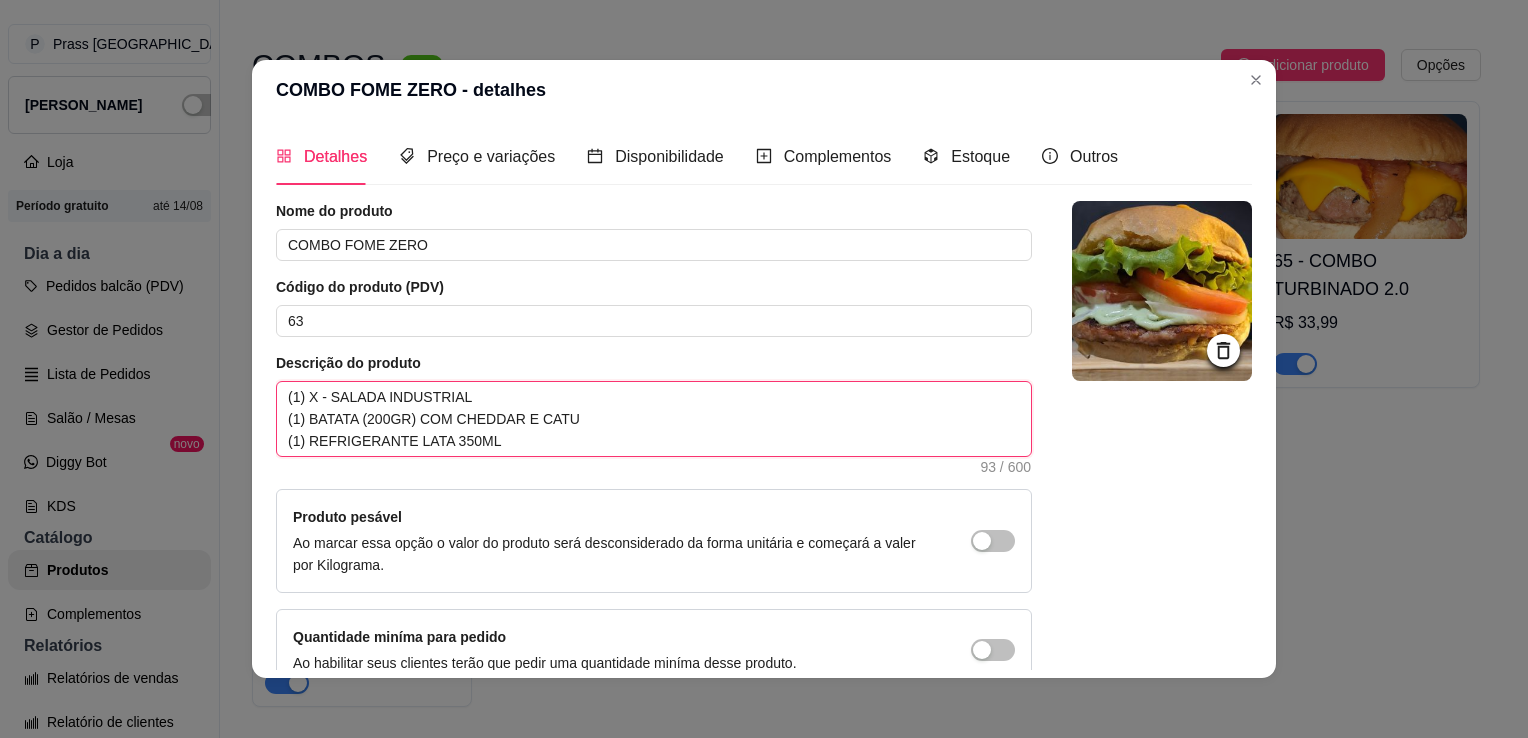 type 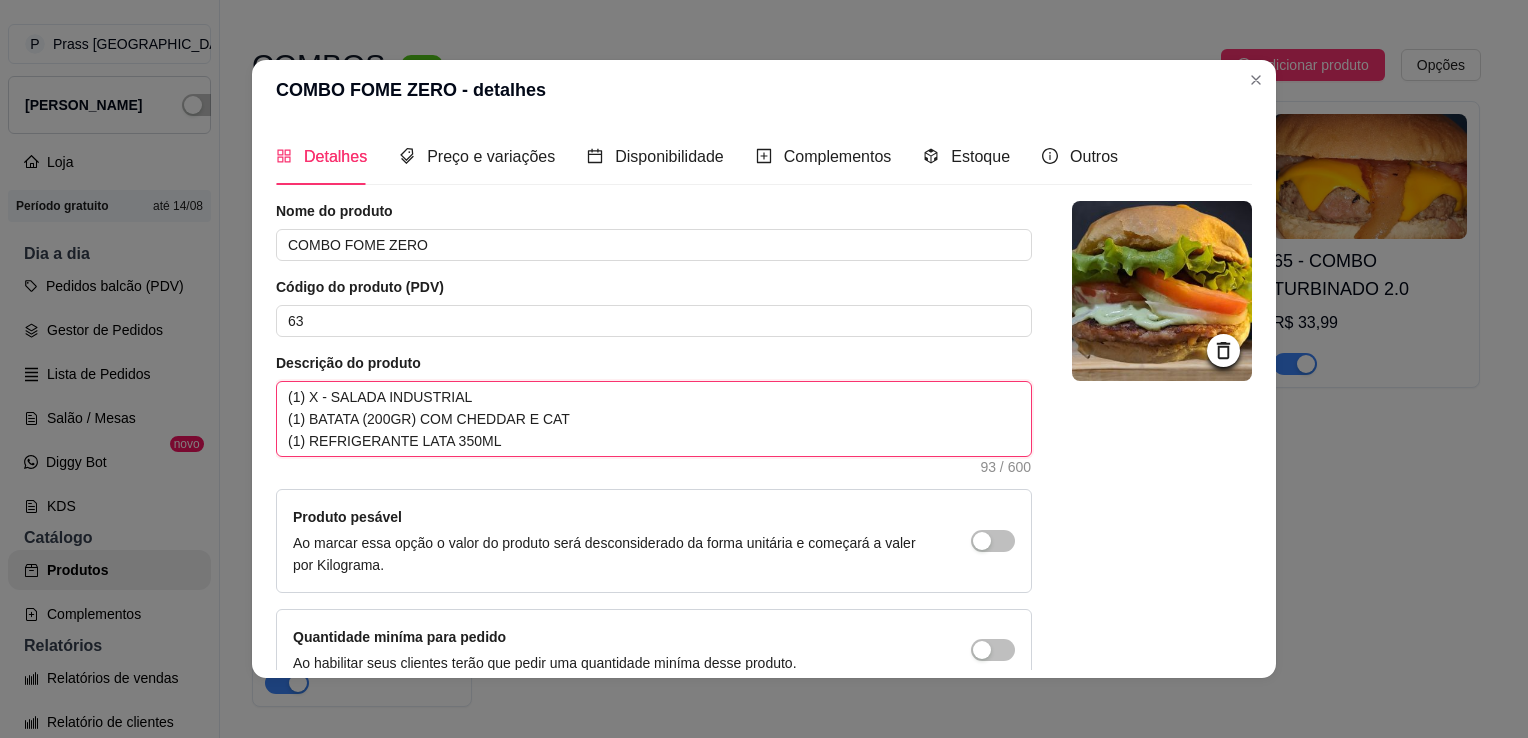 type 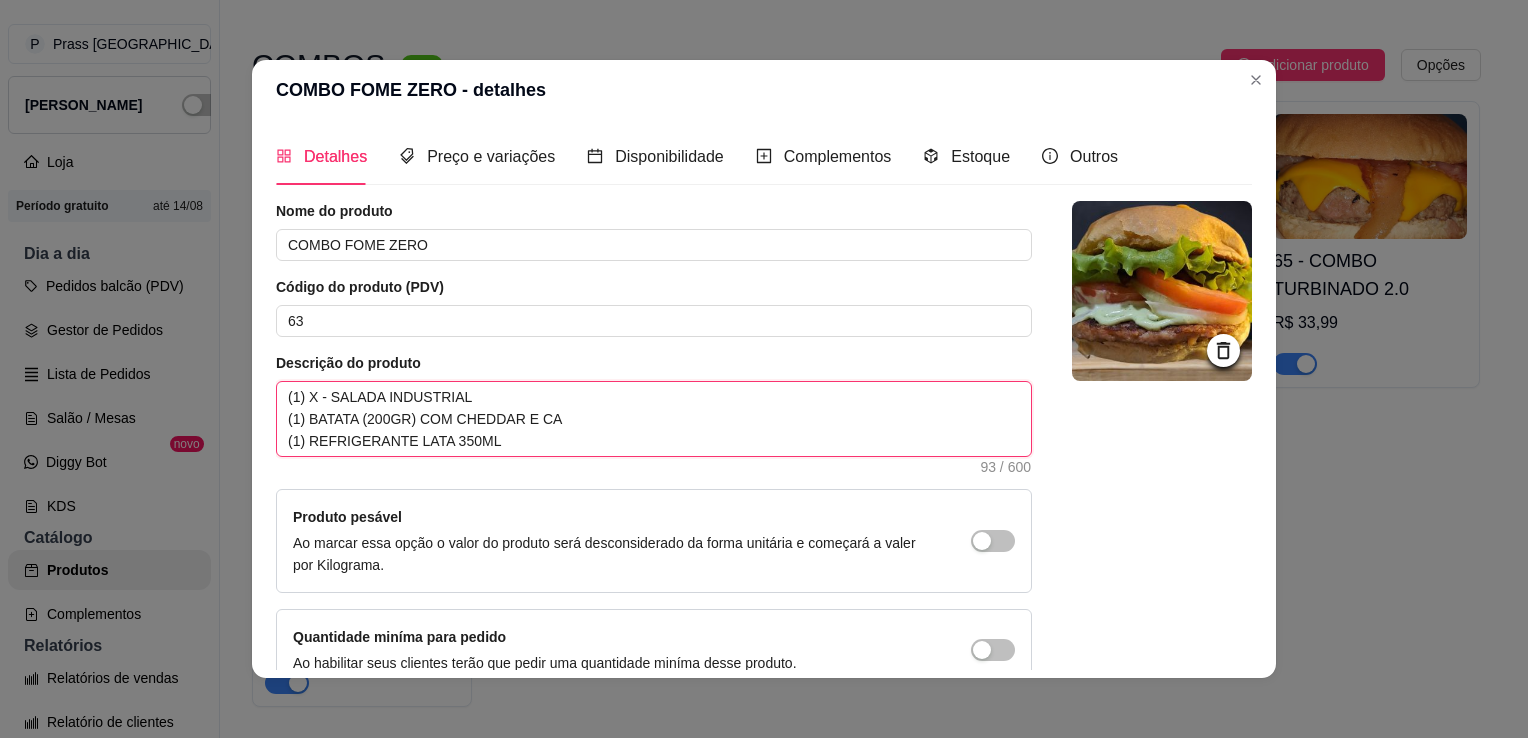 type 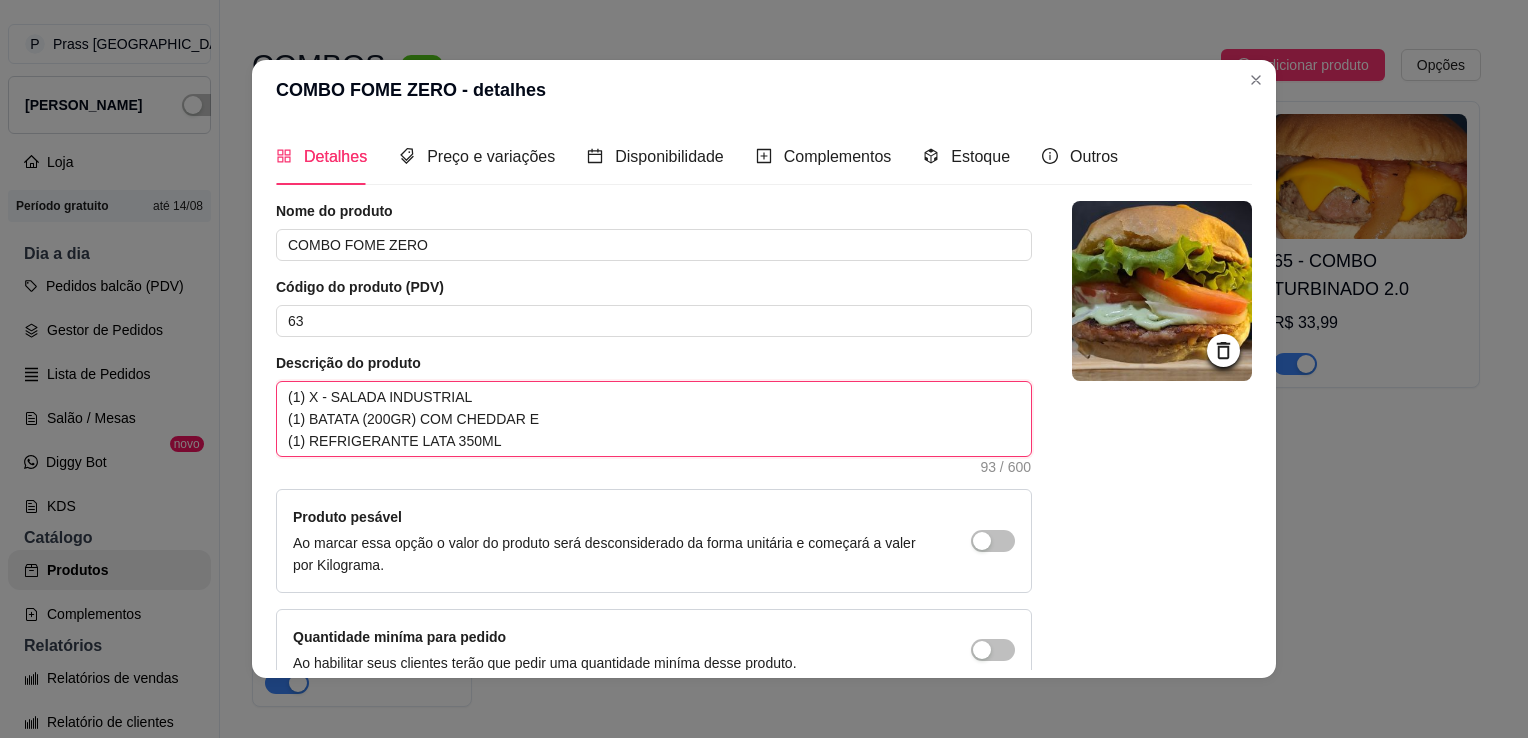 type on "(1) X - SALADA INDUSTRIAL
(1) BATATA (200GR) COM CHEDDAR E
(1) REFRIGERANTE LATA 350ML" 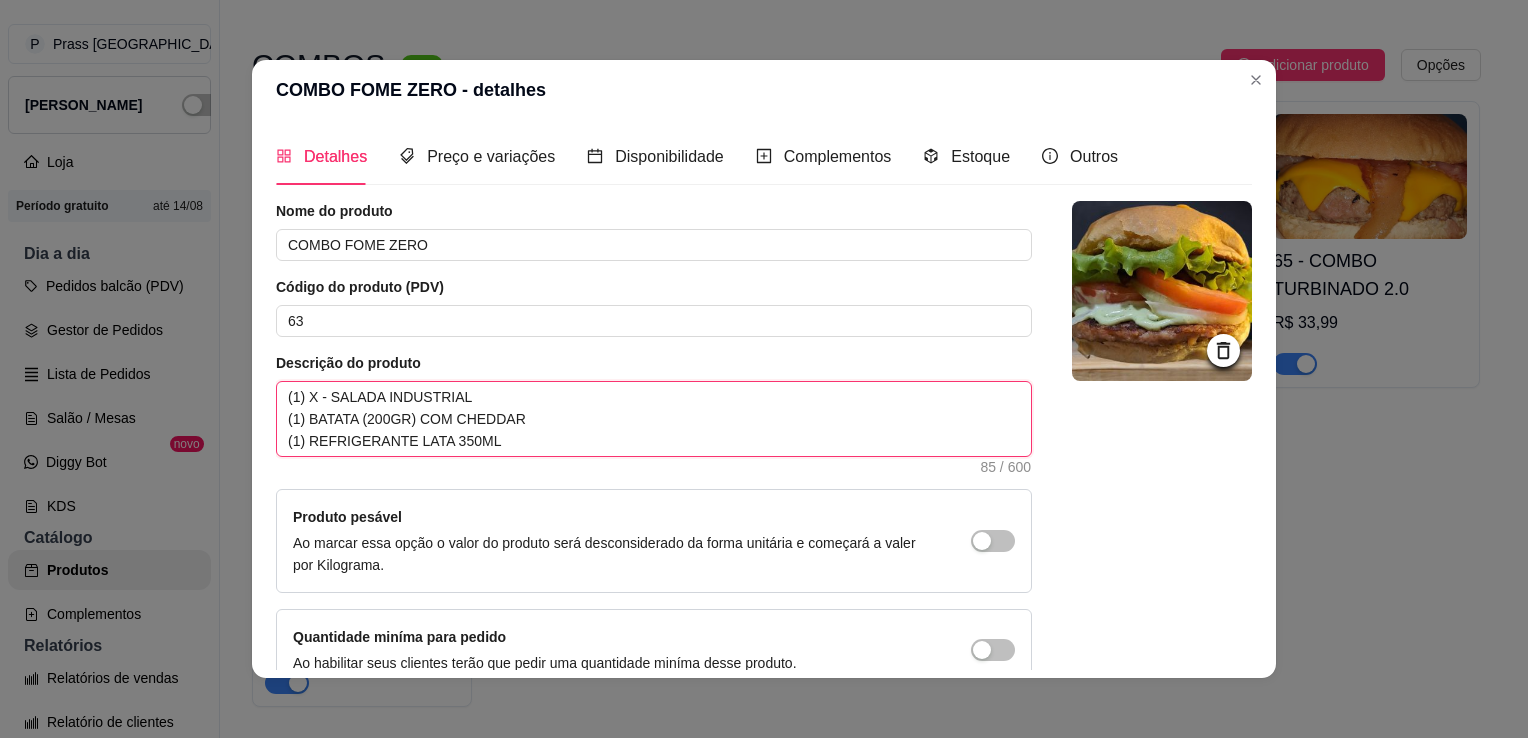 type 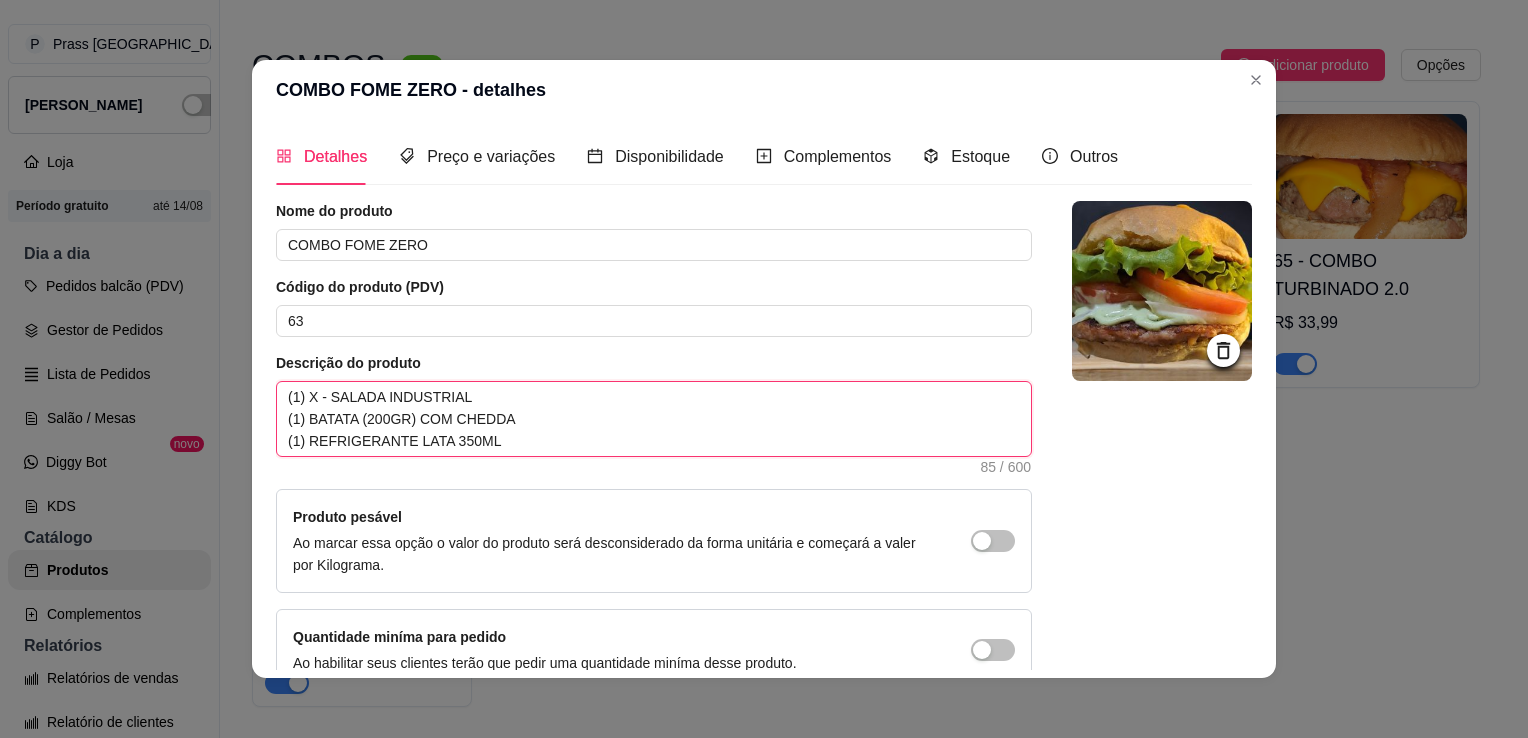 type 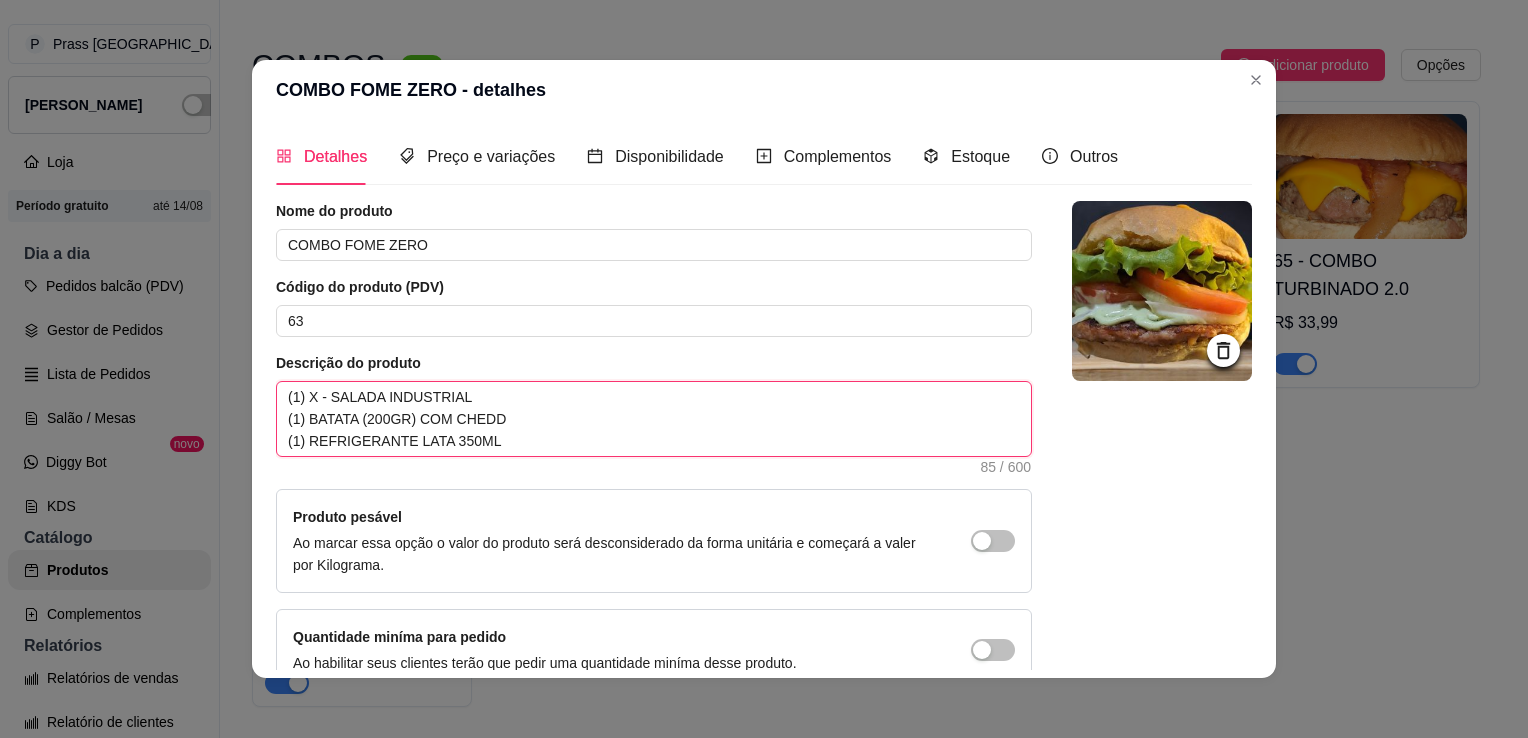 type 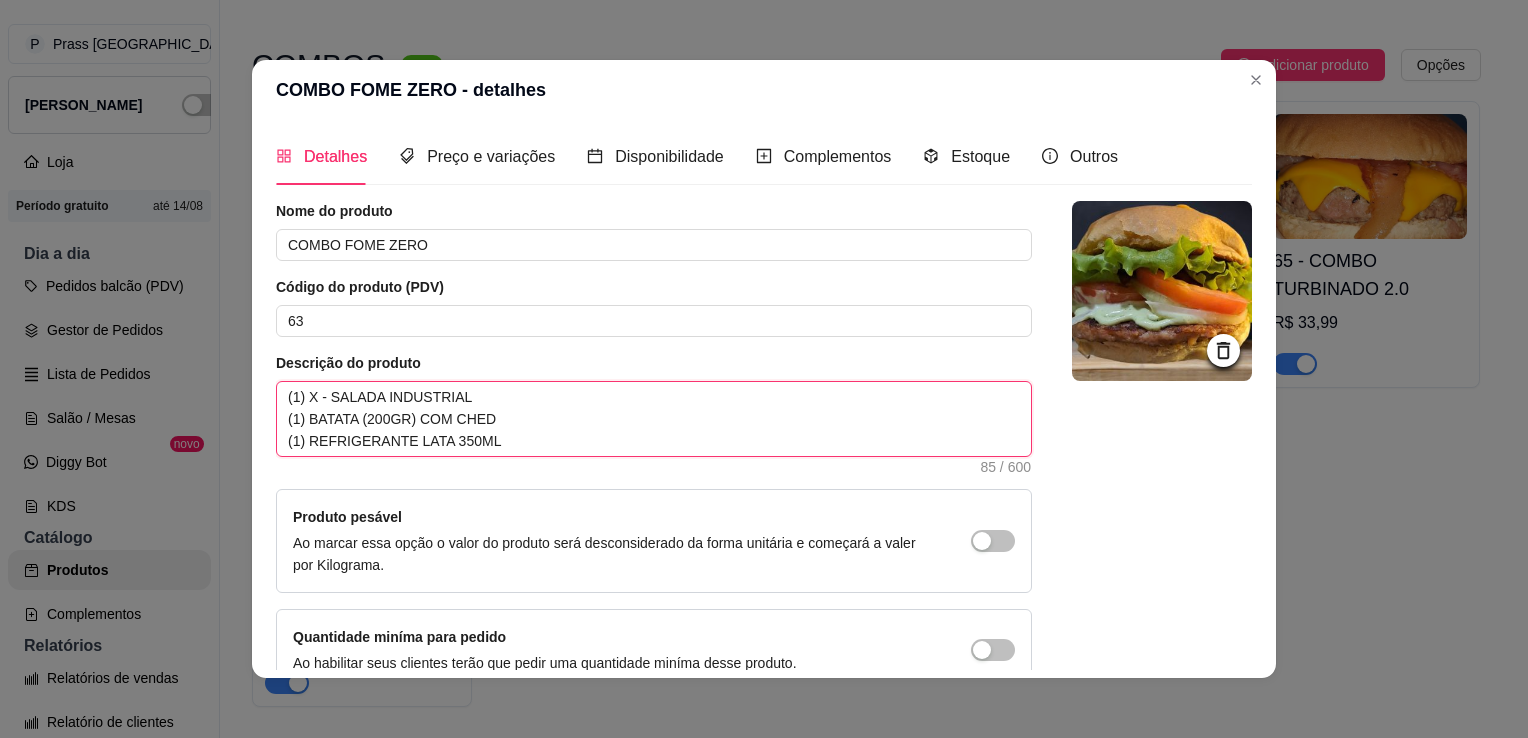 type 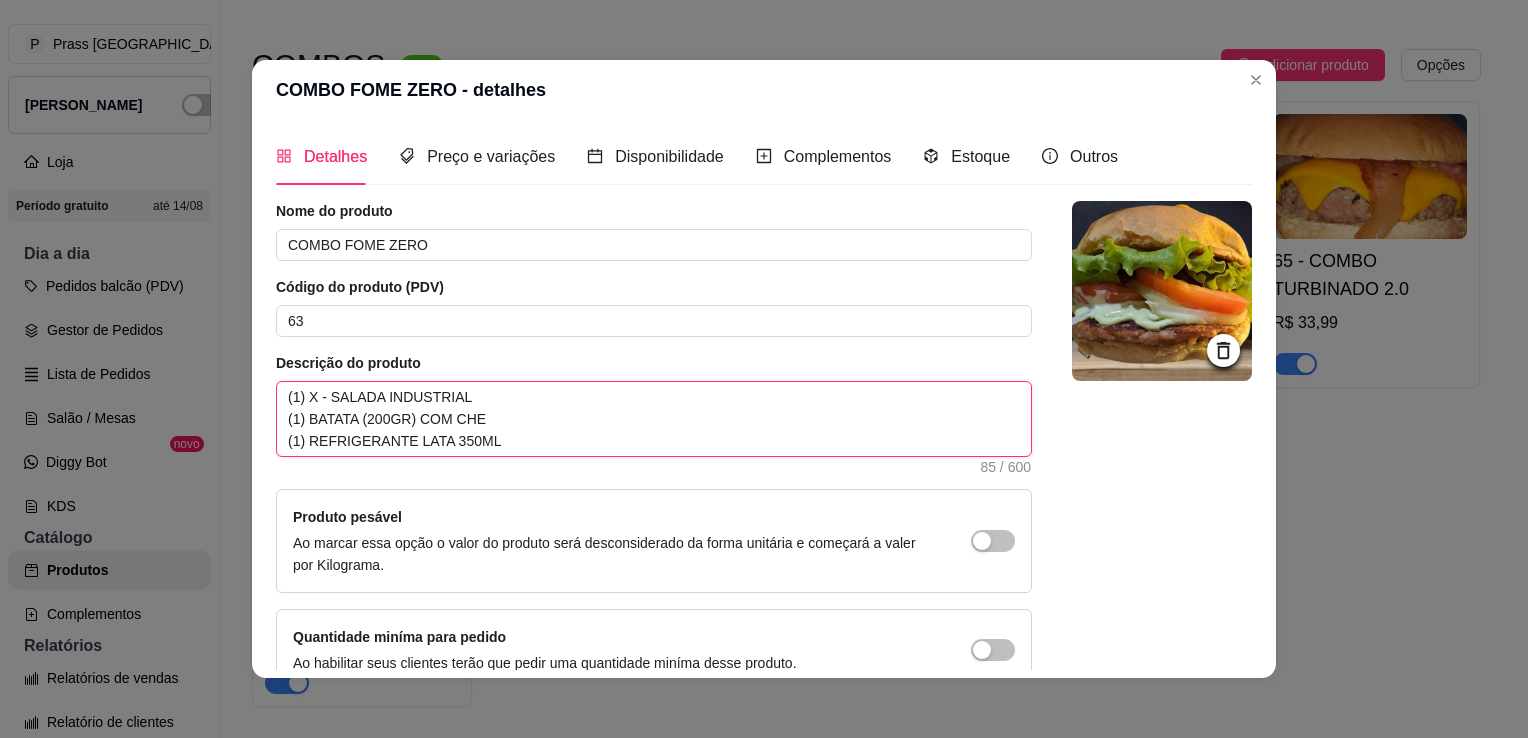 type 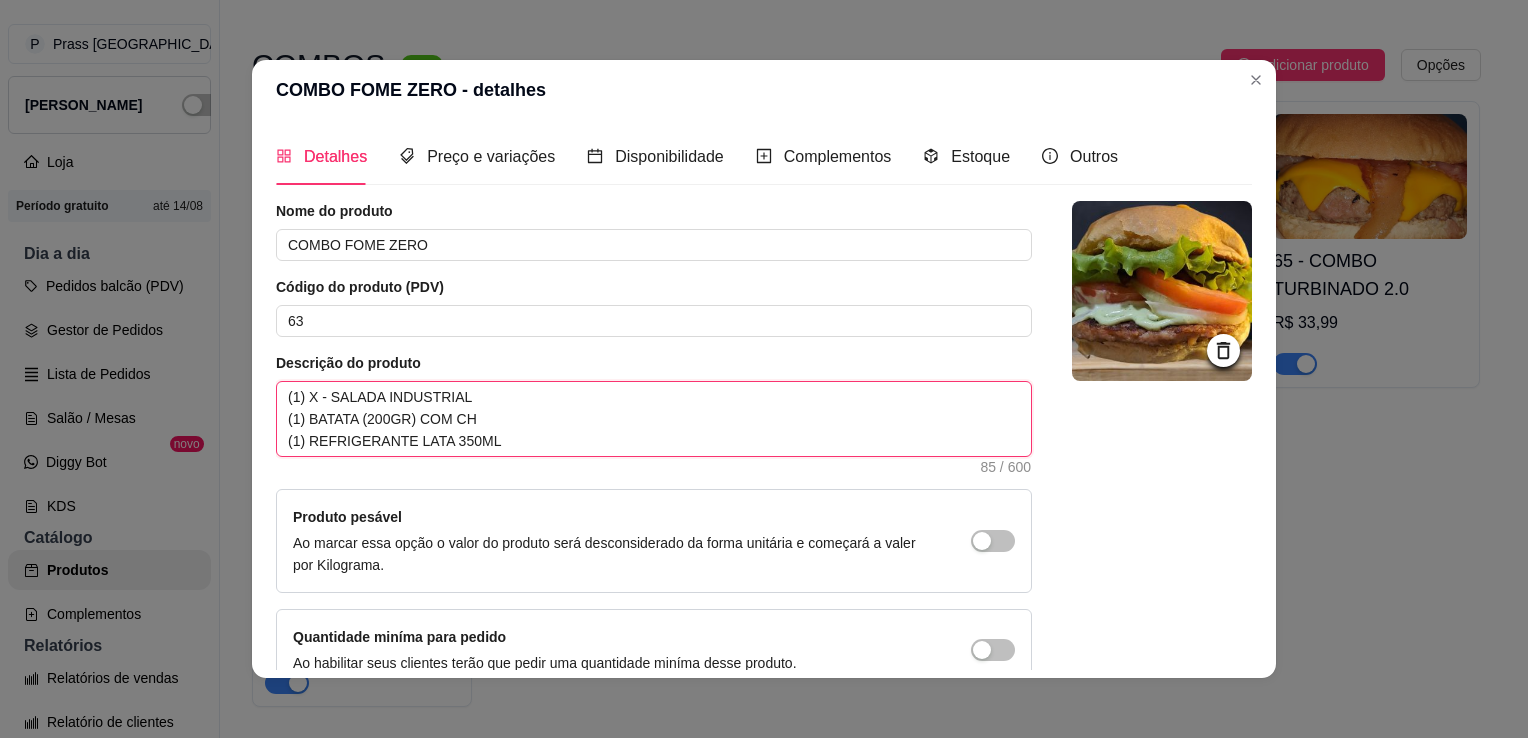type 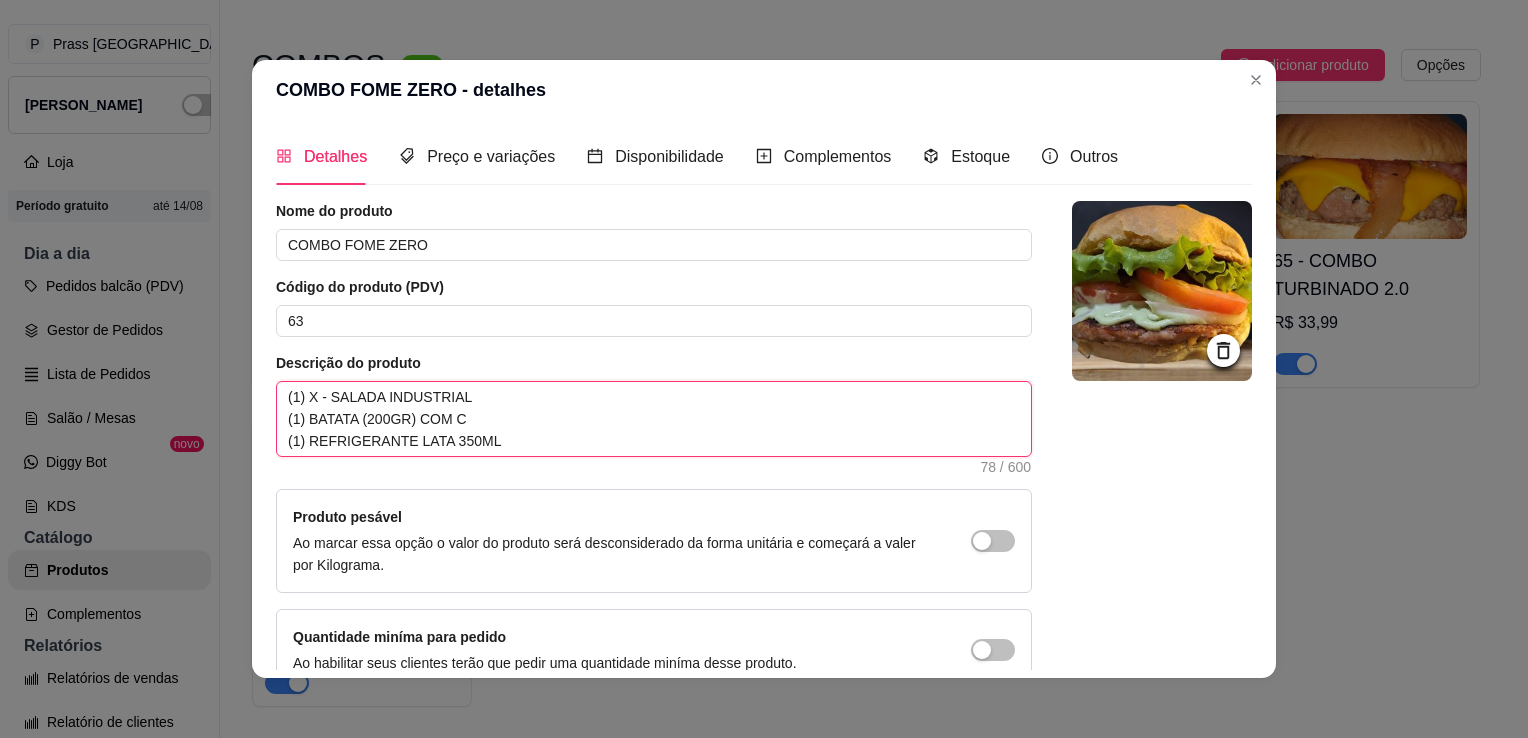 type 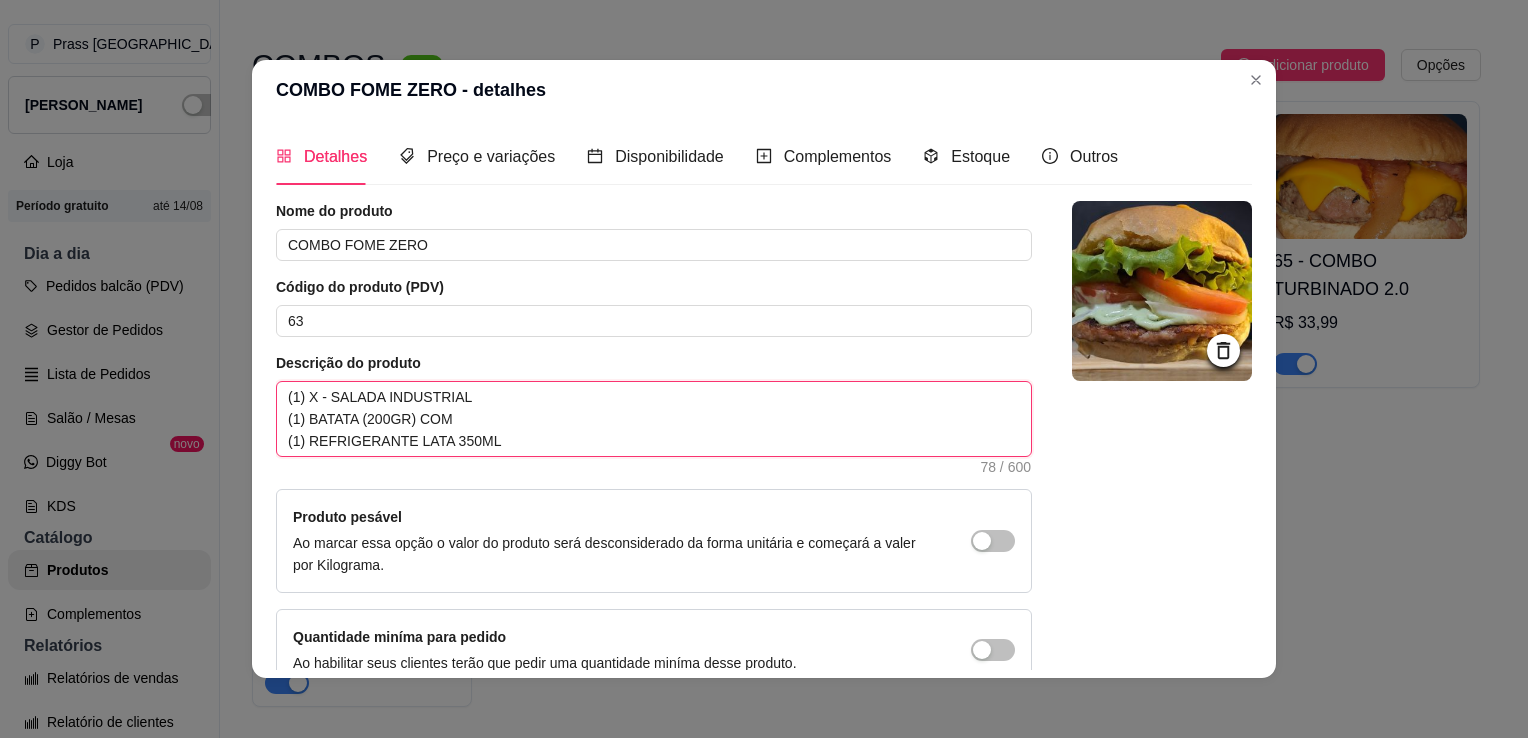 type 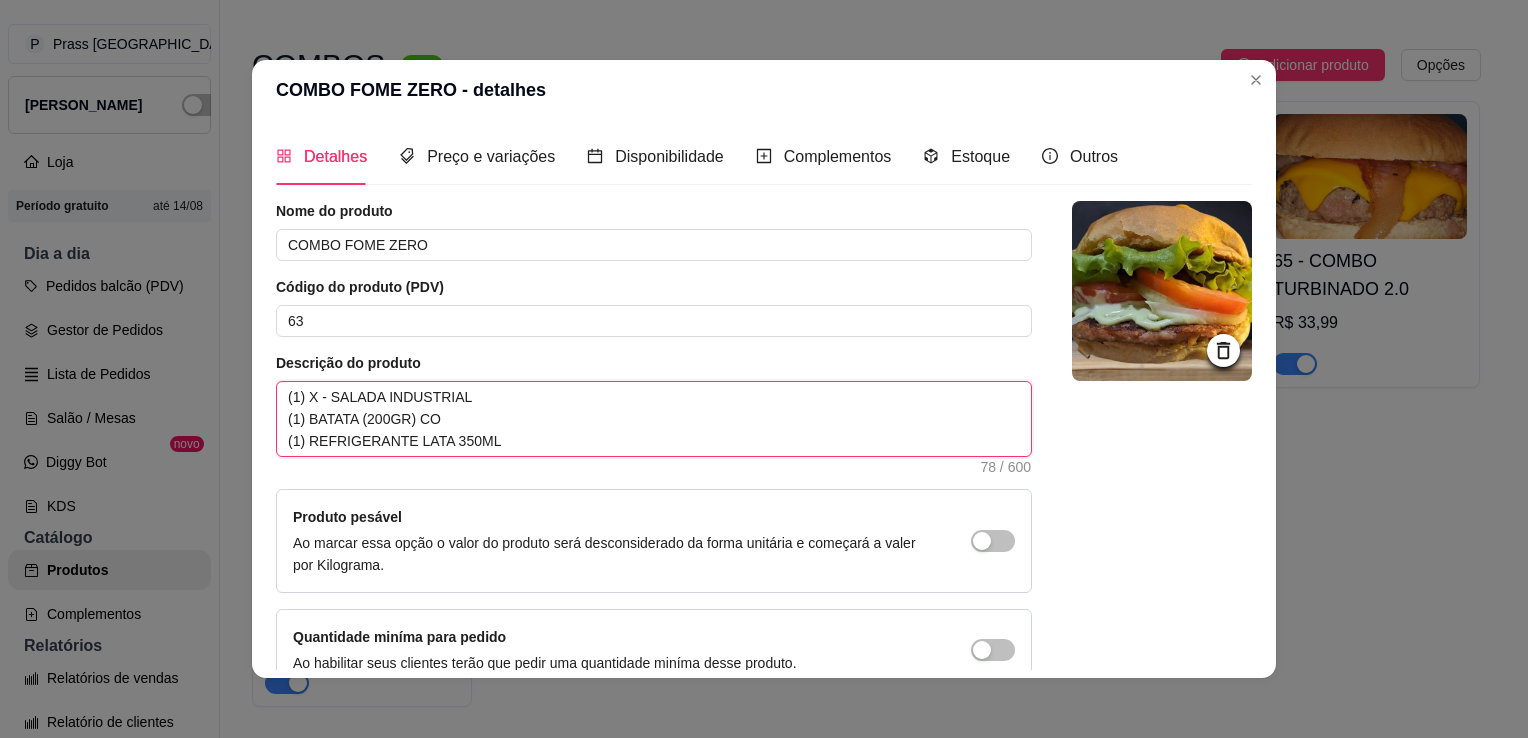 type 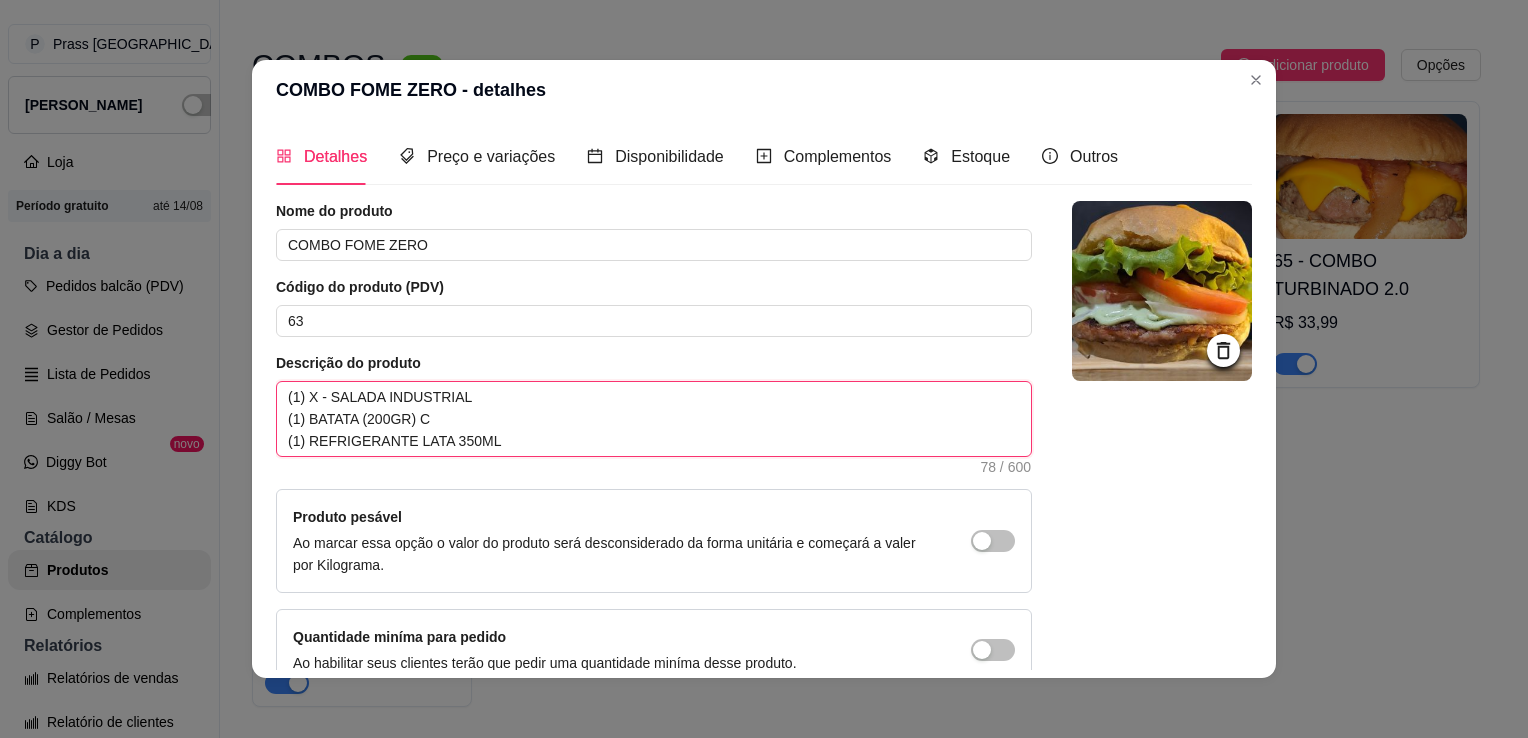 type 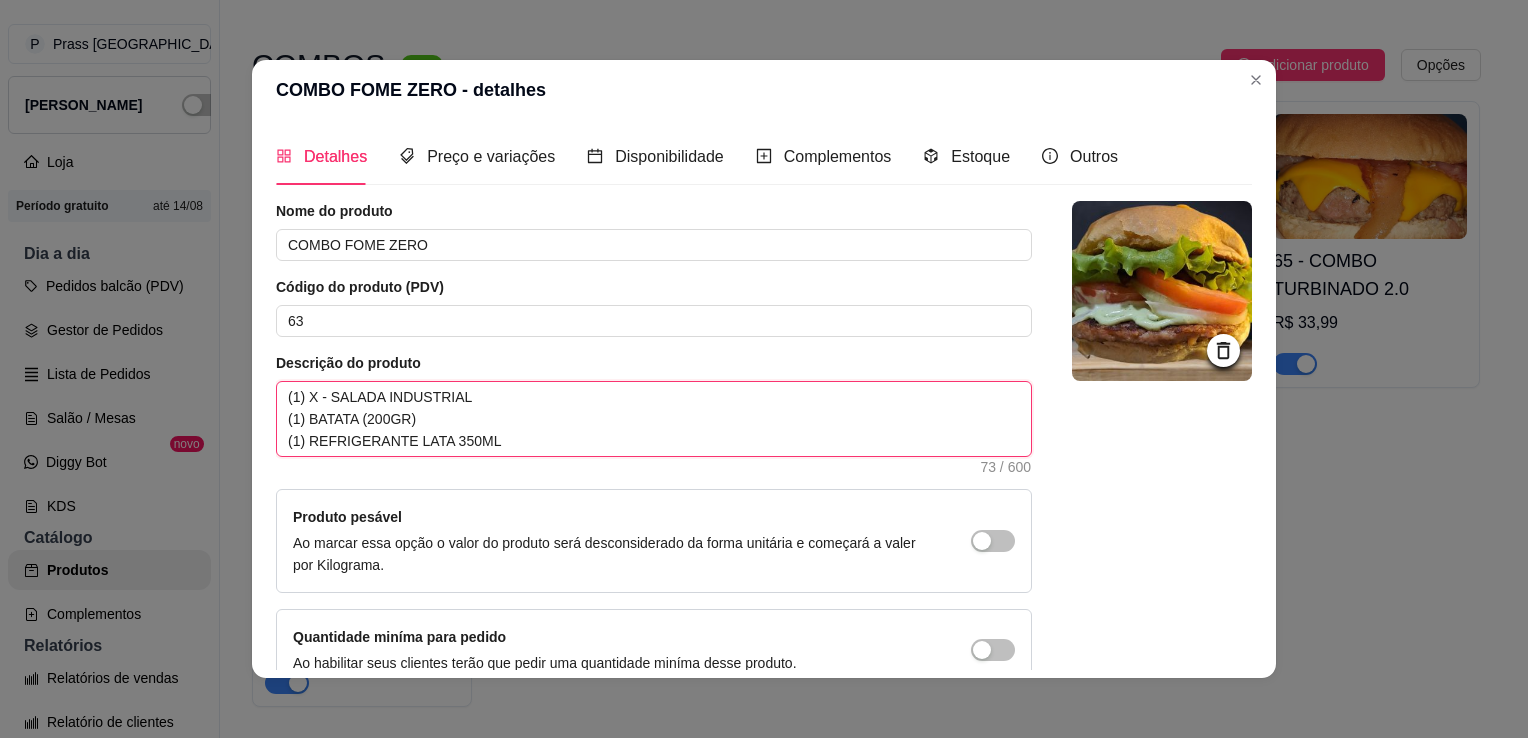 type 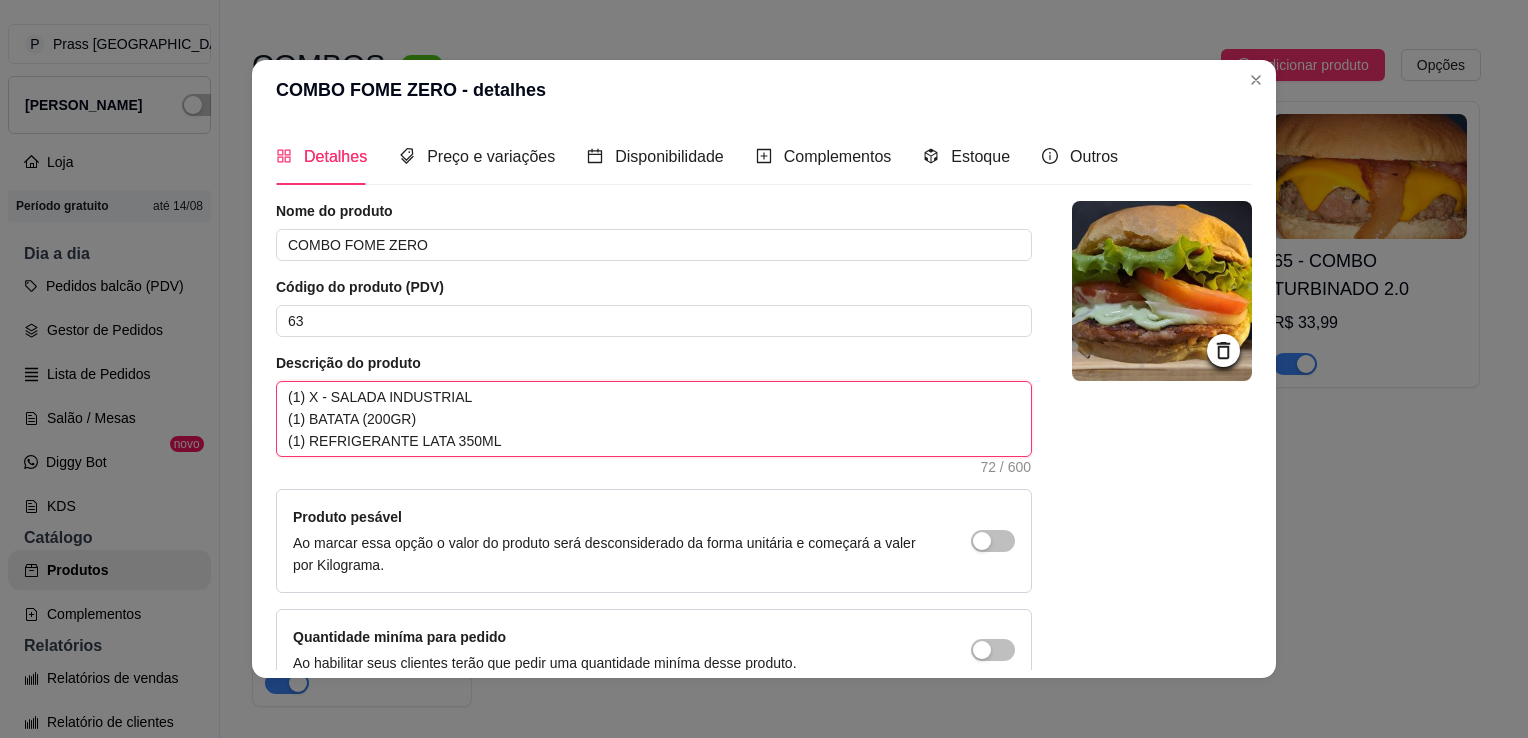 type 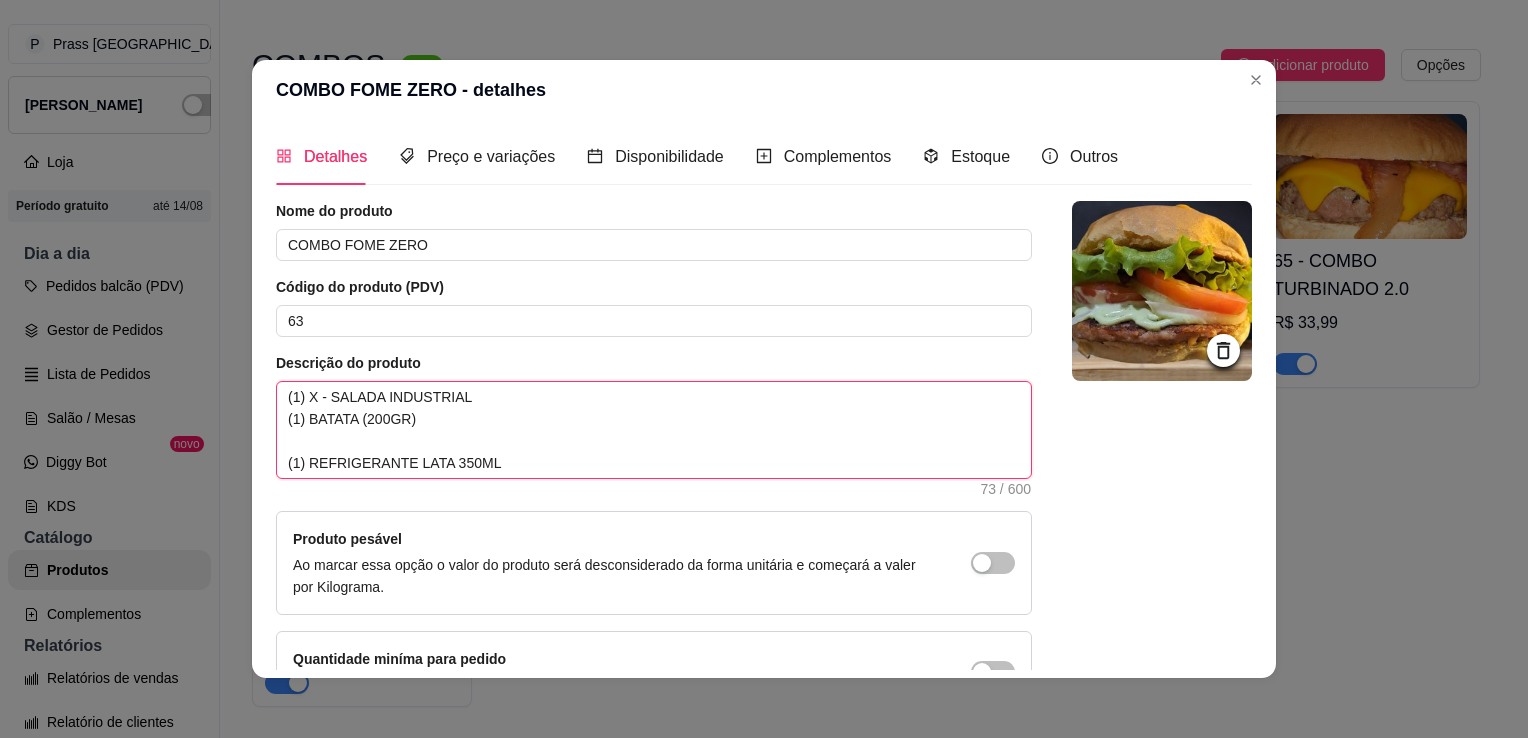 type 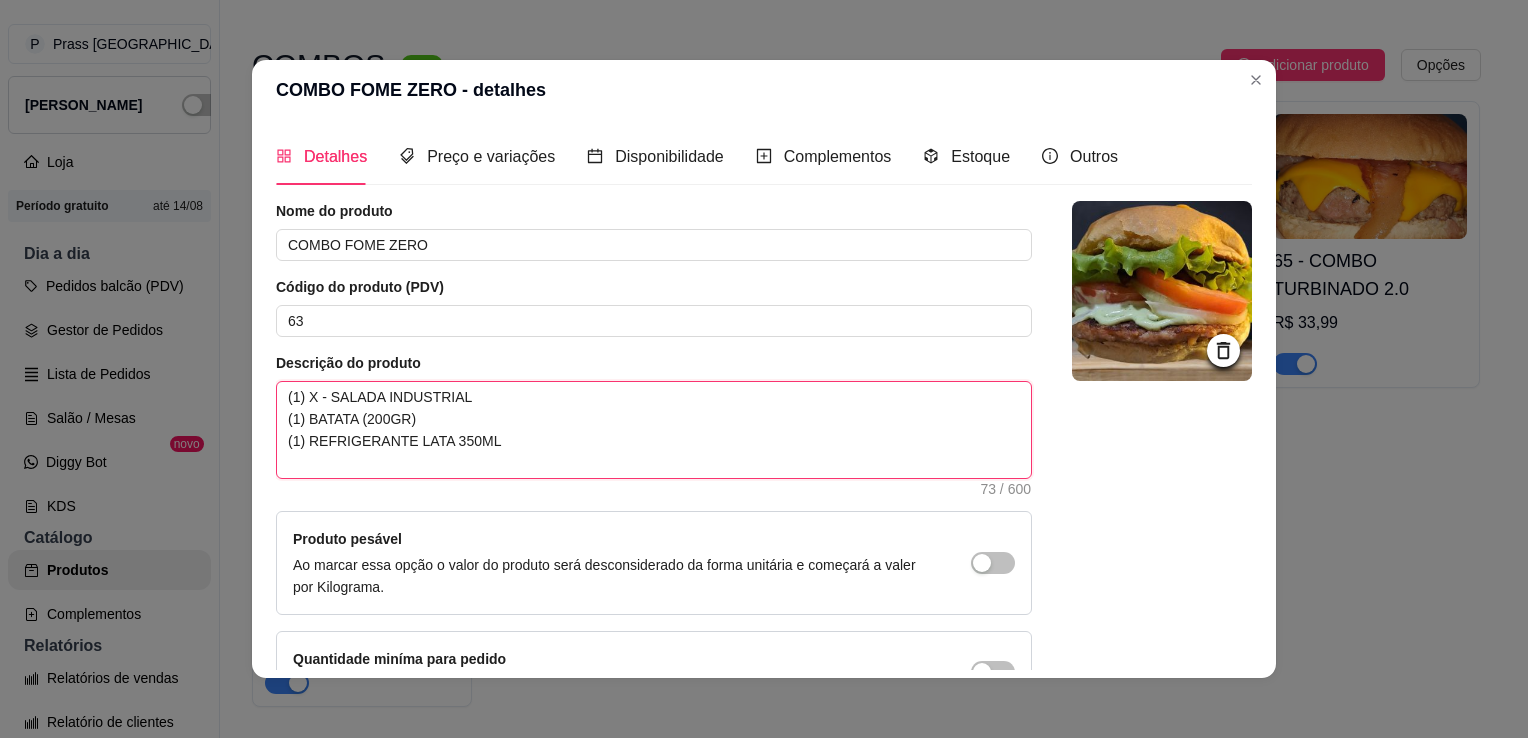 type 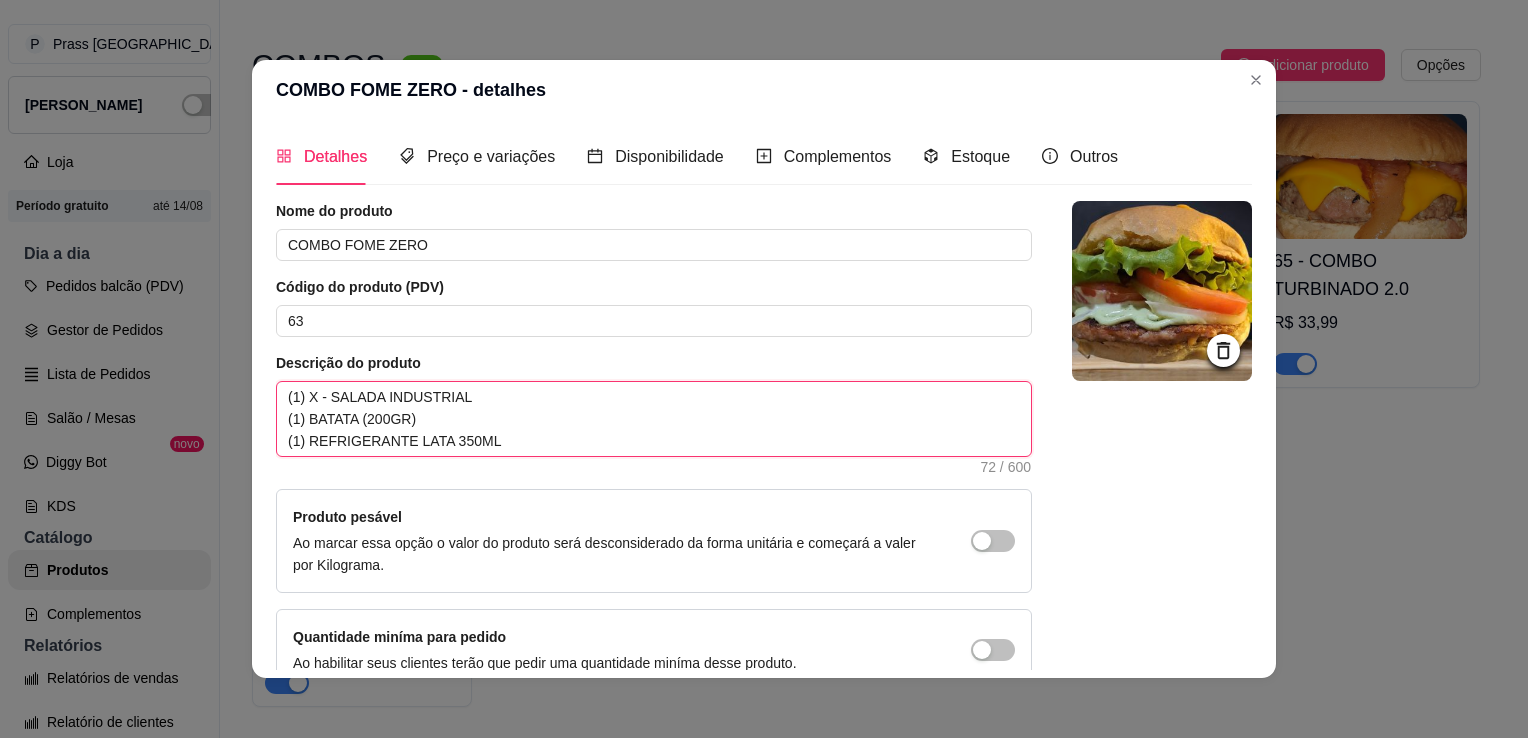 type on "(1) X - SALADA INDUSTRIAL
(1) BATATA (200GR)
(1) REFRIGERANTE LATA 350ML" 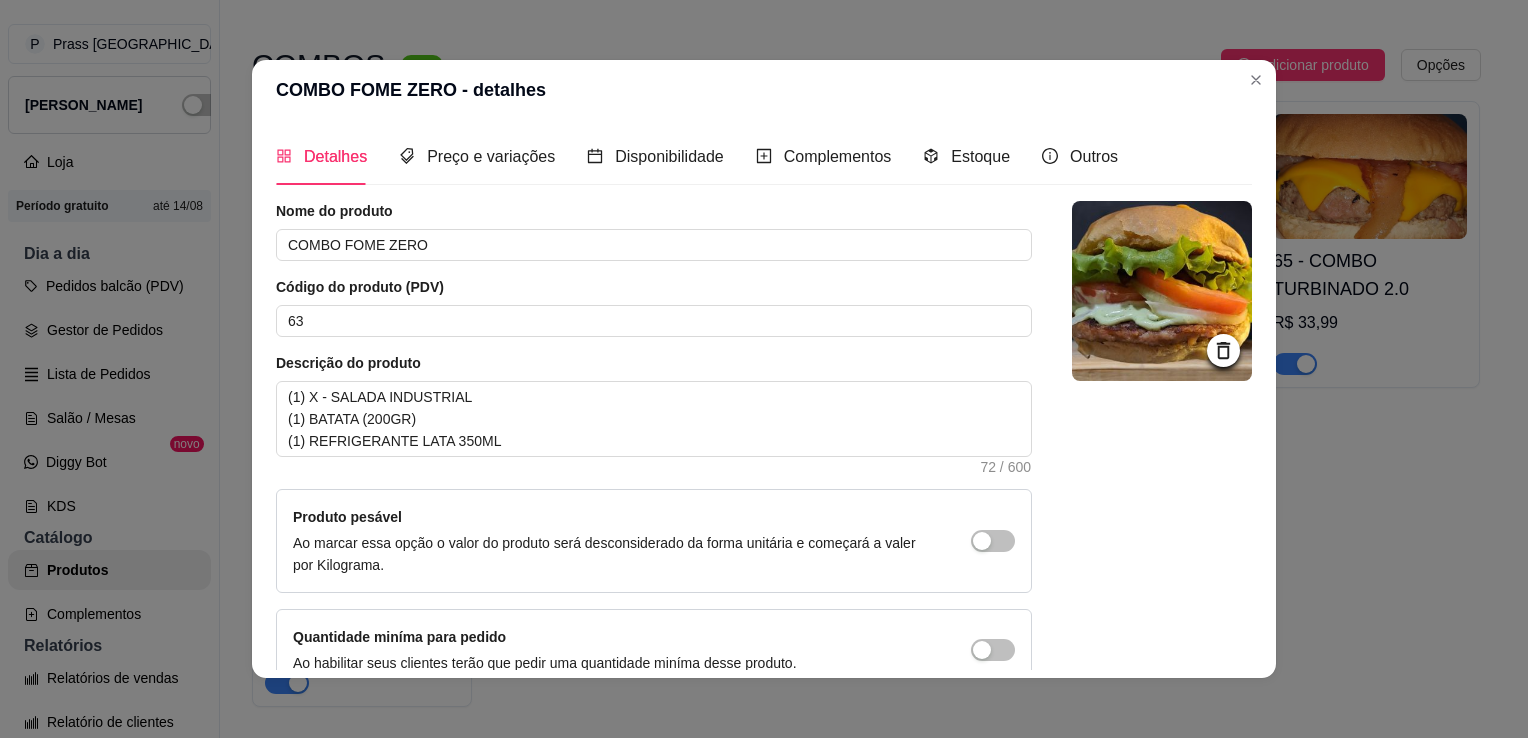 scroll, scrollTop: 107, scrollLeft: 0, axis: vertical 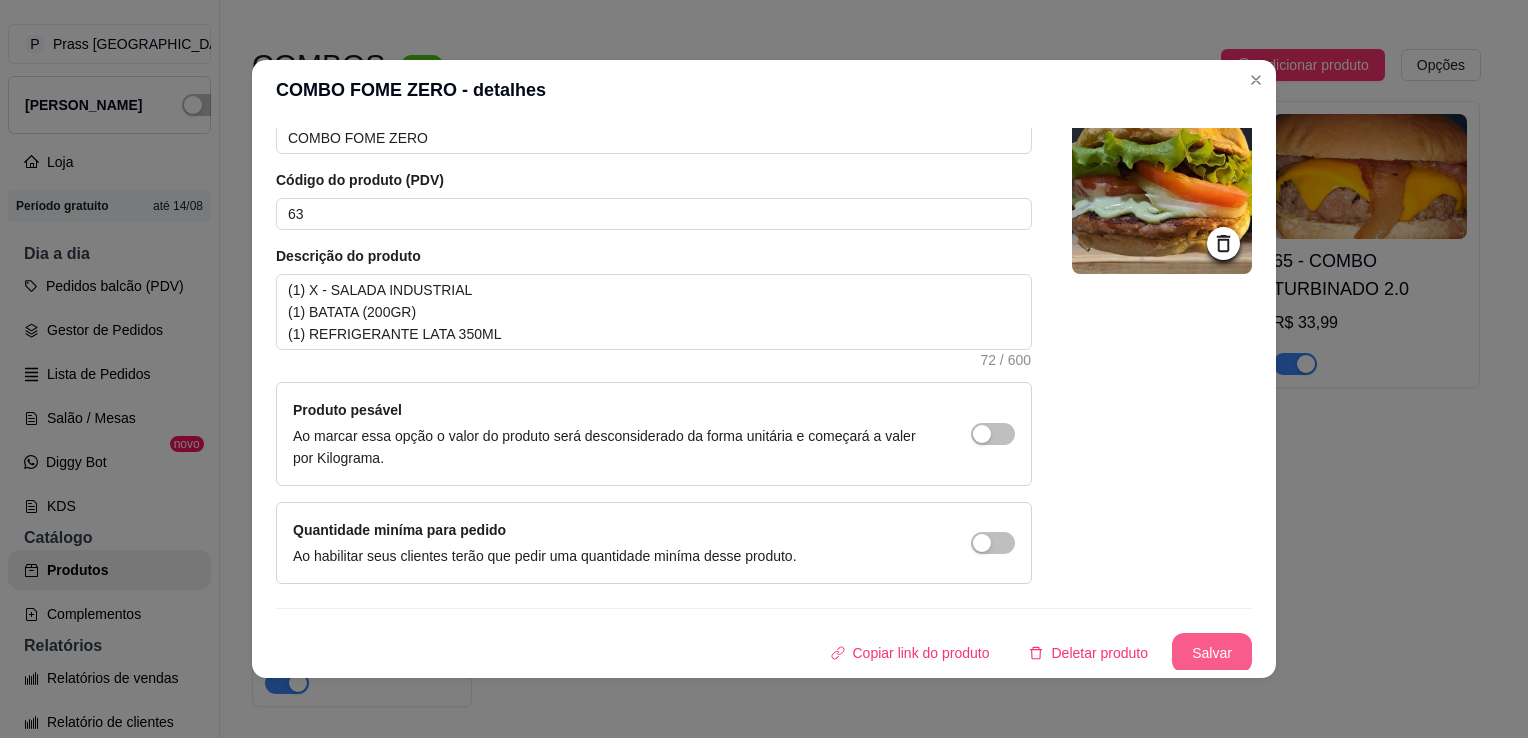 click on "Salvar" at bounding box center [1212, 653] 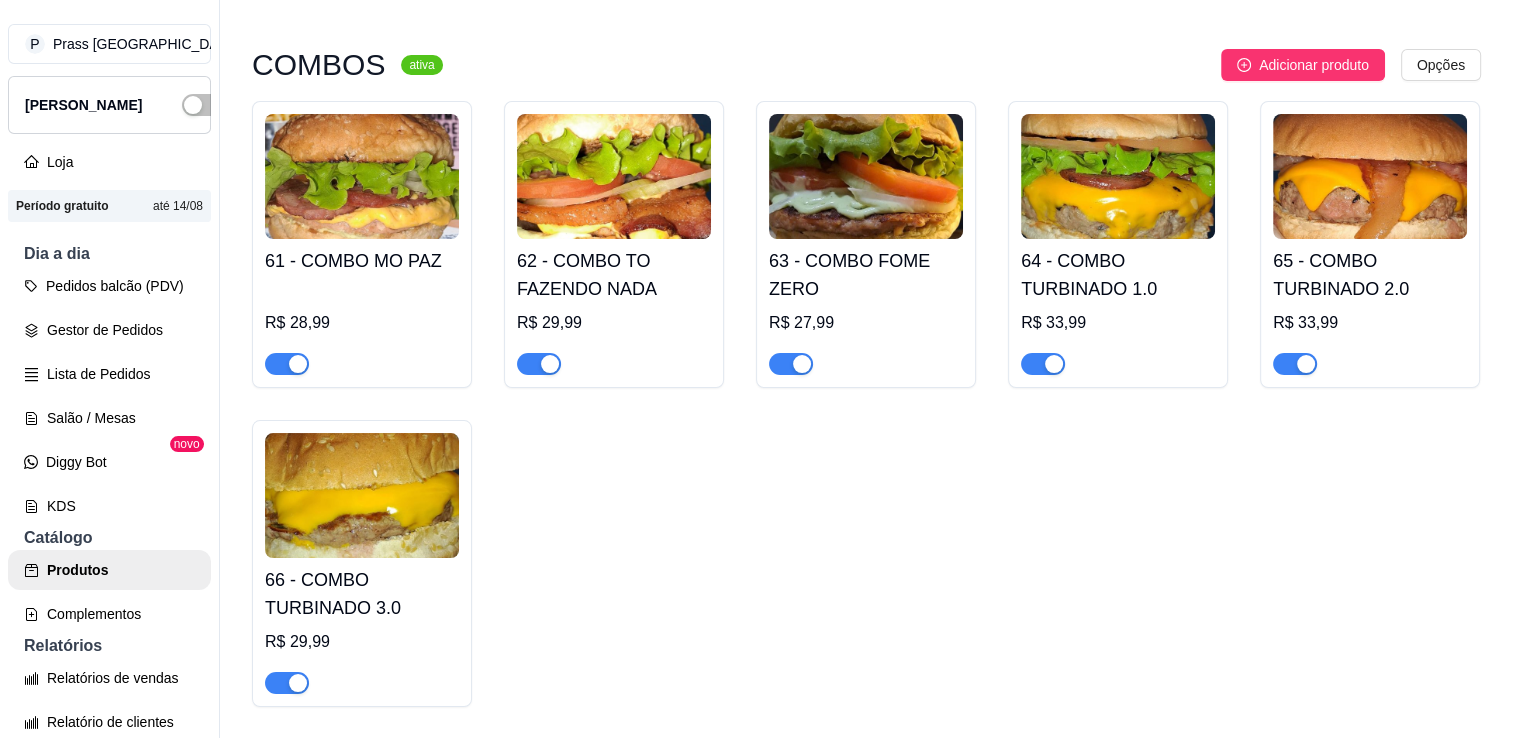 click on "64 - COMBO TURBINADO 1.0" at bounding box center (1118, 275) 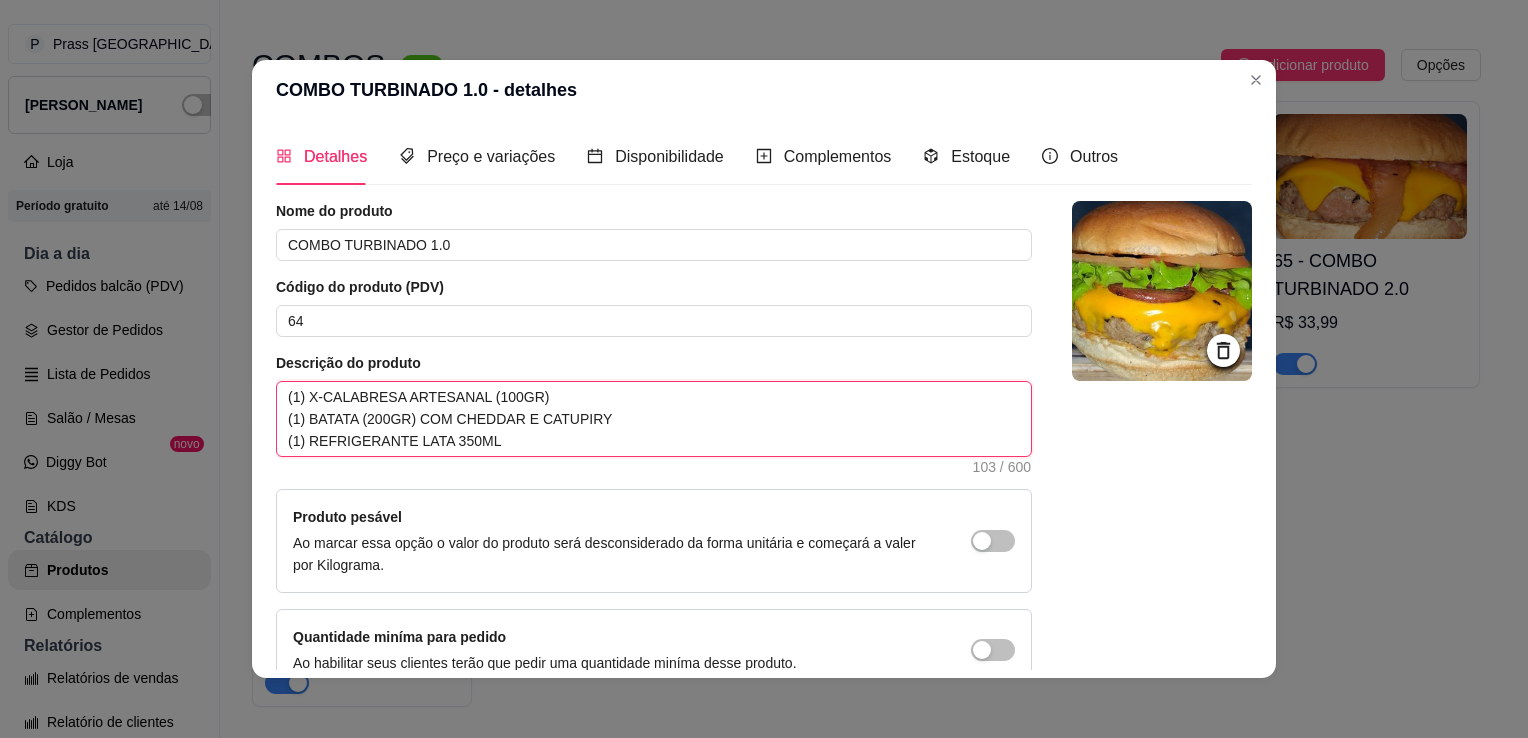 click on "(1) X-CALABRESA ARTESANAL (100GR)
(1) BATATA (200GR) COM CHEDDAR E CATUPIRY
(1) REFRIGERANTE LATA 350ML" at bounding box center (654, 419) 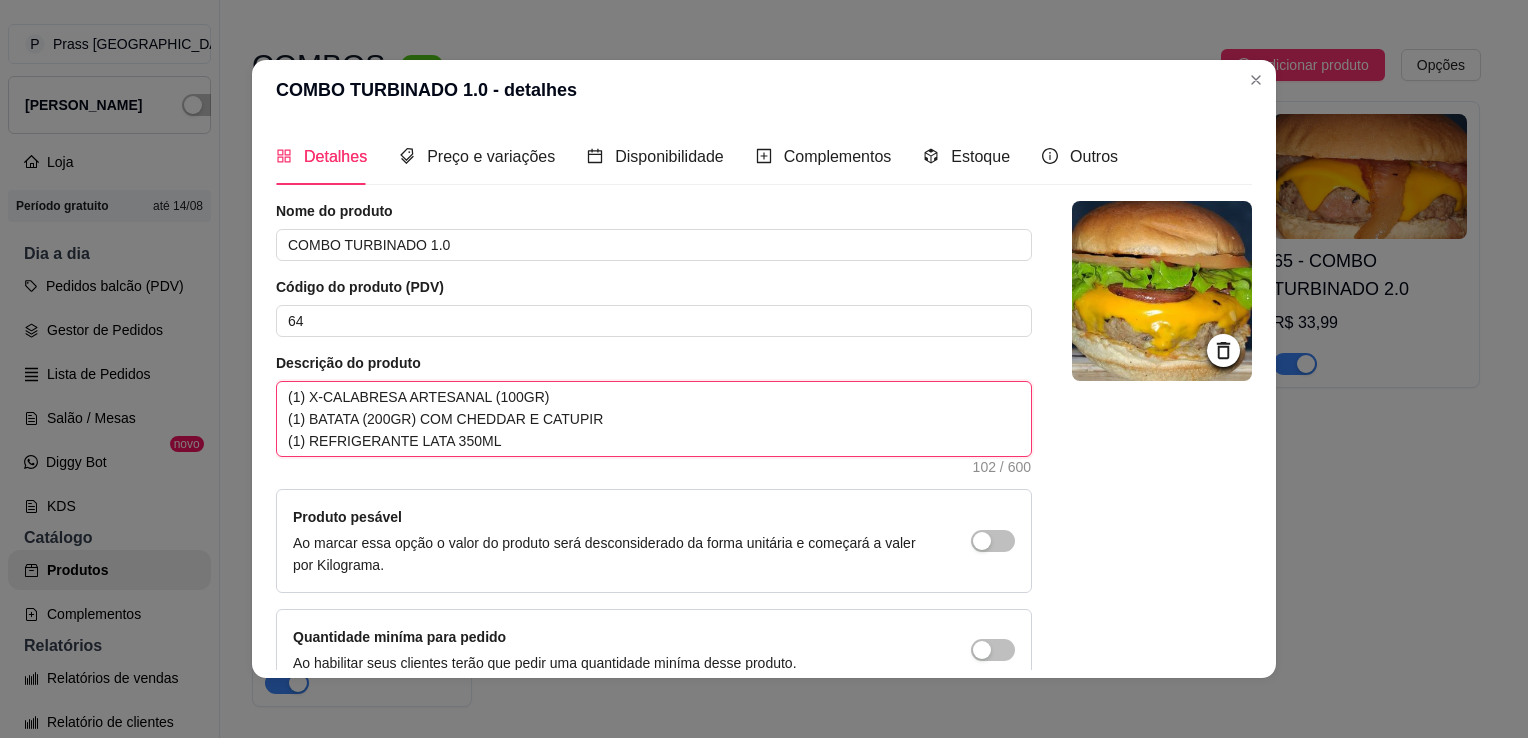type 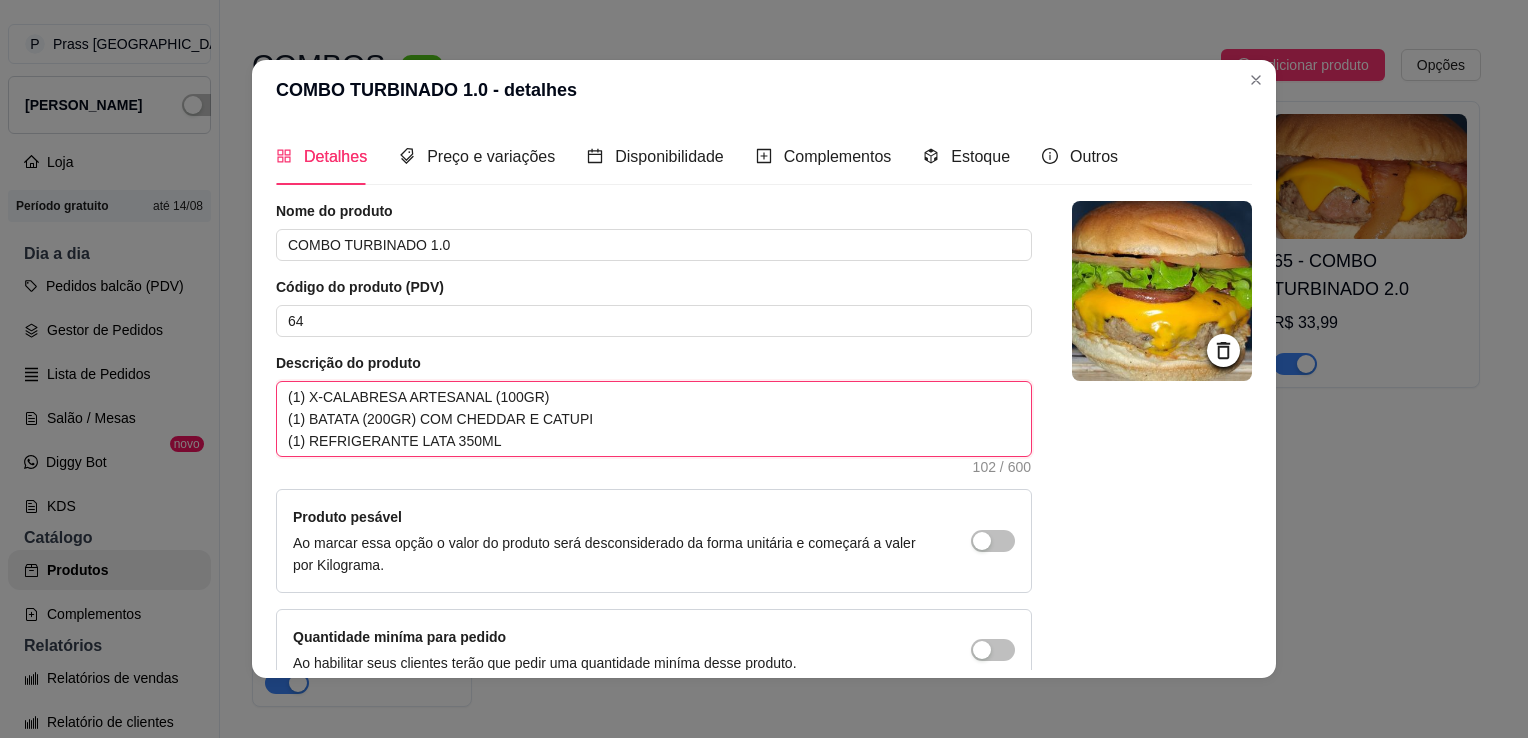 type 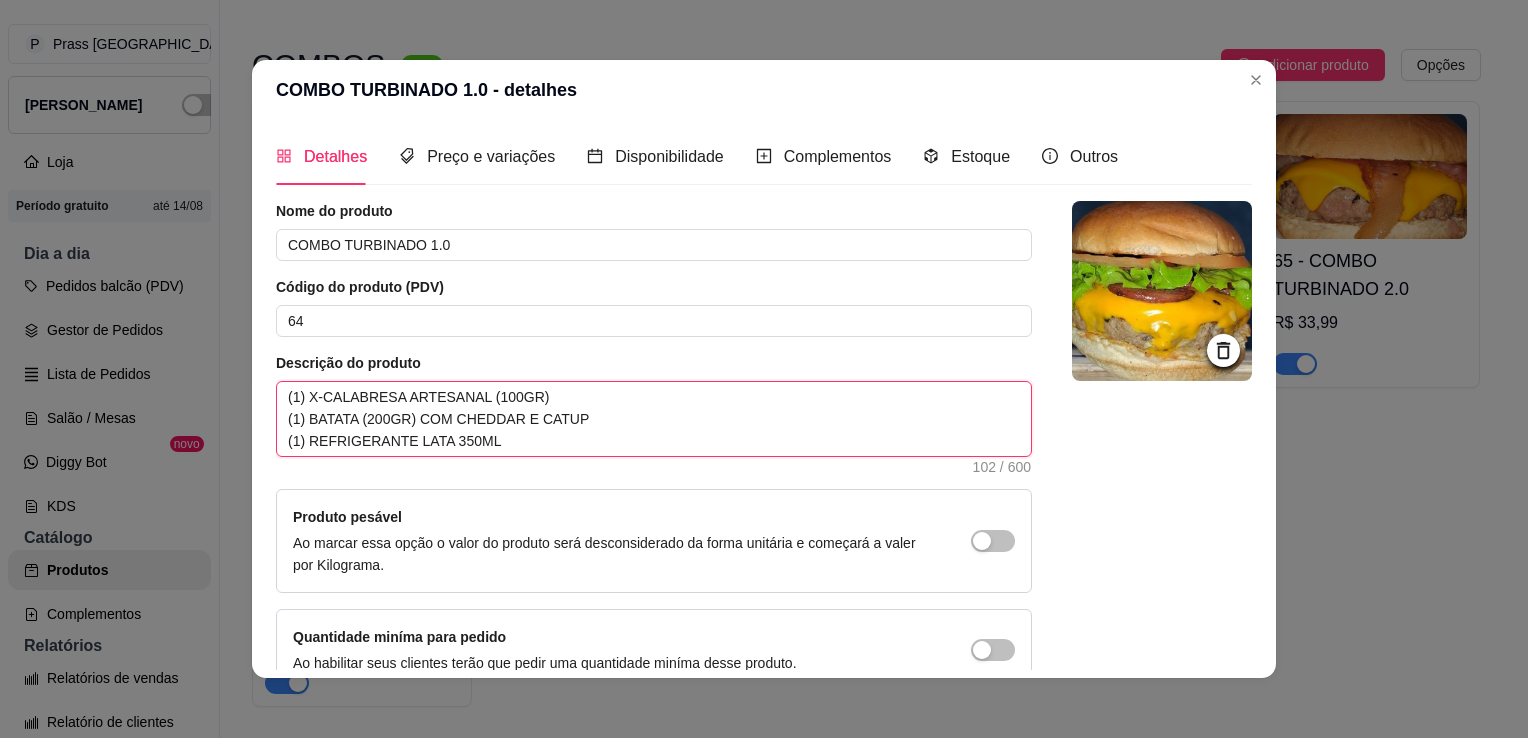 type 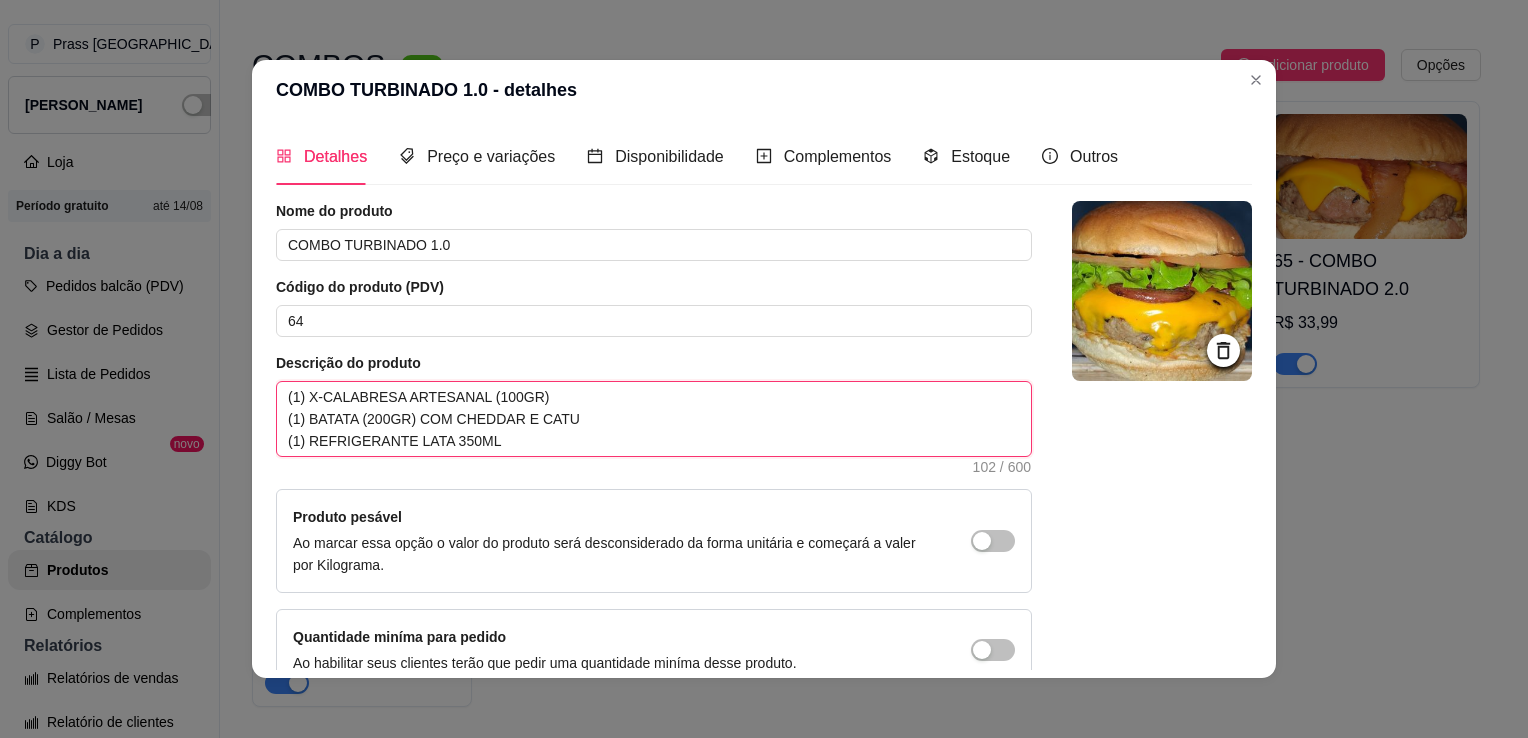 type 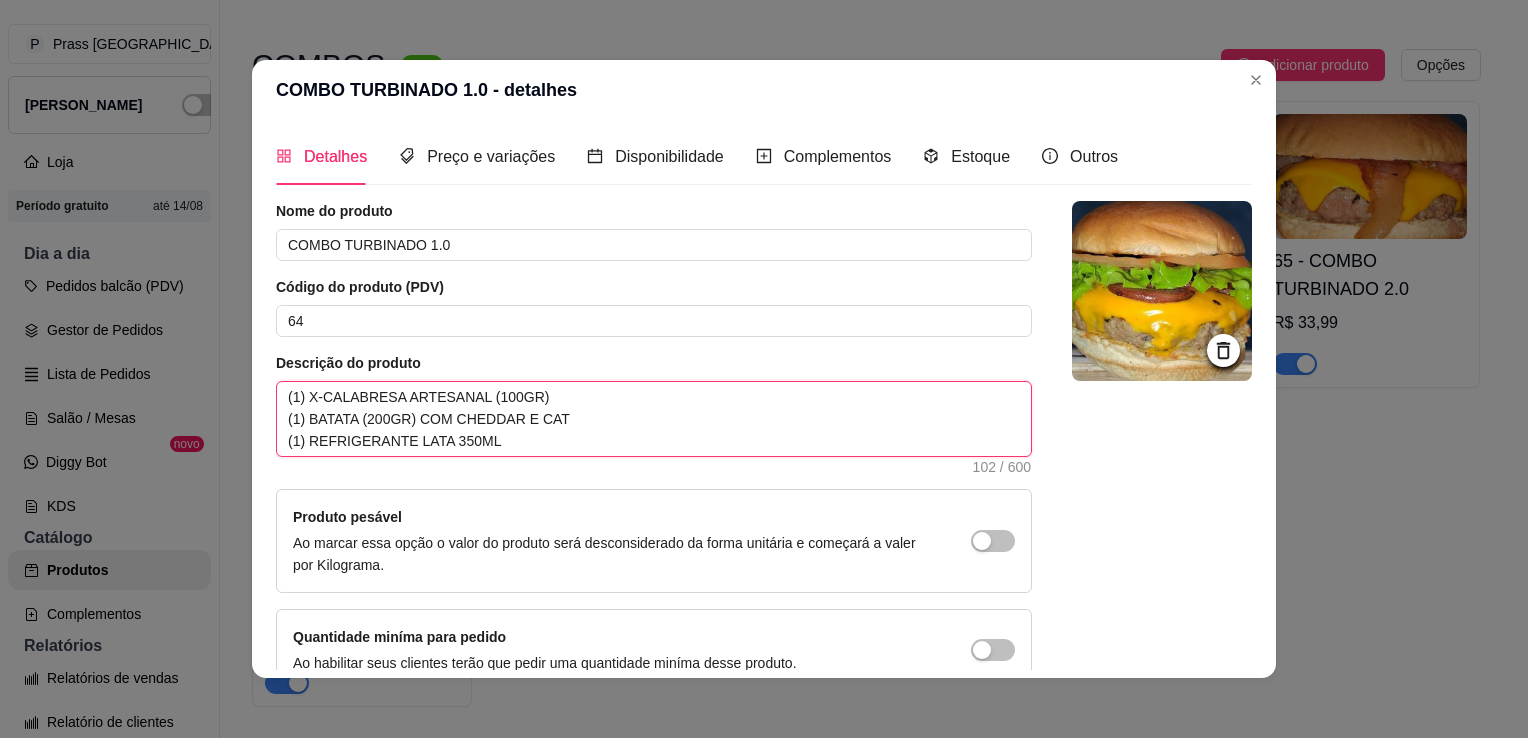 type 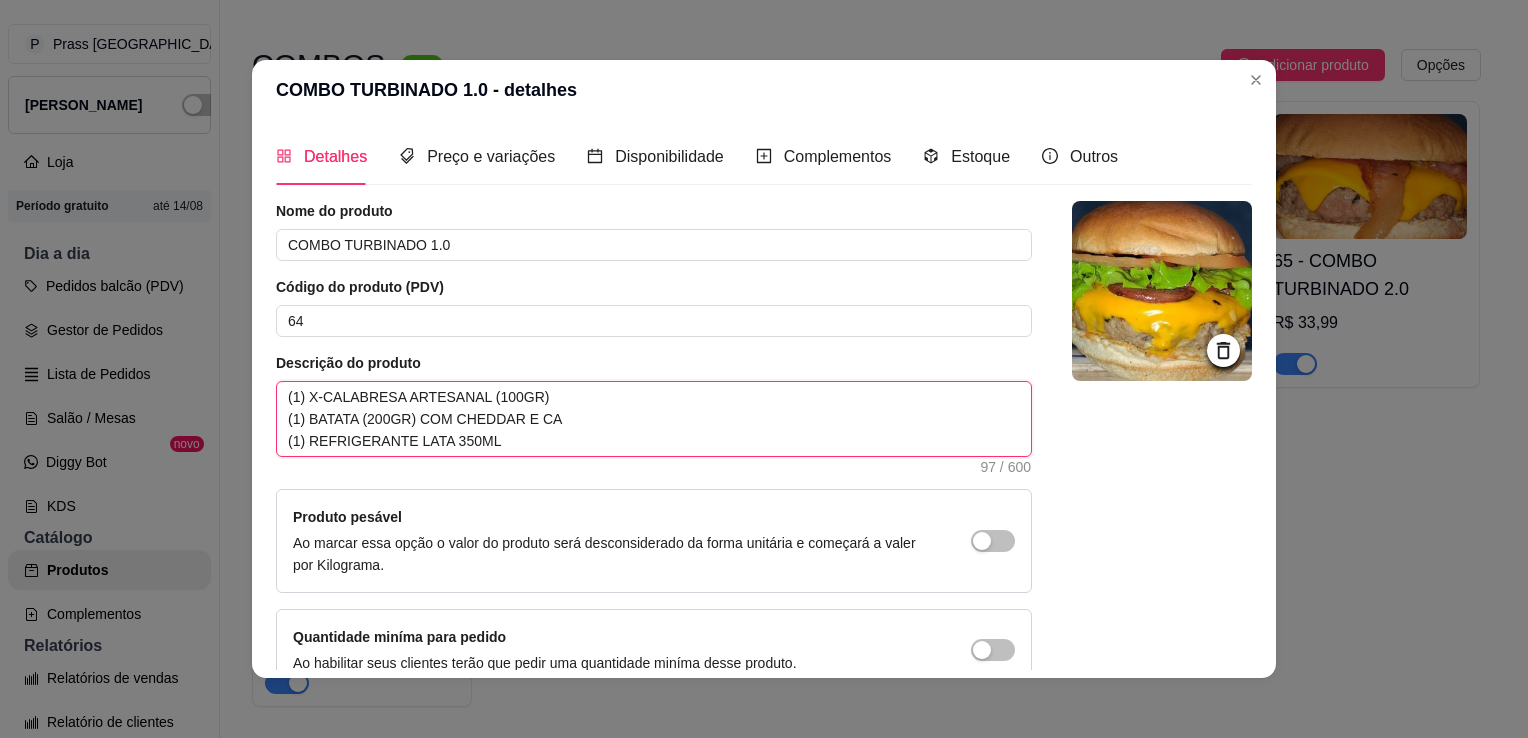 type 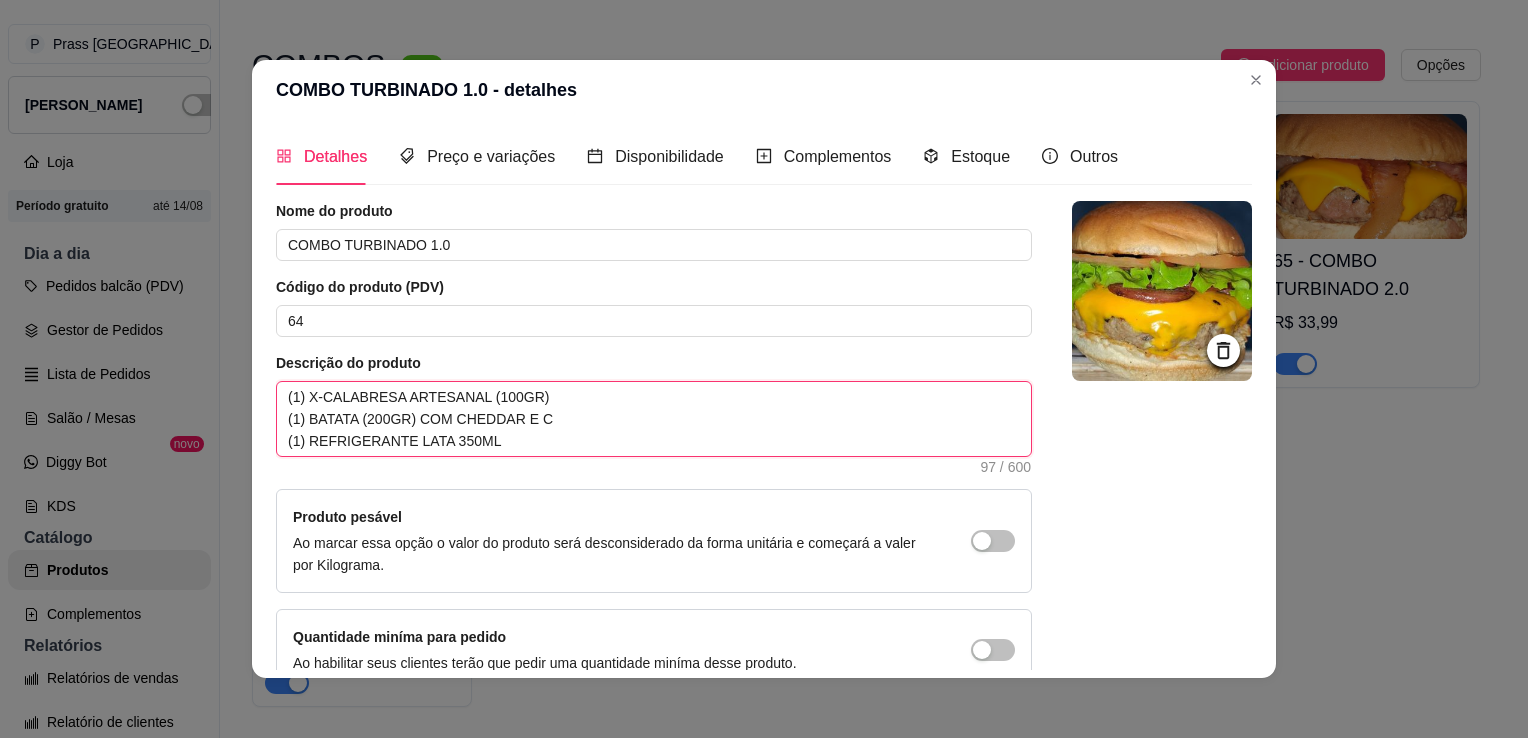 type 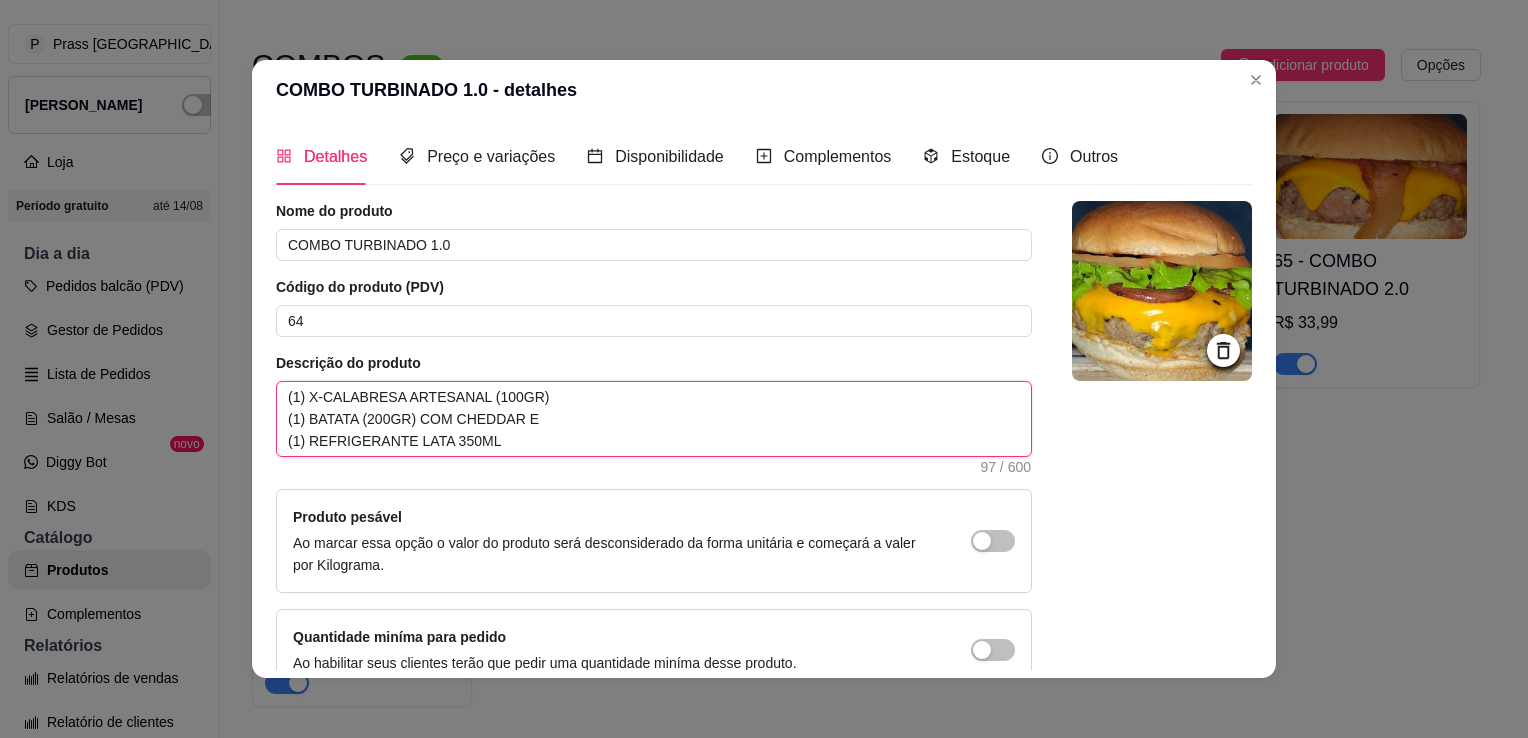 type 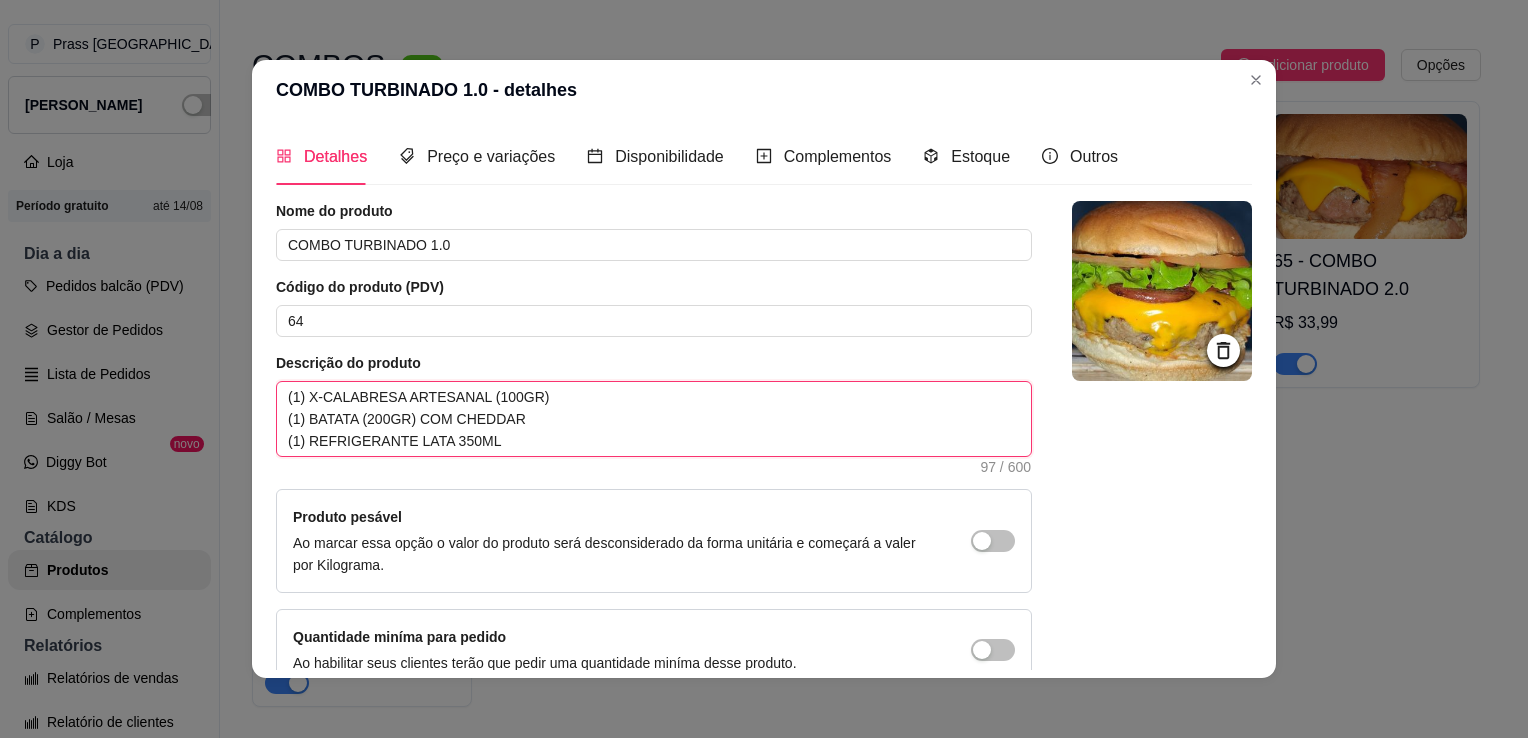 type 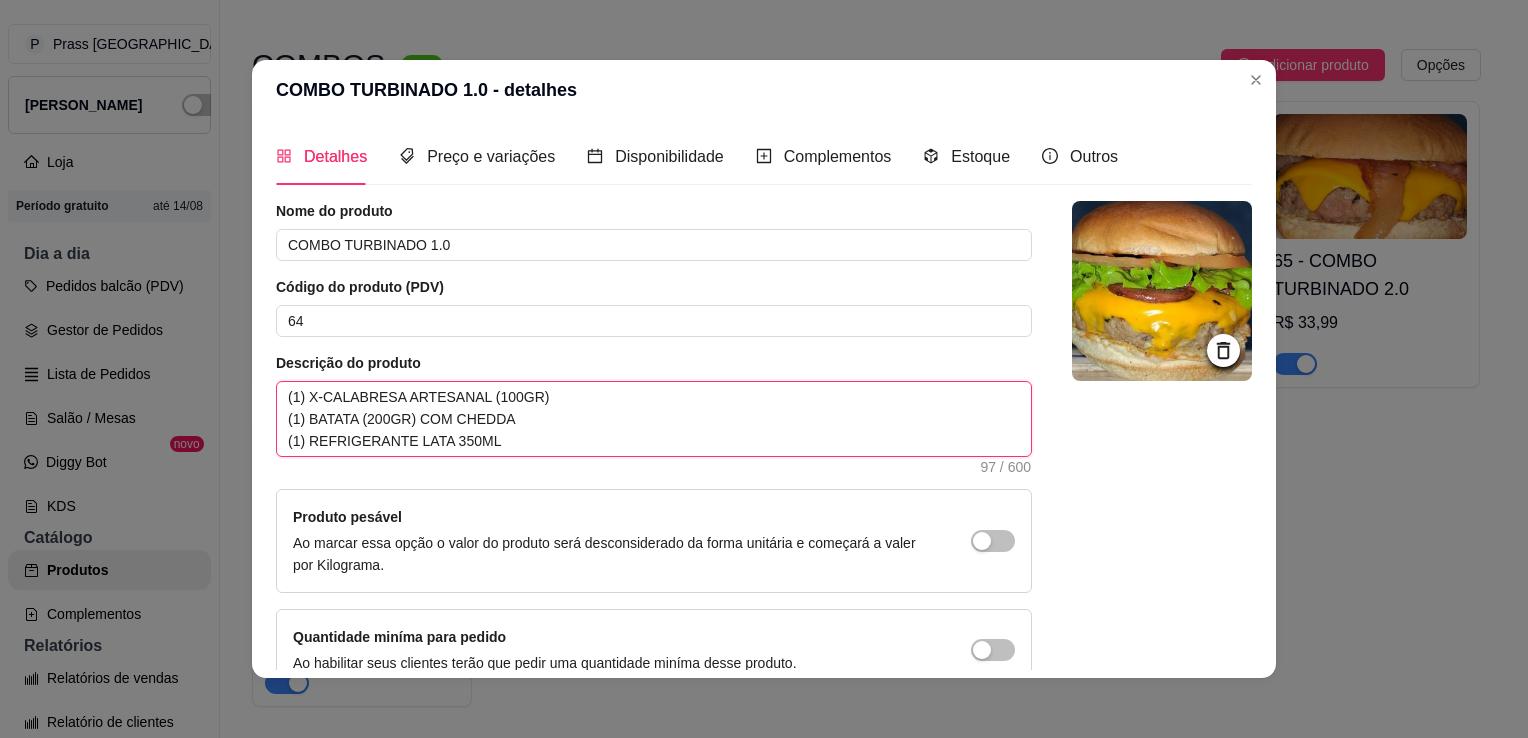 type 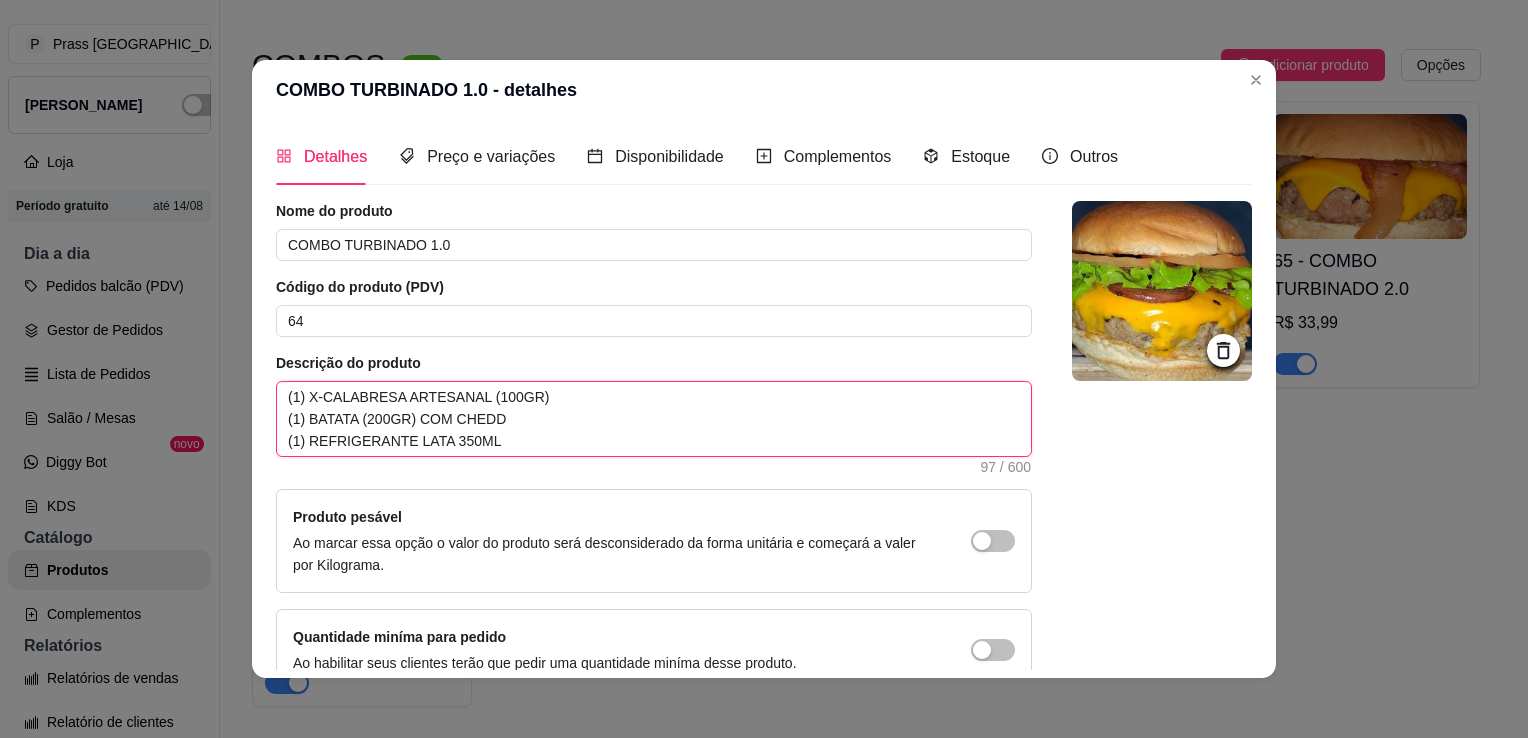 type 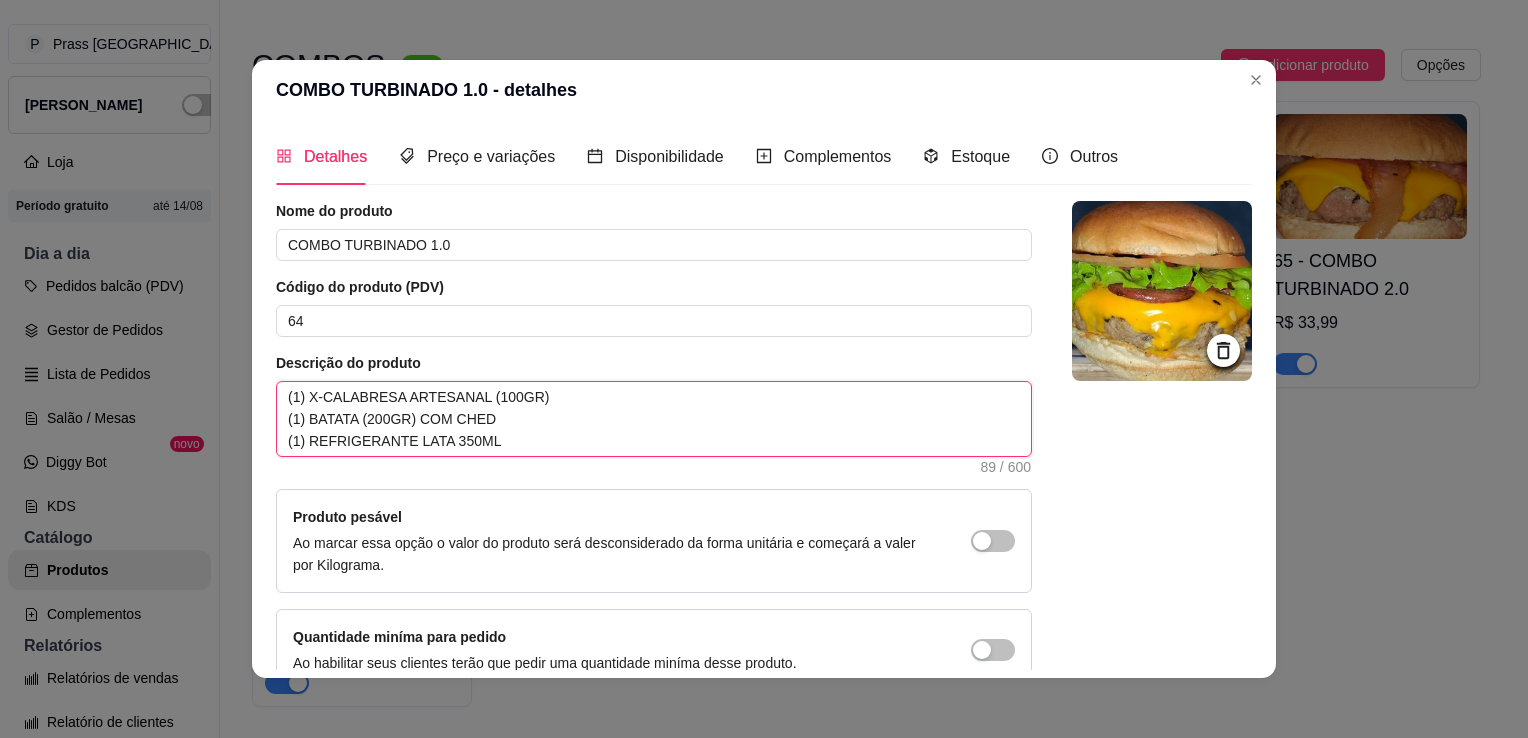type 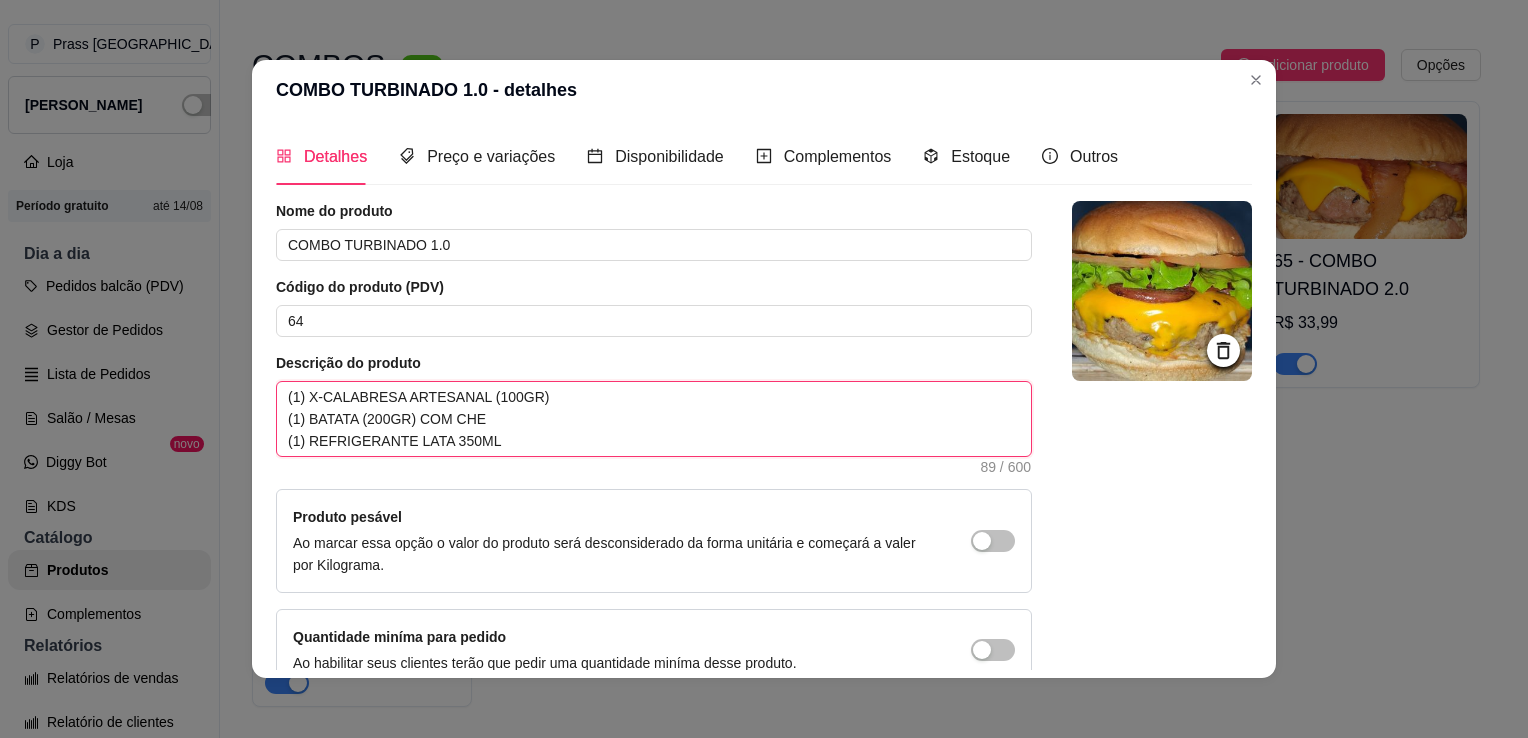 type 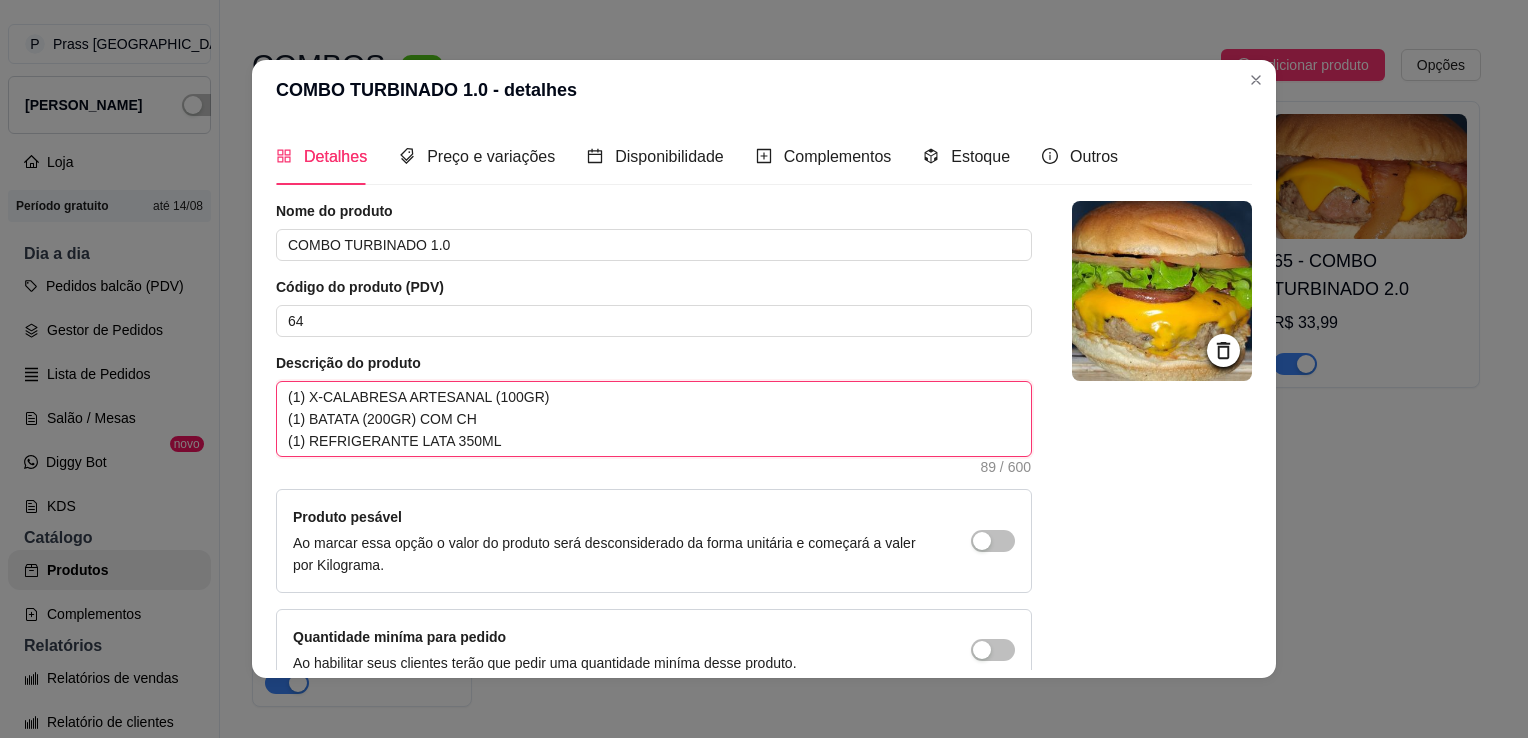 type 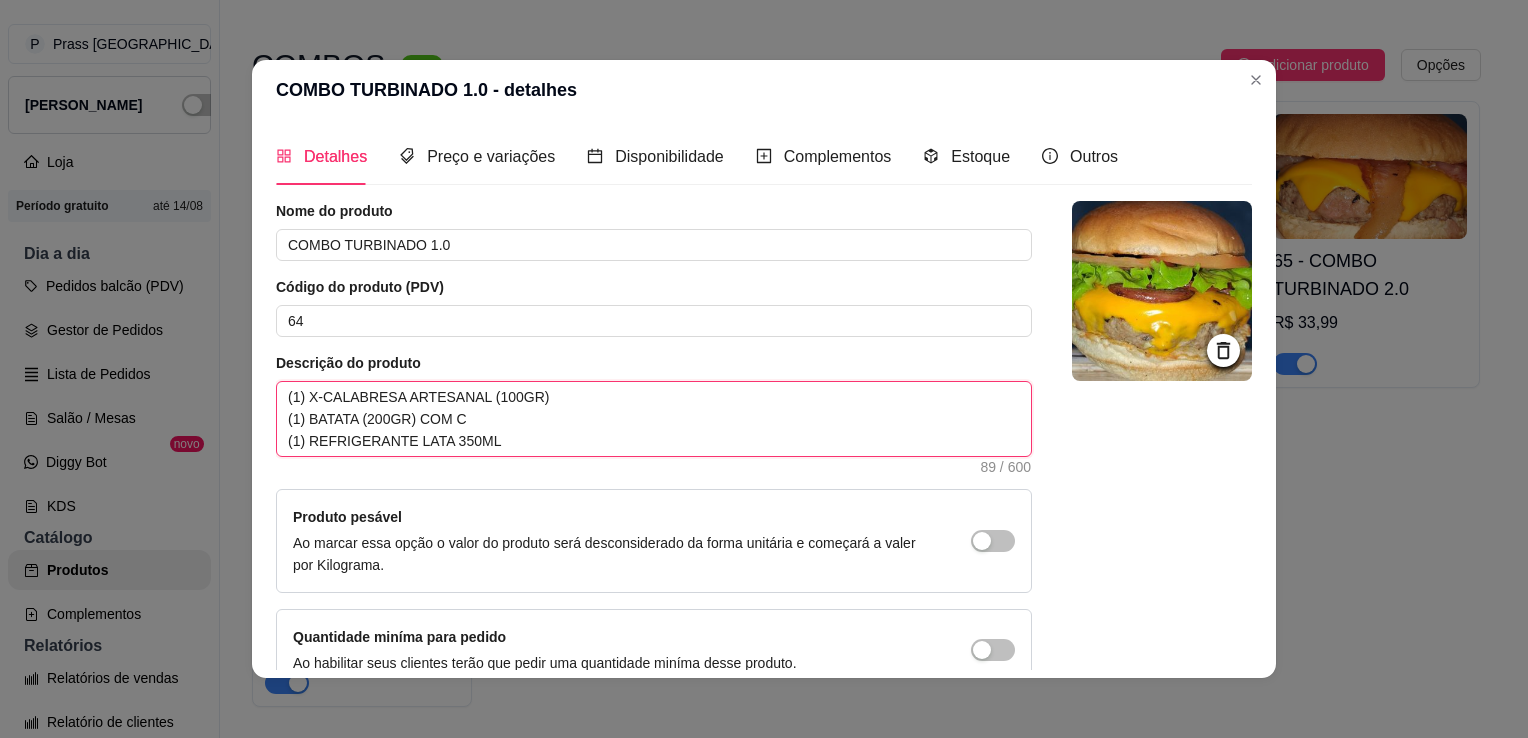 type 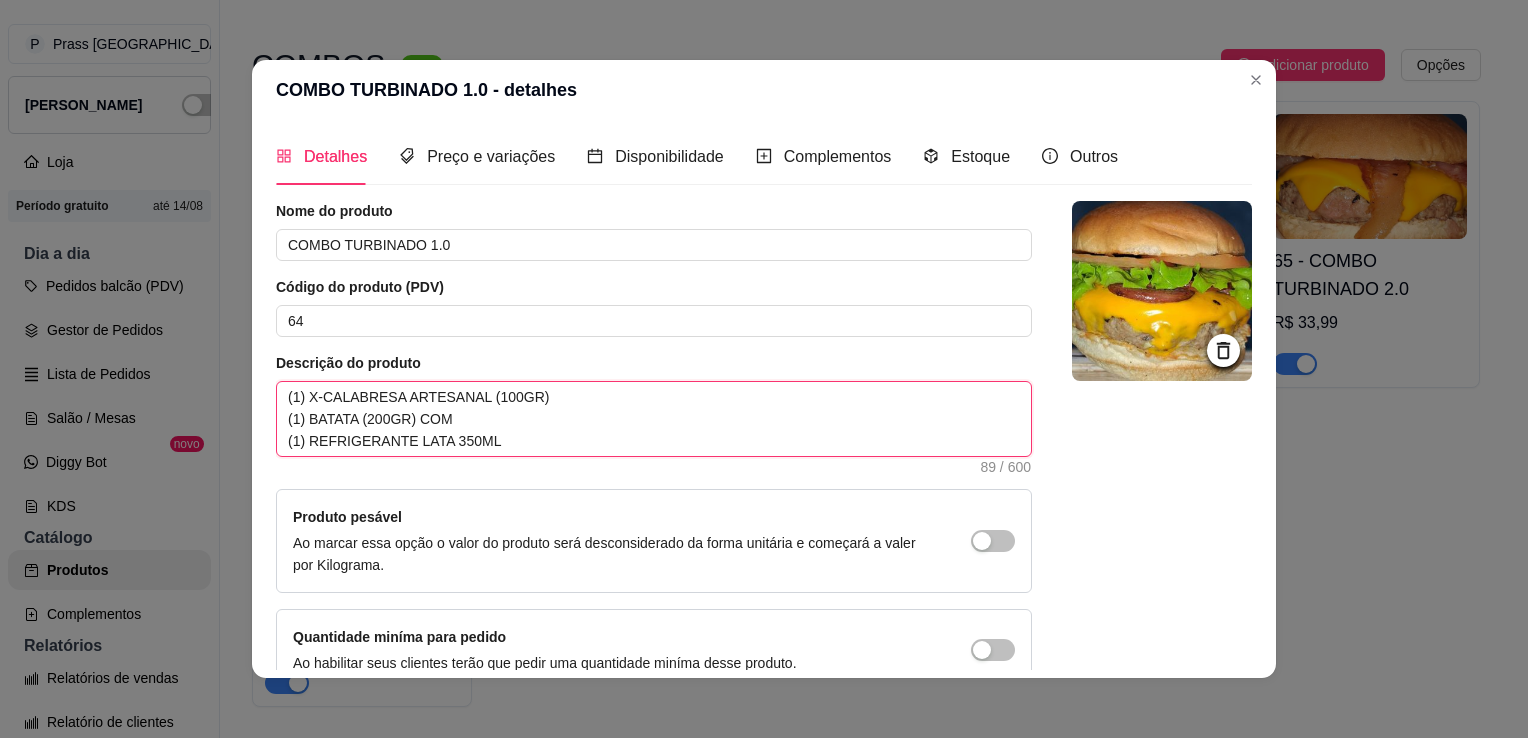 type 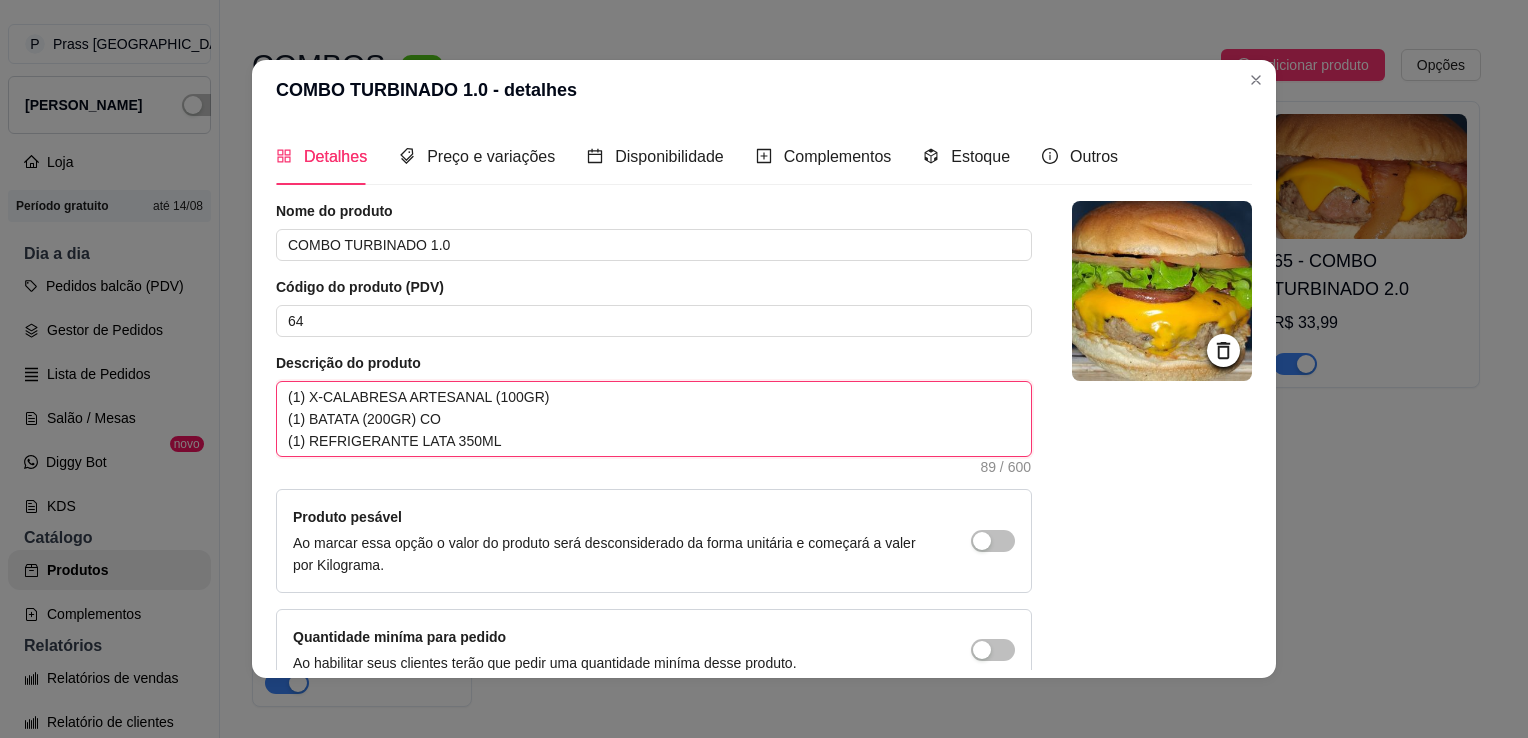 type 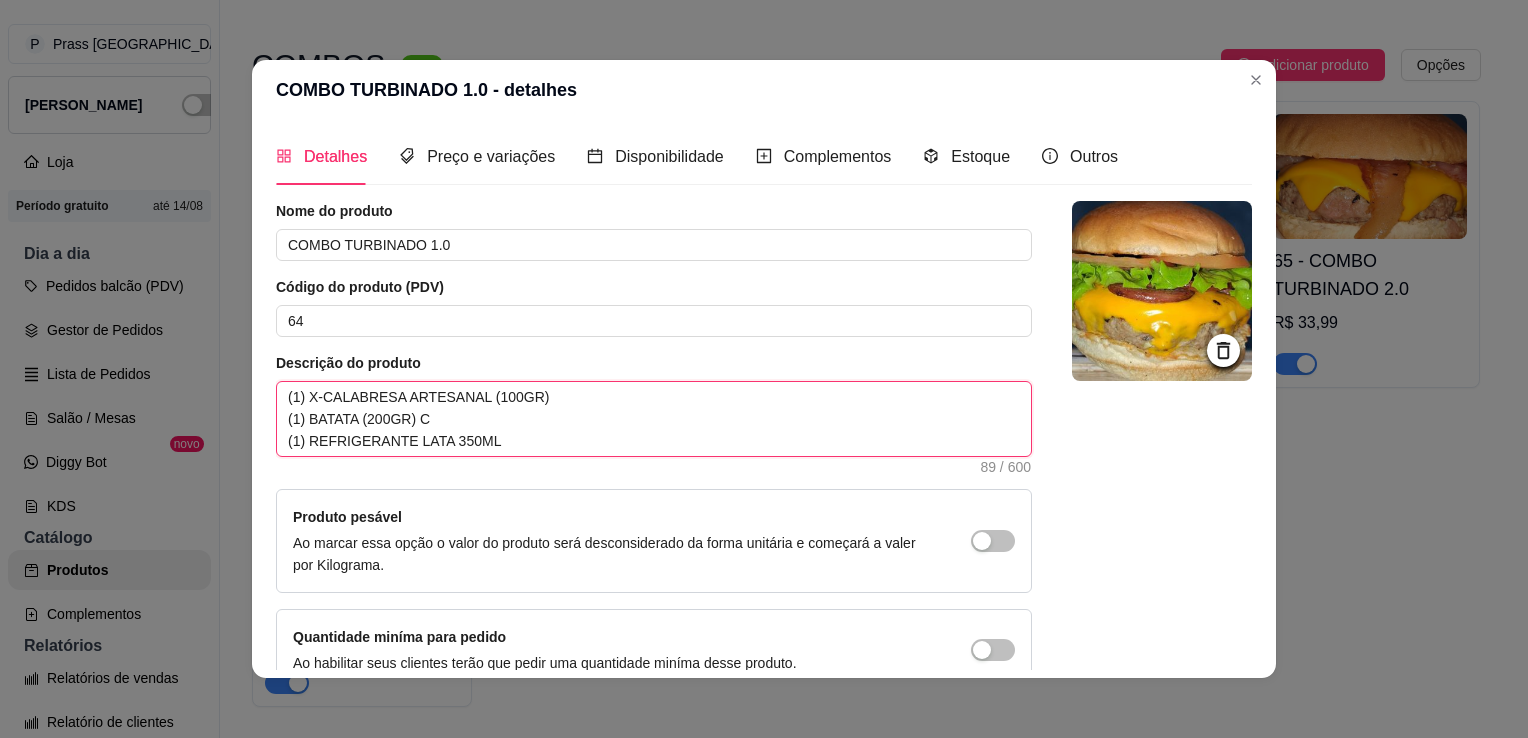 type 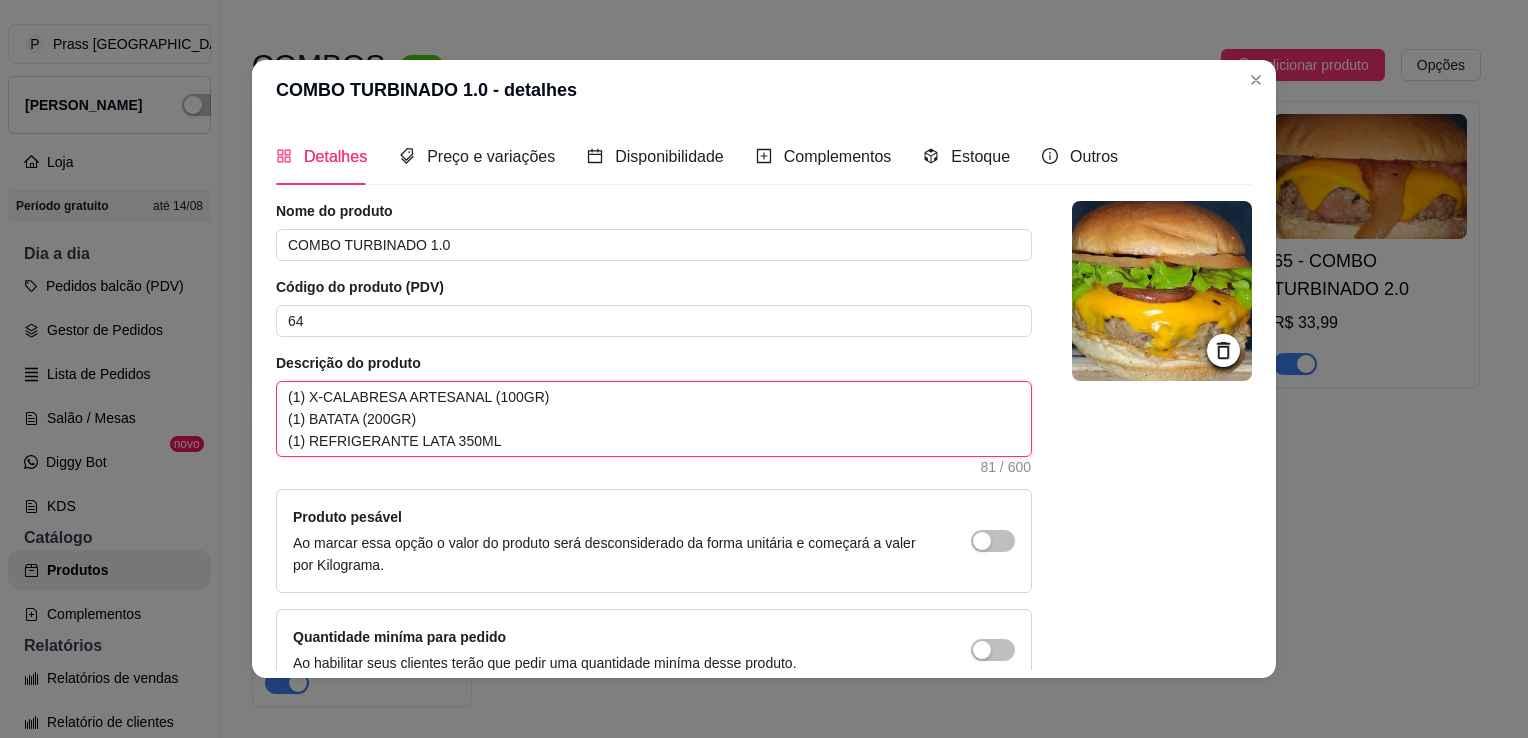 type 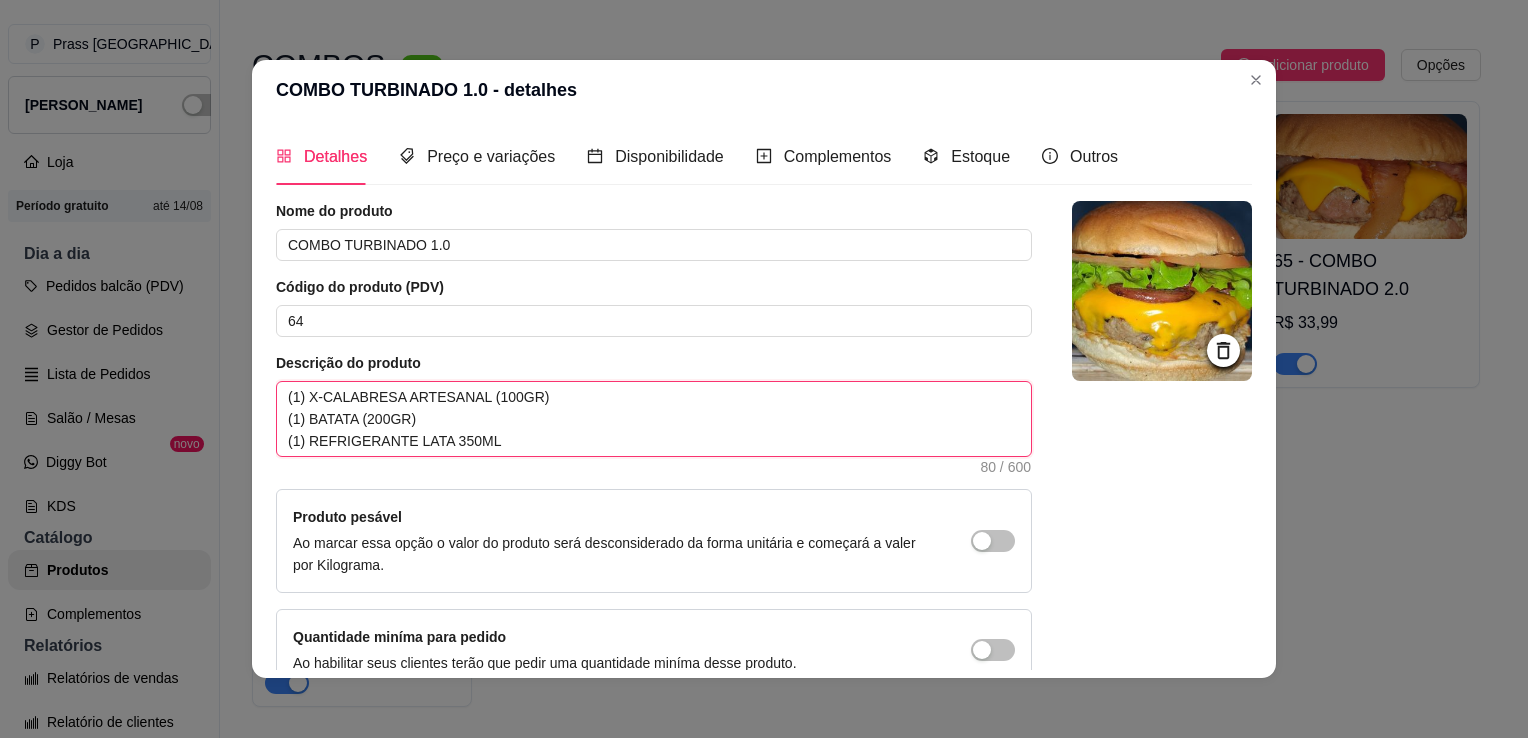 type on "(1) X-CALABRESA ARTESANAL (100GR)
(1) BATATA (200GR)
(1) REFRIGERANTE LATA 350ML" 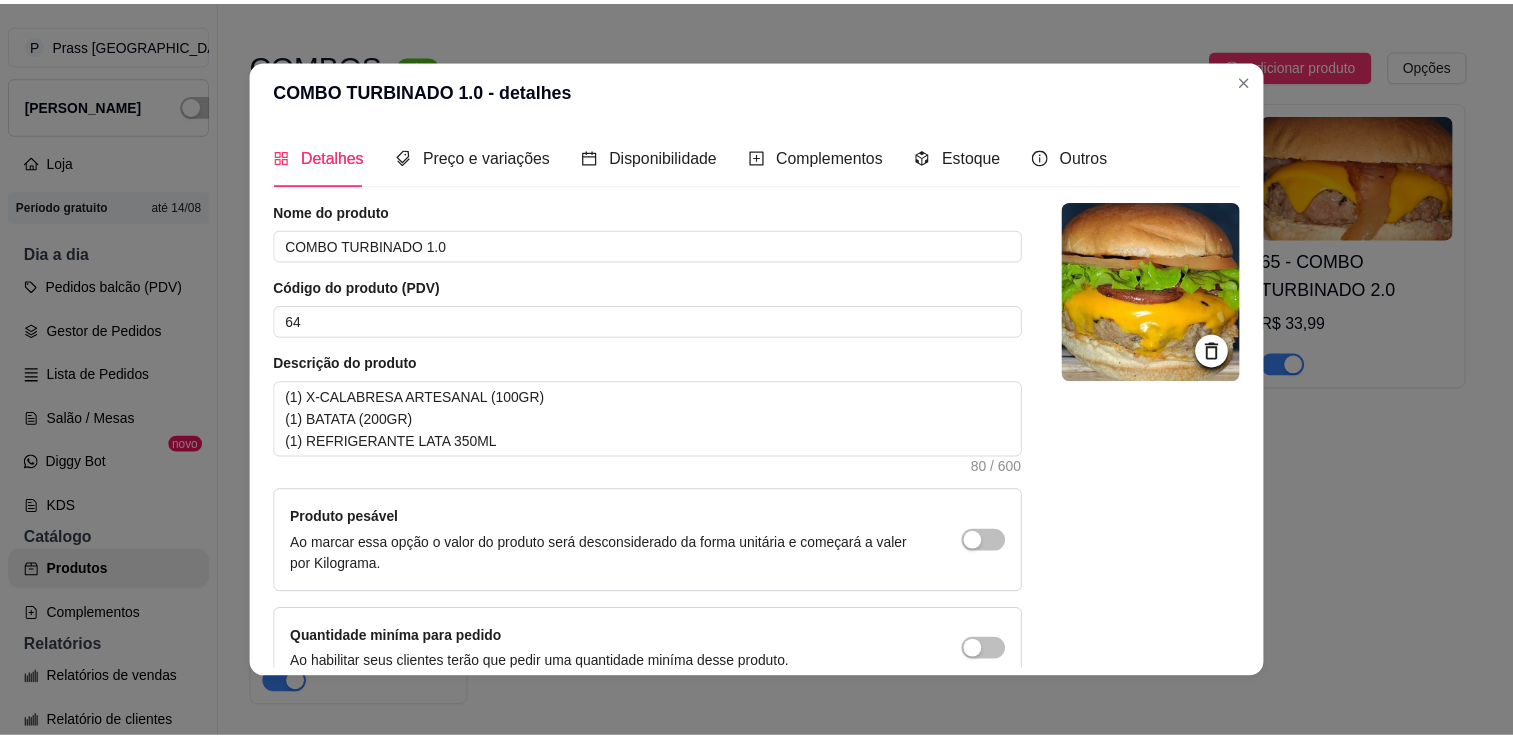 scroll, scrollTop: 107, scrollLeft: 0, axis: vertical 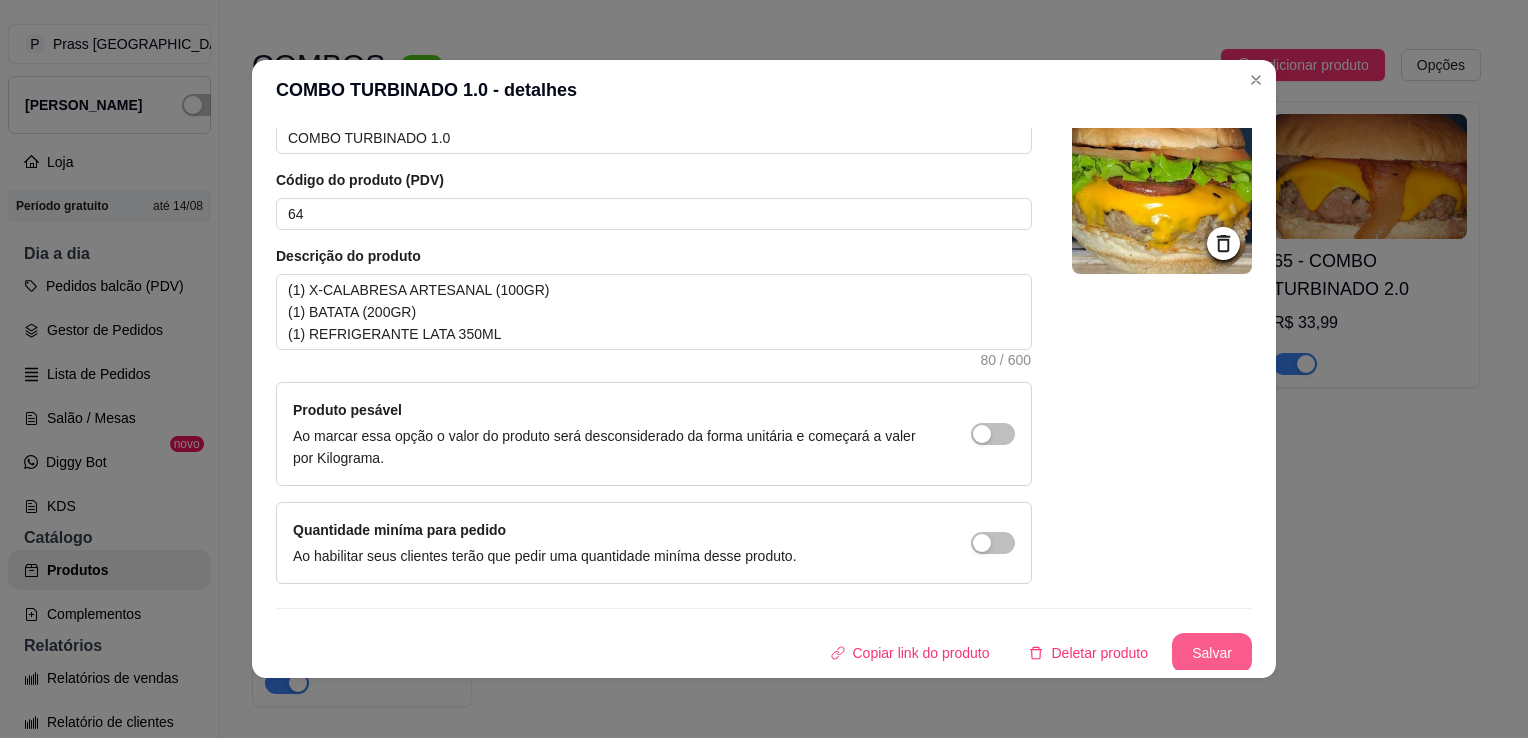 click on "Salvar" at bounding box center [1212, 653] 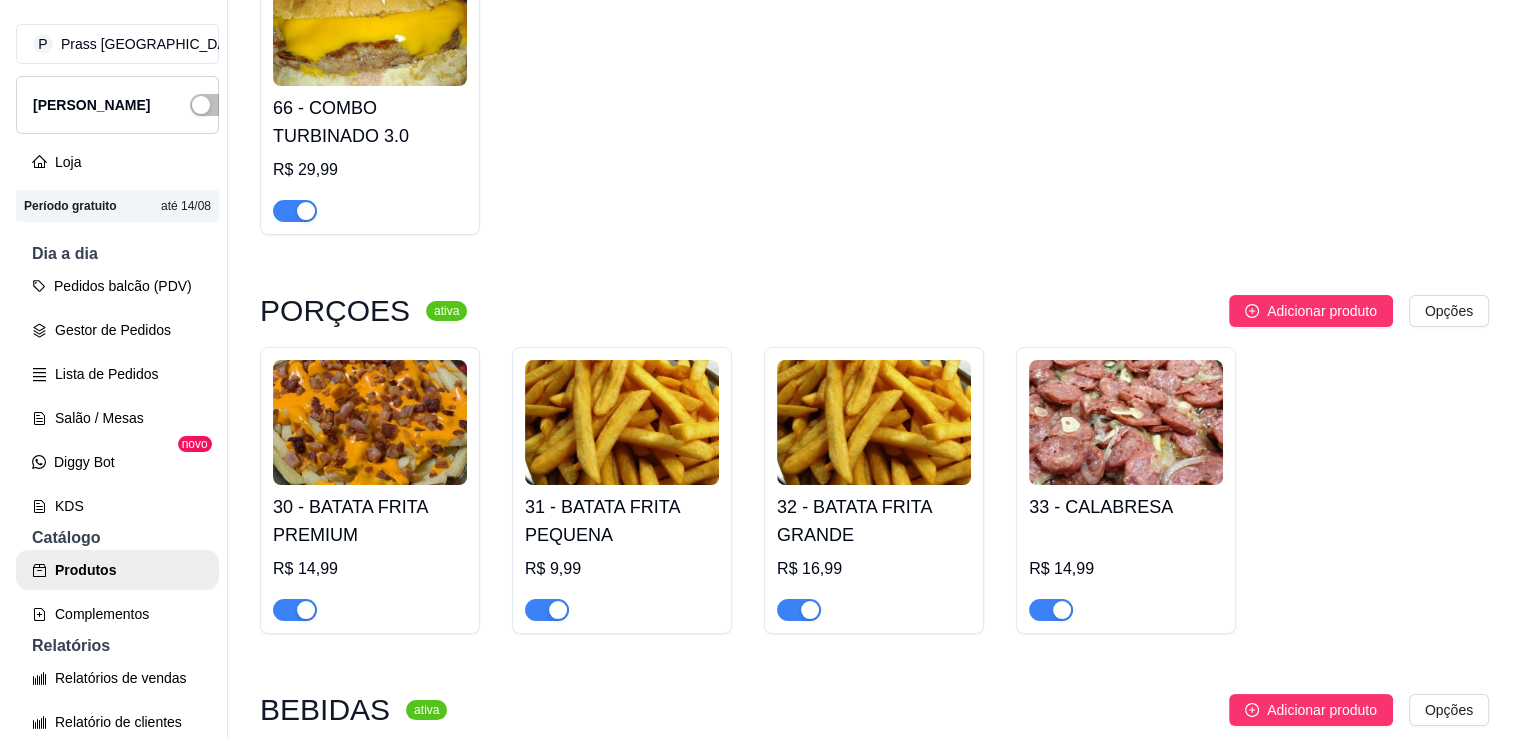 scroll, scrollTop: 1768, scrollLeft: 0, axis: vertical 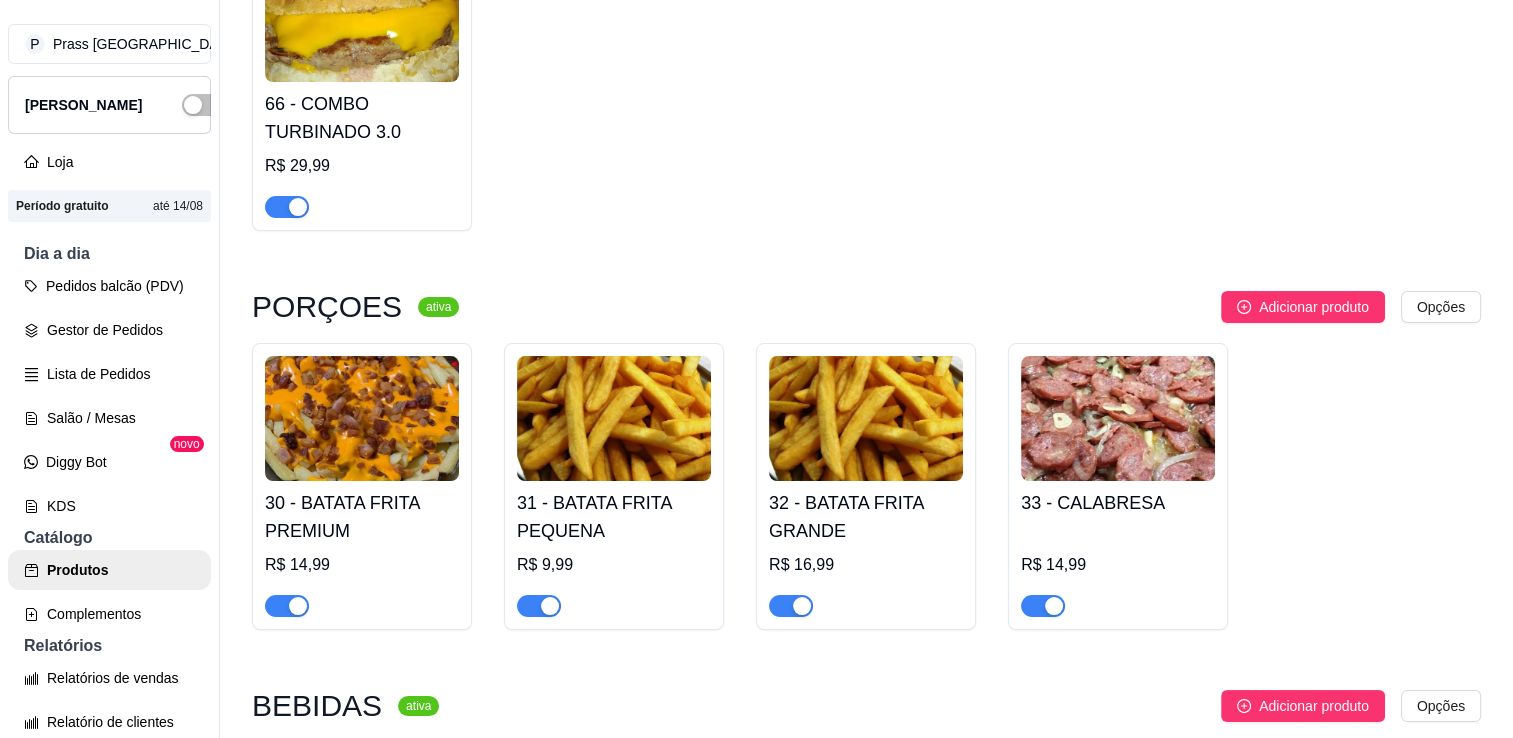 click on "65 - COMBO TURBINADO 2.0" at bounding box center [1370, -201] 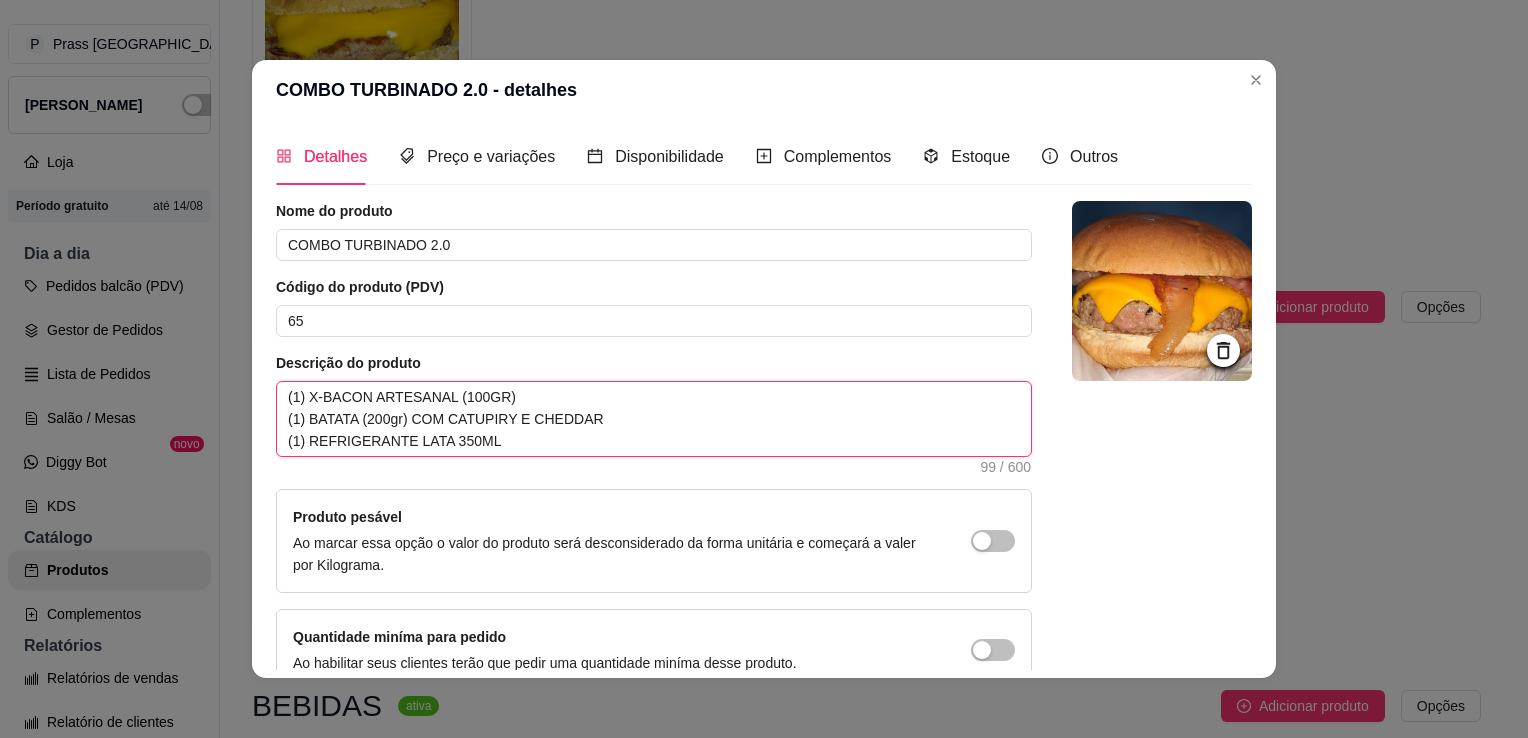 click on "(1) X-BACON ARTESANAL (100GR)
(1) BATATA (200gr) COM CATUPIRY E CHEDDAR
(1) REFRIGERANTE LATA 350ML" at bounding box center [654, 419] 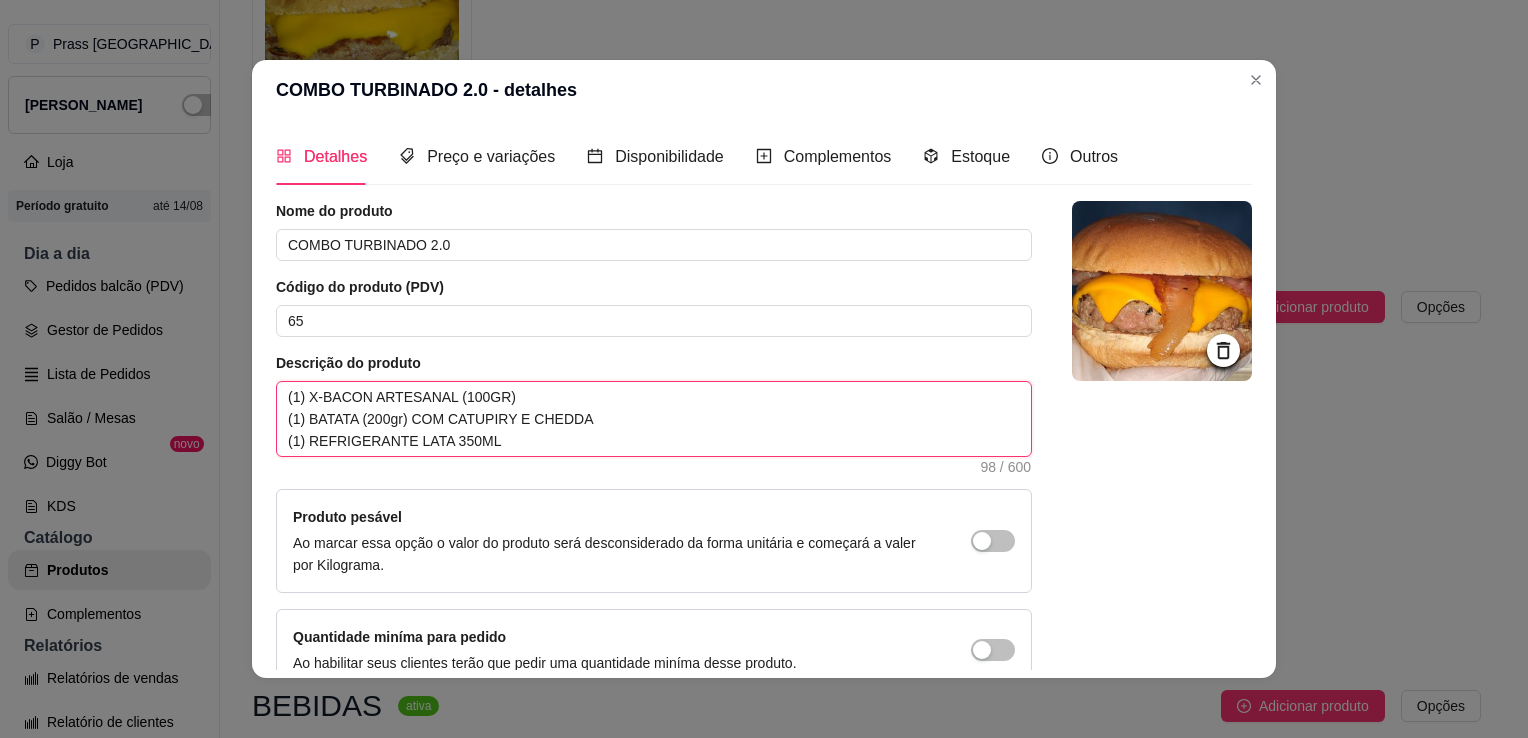type 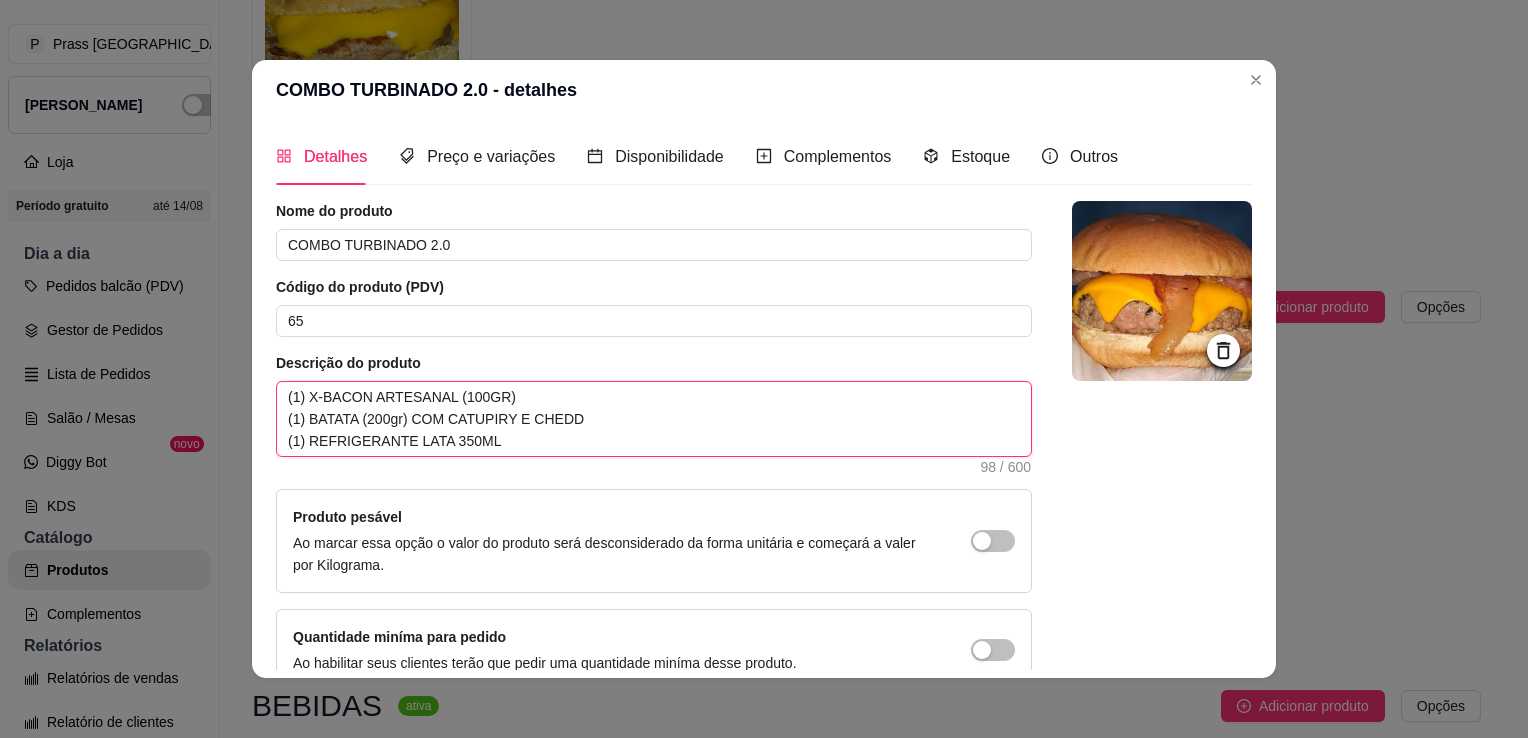 type 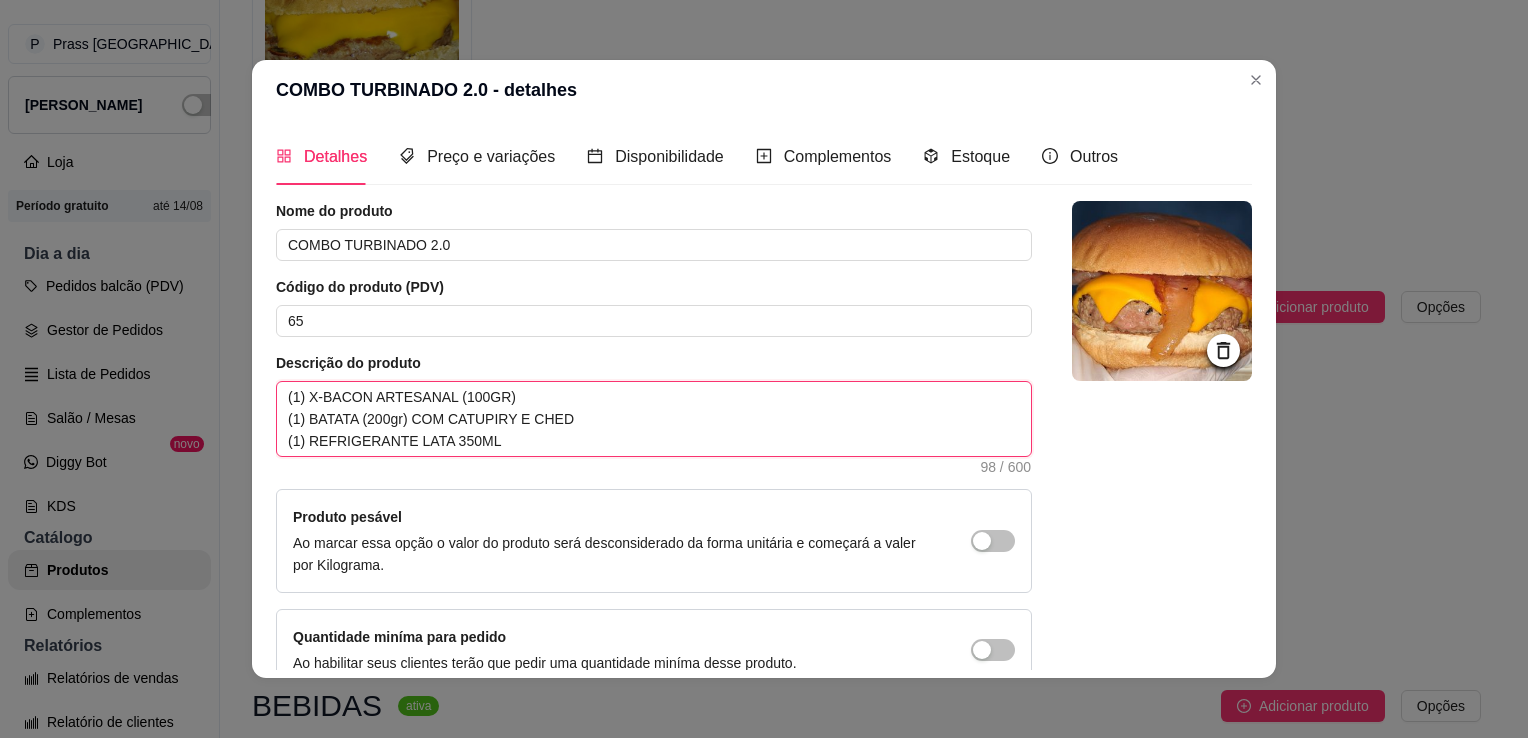 type 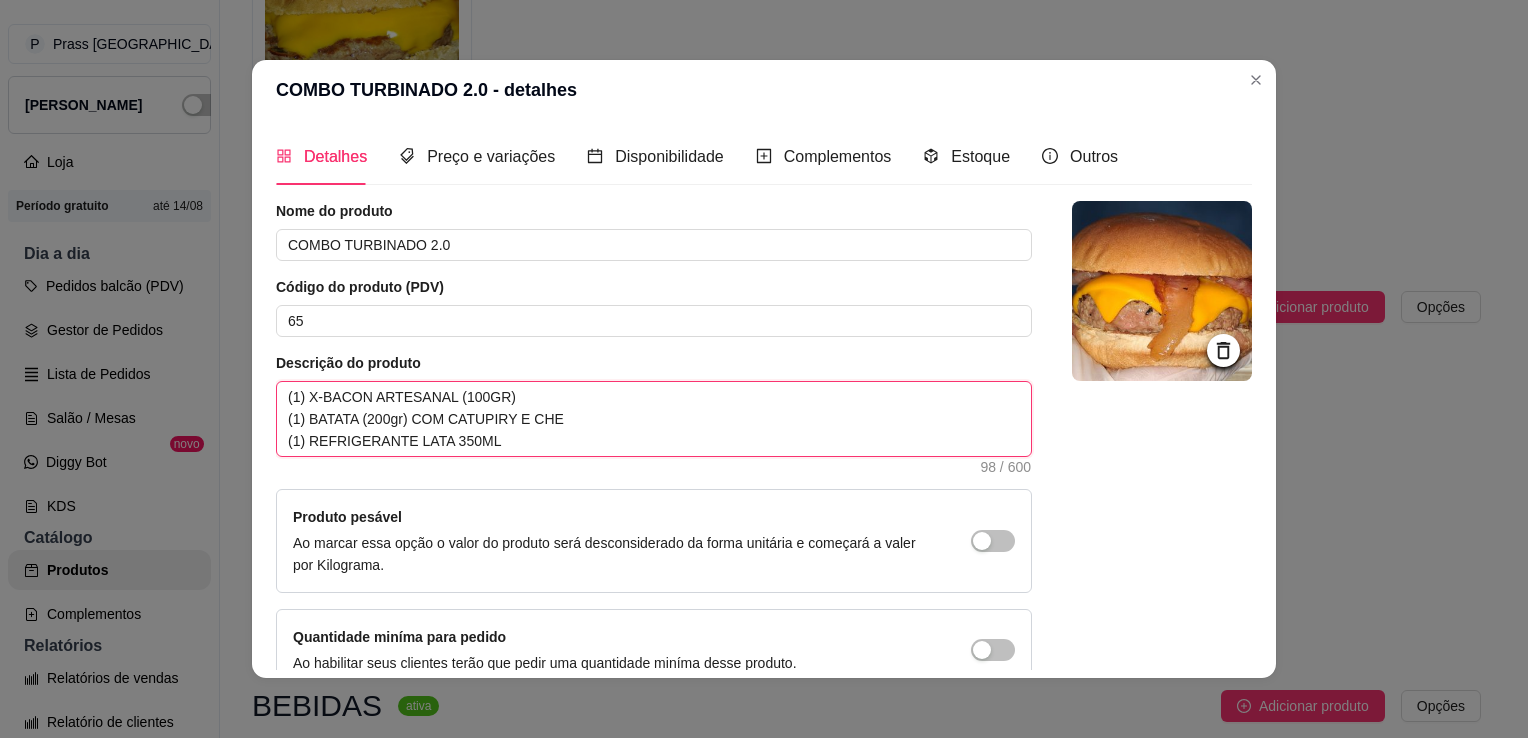 type 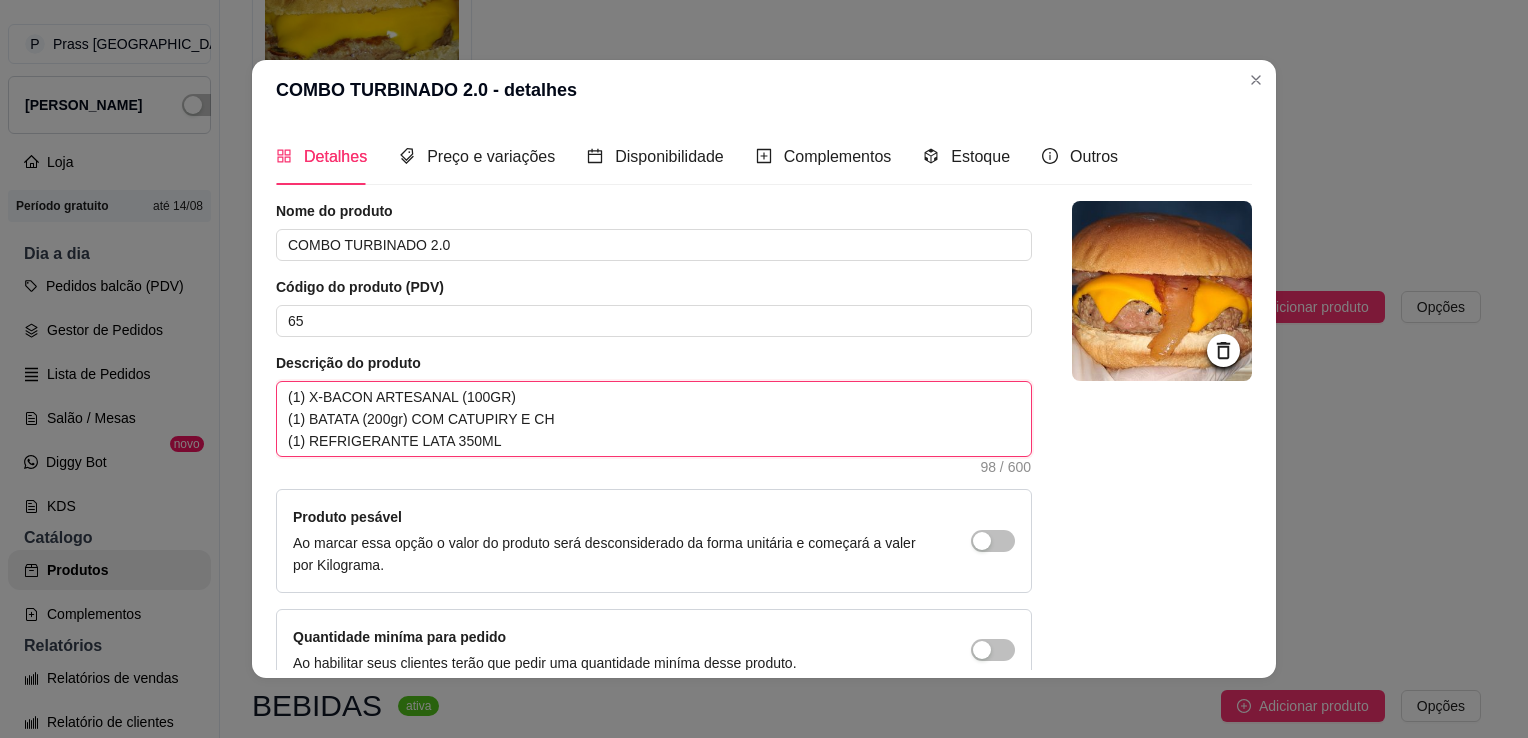 type 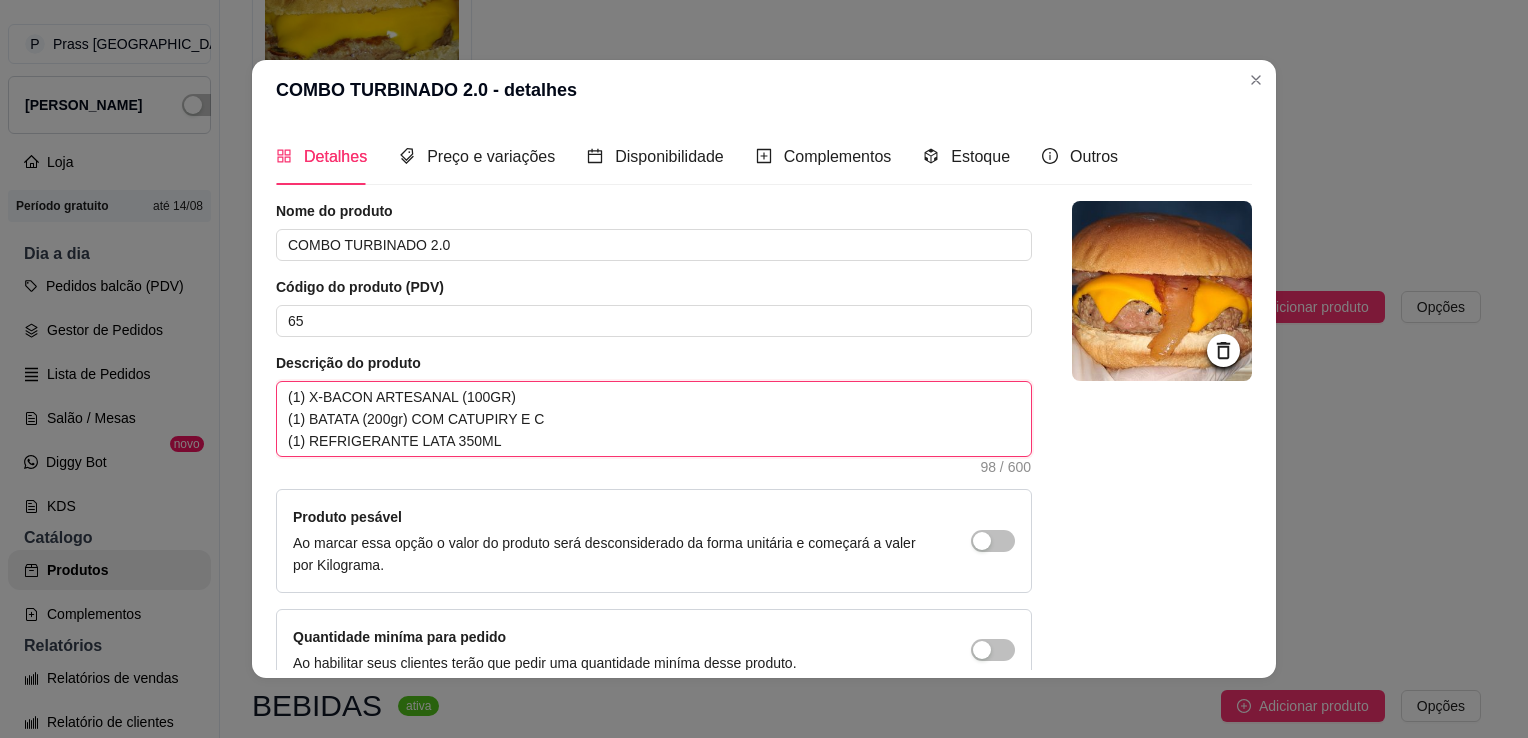 type 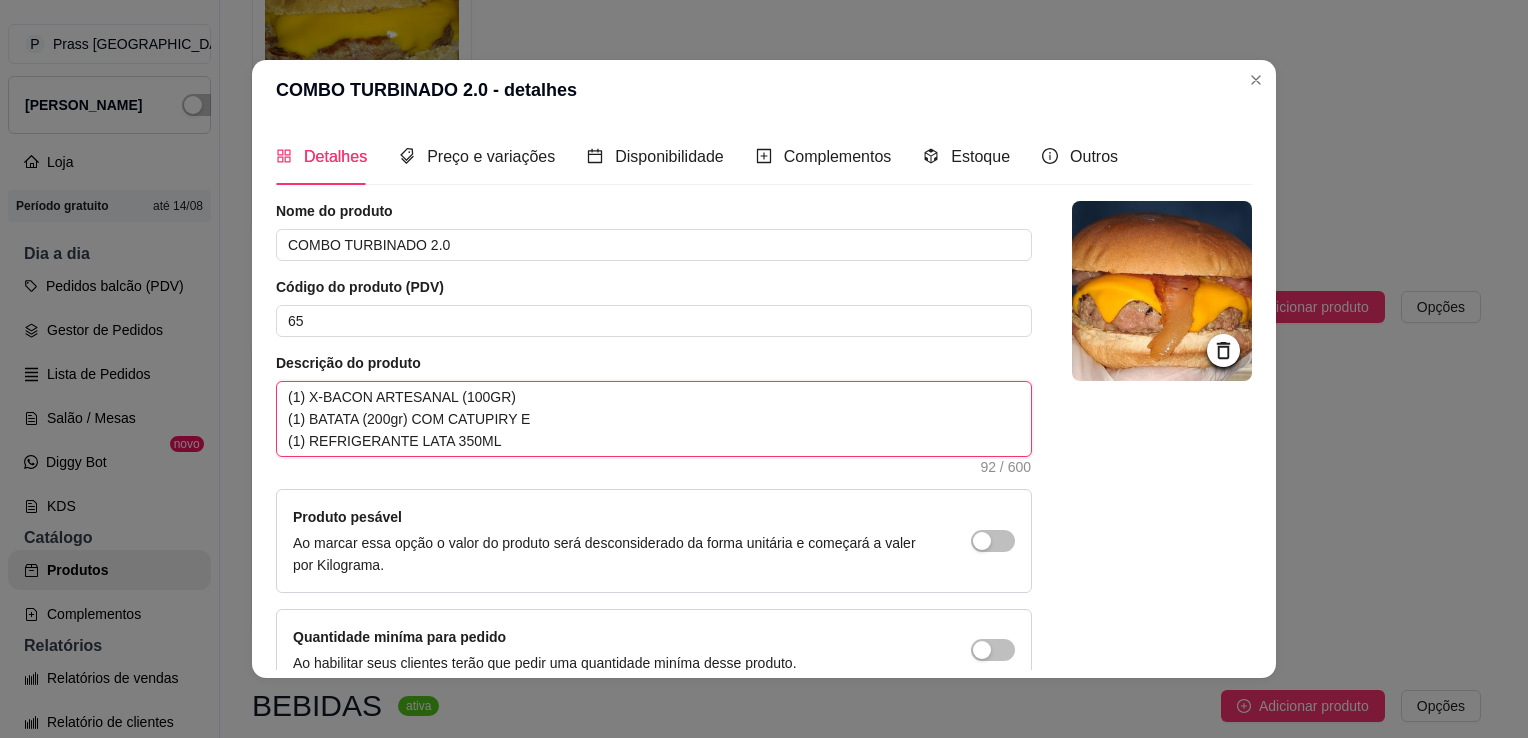 type 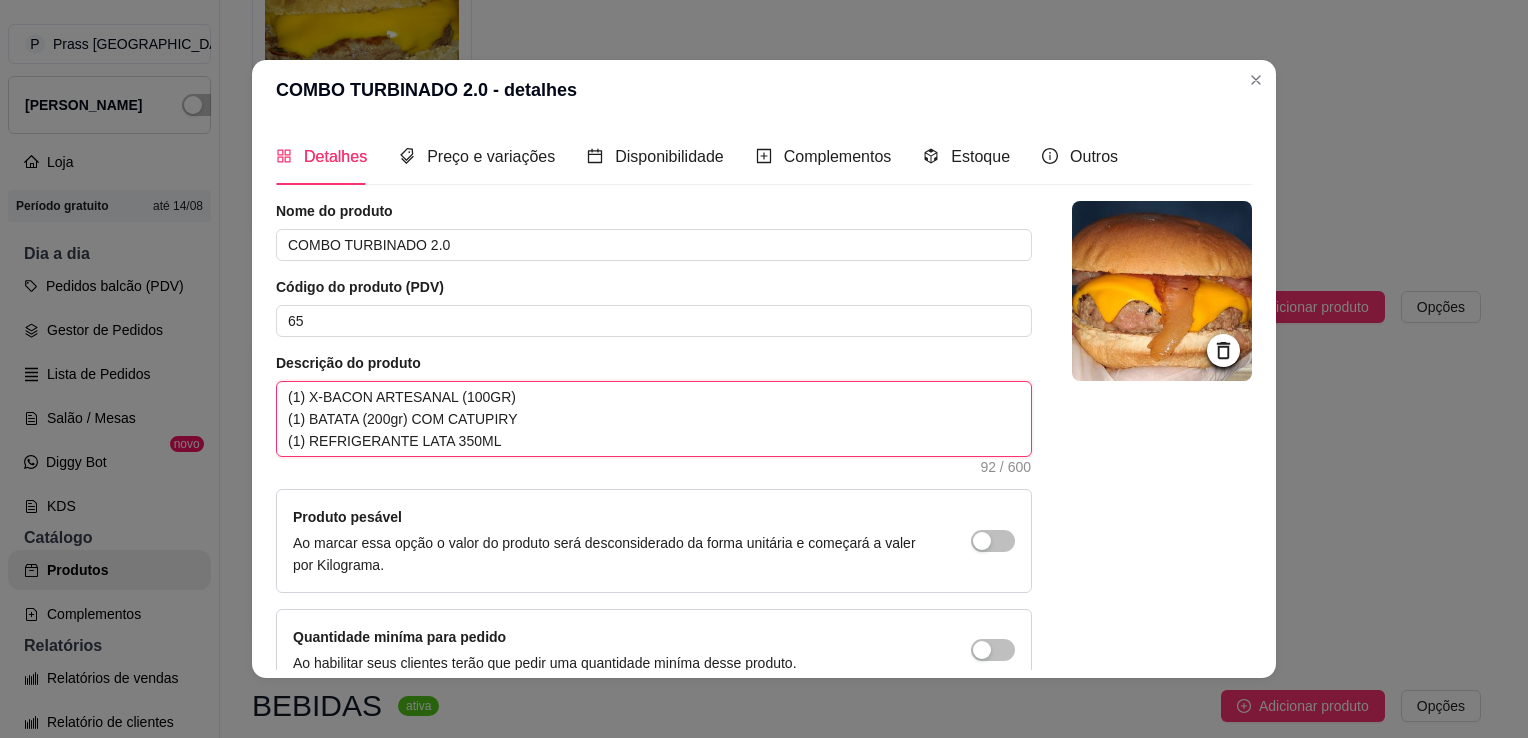 type 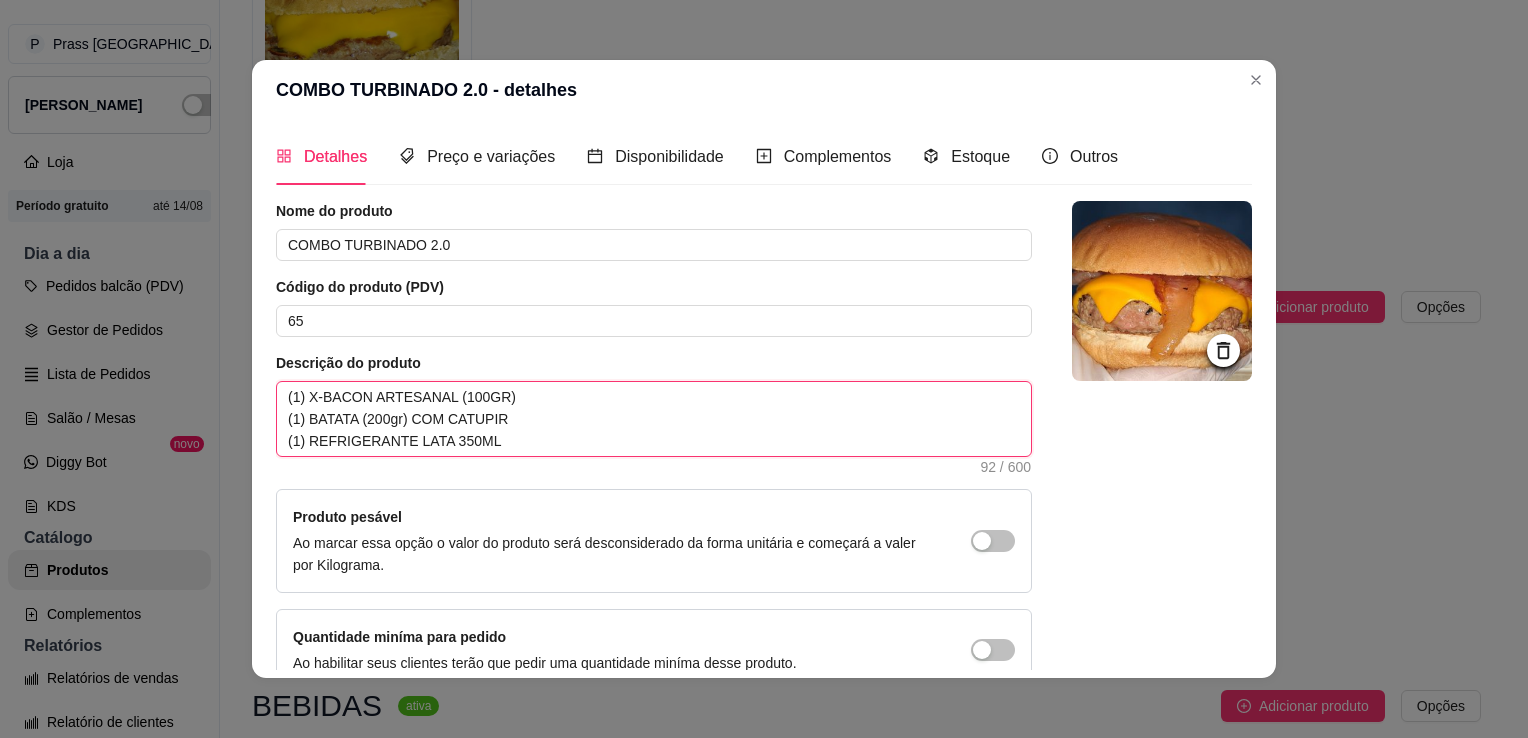 type 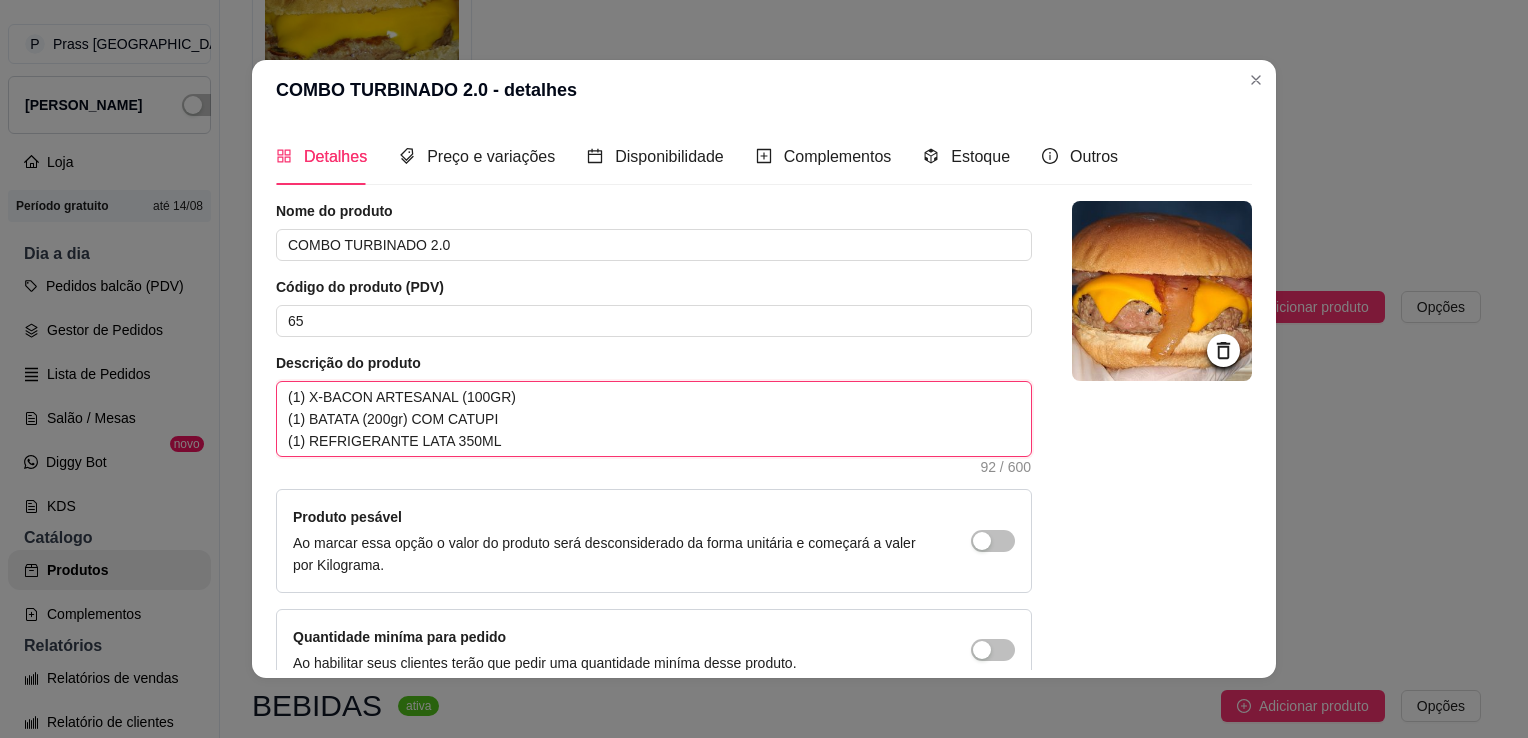 type 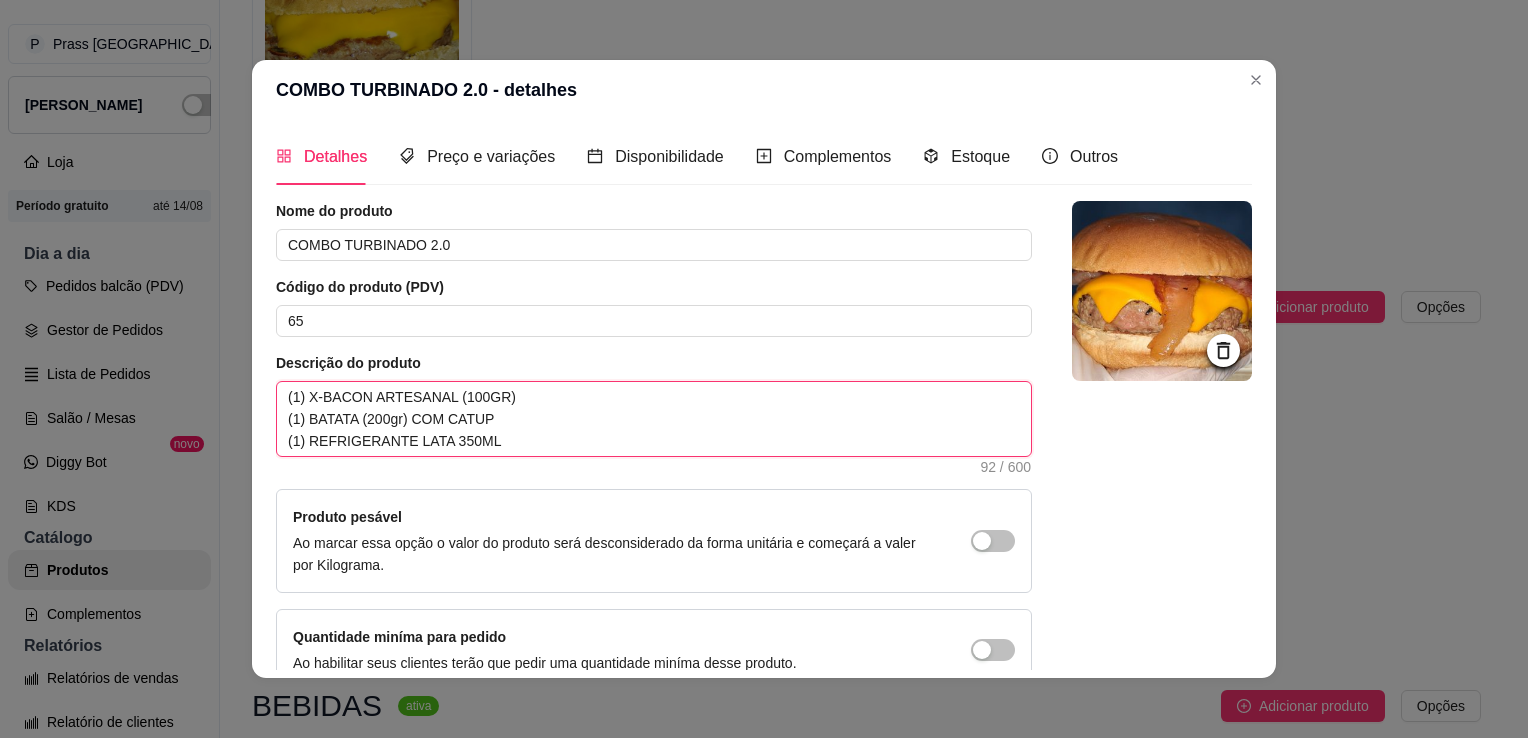 type 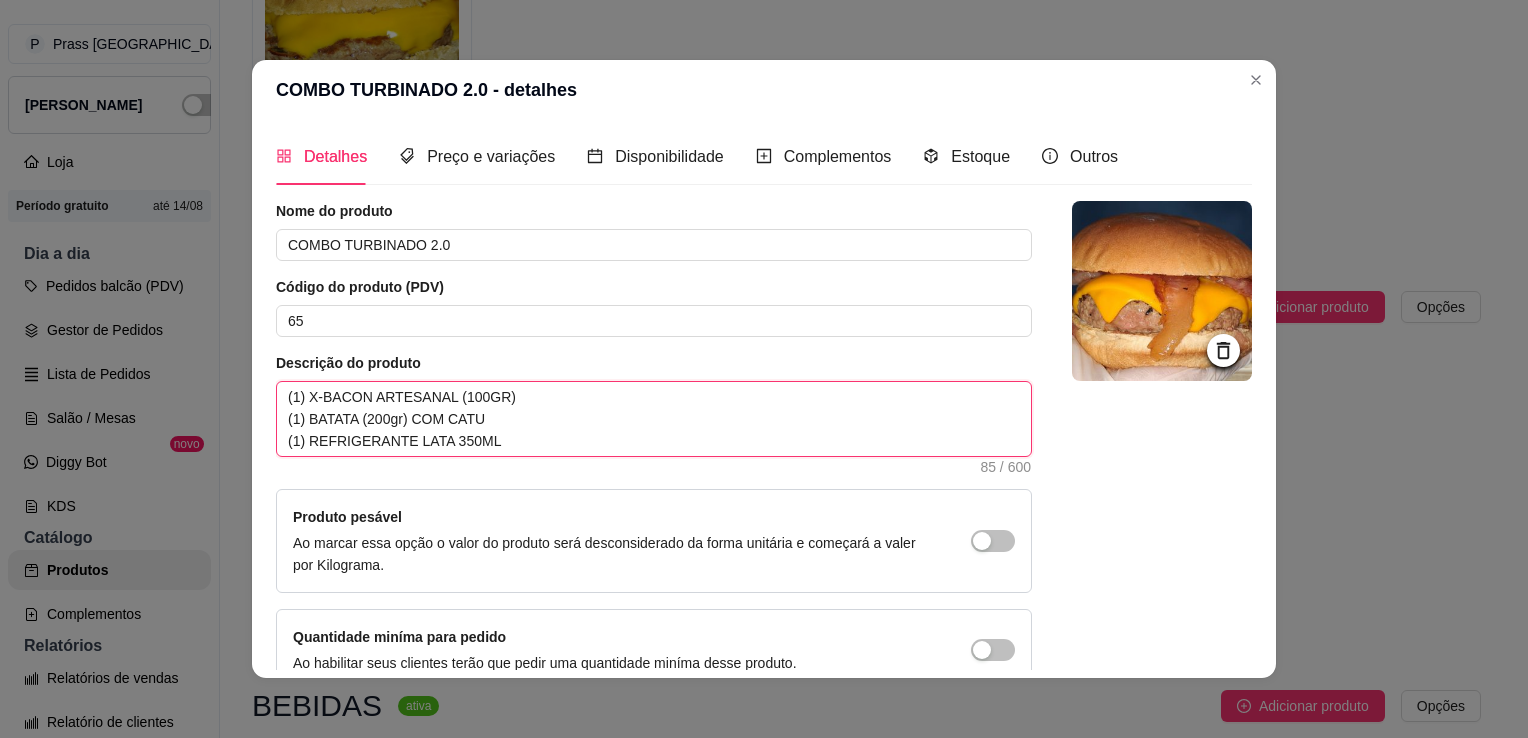 type 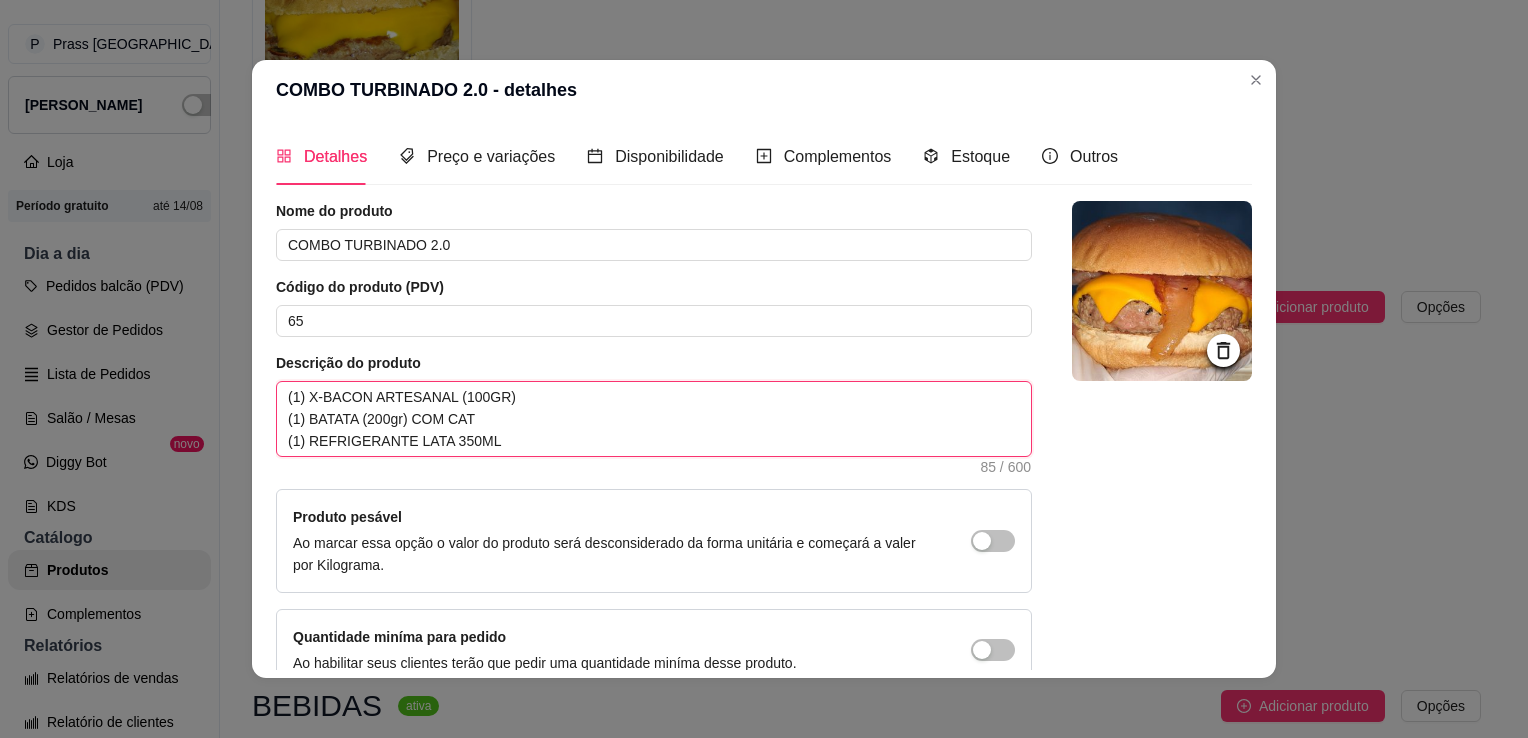 type 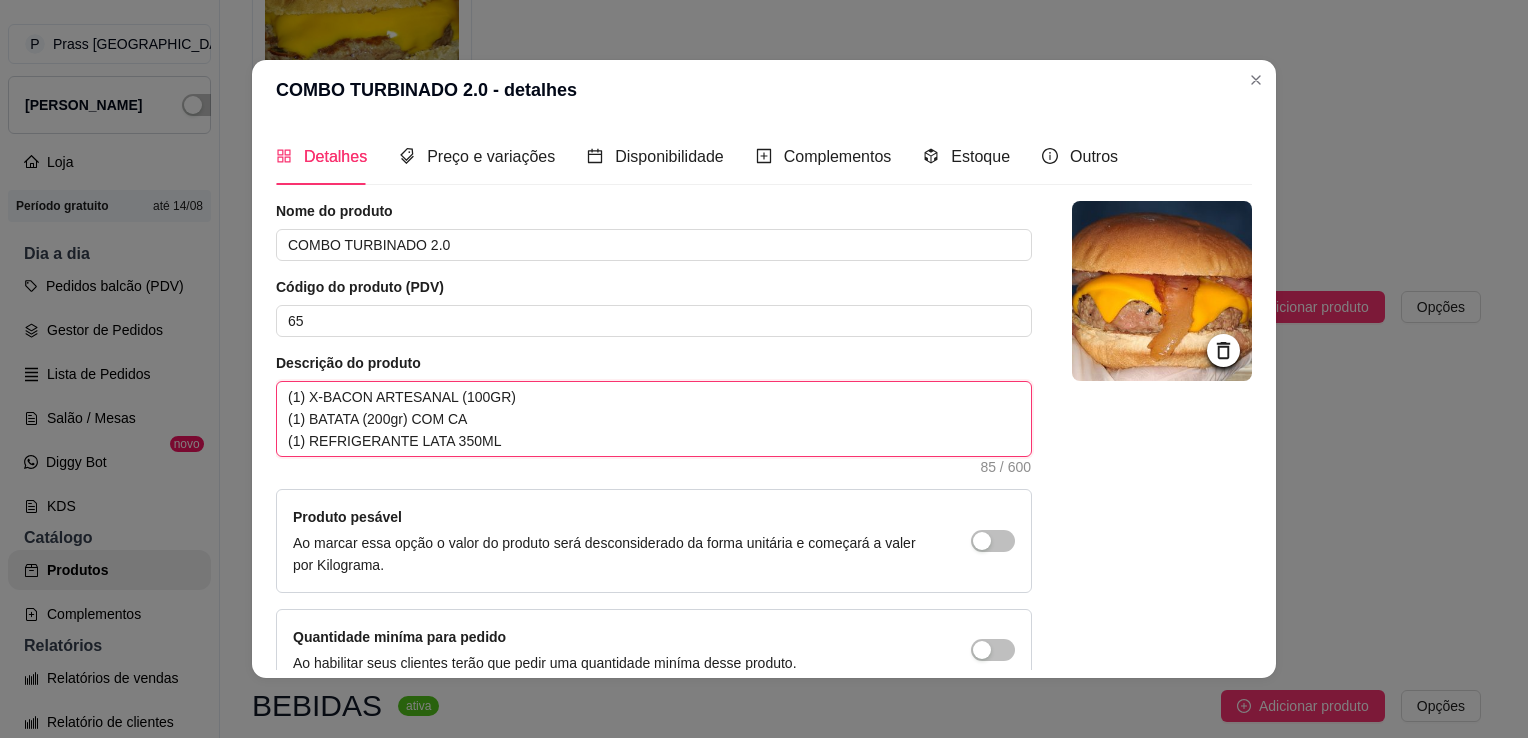 type 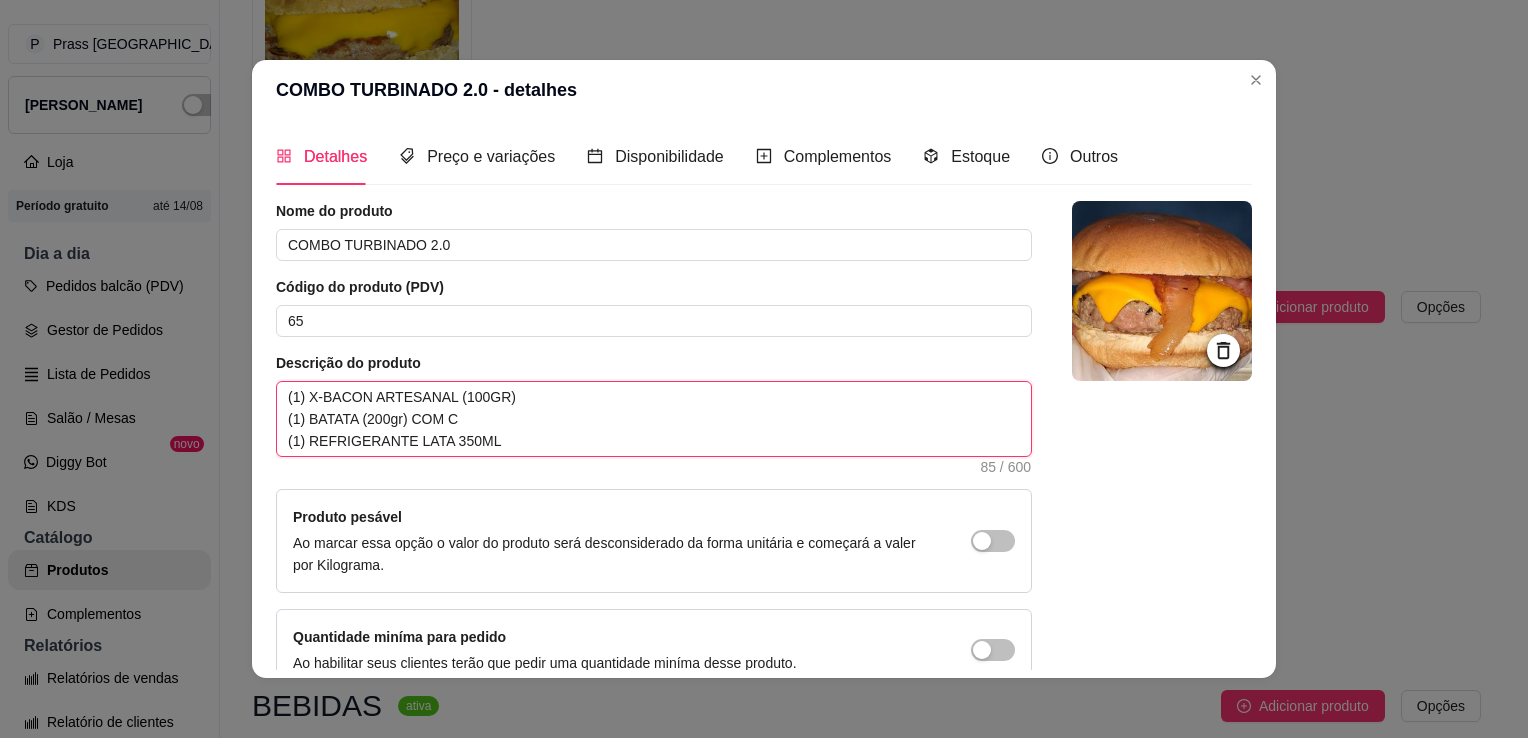 type 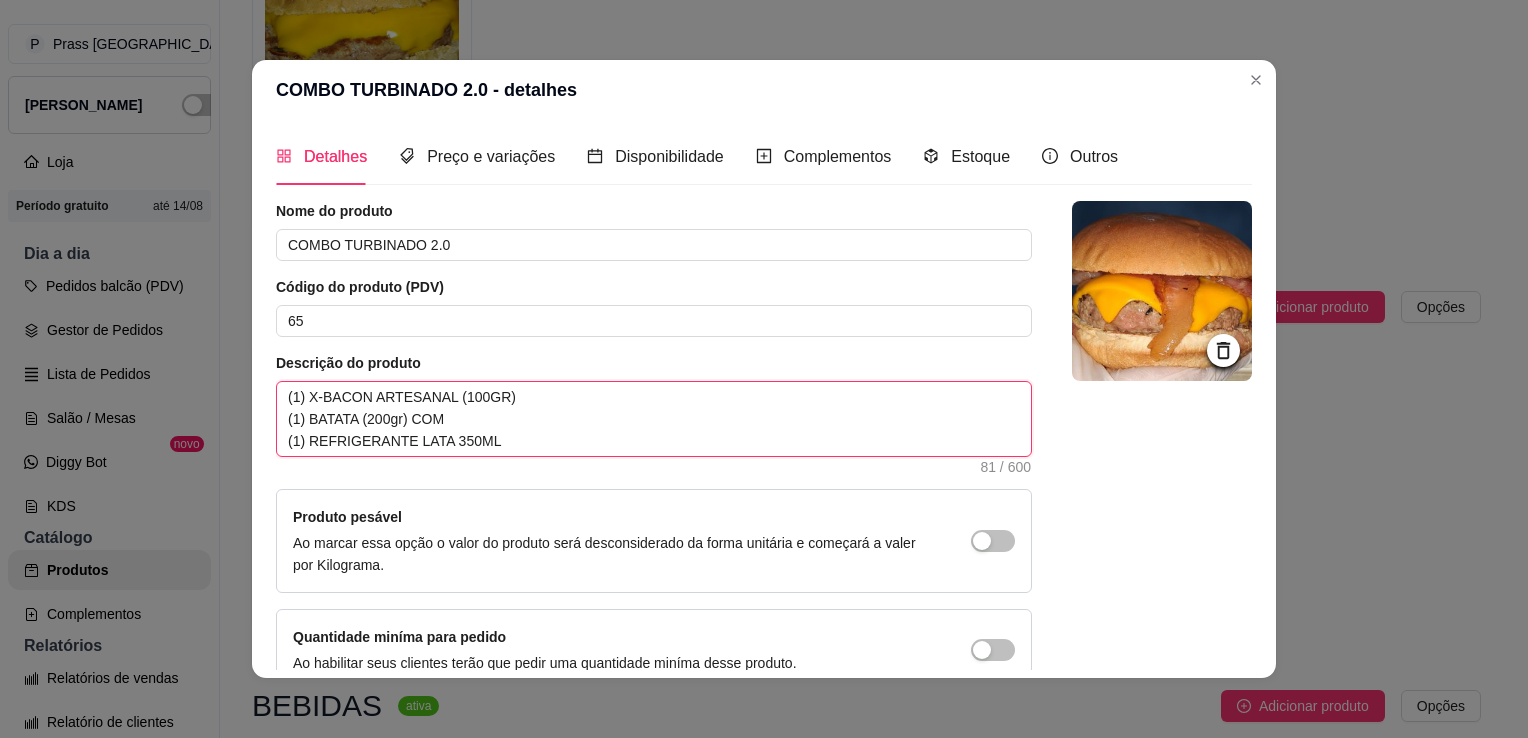 type 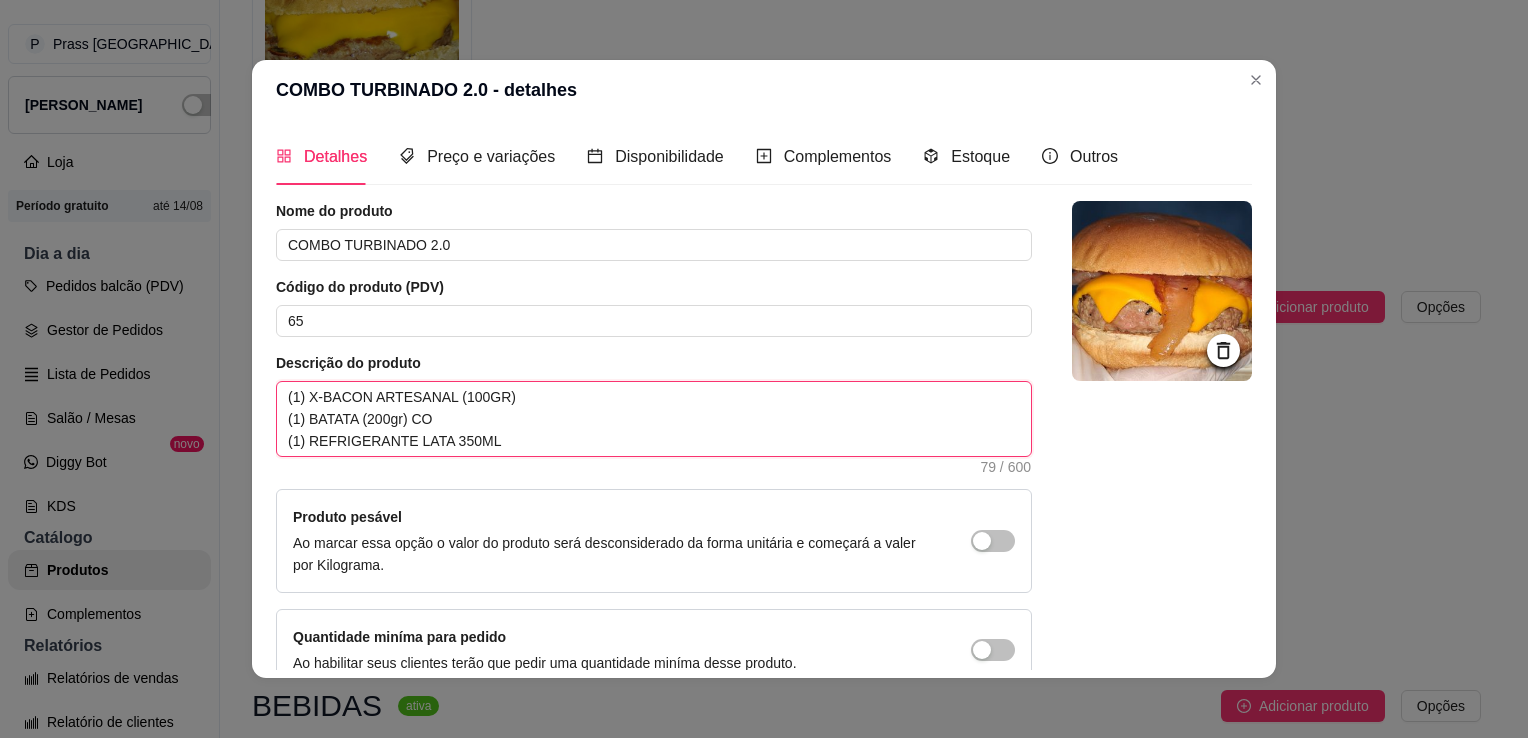 type 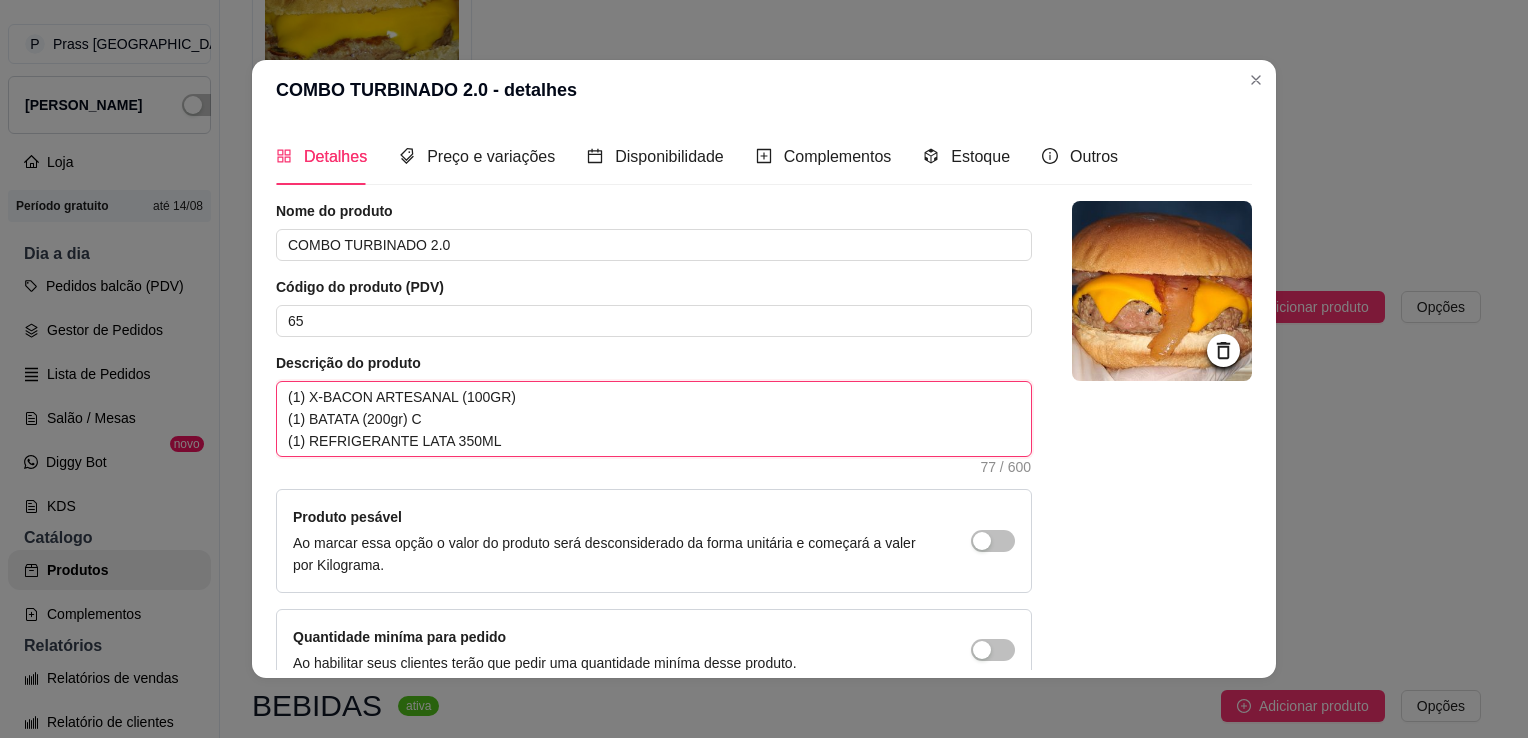 type 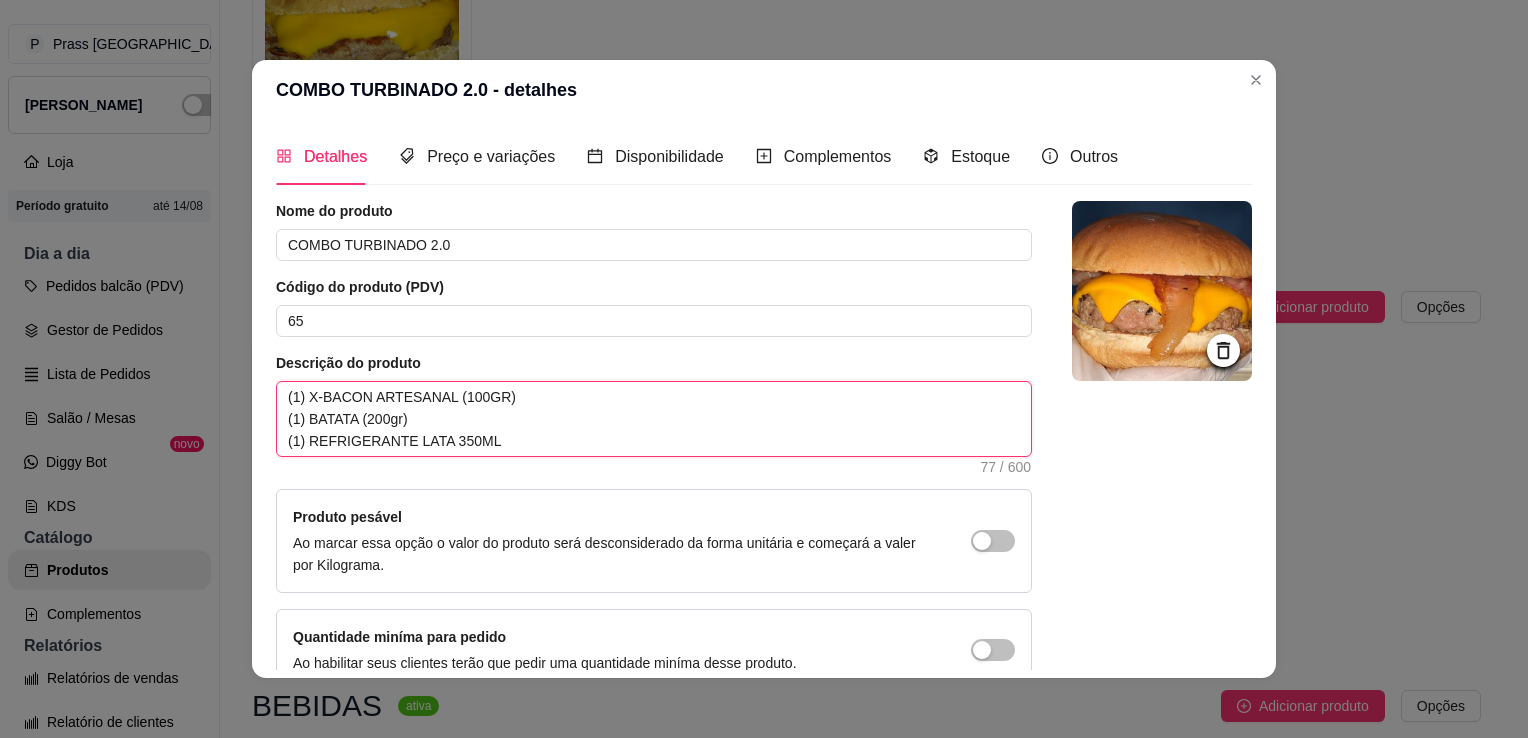 type 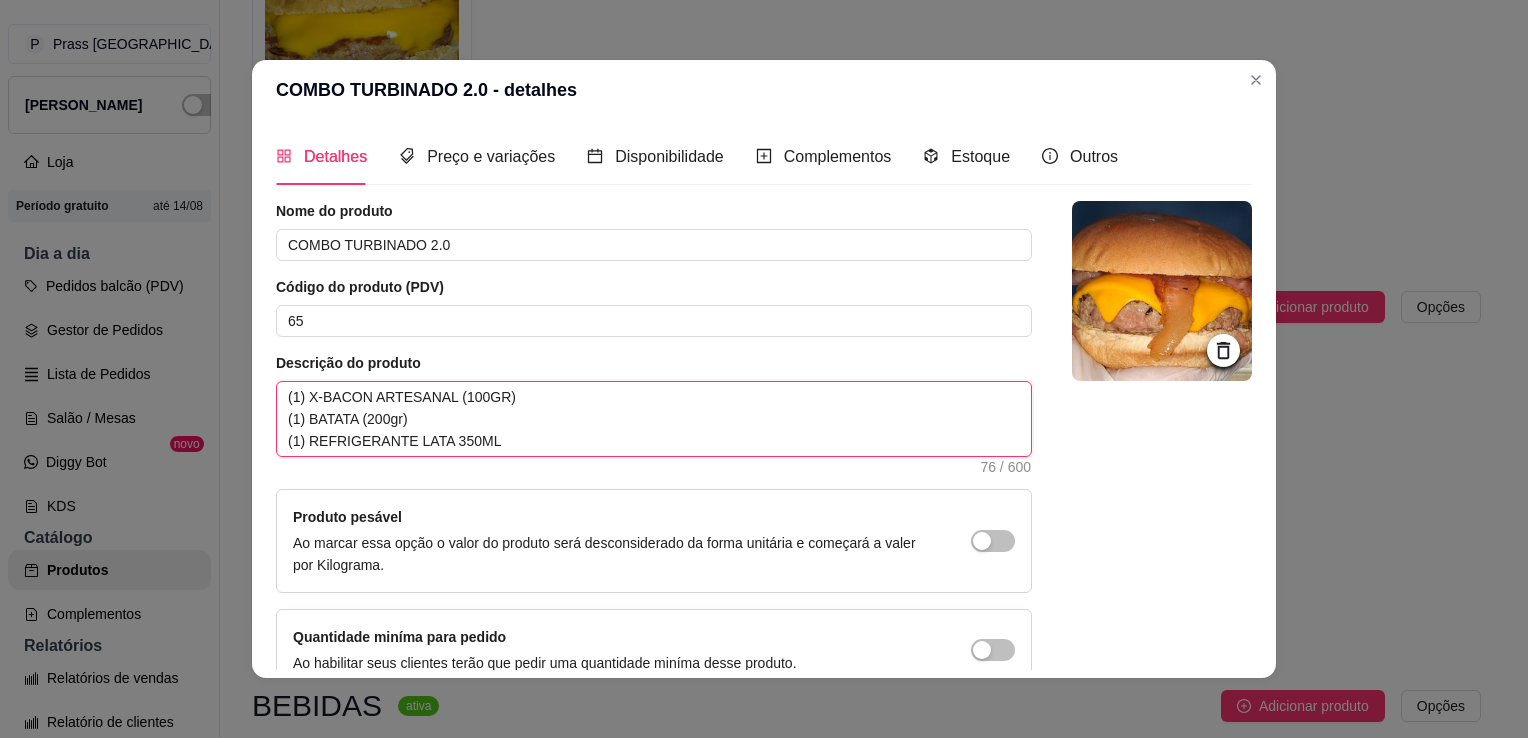 type on "(1) X-BACON ARTESANAL (100GR)
(1) BATATA (200gr)
(1) REFRIGERANTE LATA 350ML" 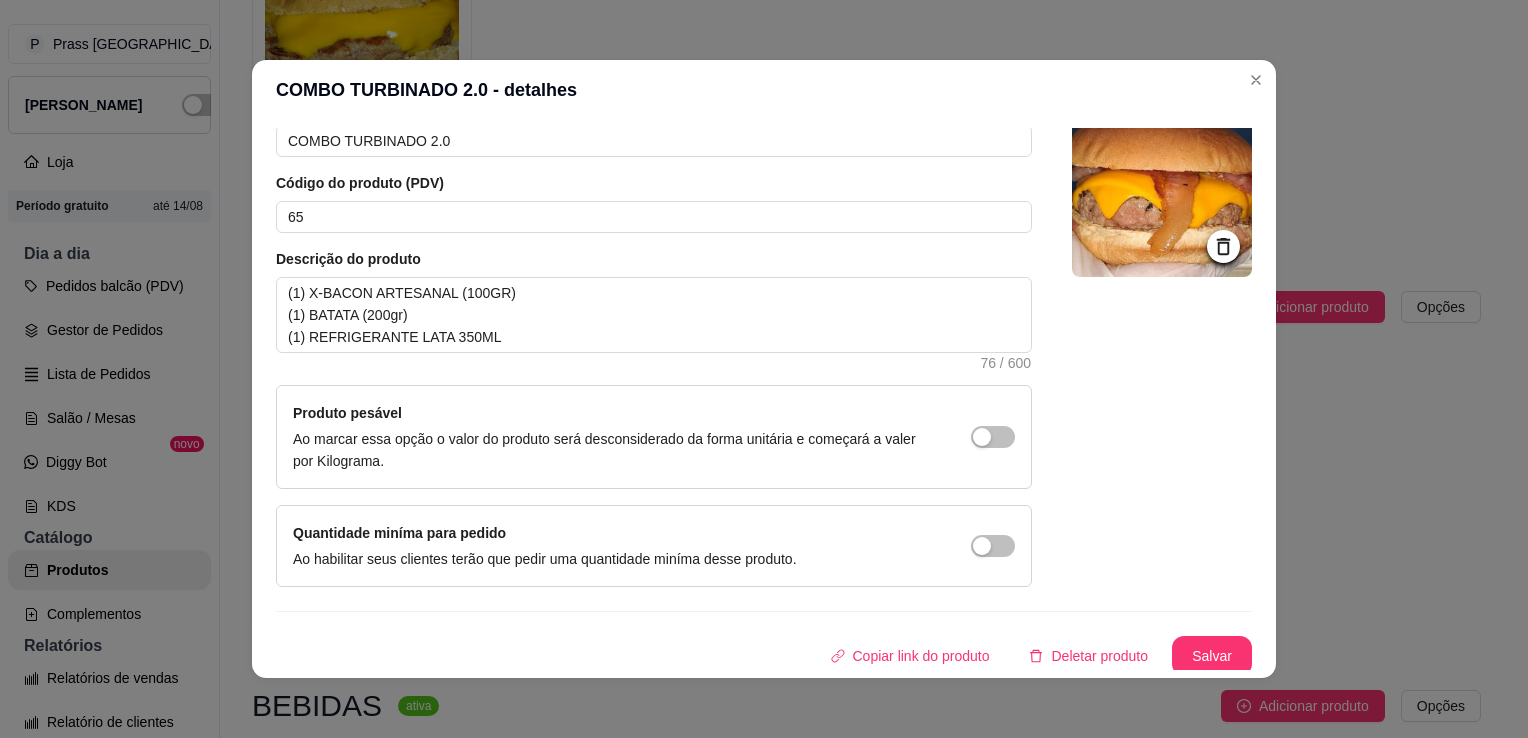 scroll, scrollTop: 107, scrollLeft: 0, axis: vertical 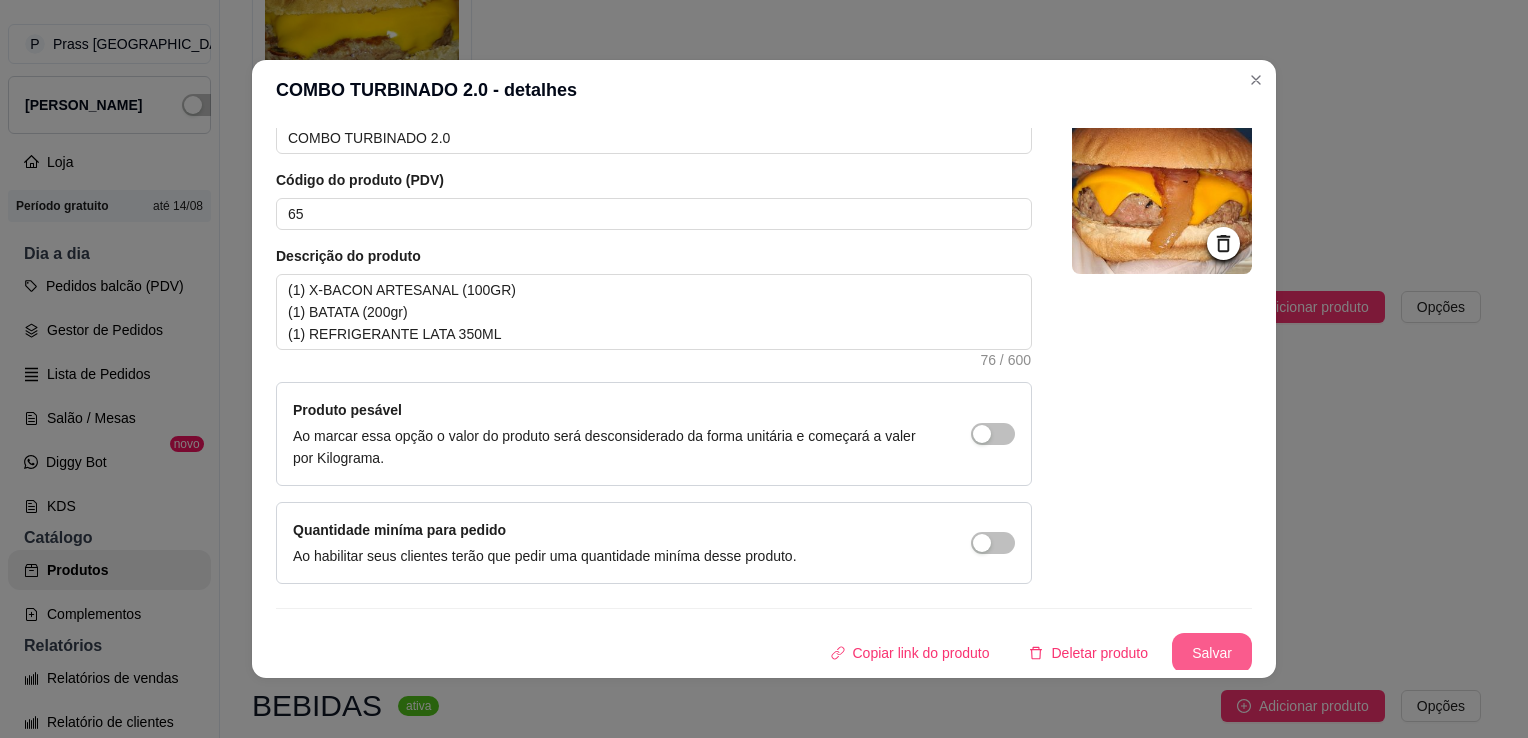 click on "Salvar" at bounding box center [1212, 653] 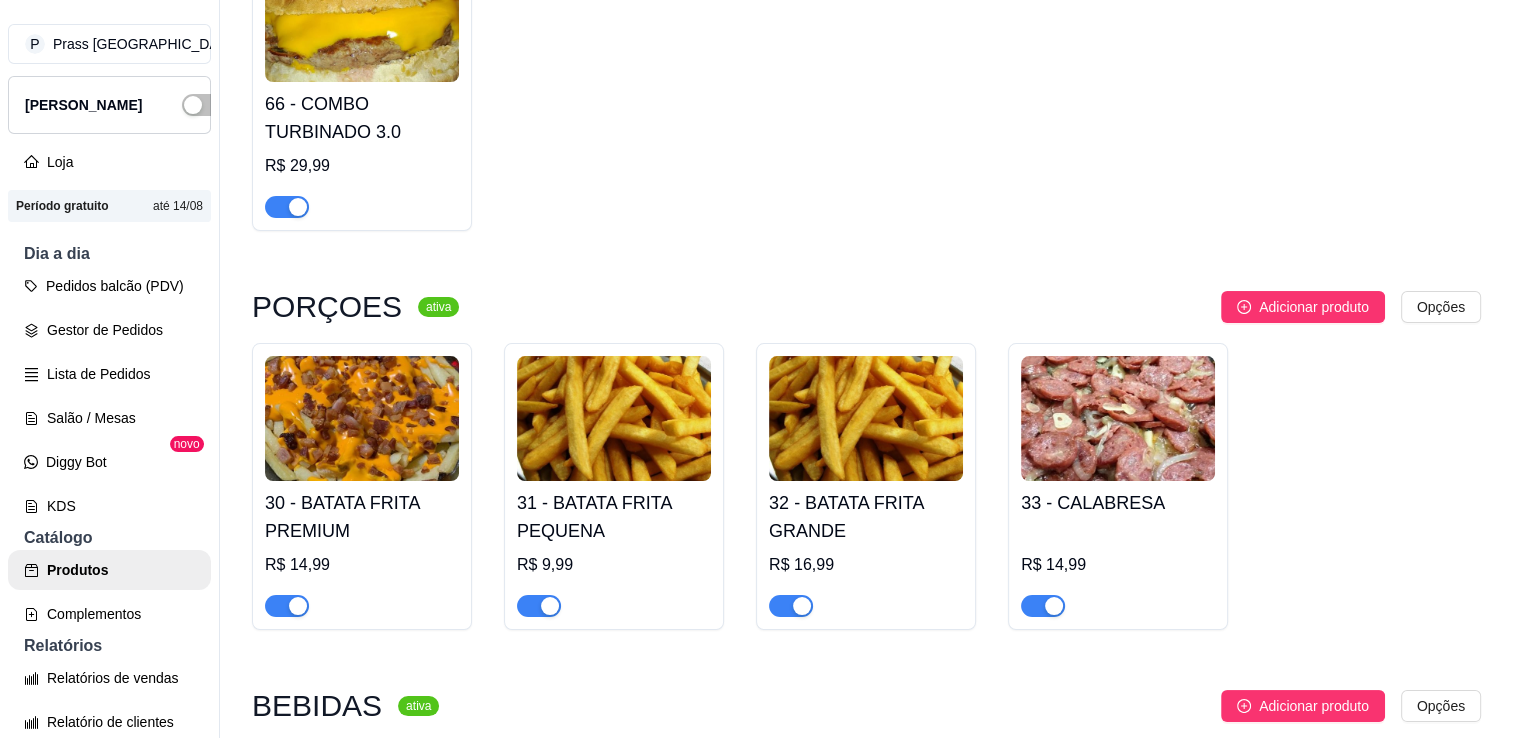 click on "66 - COMBO TURBINADO 3.0   R$ 29,99" at bounding box center [362, 150] 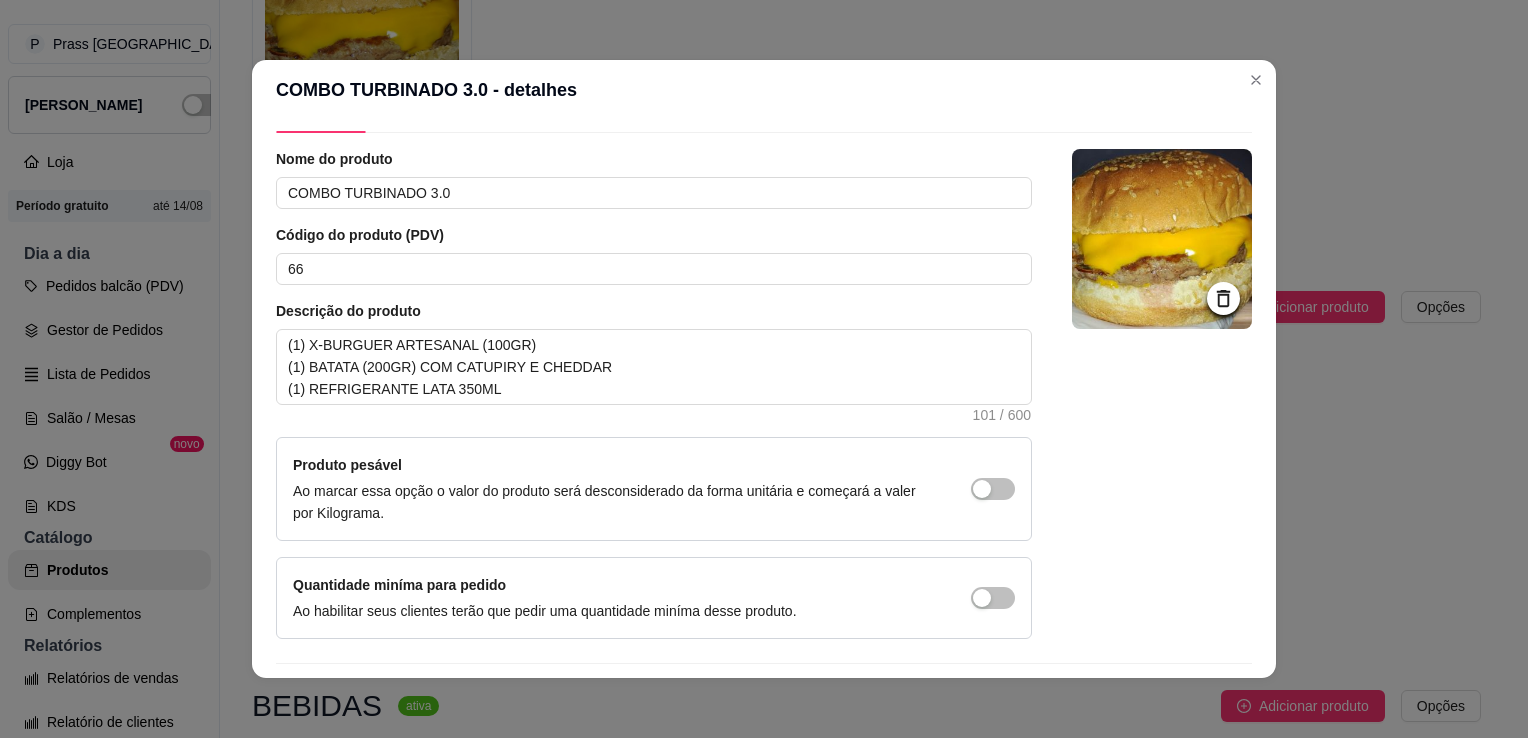 scroll, scrollTop: 53, scrollLeft: 0, axis: vertical 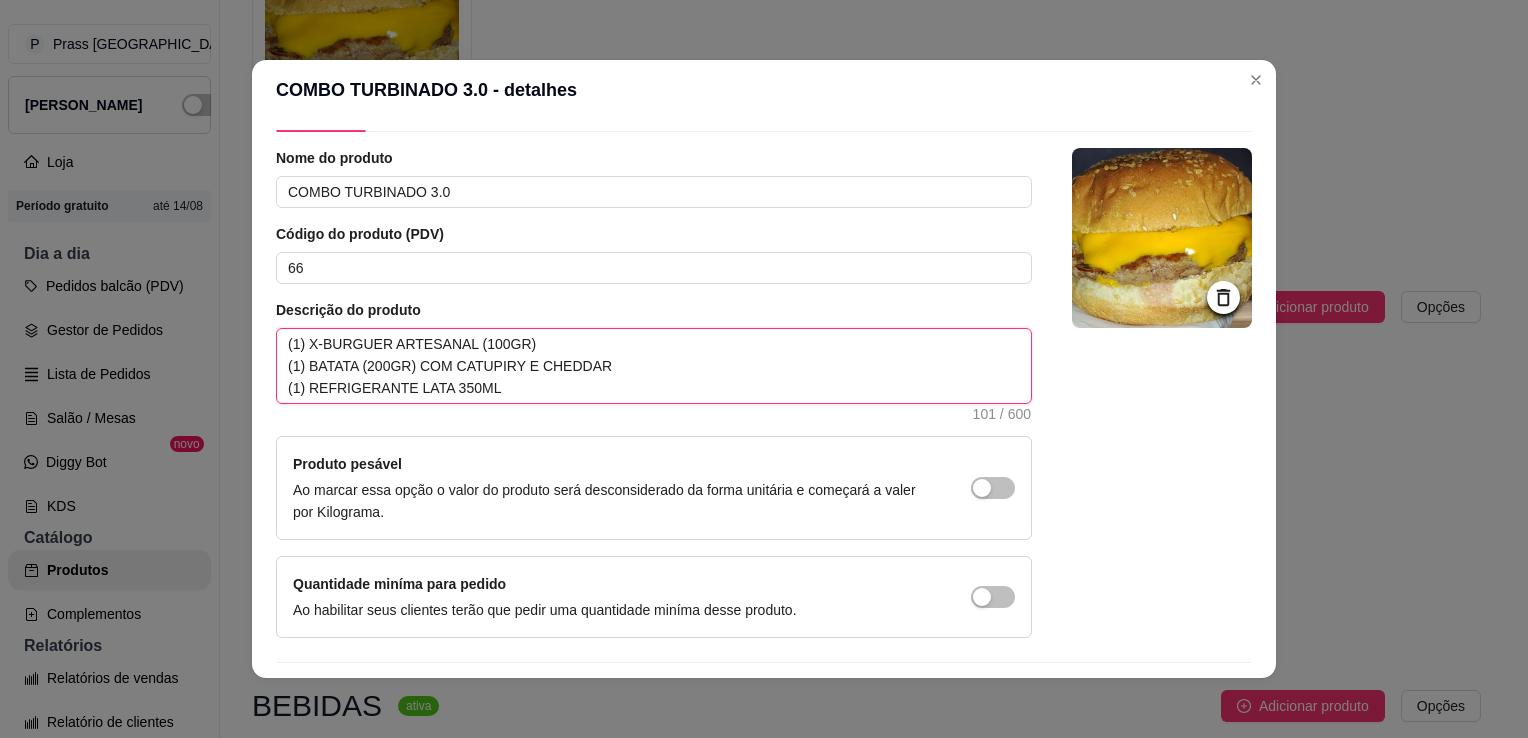 click on "(1) X-BURGUER ARTESANAL (100GR)
(1) BATATA (200GR) COM CATUPIRY E CHEDDAR
(1) REFRIGERANTE LATA 350ML" at bounding box center (654, 366) 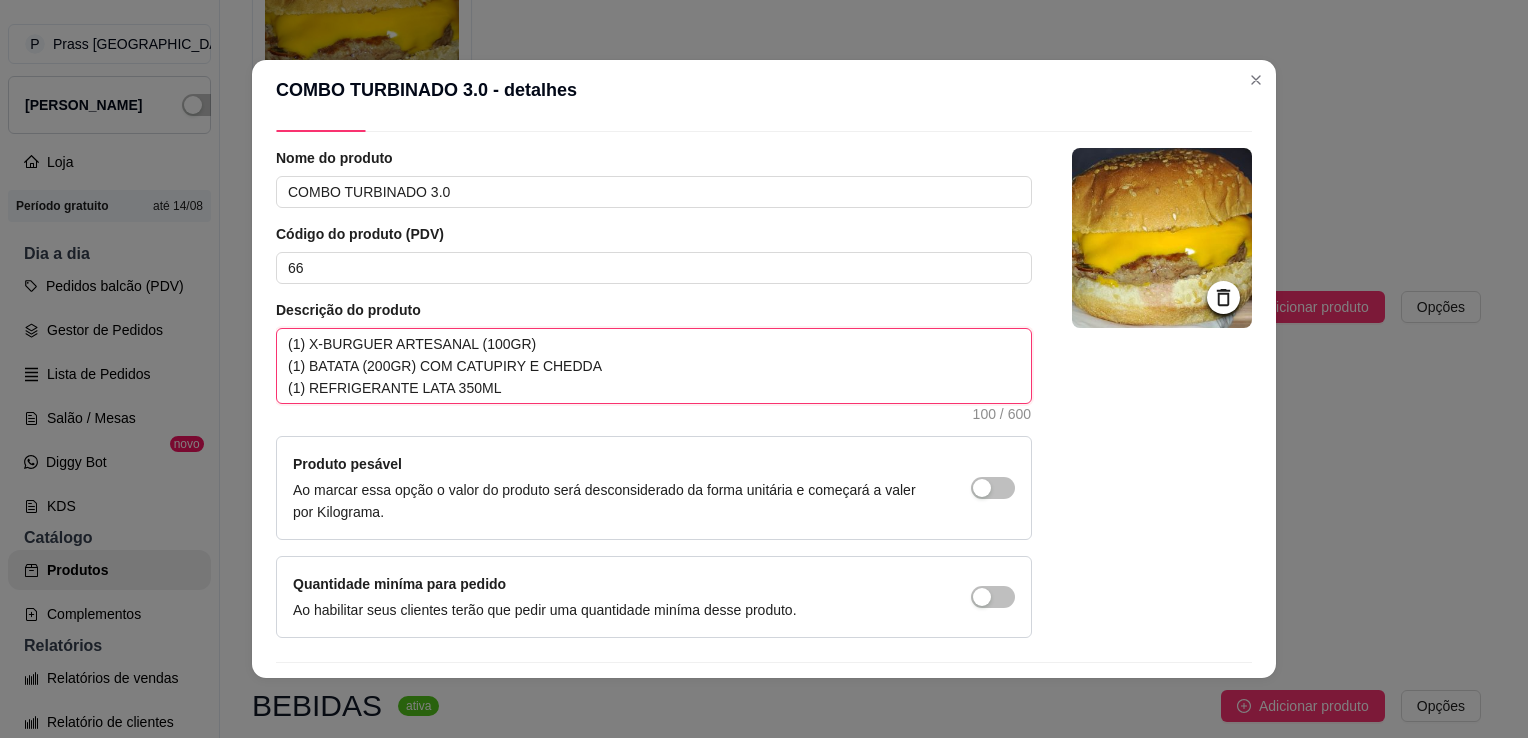 type 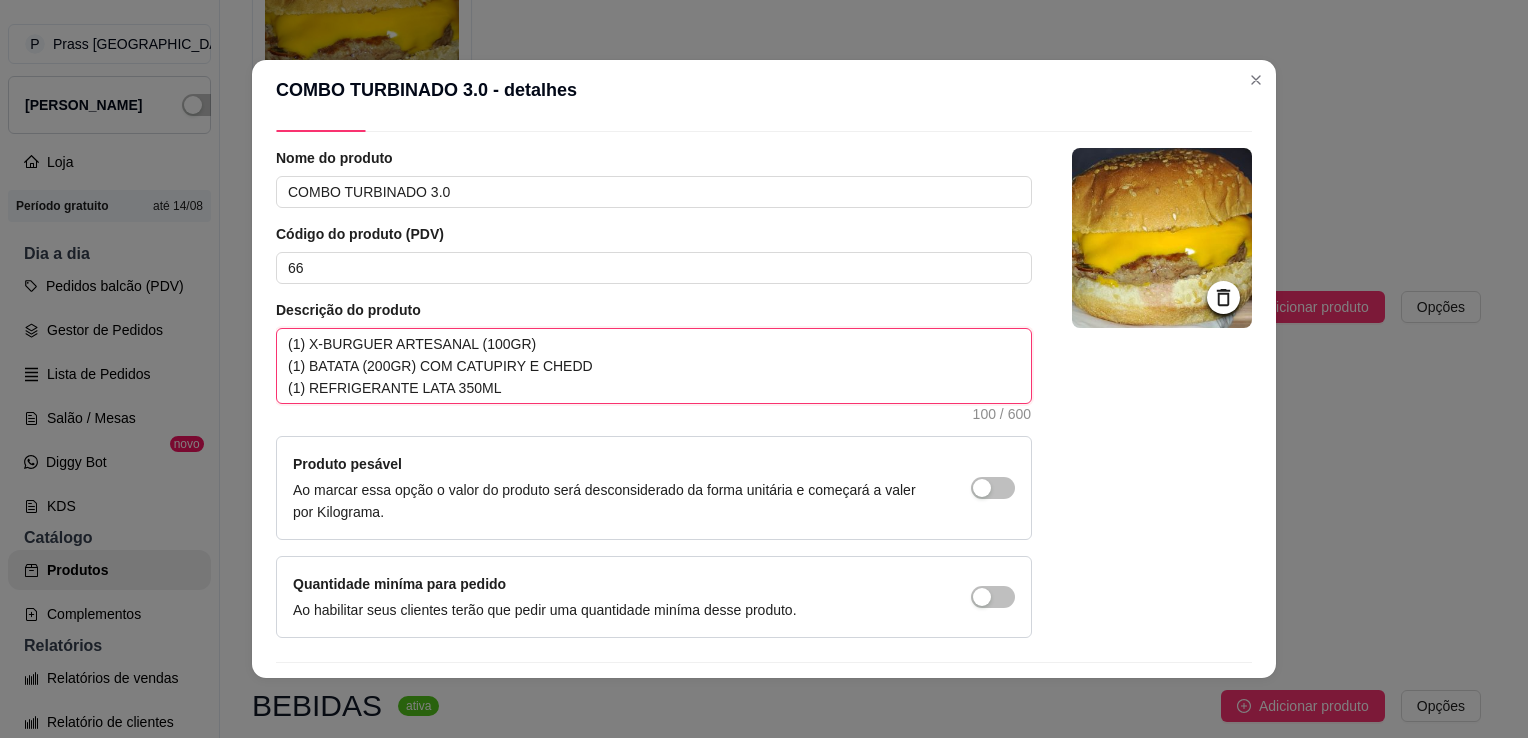 type 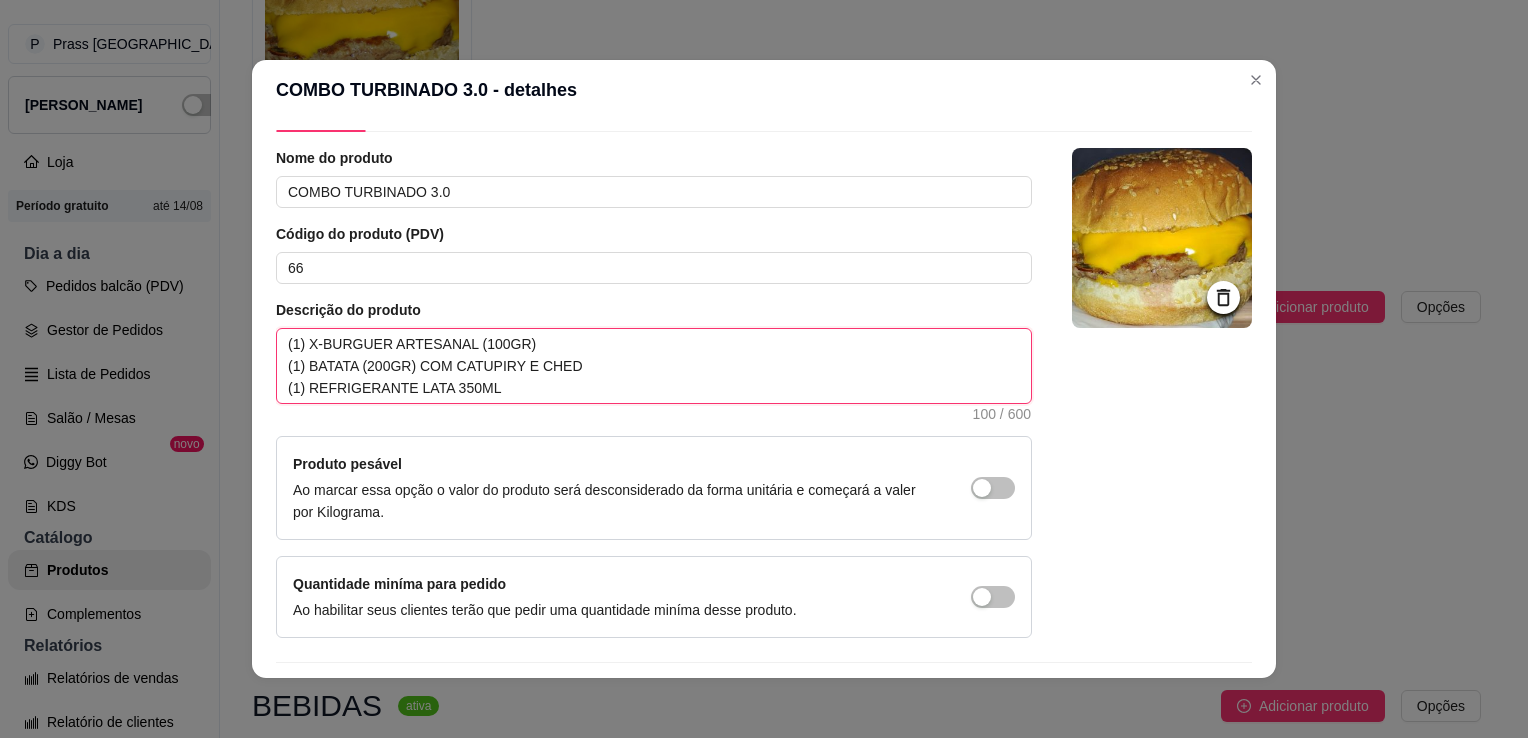 type 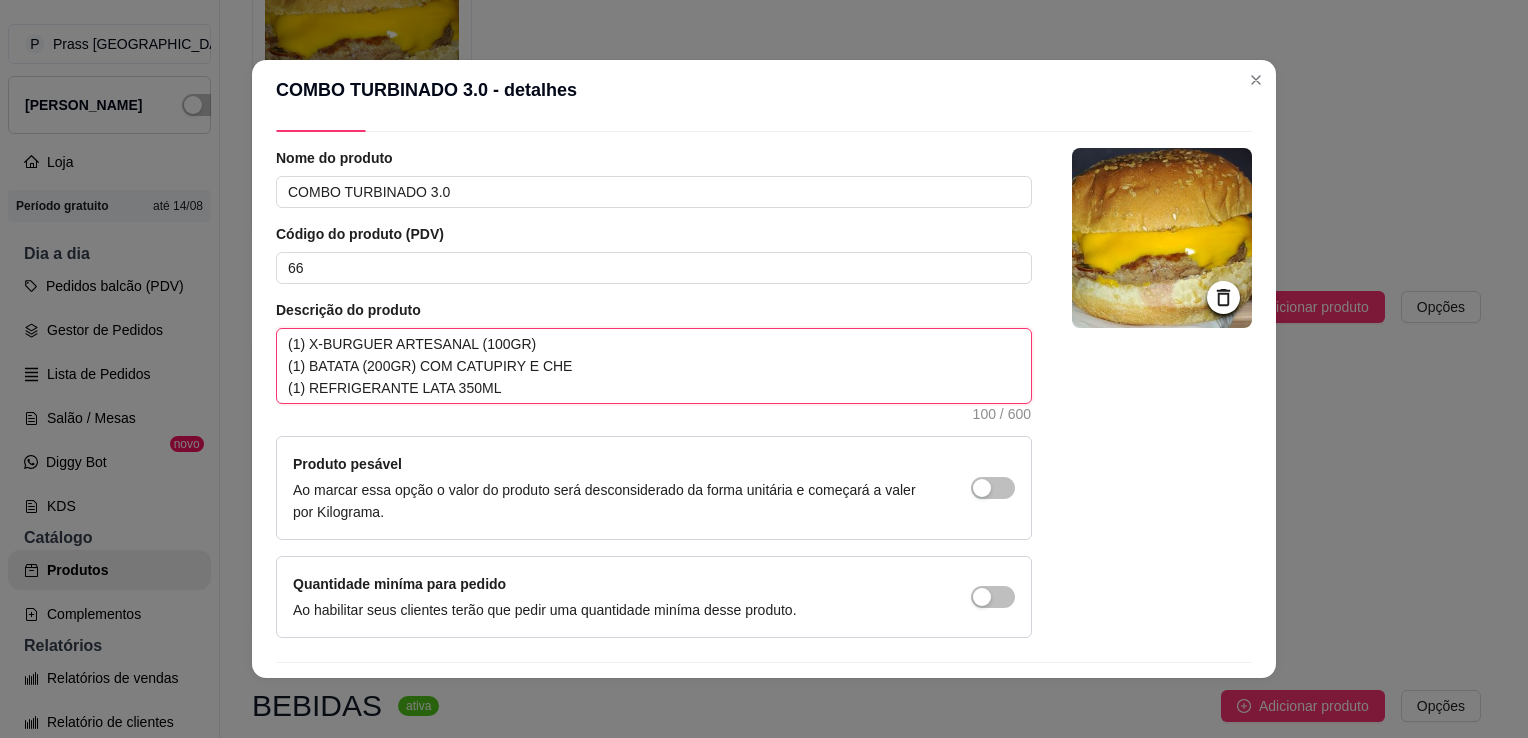 type 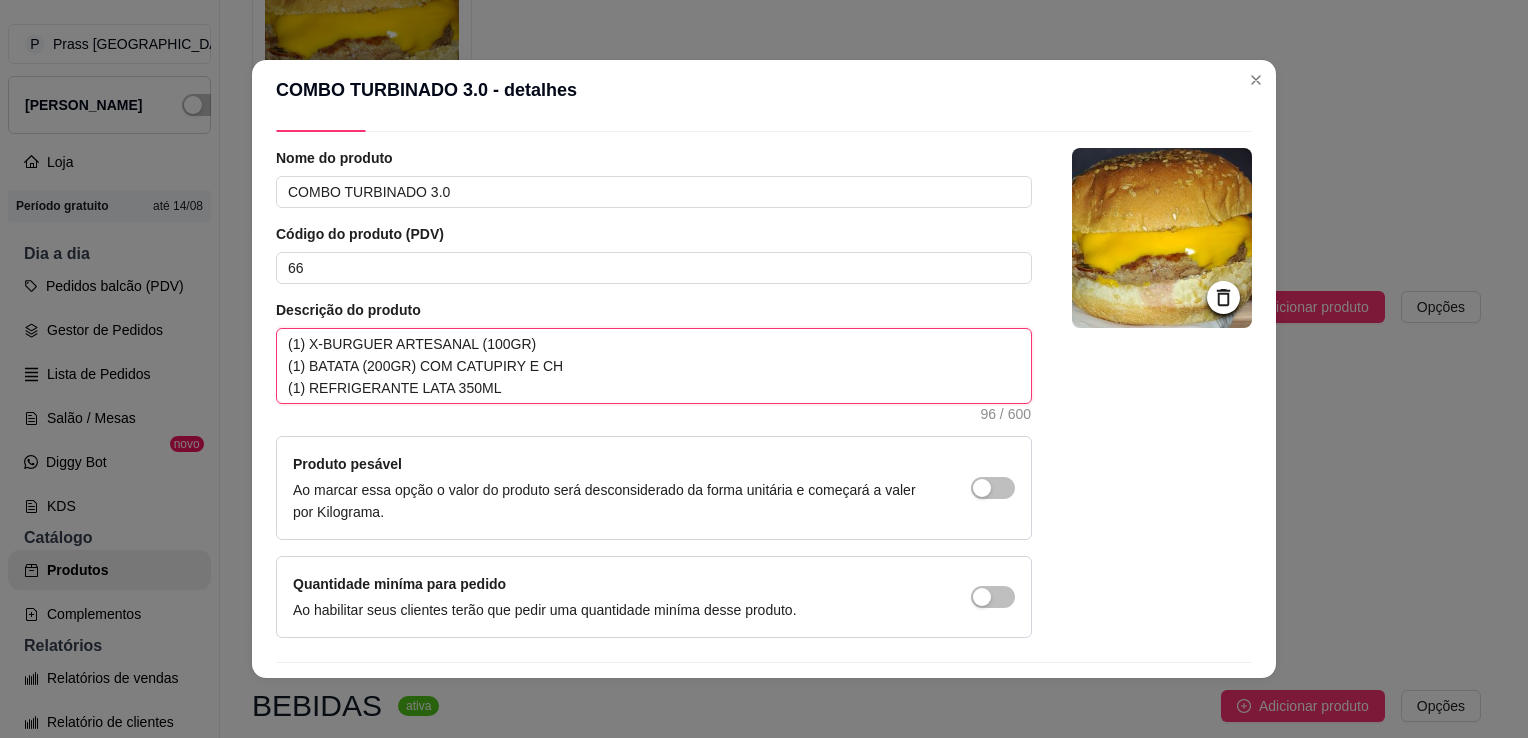 type 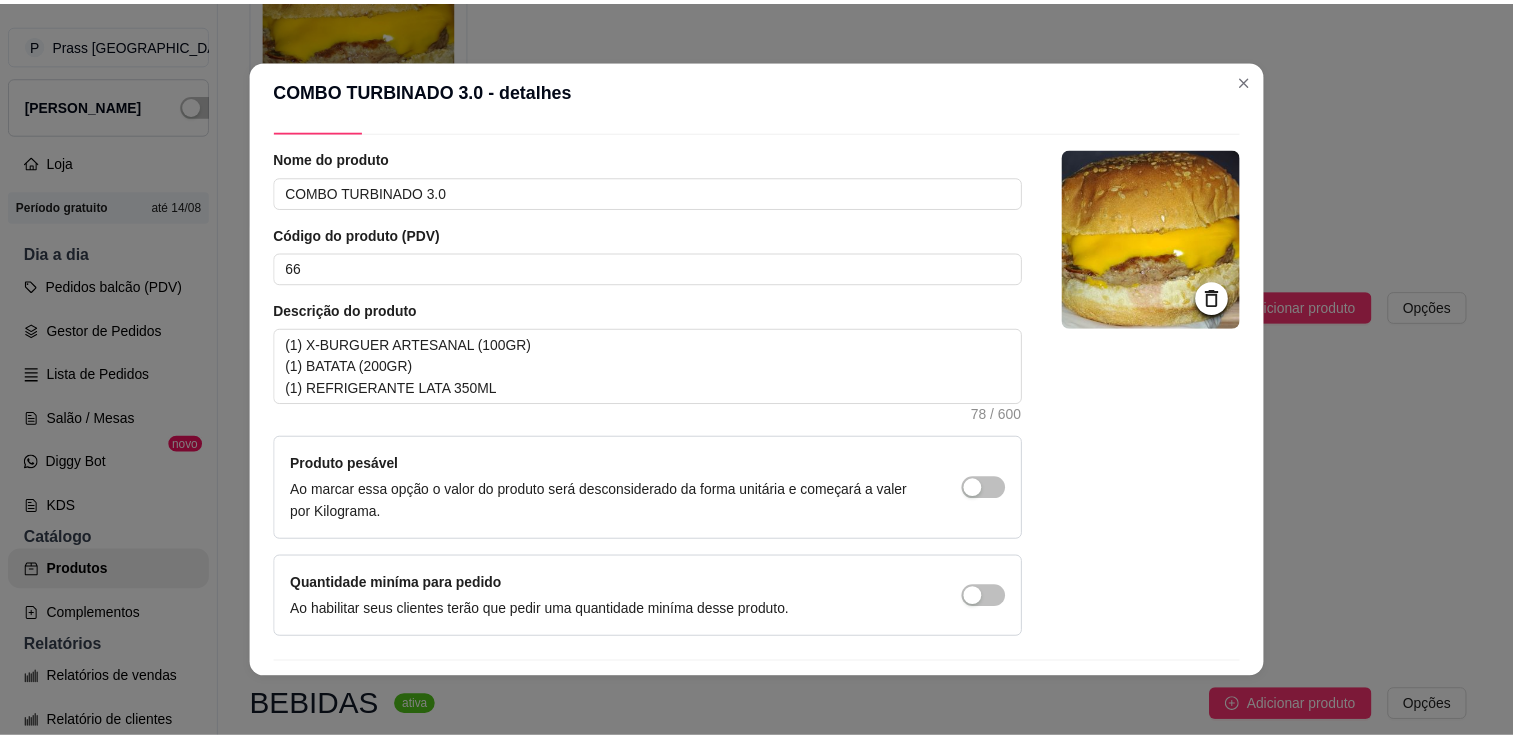 scroll, scrollTop: 107, scrollLeft: 0, axis: vertical 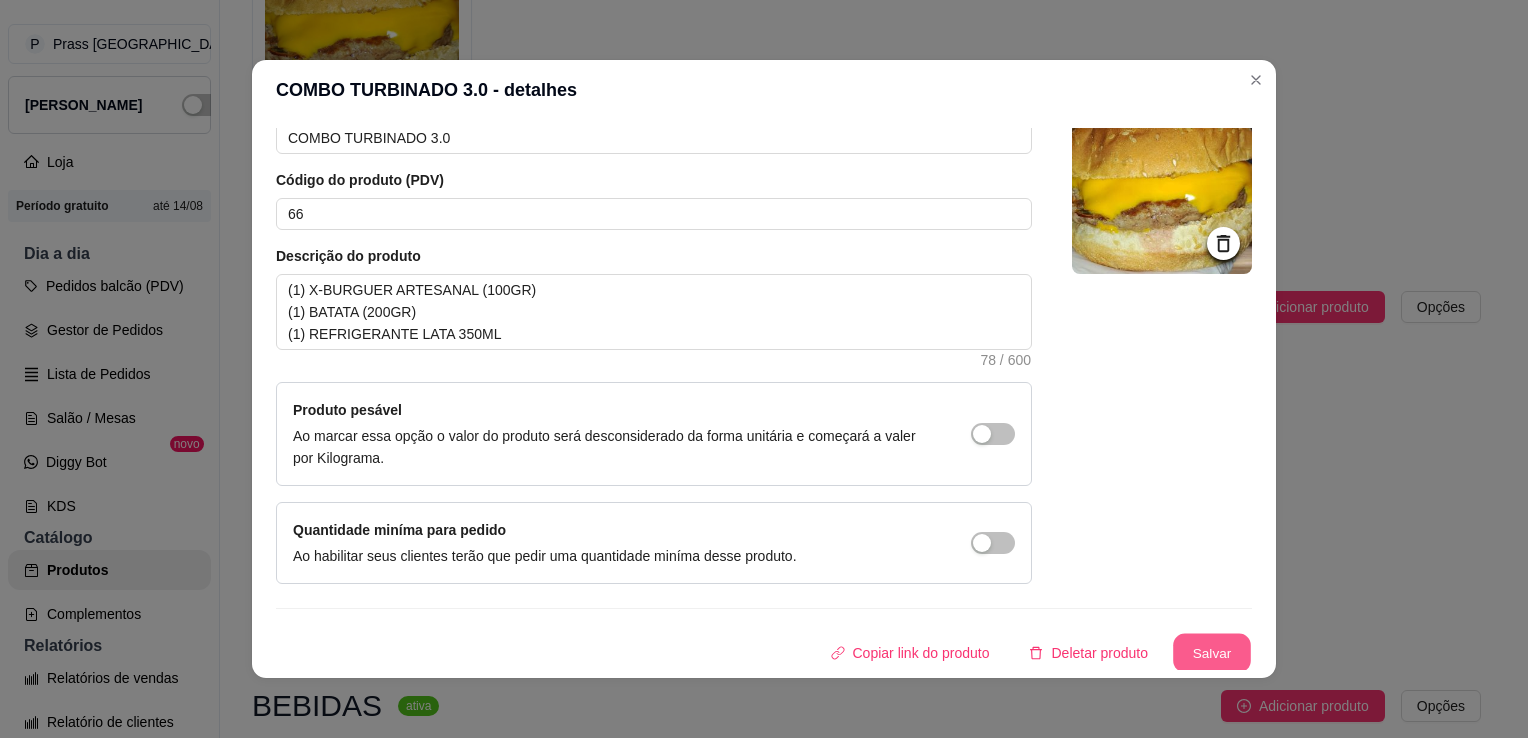 click on "Salvar" at bounding box center (1212, 653) 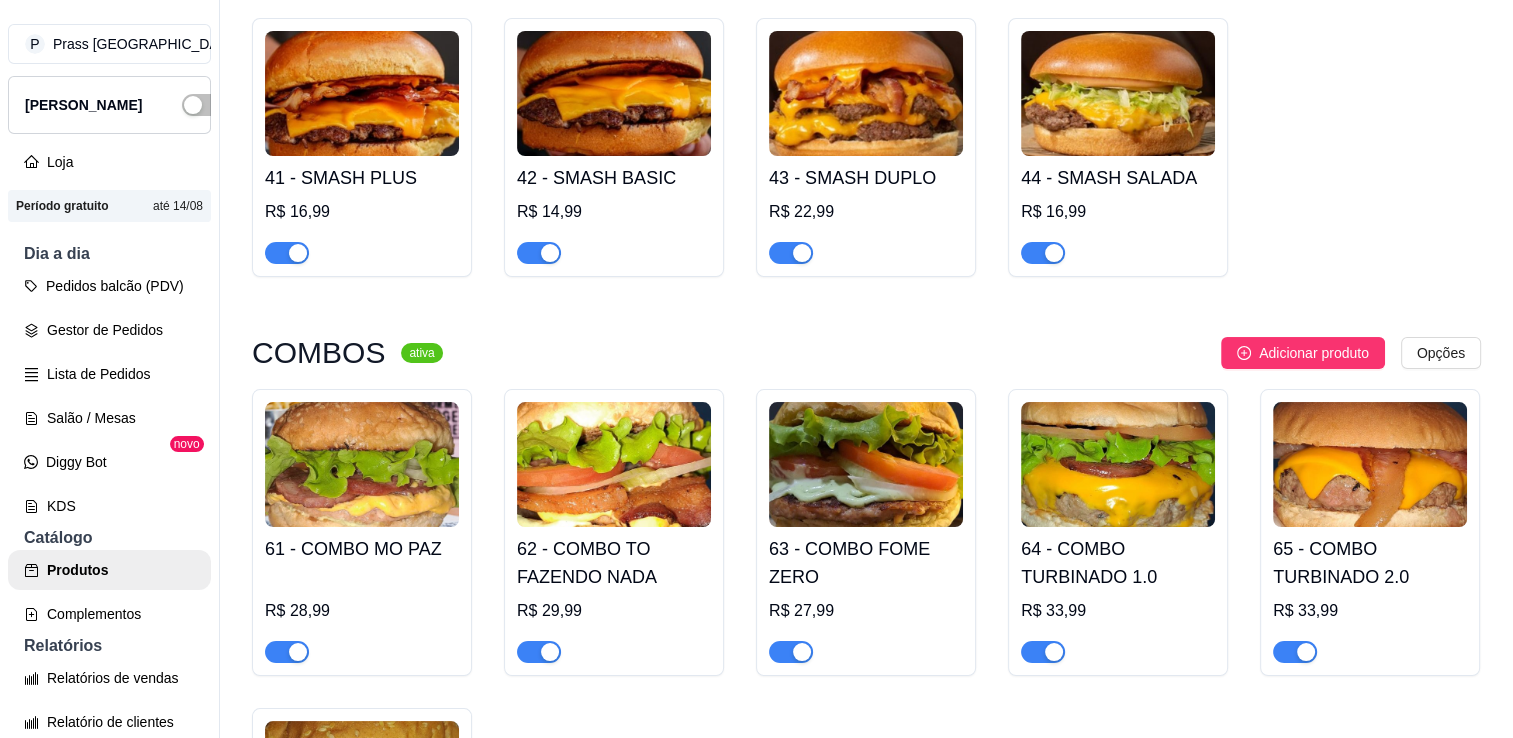 scroll, scrollTop: 1322, scrollLeft: 0, axis: vertical 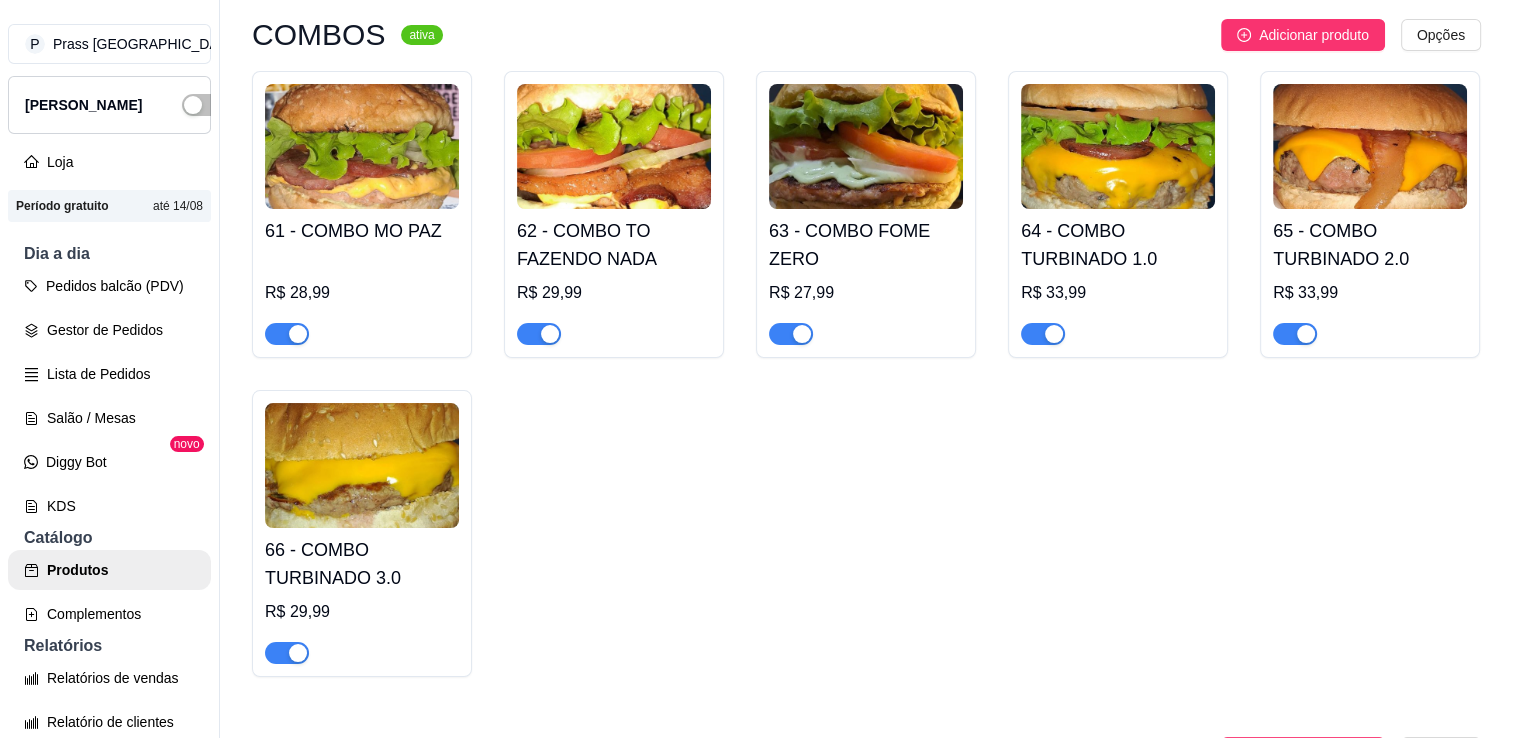 click at bounding box center [362, 146] 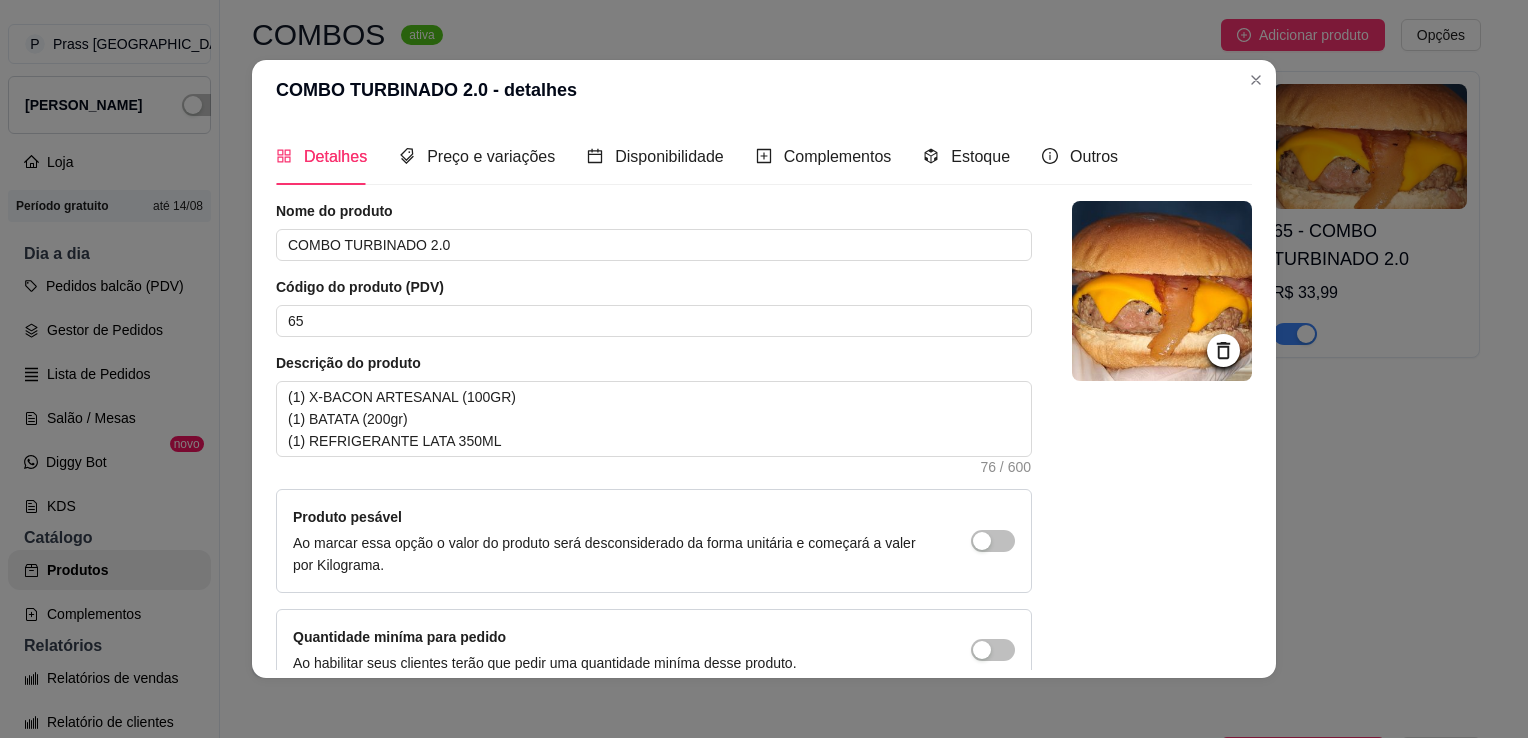 click on "COMBO TURBINADO 2.0 - detalhes" at bounding box center [764, 90] 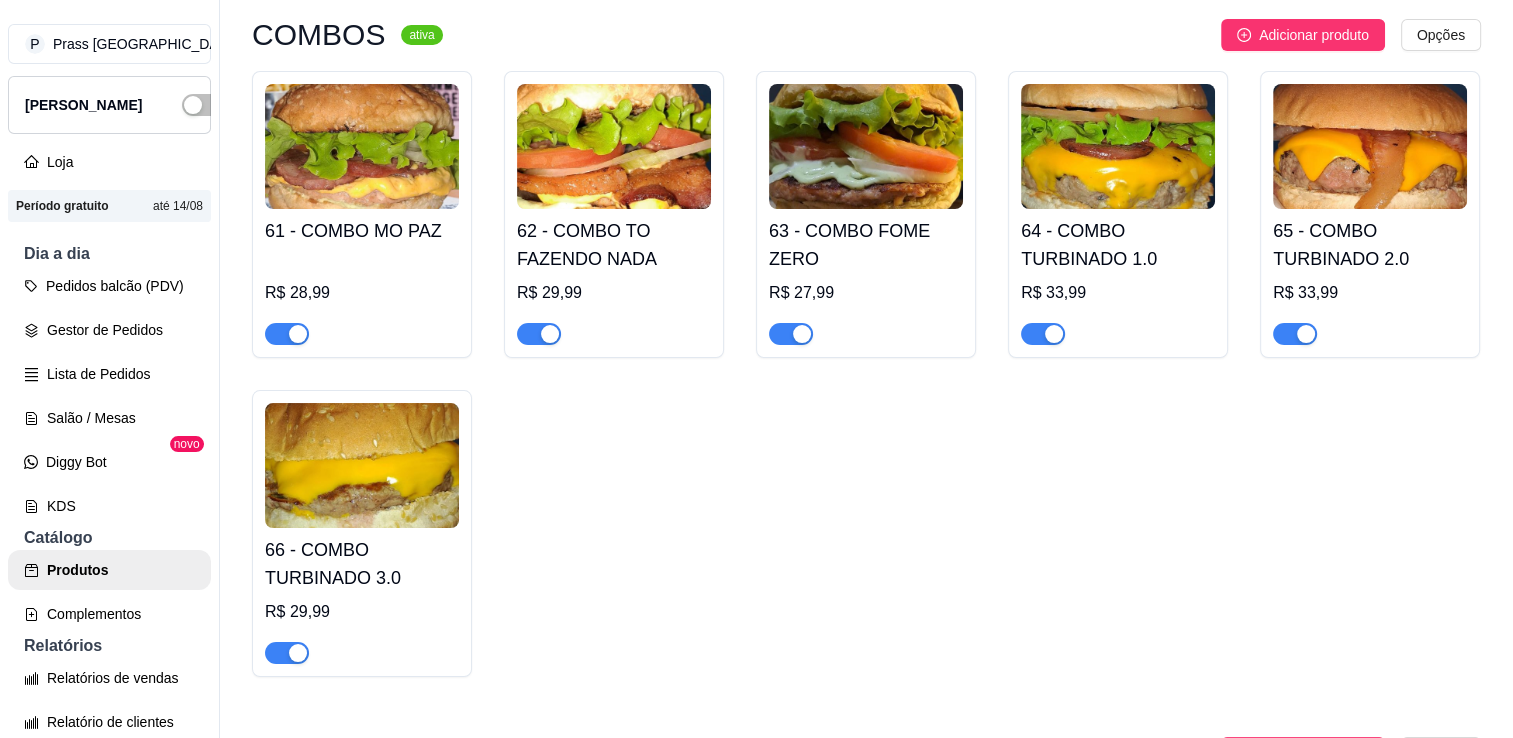 click at bounding box center [362, 465] 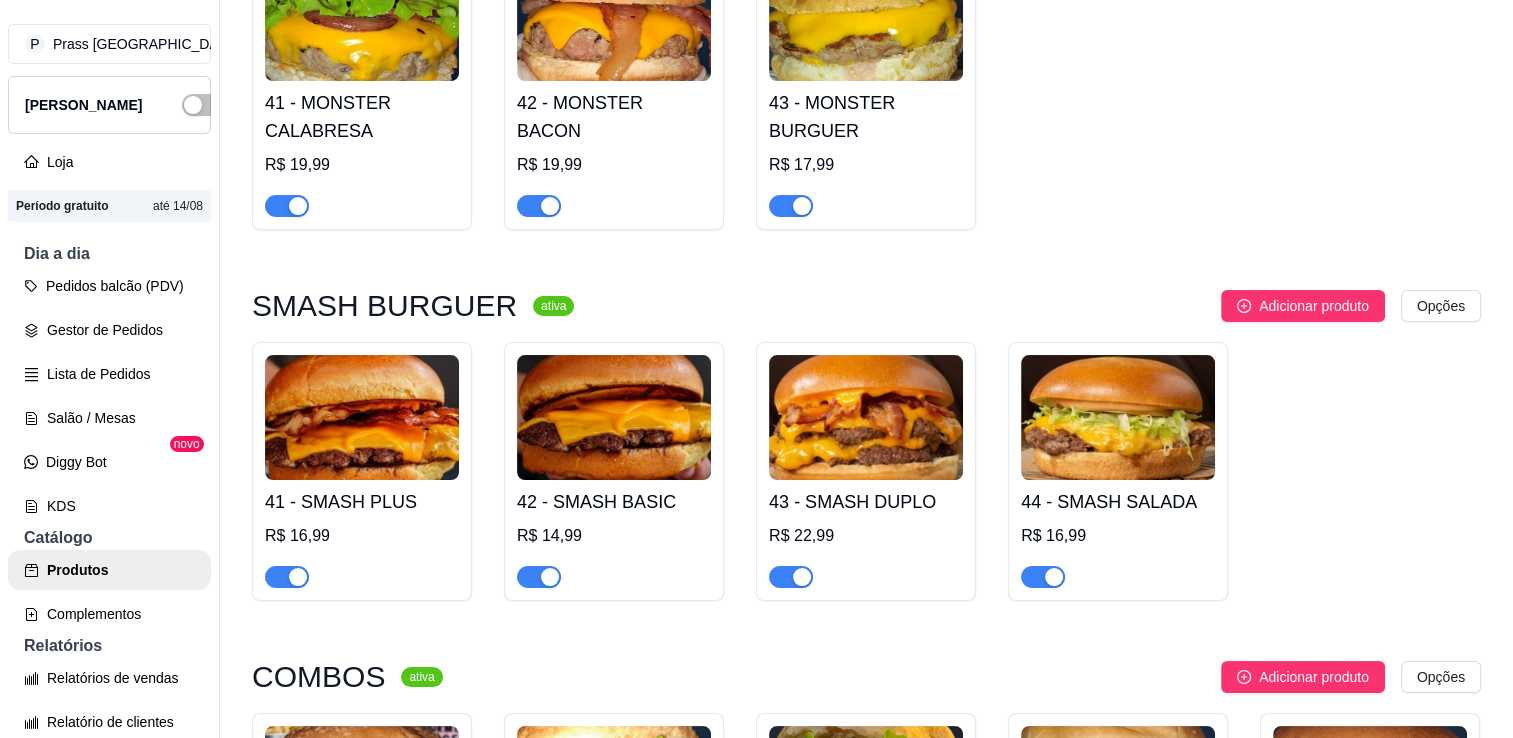 scroll, scrollTop: 56, scrollLeft: 0, axis: vertical 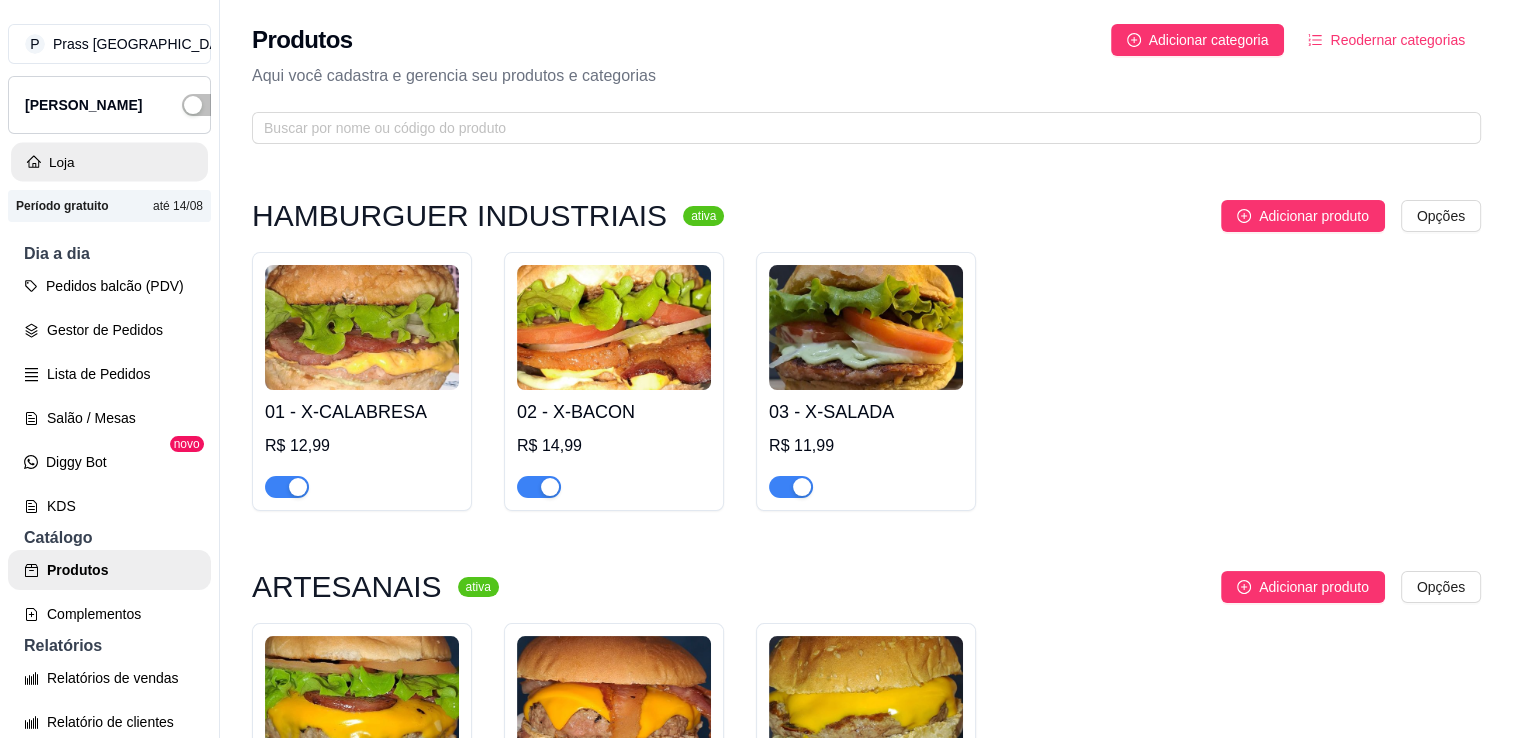 click on "Loja" at bounding box center (109, 162) 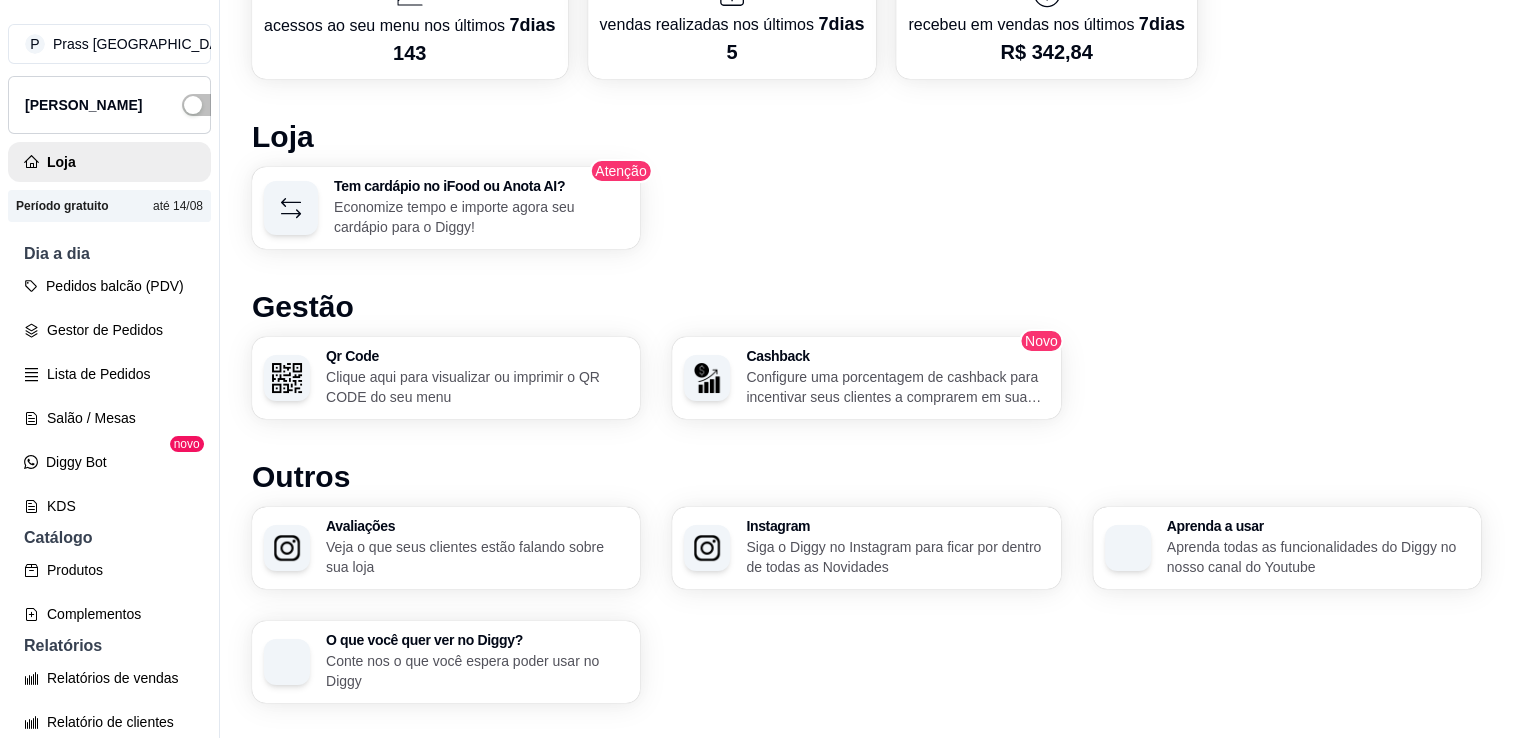 scroll, scrollTop: 1060, scrollLeft: 0, axis: vertical 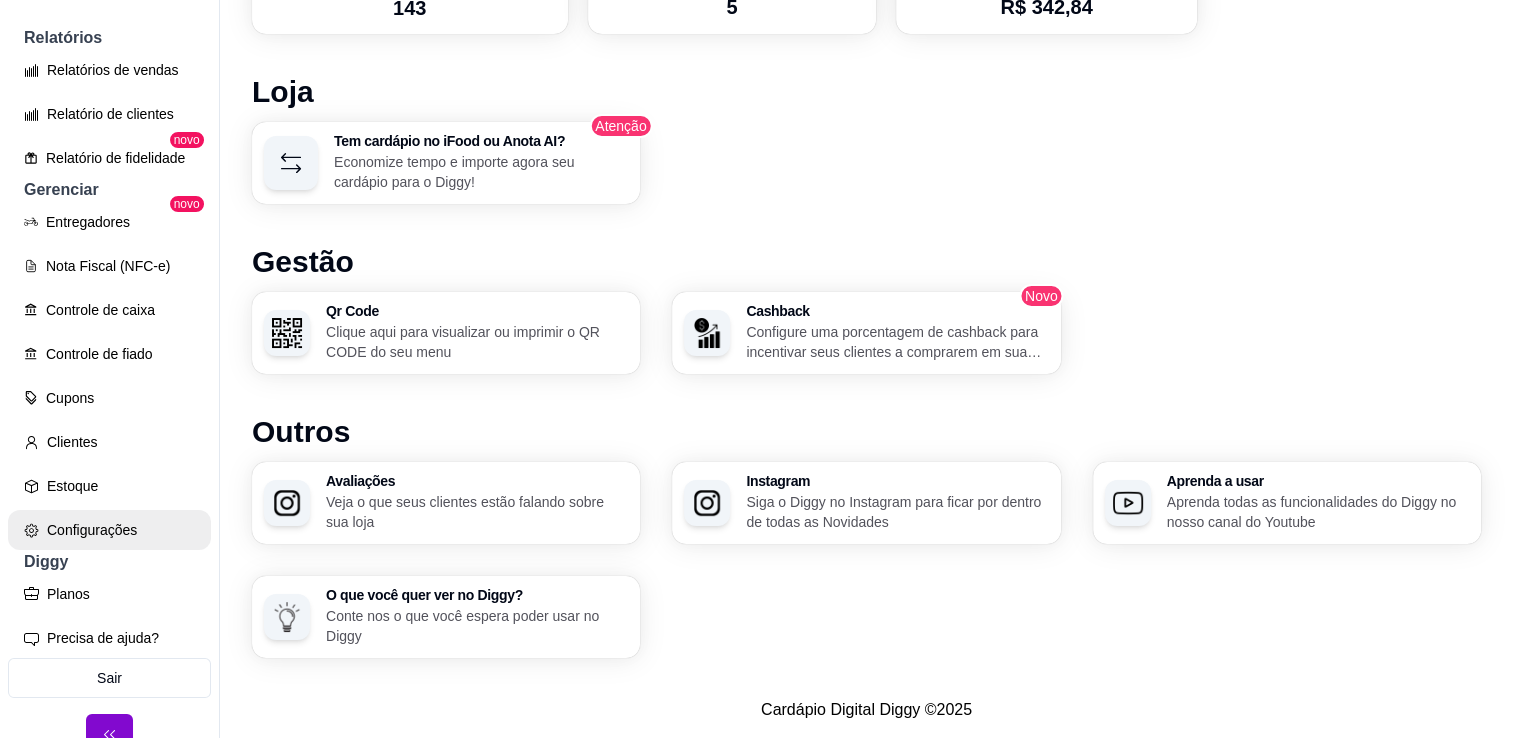 click on "Configurações" at bounding box center [109, 530] 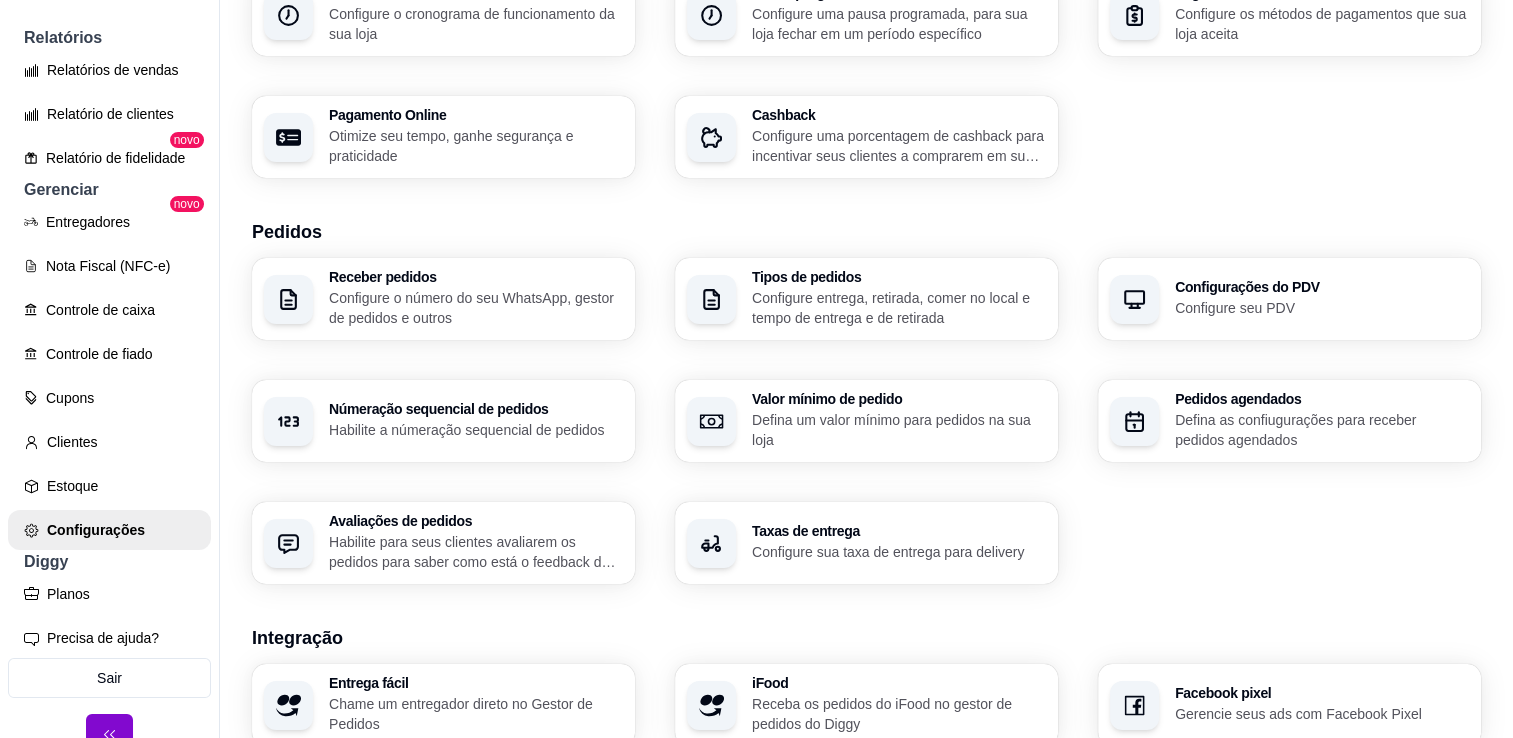 scroll, scrollTop: 272, scrollLeft: 0, axis: vertical 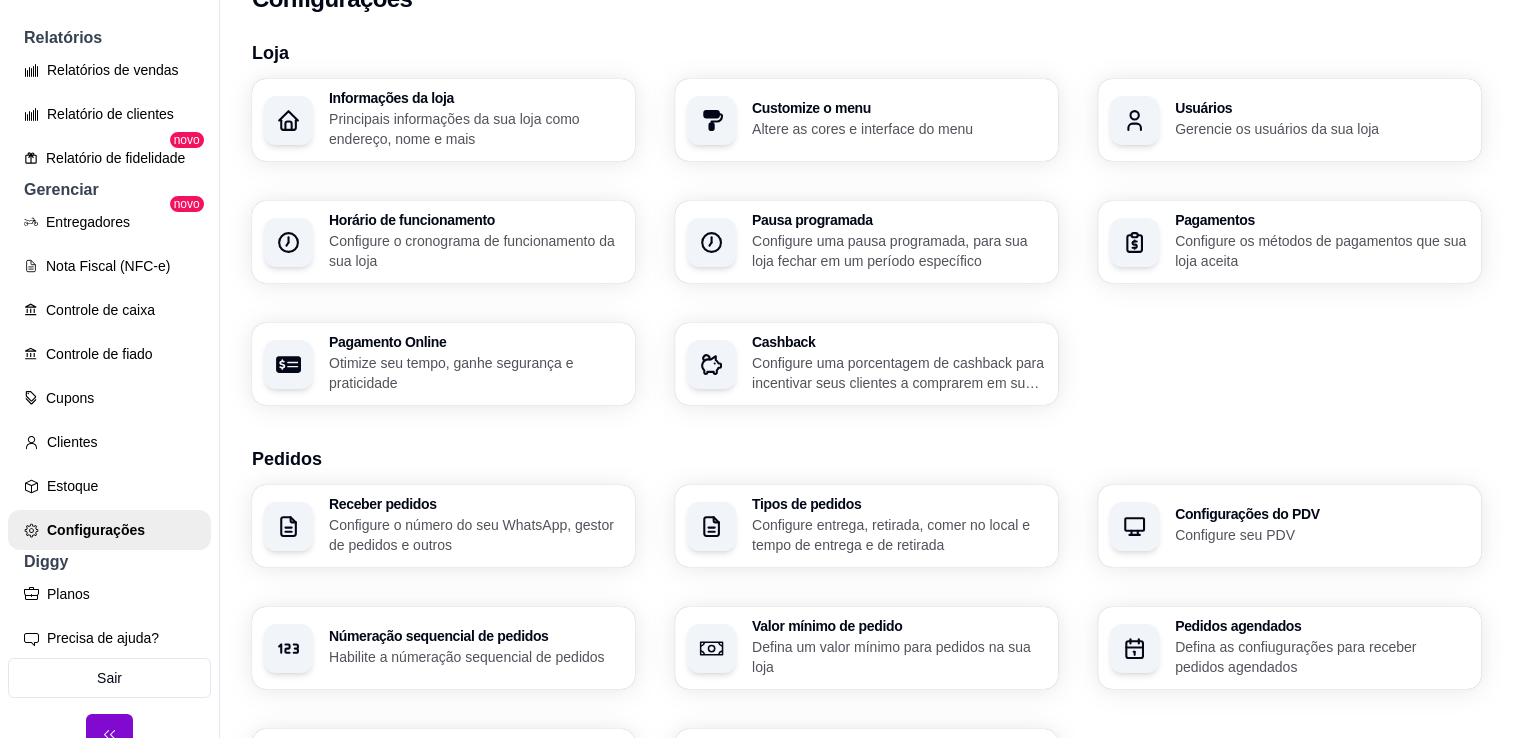 click on "Configure os métodos de pagamentos que sua loja aceita" at bounding box center (1322, 251) 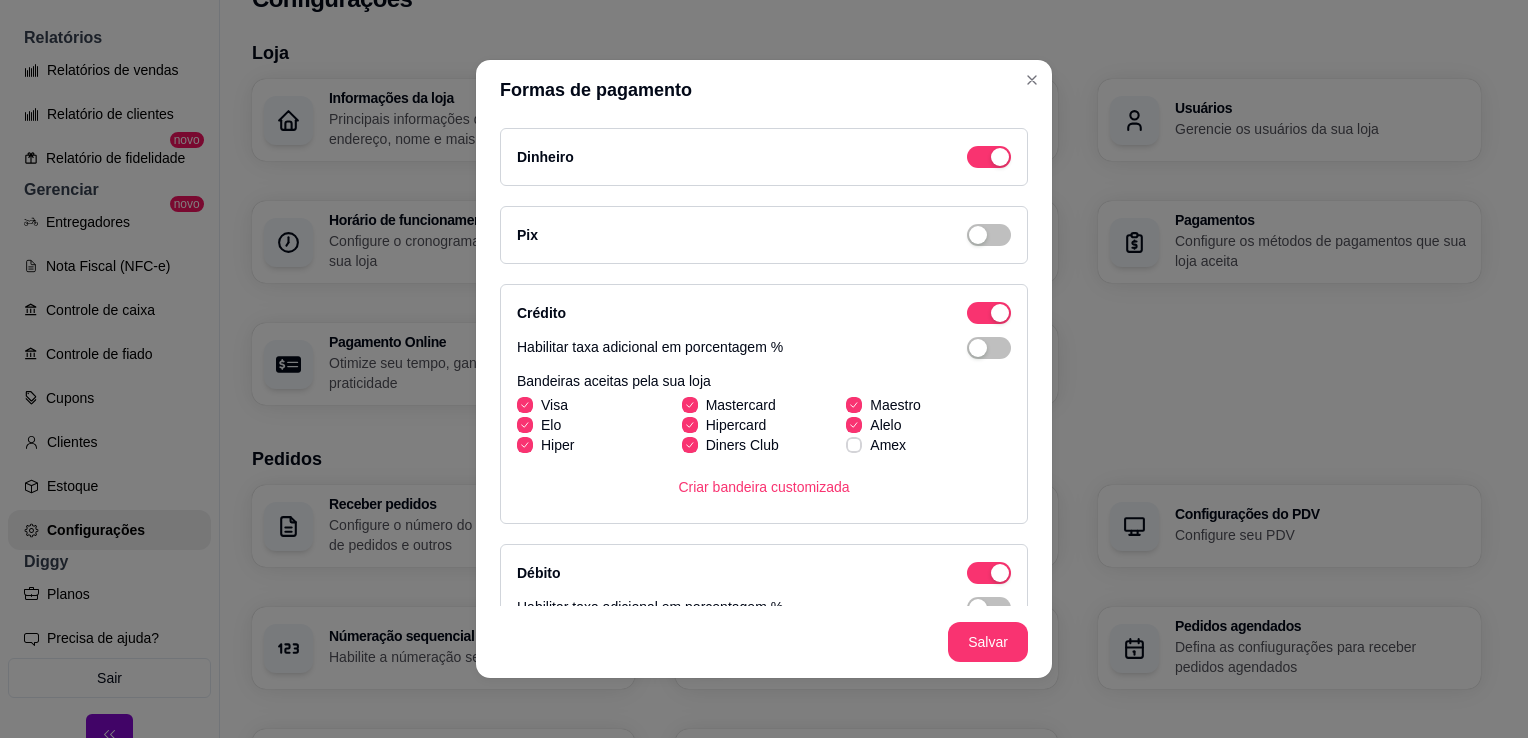 click on "Diners Club" at bounding box center [730, 445] 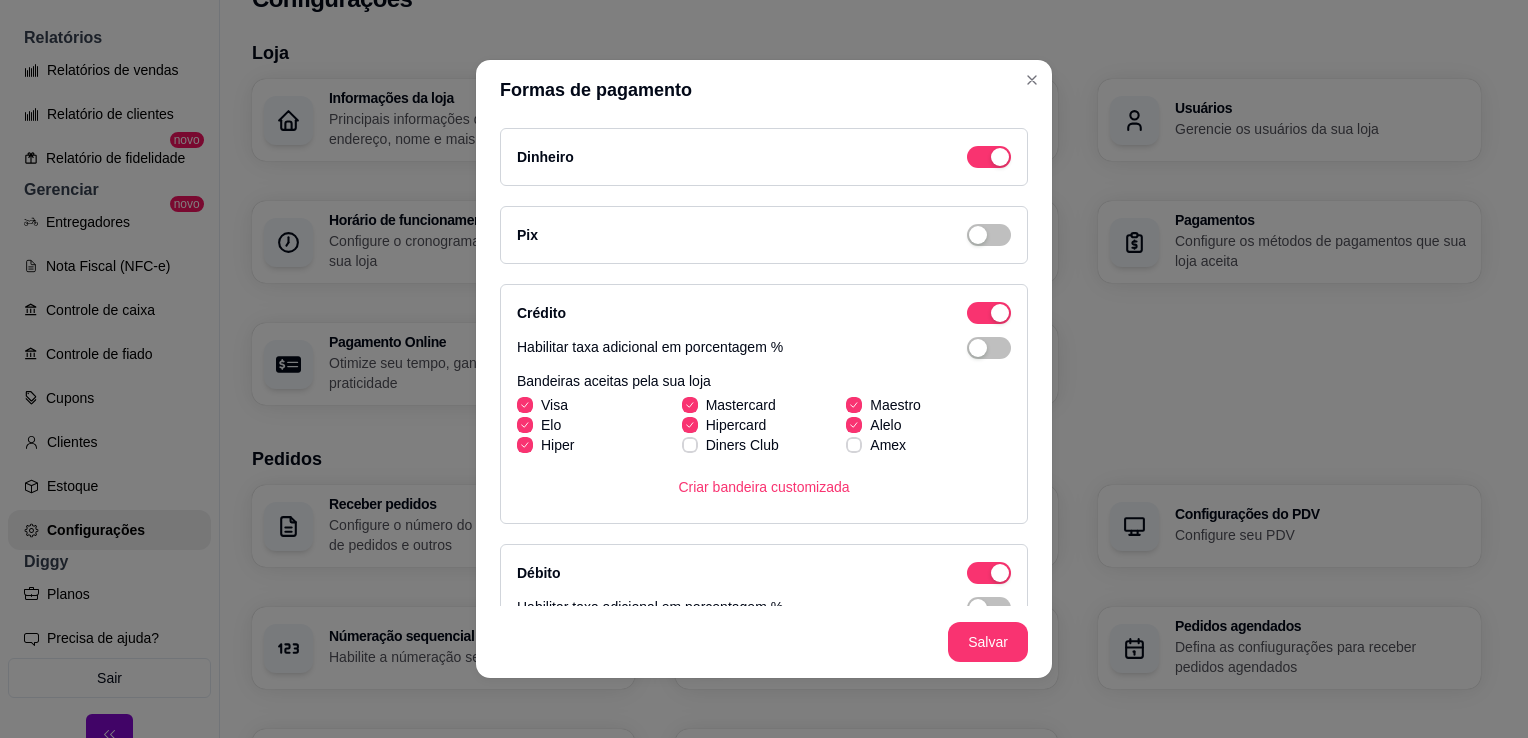 click 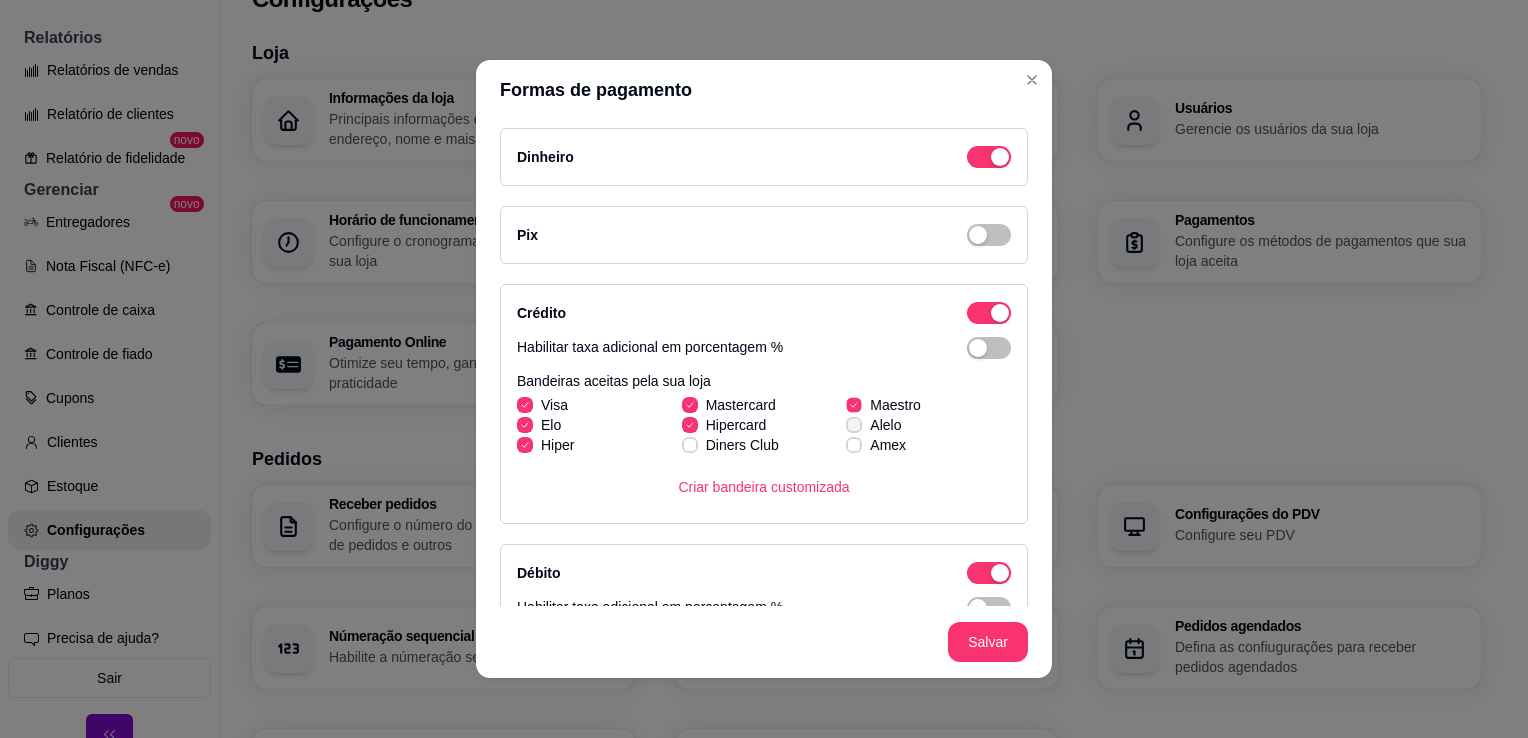 click on "Visa Mastercard Maestro Elo Hipercard Alelo Hiper Diners Club Amex" at bounding box center [764, 425] 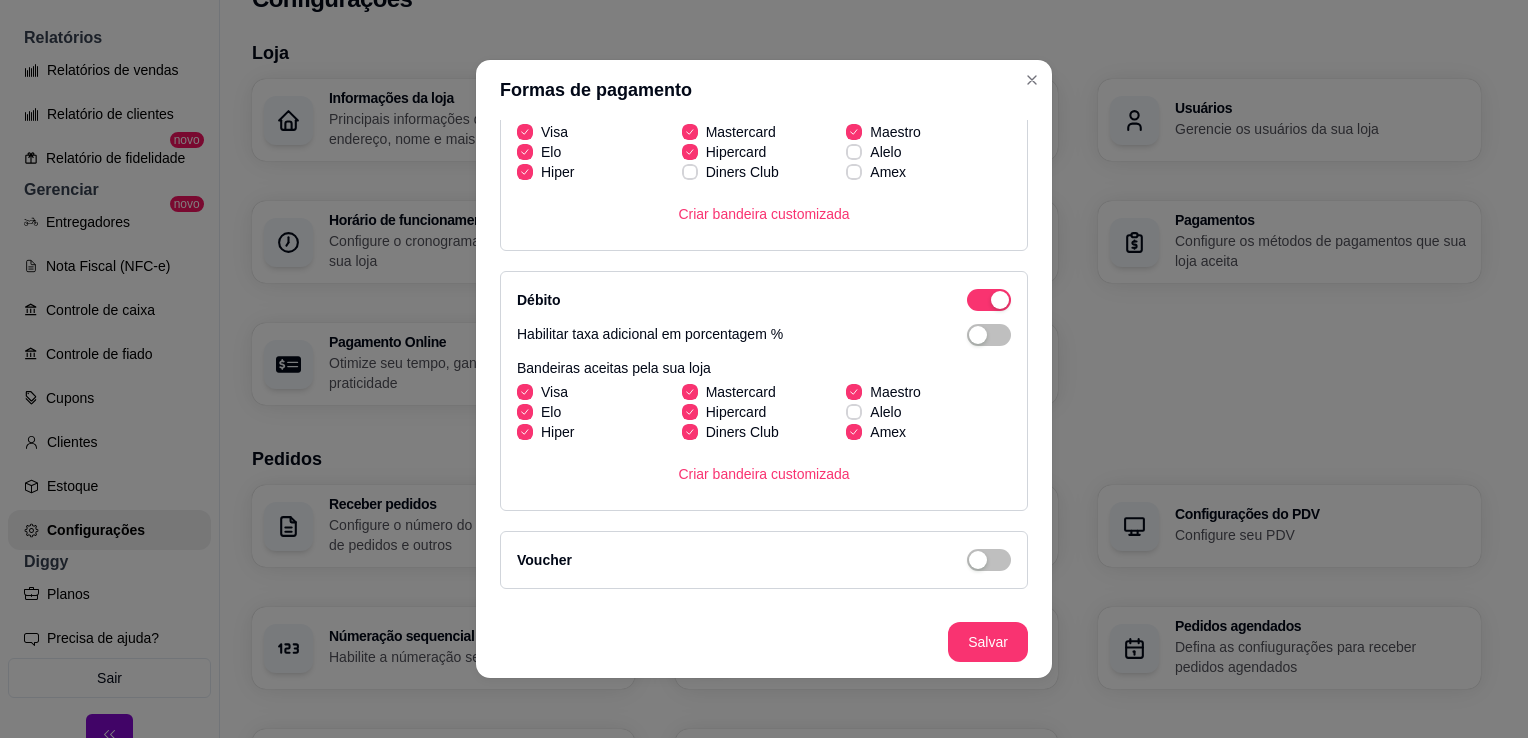 scroll, scrollTop: 276, scrollLeft: 0, axis: vertical 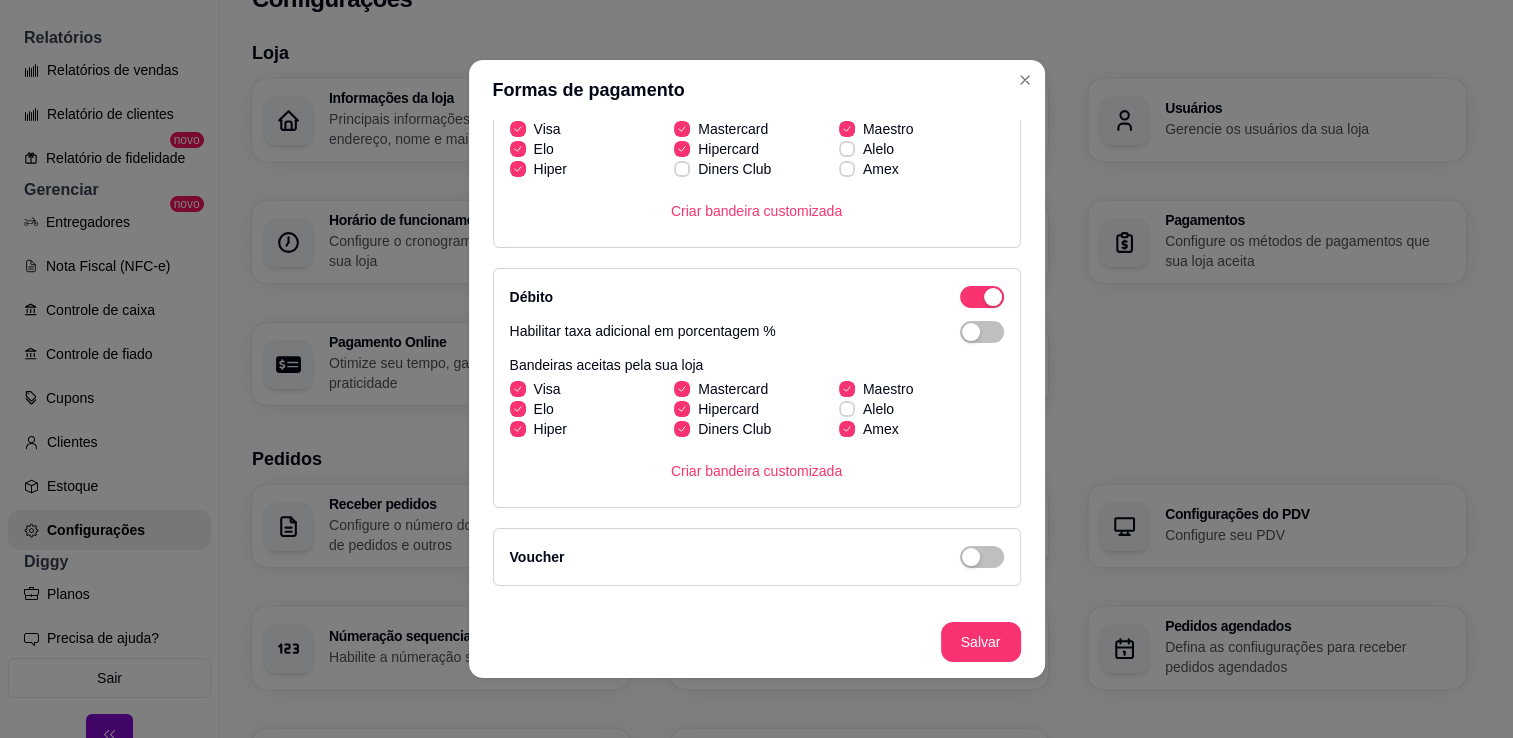 click on "Informações da loja Principais informações da sua loja como endereço, nome e mais Customize o menu Altere as cores e interface do menu Usuários Gerencie os usuários da sua loja Horário de funcionamento Configure o cronograma de funcionamento da sua loja Pausa programada Configure uma pausa programada, para sua loja fechar em um período específico Pagamentos Configure os métodos de pagamentos que sua loja aceita Pagamento Online Otimize seu tempo, ganhe segurança e praticidade Cashback Configure uma porcentagem de cashback para incentivar seus clientes a comprarem em sua loja" at bounding box center (859, 242) 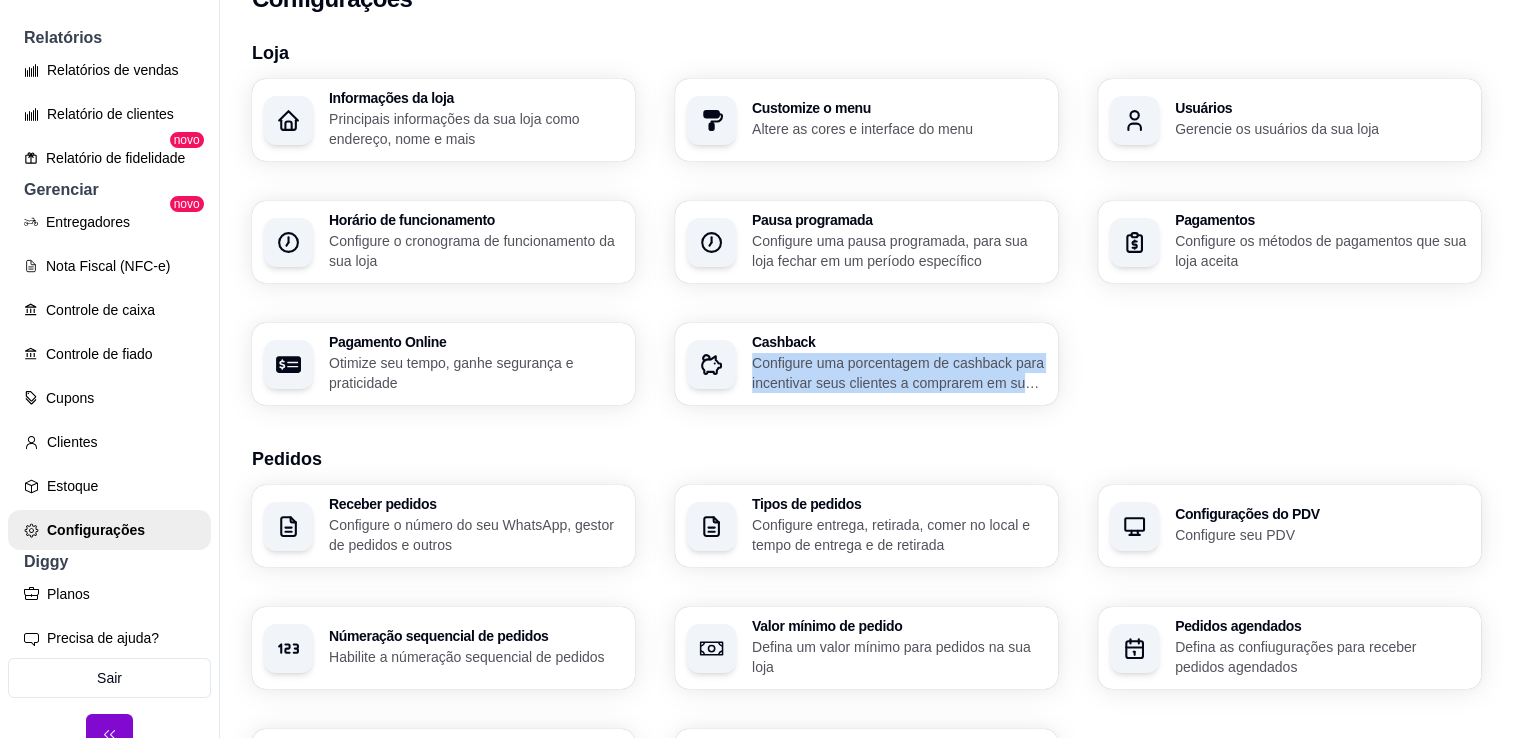 click on "Informações da loja Principais informações da sua loja como endereço, nome e mais Customize o menu Altere as cores e interface do menu Usuários Gerencie os usuários da sua loja Horário de funcionamento Configure o cronograma de funcionamento da sua loja Pausa programada Configure uma pausa programada, para sua loja fechar em um período específico Pagamentos Configure os métodos de pagamentos que sua loja aceita Pagamento Online Otimize seu tempo, ganhe segurança e praticidade Cashback Configure uma porcentagem de cashback para incentivar seus clientes a comprarem em sua loja" at bounding box center (866, 242) 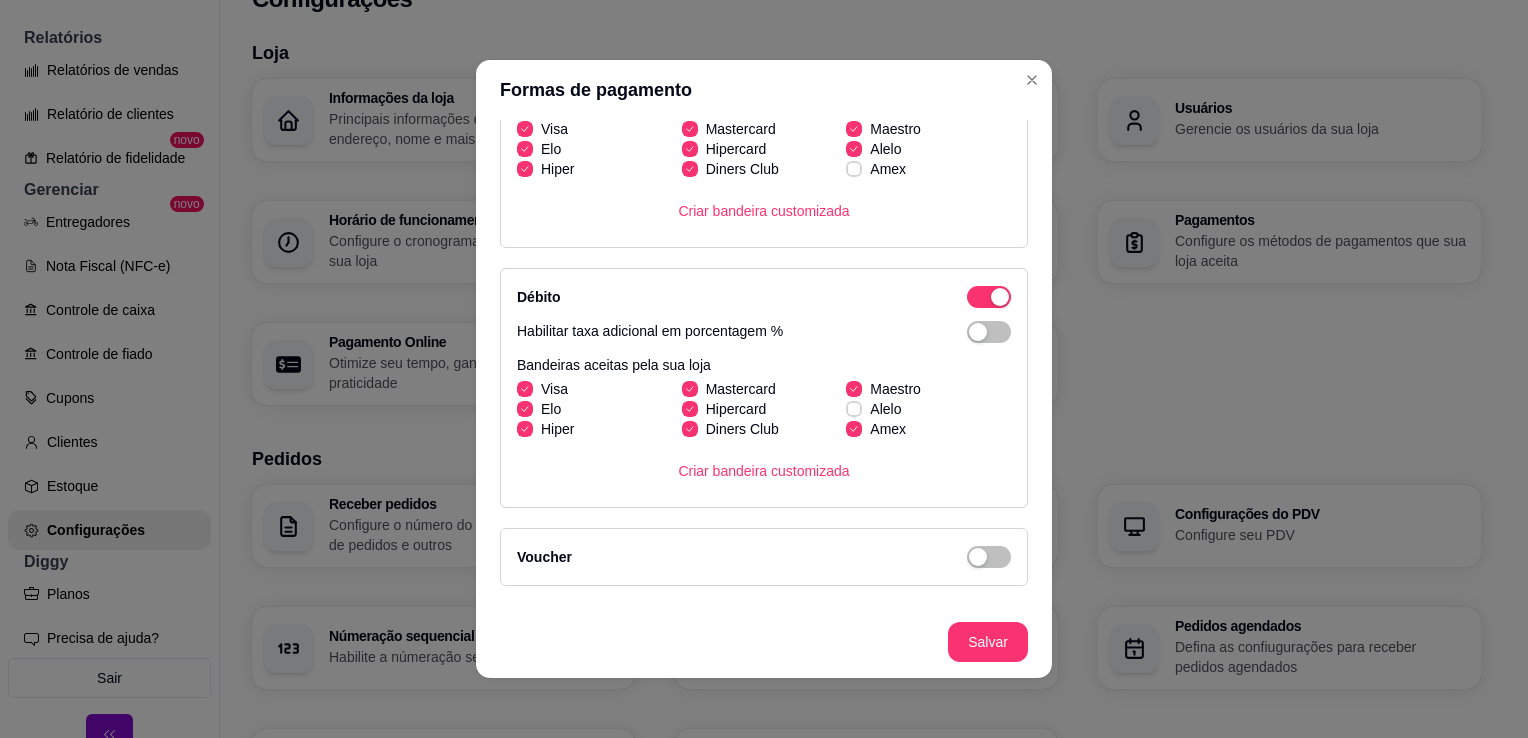 scroll, scrollTop: 339, scrollLeft: 0, axis: vertical 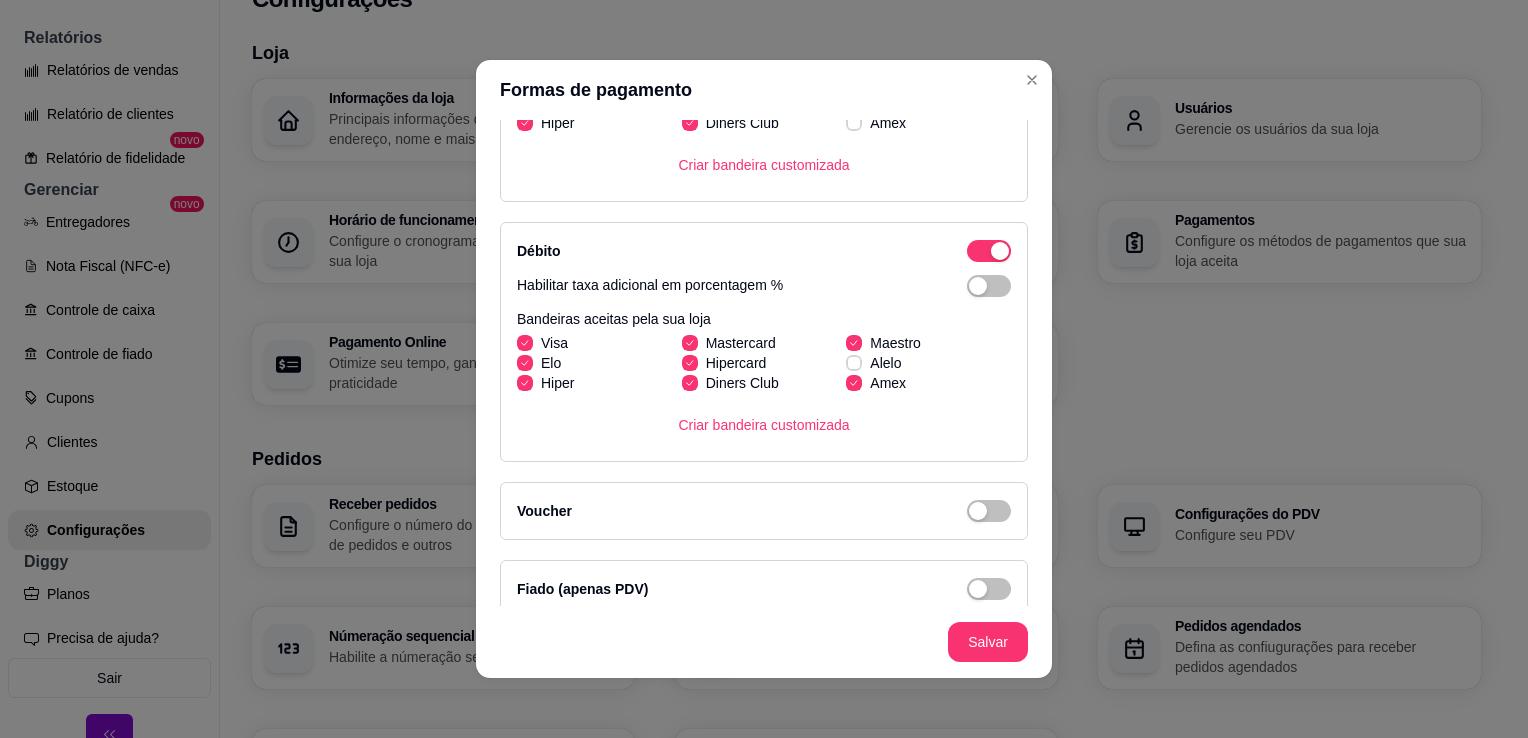 click on "Visa Mastercard Maestro Elo Hipercard Alelo Hiper Diners Club Amex" at bounding box center [764, 363] 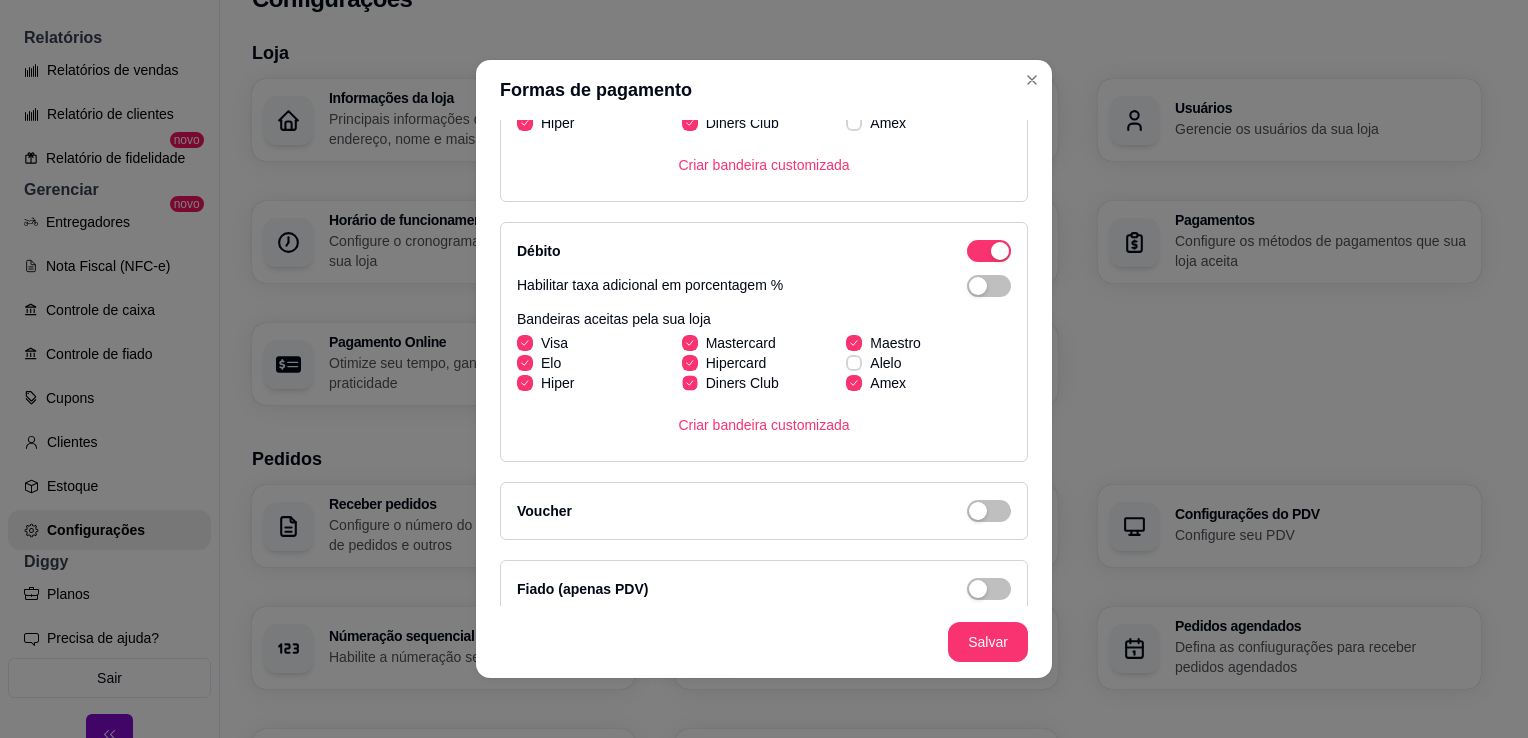 click 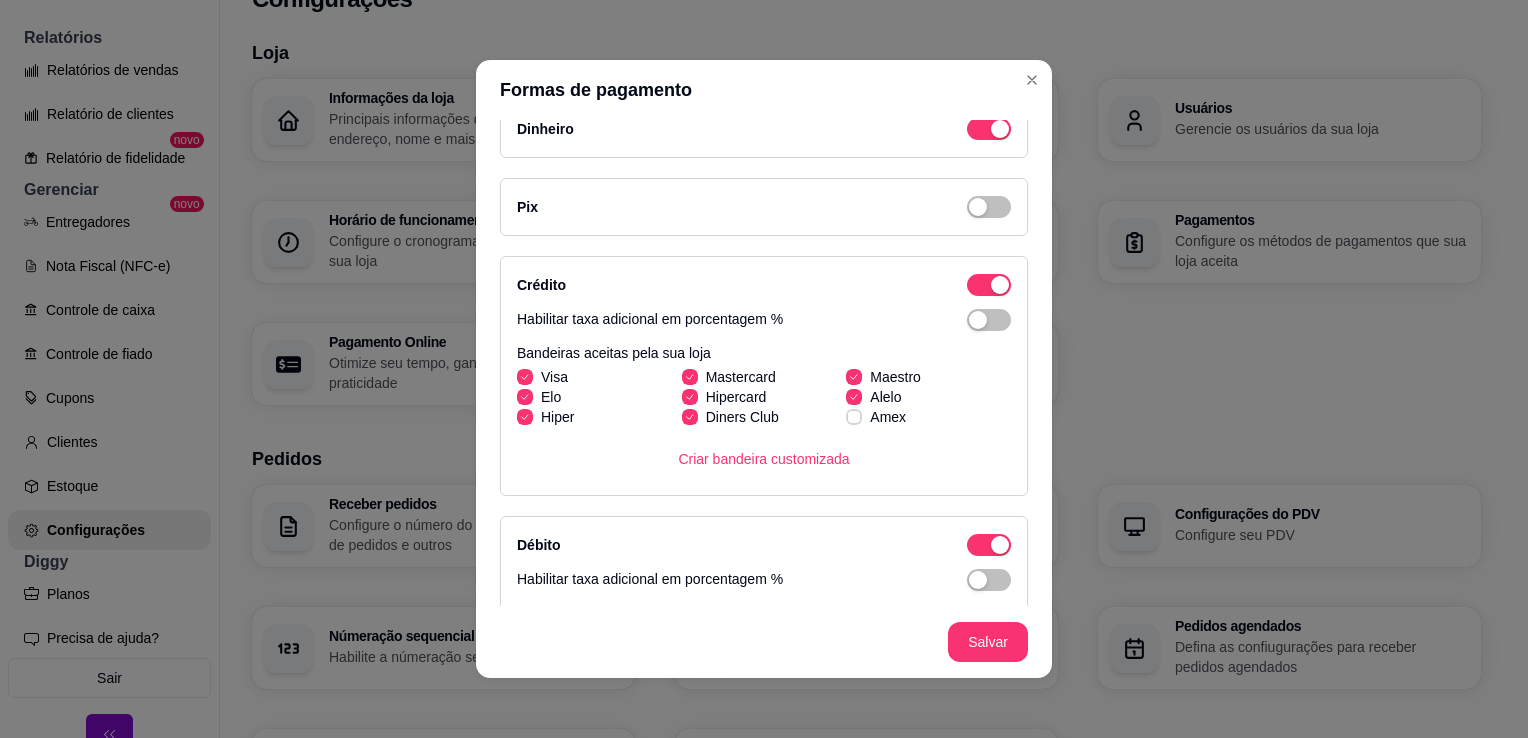 scroll, scrollTop: 24, scrollLeft: 0, axis: vertical 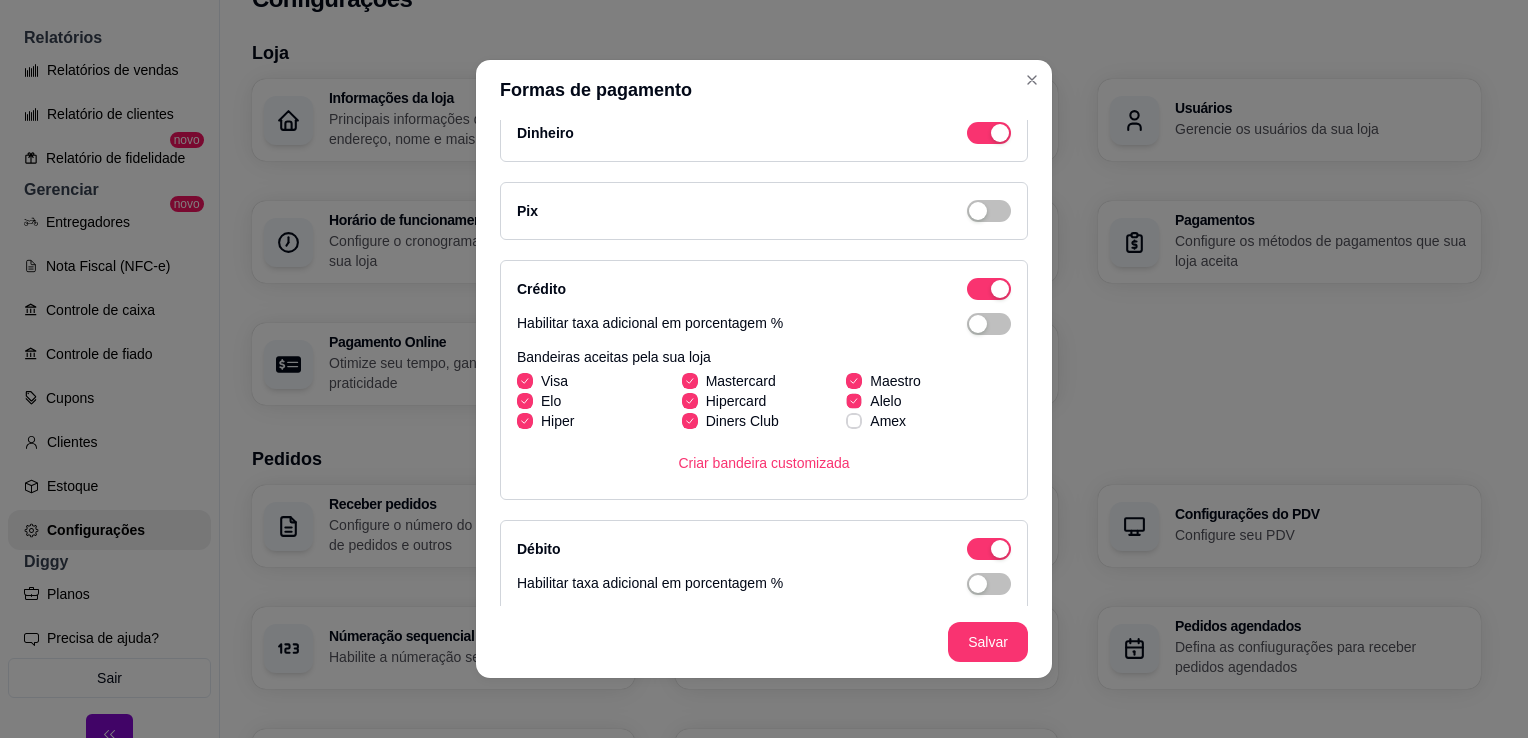 click at bounding box center (854, 400) 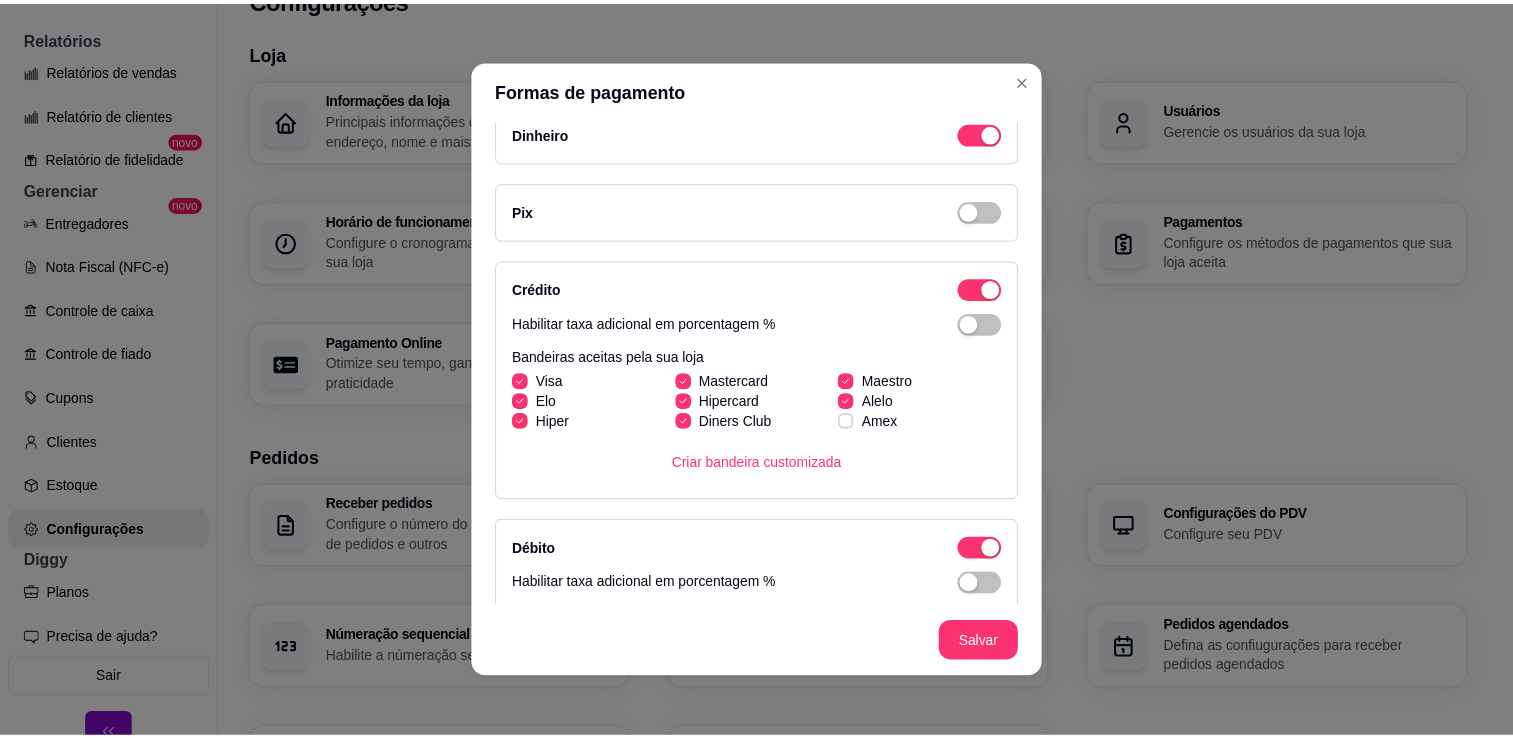 scroll, scrollTop: 0, scrollLeft: 0, axis: both 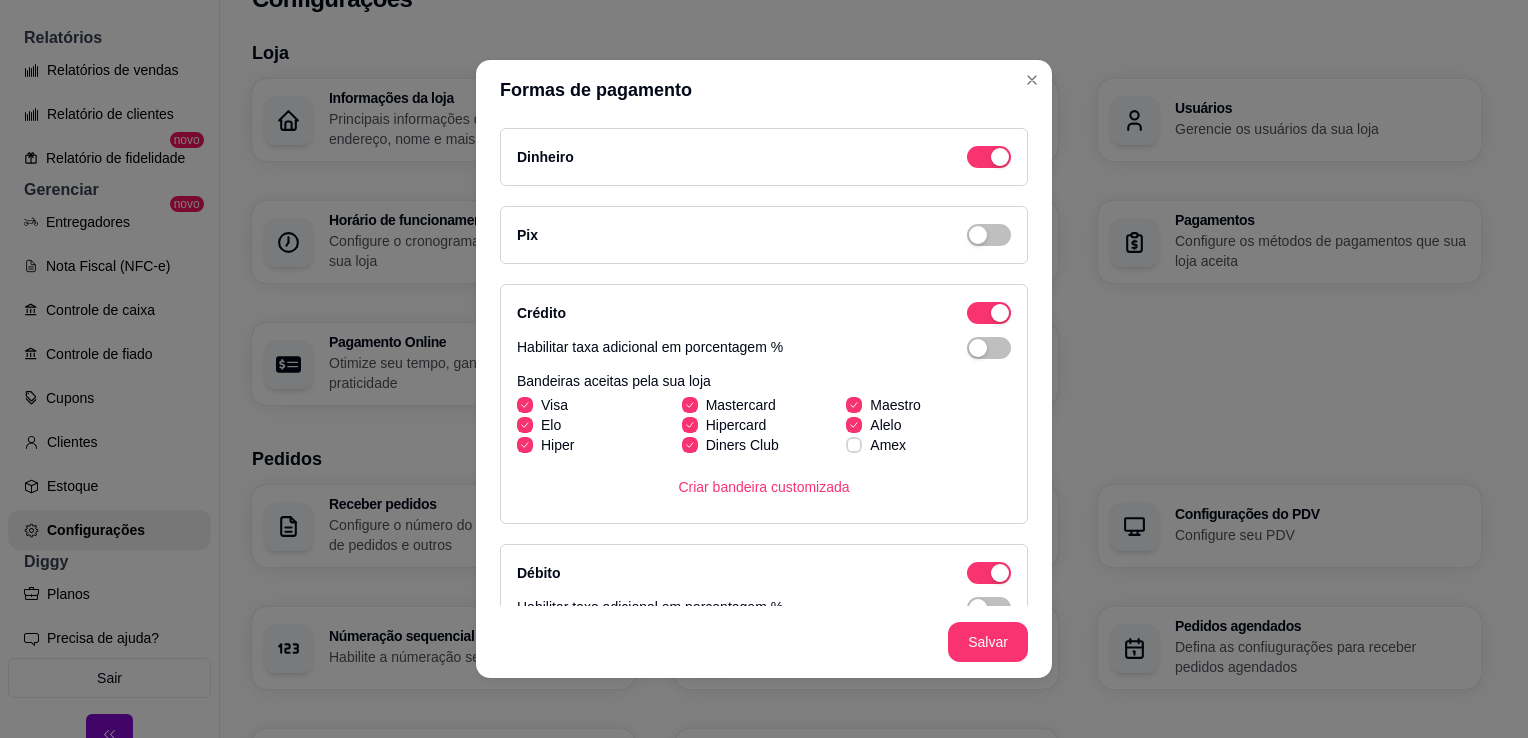 click on "Pix" at bounding box center [764, 235] 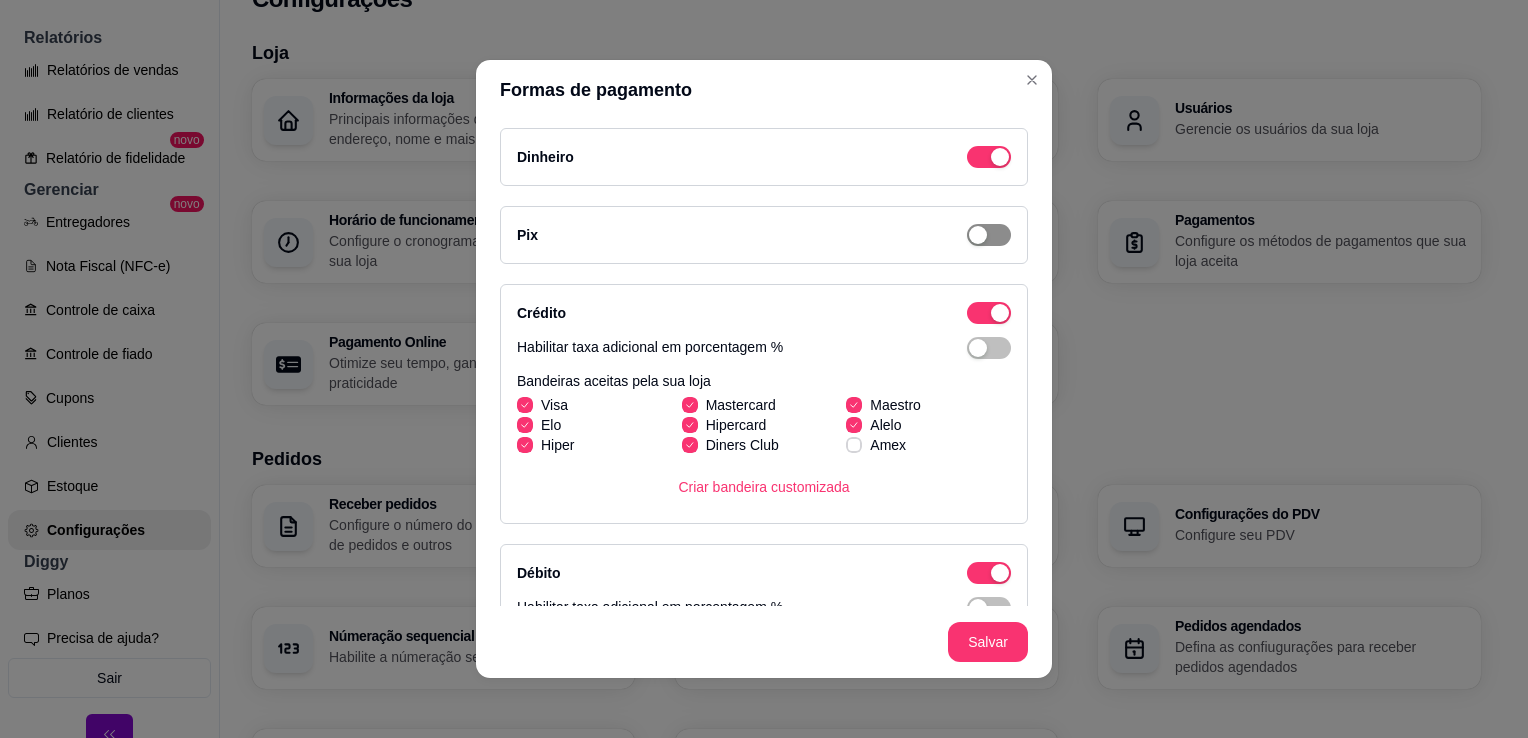 click at bounding box center [989, 157] 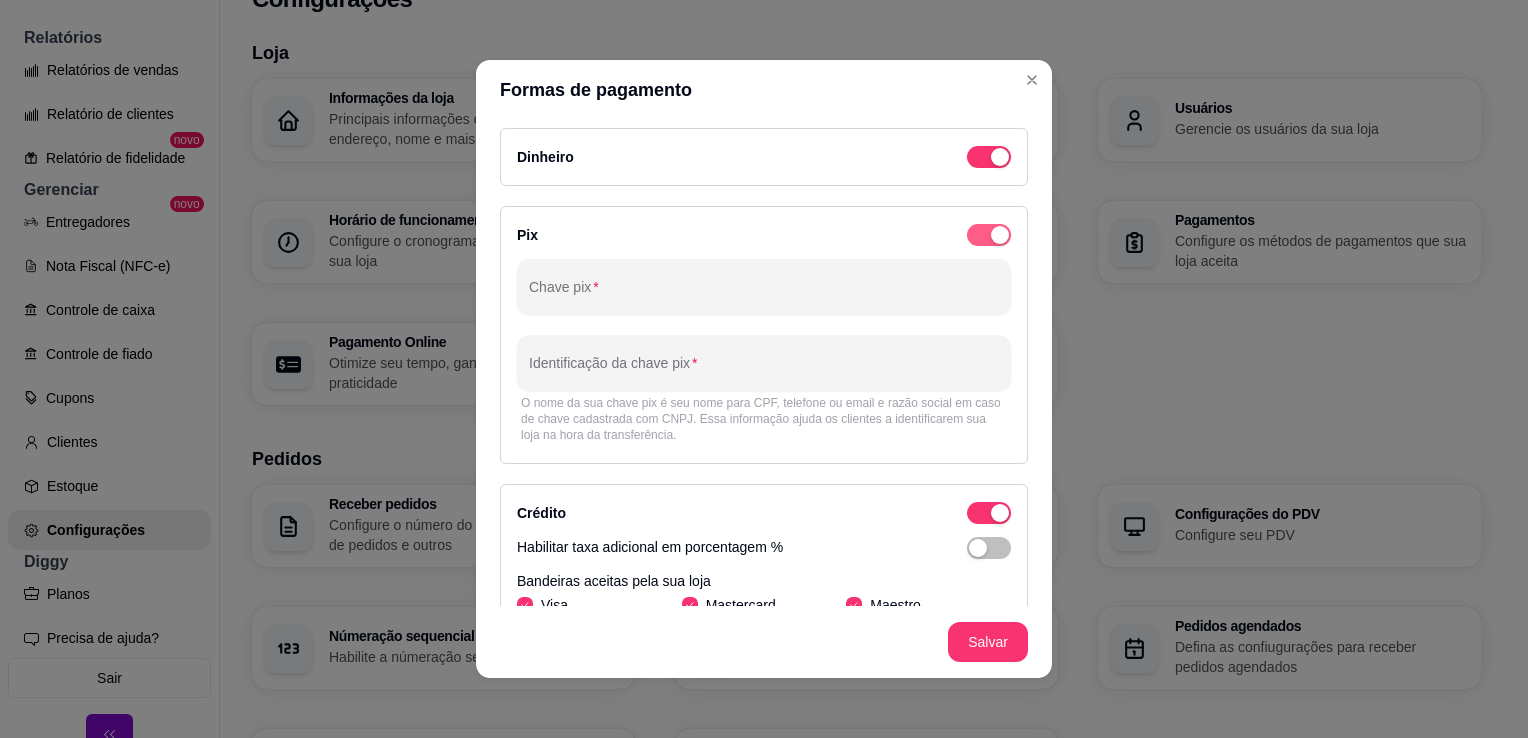 click at bounding box center (1000, 235) 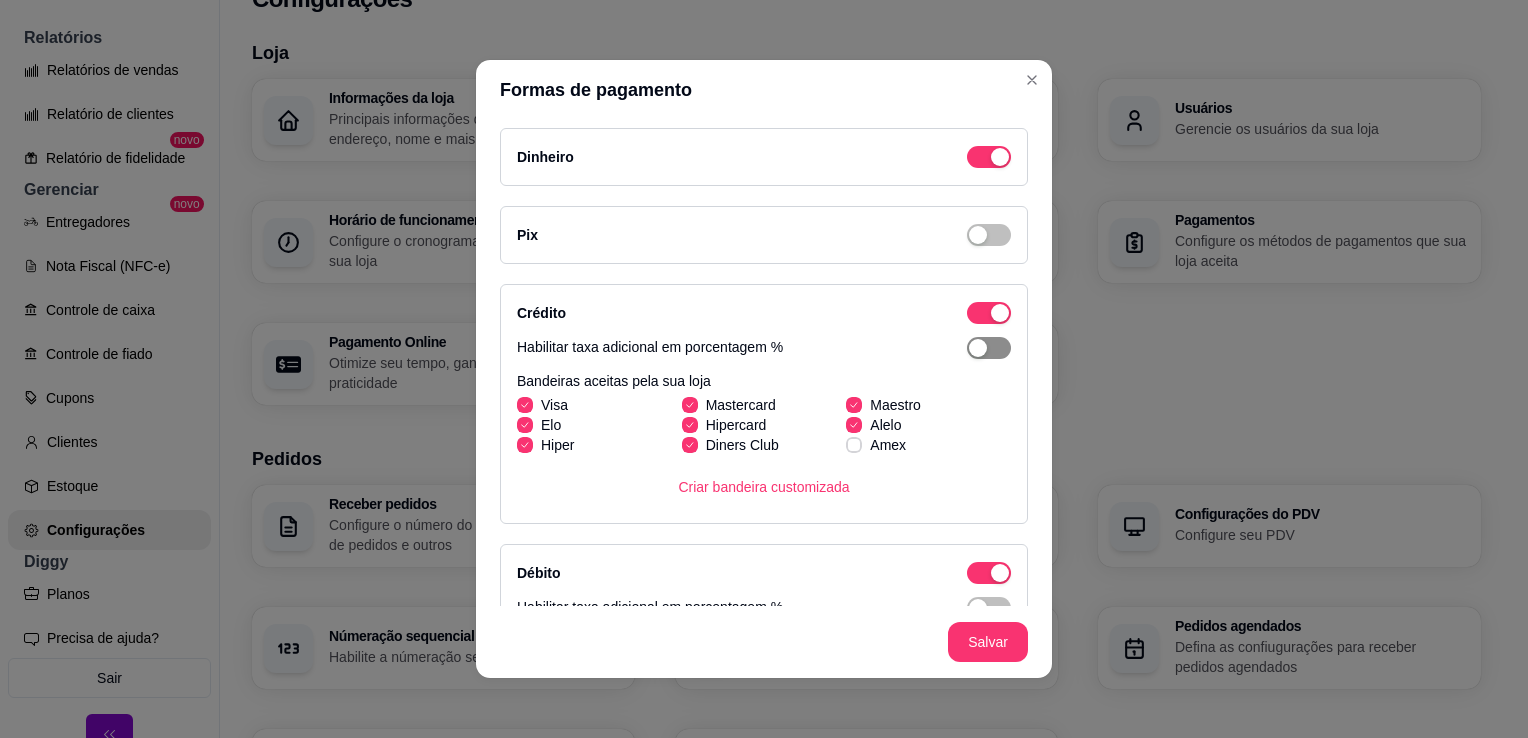 click at bounding box center [989, 348] 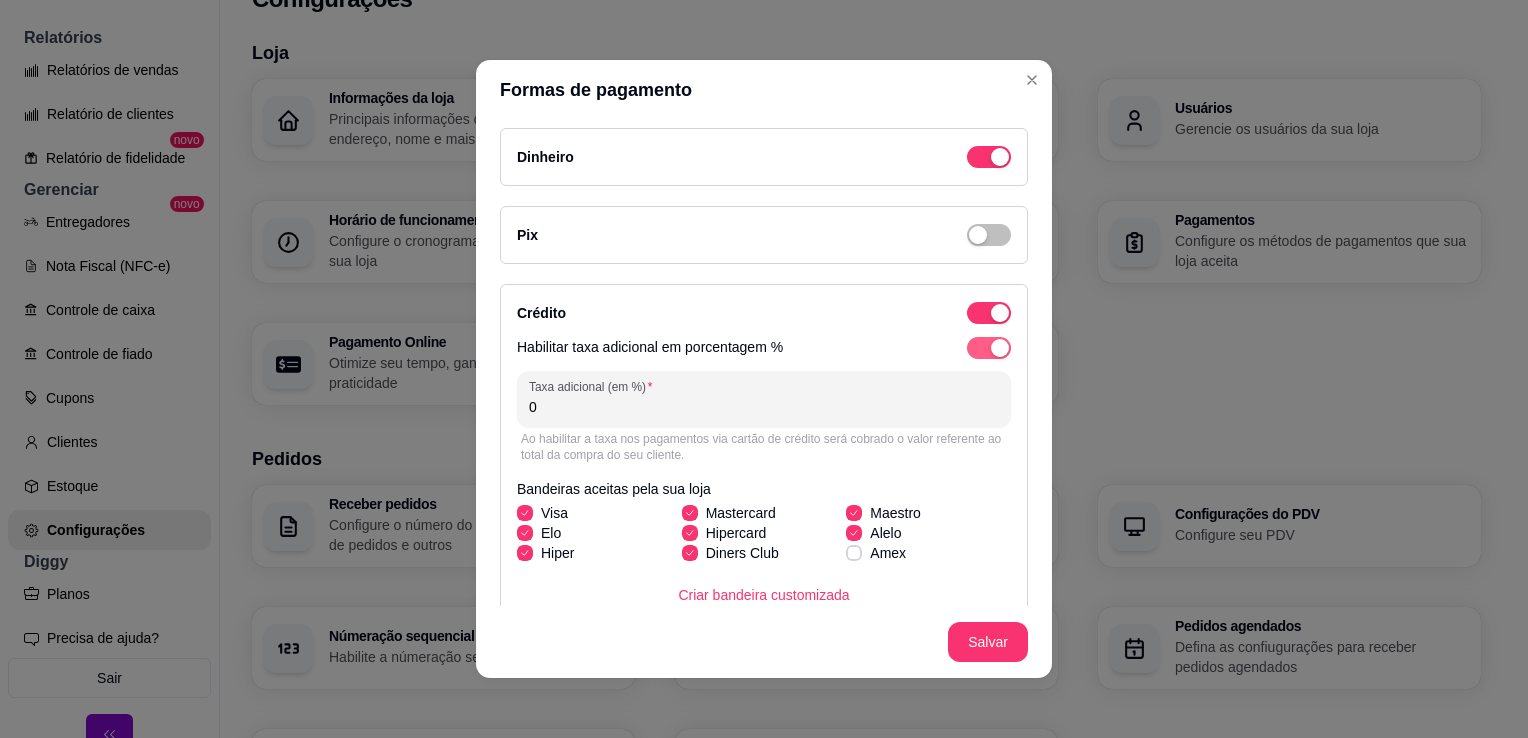 click at bounding box center (1000, 348) 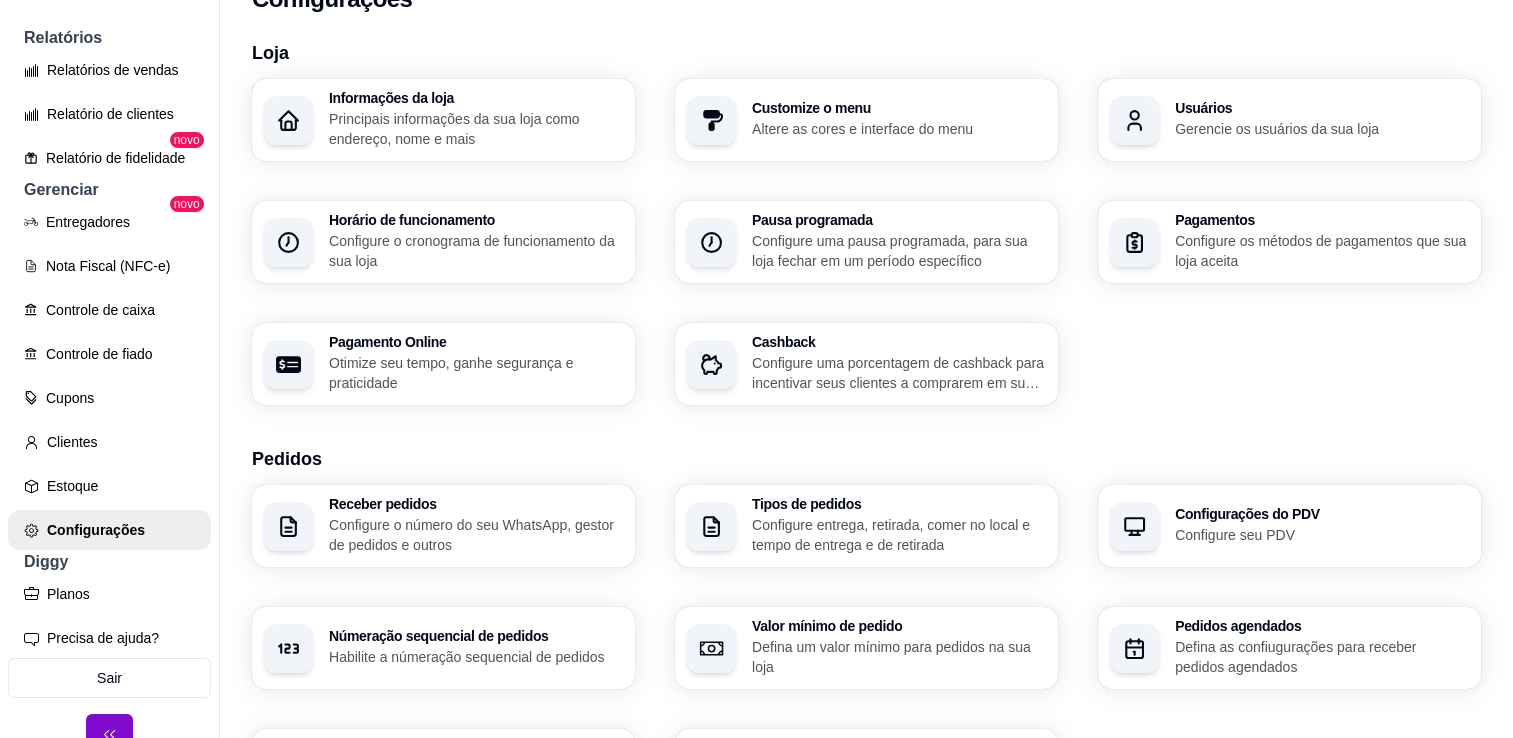 click on "Pagamentos Configure os métodos de pagamentos que sua loja aceita" at bounding box center (1289, 242) 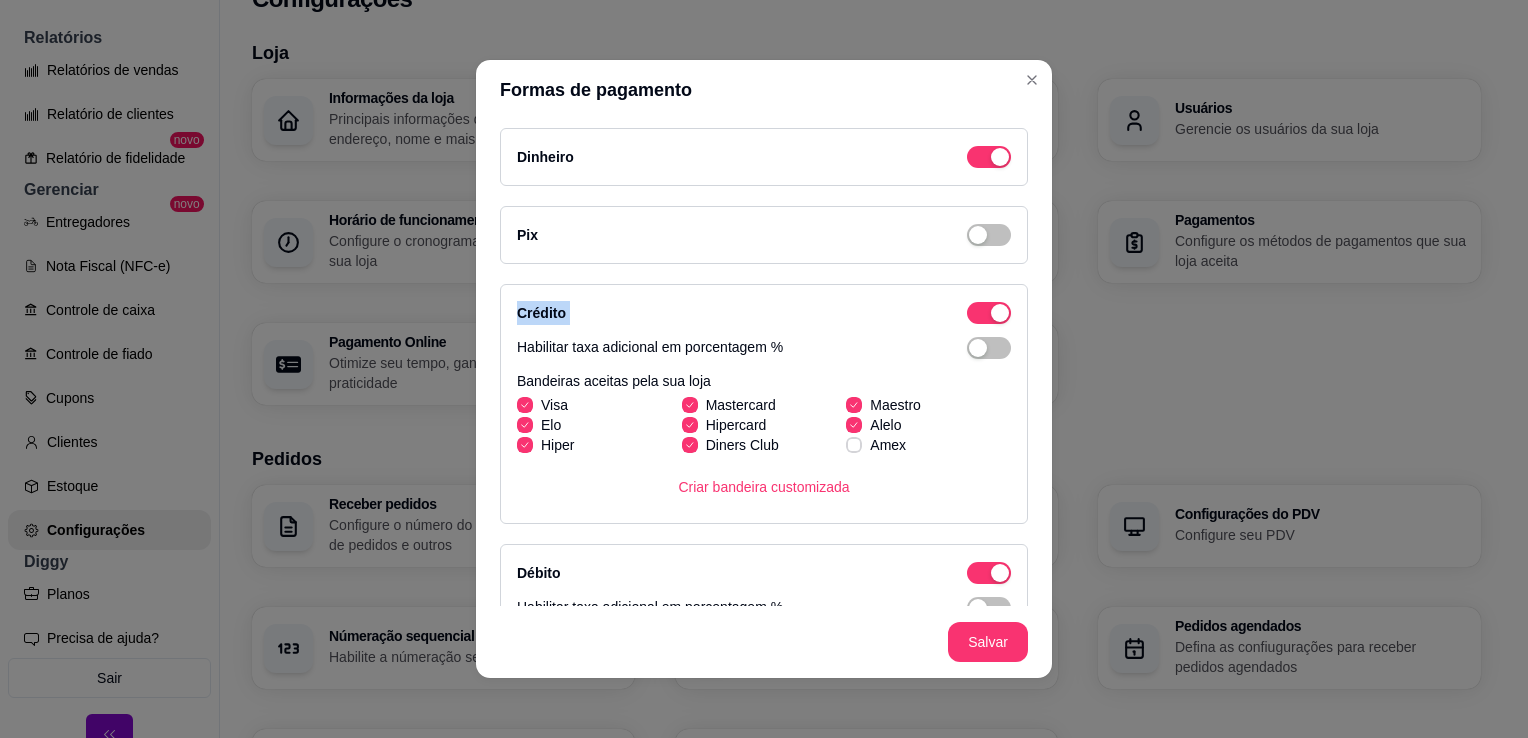 drag, startPoint x: 1044, startPoint y: 203, endPoint x: 1042, endPoint y: 265, distance: 62.03225 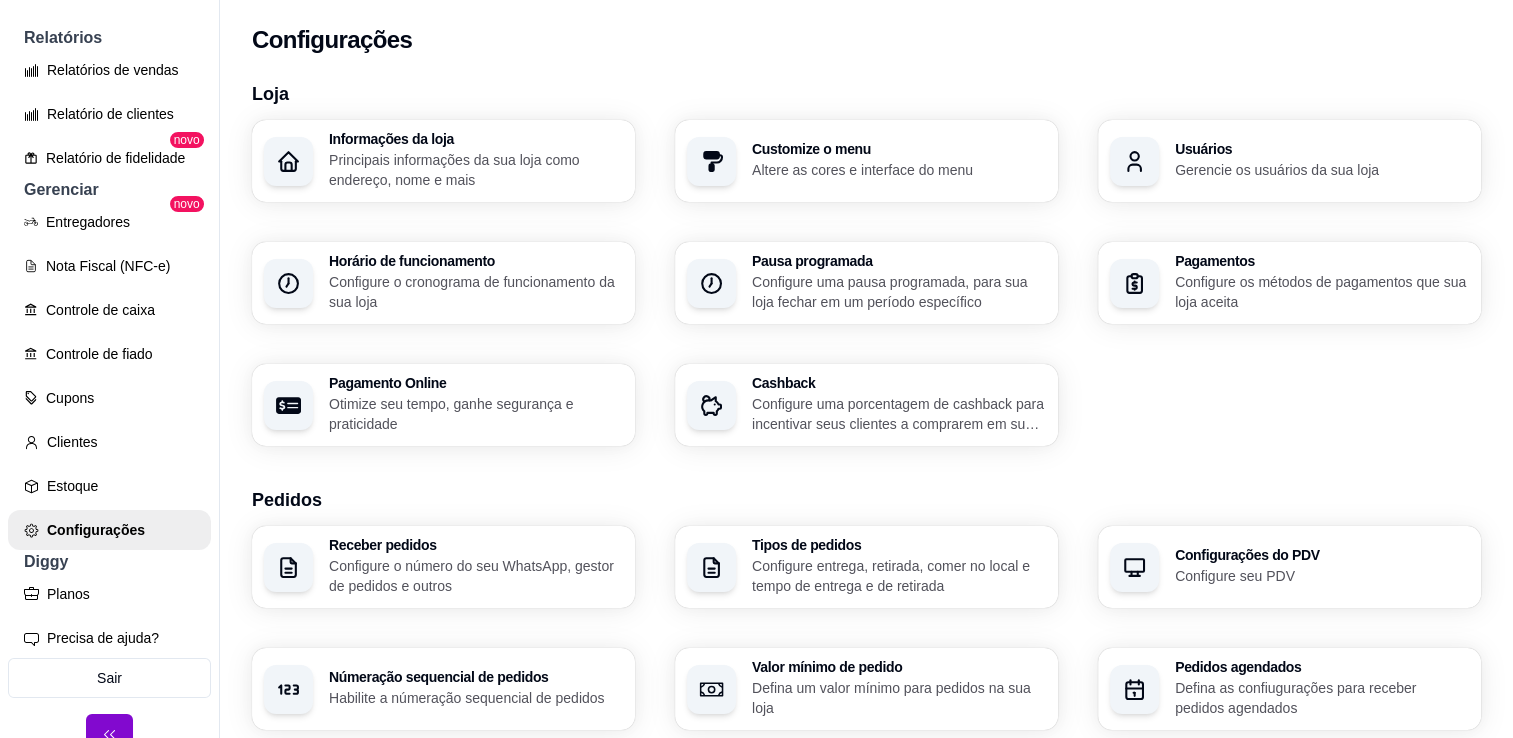scroll, scrollTop: 5, scrollLeft: 0, axis: vertical 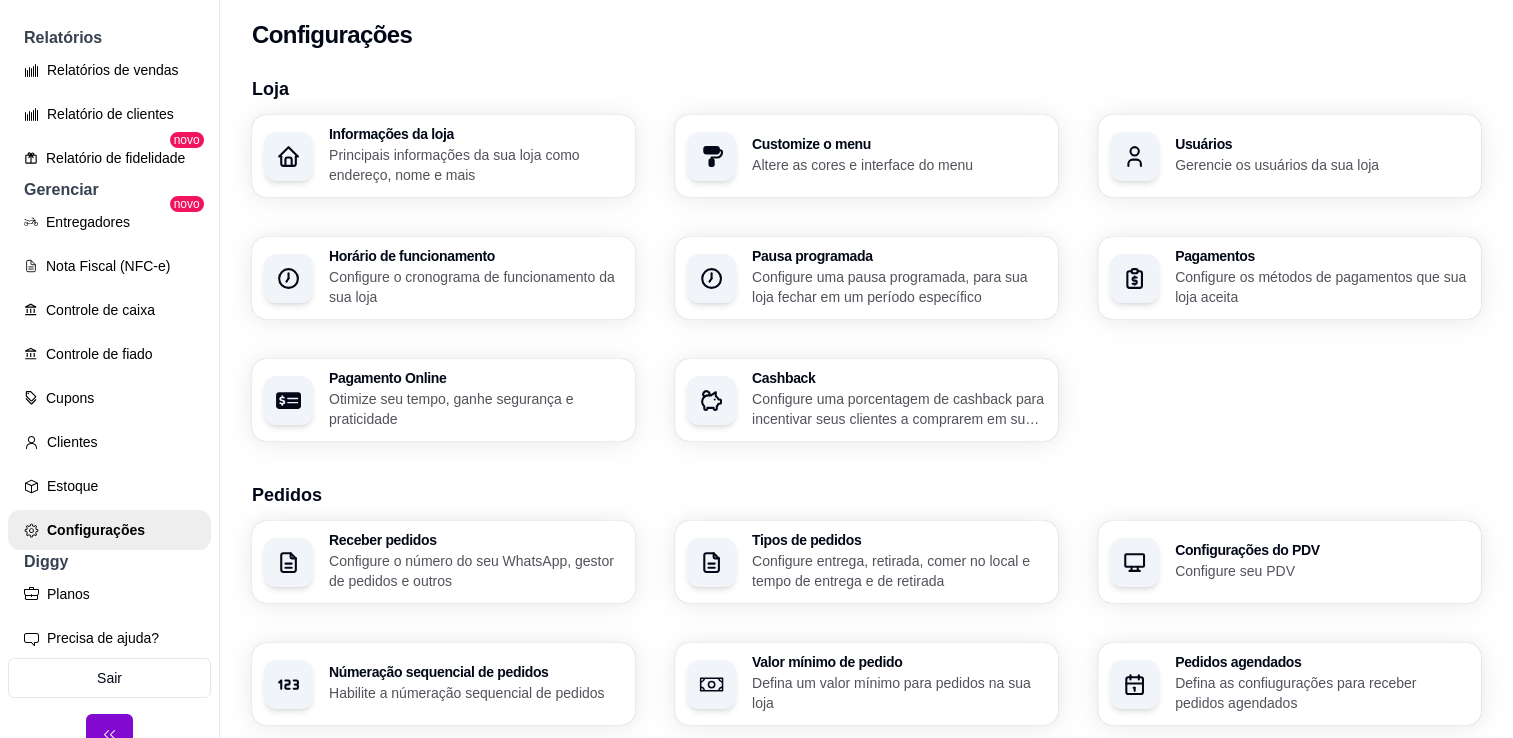 click on "Gerencie os usuários da sua loja" at bounding box center (1322, 165) 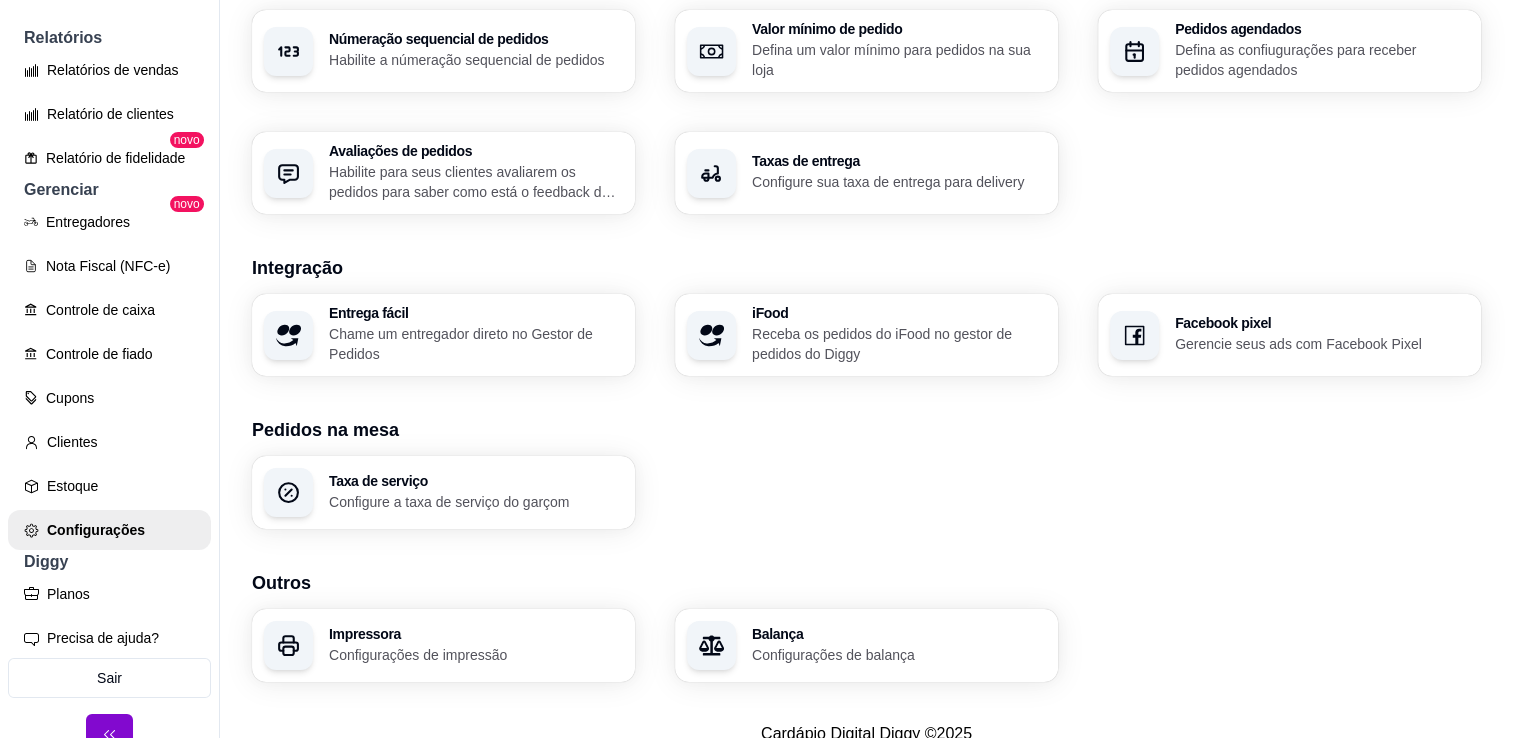 scroll, scrollTop: 676, scrollLeft: 0, axis: vertical 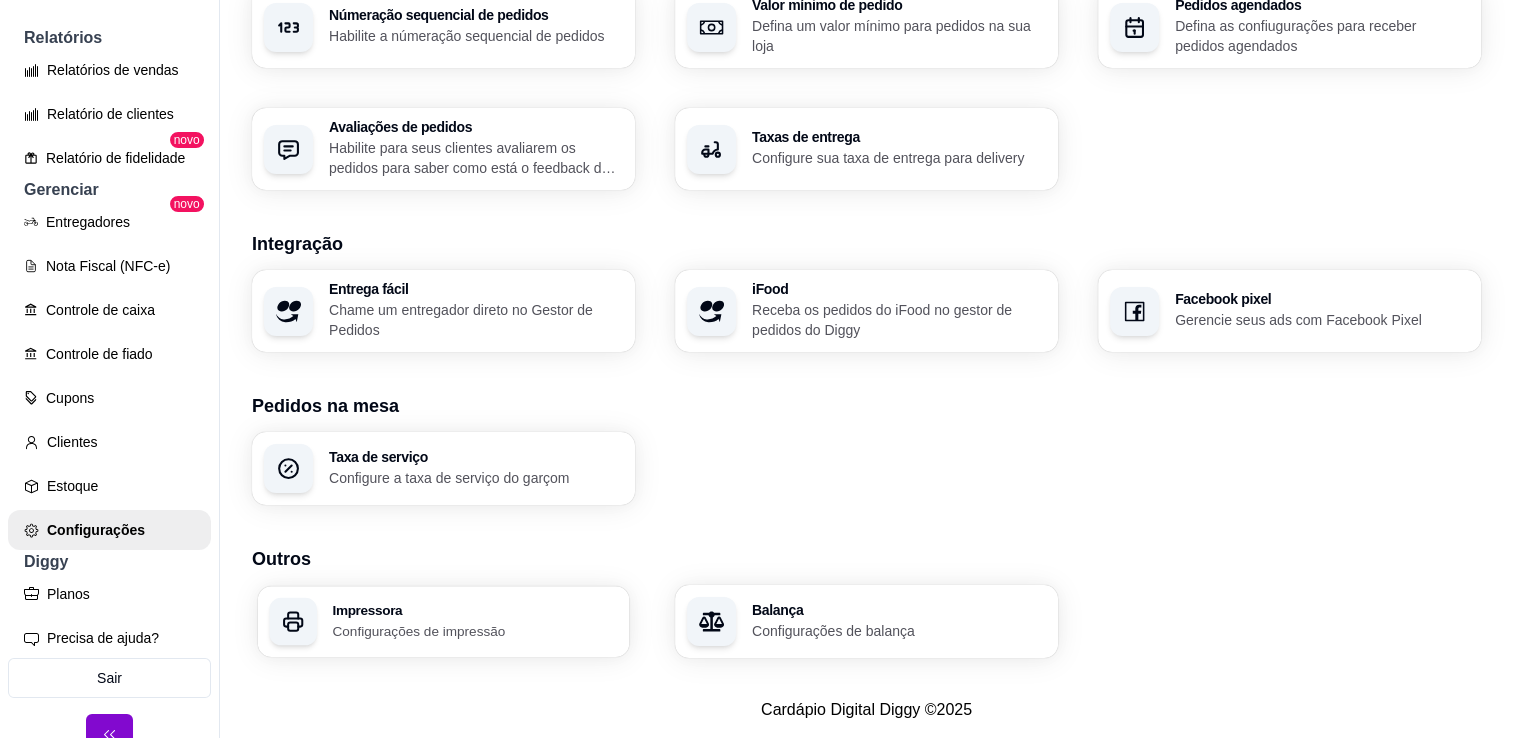 click on "Configurações de impressão" at bounding box center [474, 630] 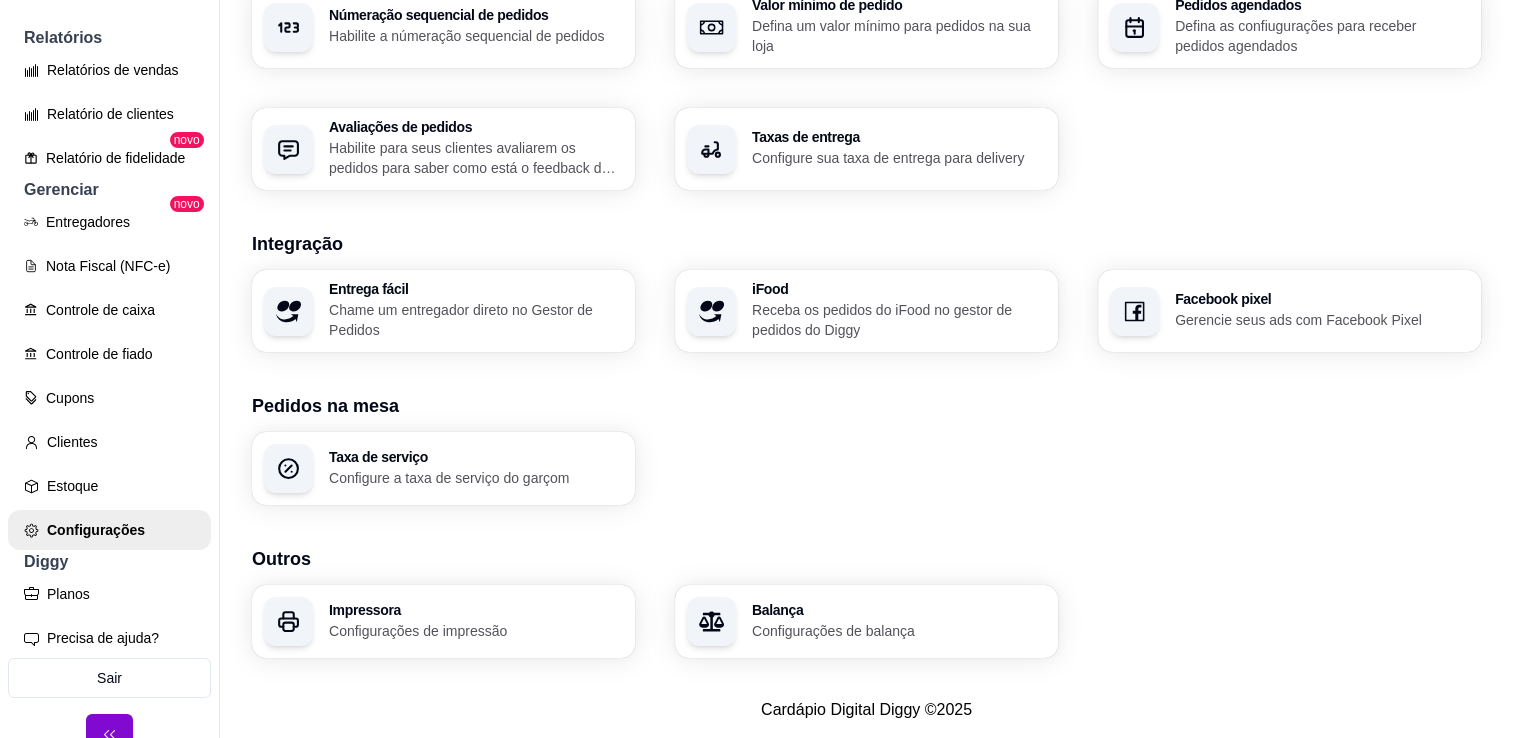 drag, startPoint x: 1496, startPoint y: 385, endPoint x: 1531, endPoint y: 383, distance: 35.057095 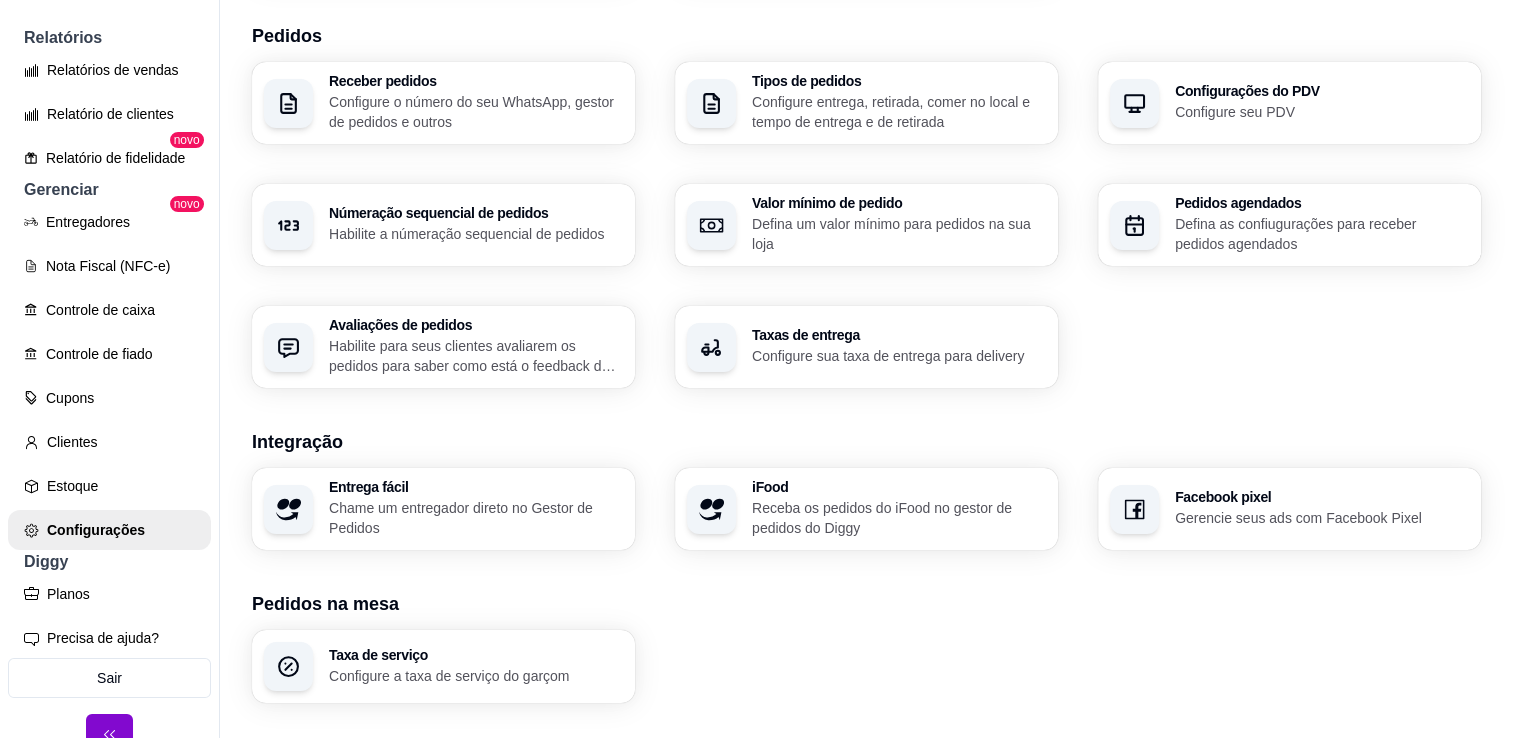 scroll, scrollTop: 467, scrollLeft: 0, axis: vertical 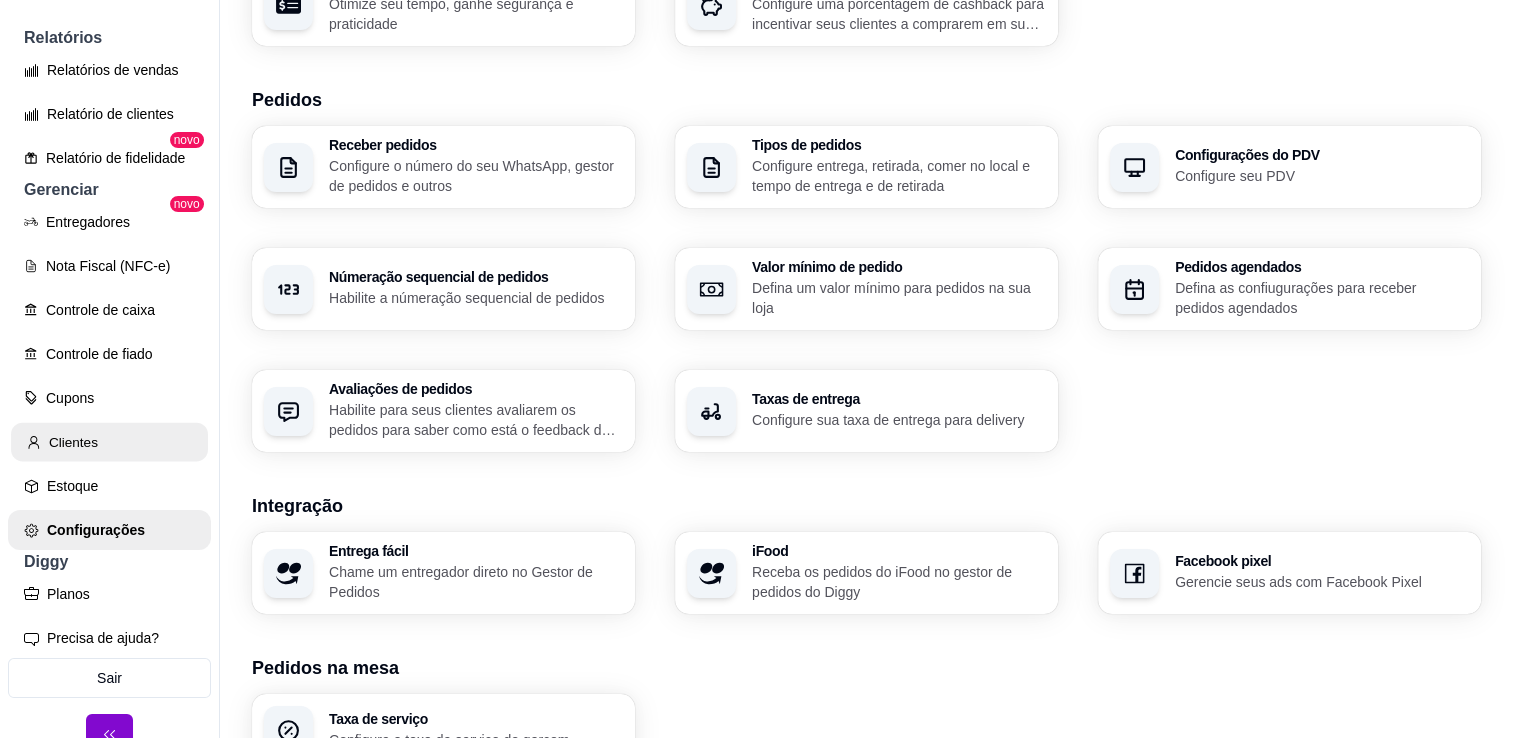 click on "Clientes" at bounding box center [109, 442] 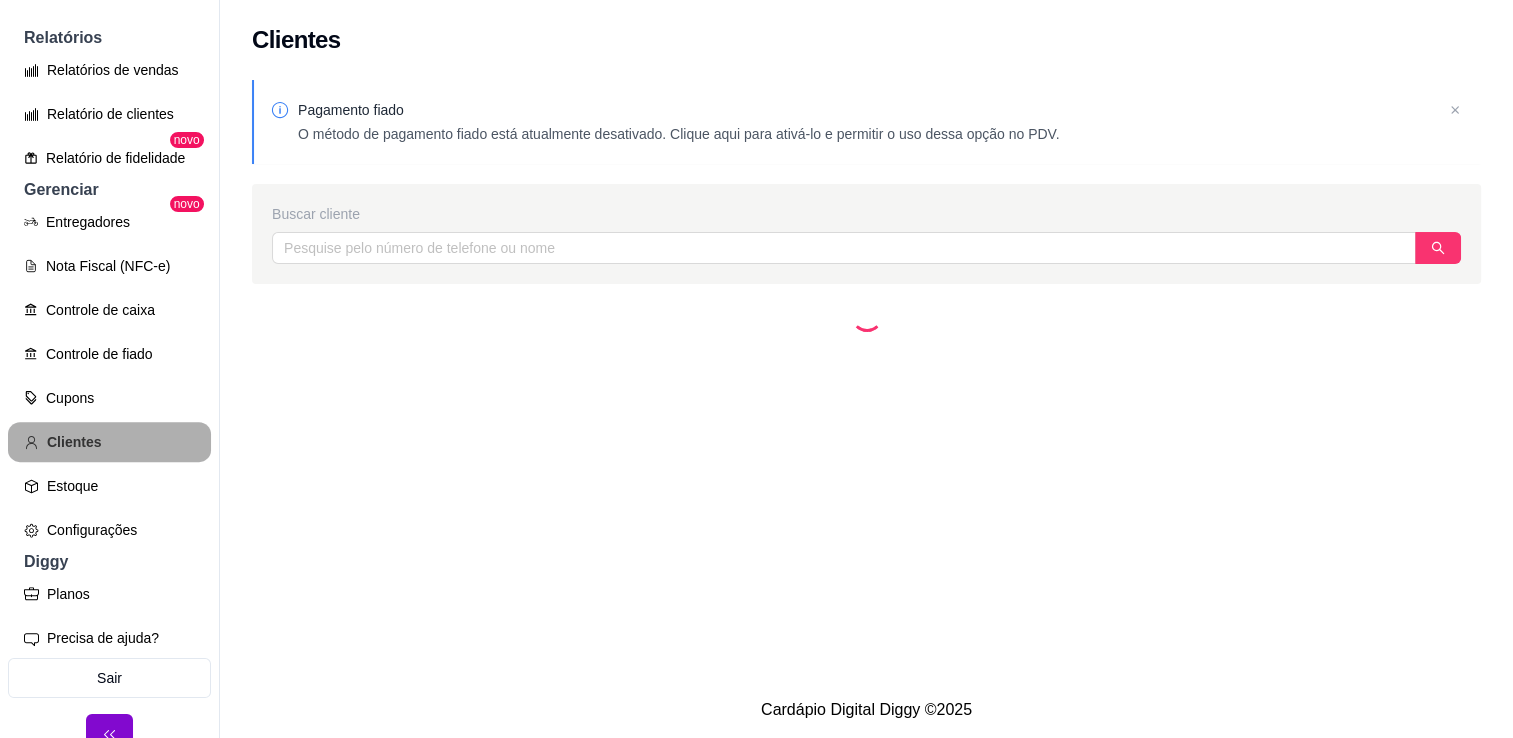 scroll, scrollTop: 0, scrollLeft: 0, axis: both 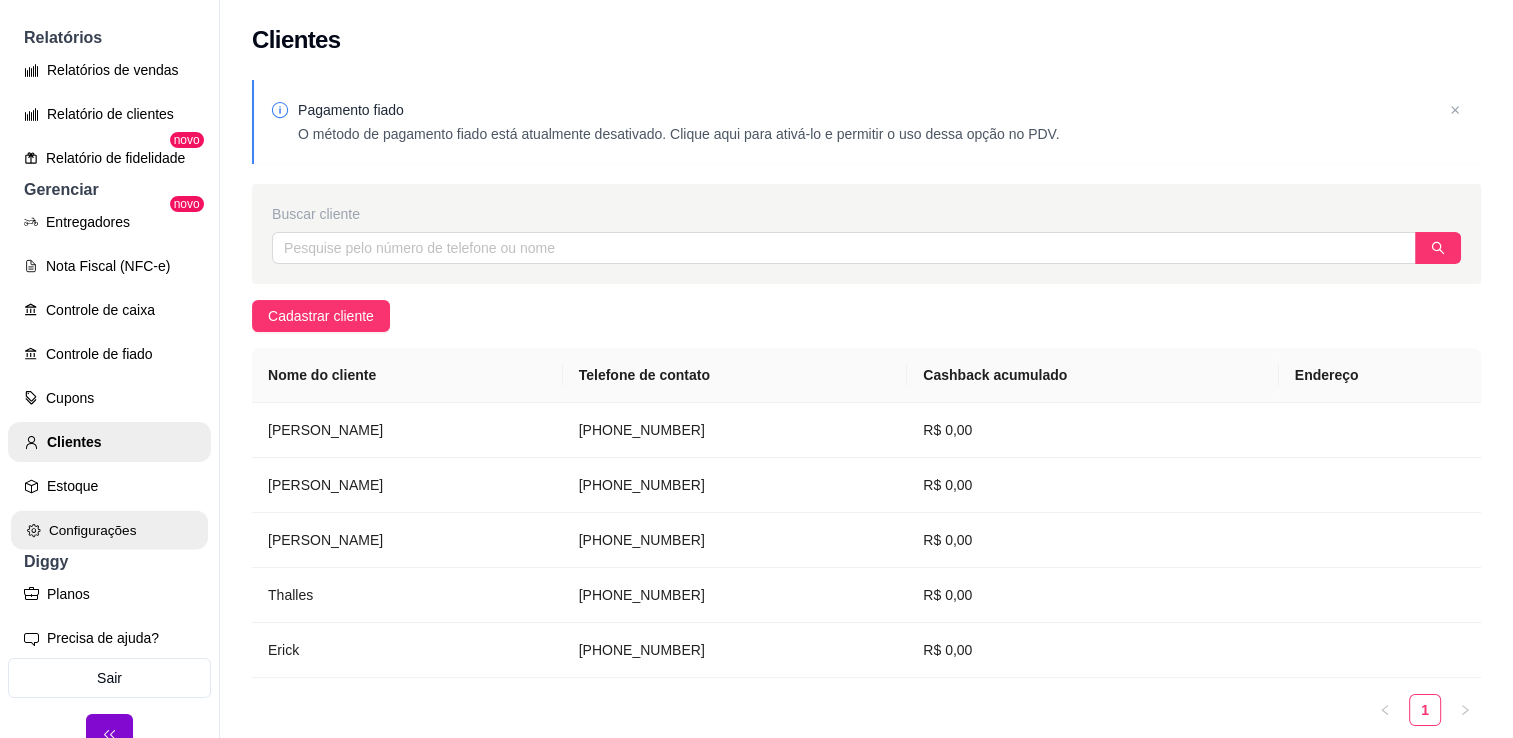 click on "Configurações" at bounding box center (109, 530) 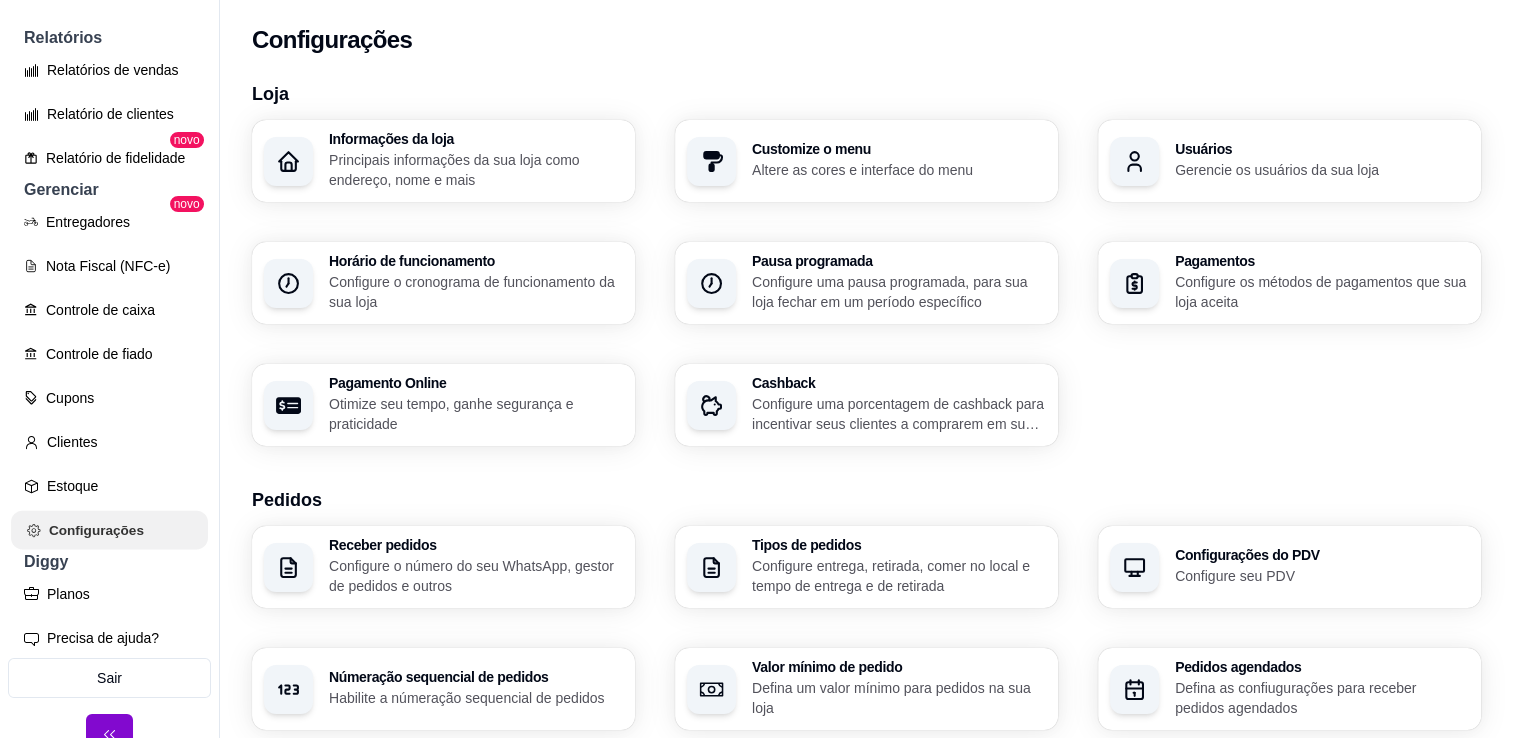 click on "Configurações" at bounding box center (109, 530) 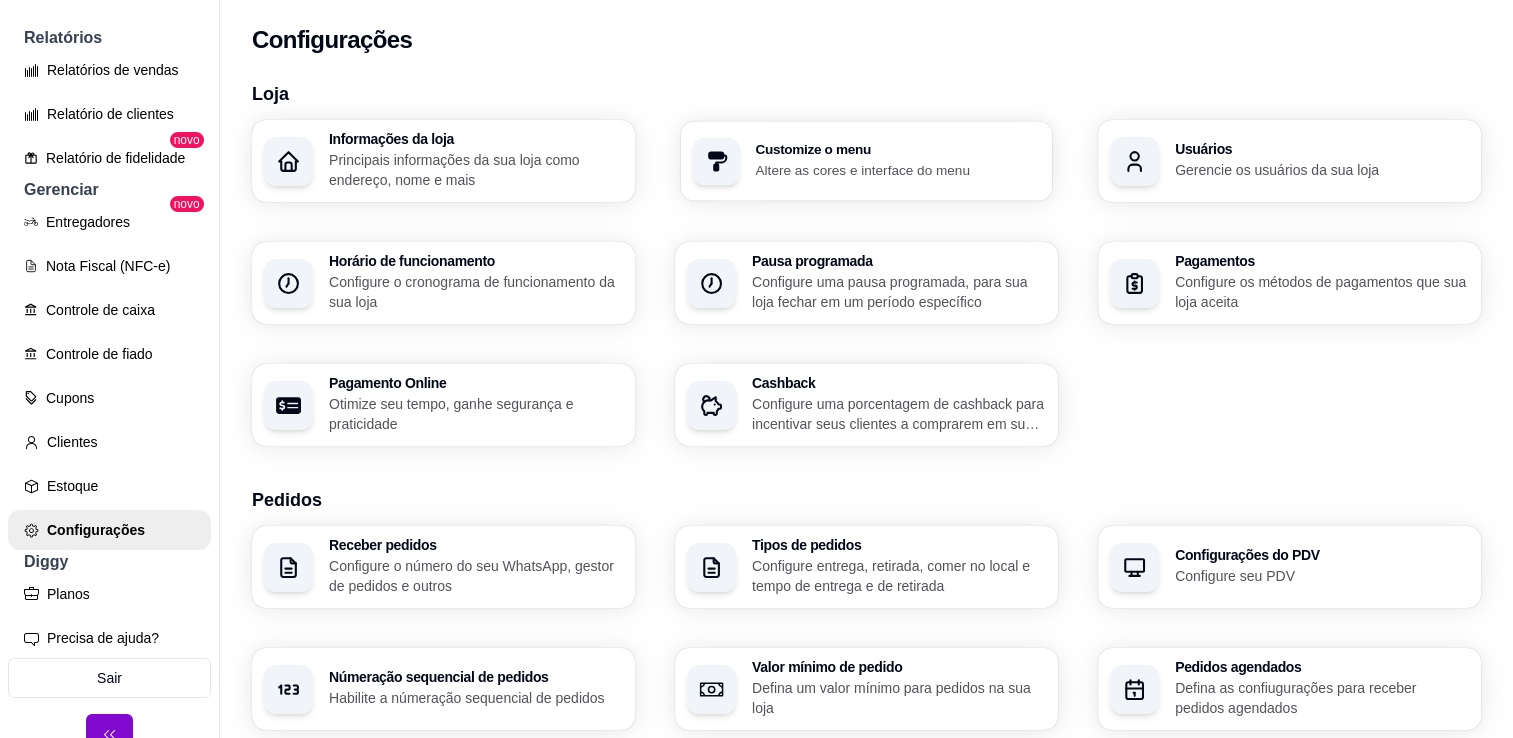 click on "Customize o menu Altere as cores e interface do menu" at bounding box center (867, 161) 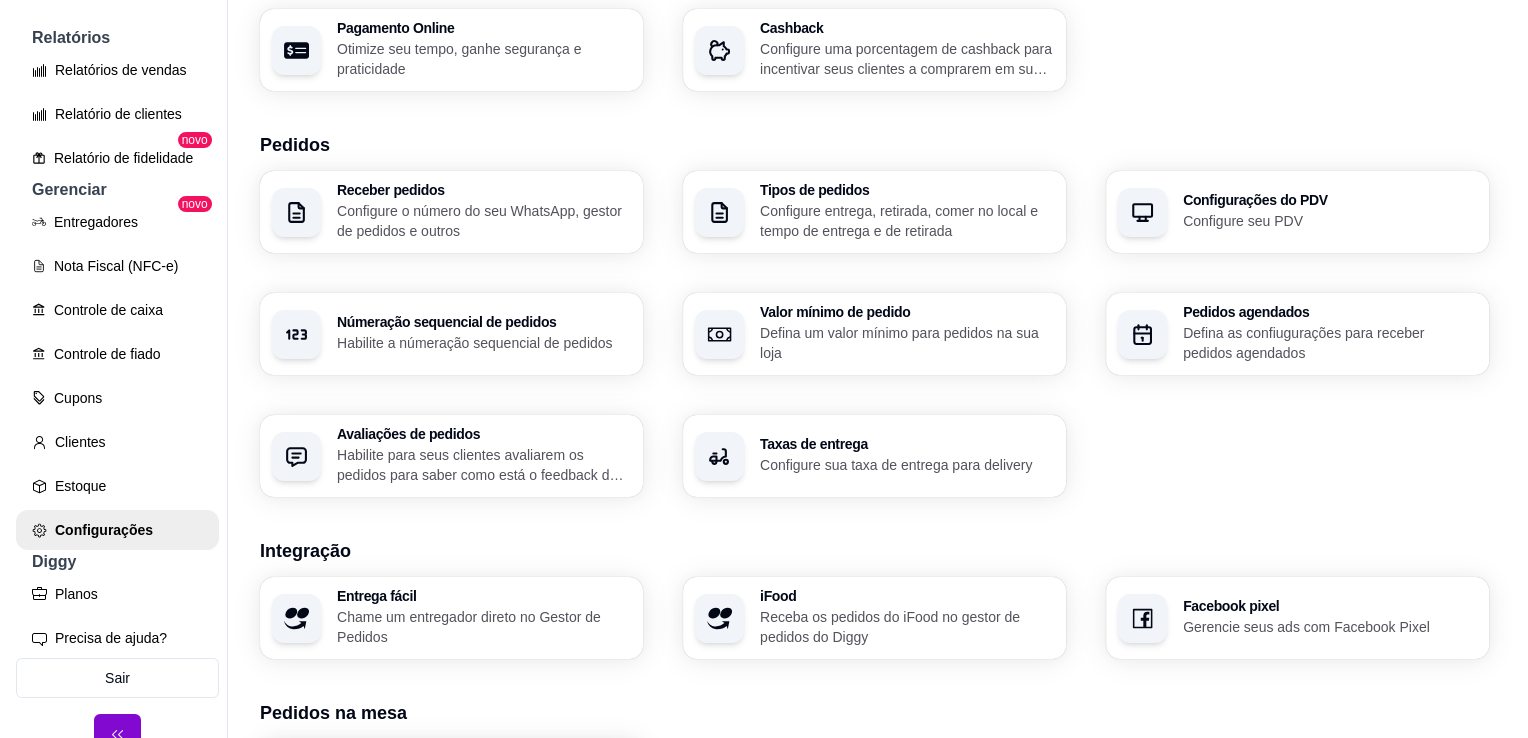 scroll, scrollTop: 408, scrollLeft: 0, axis: vertical 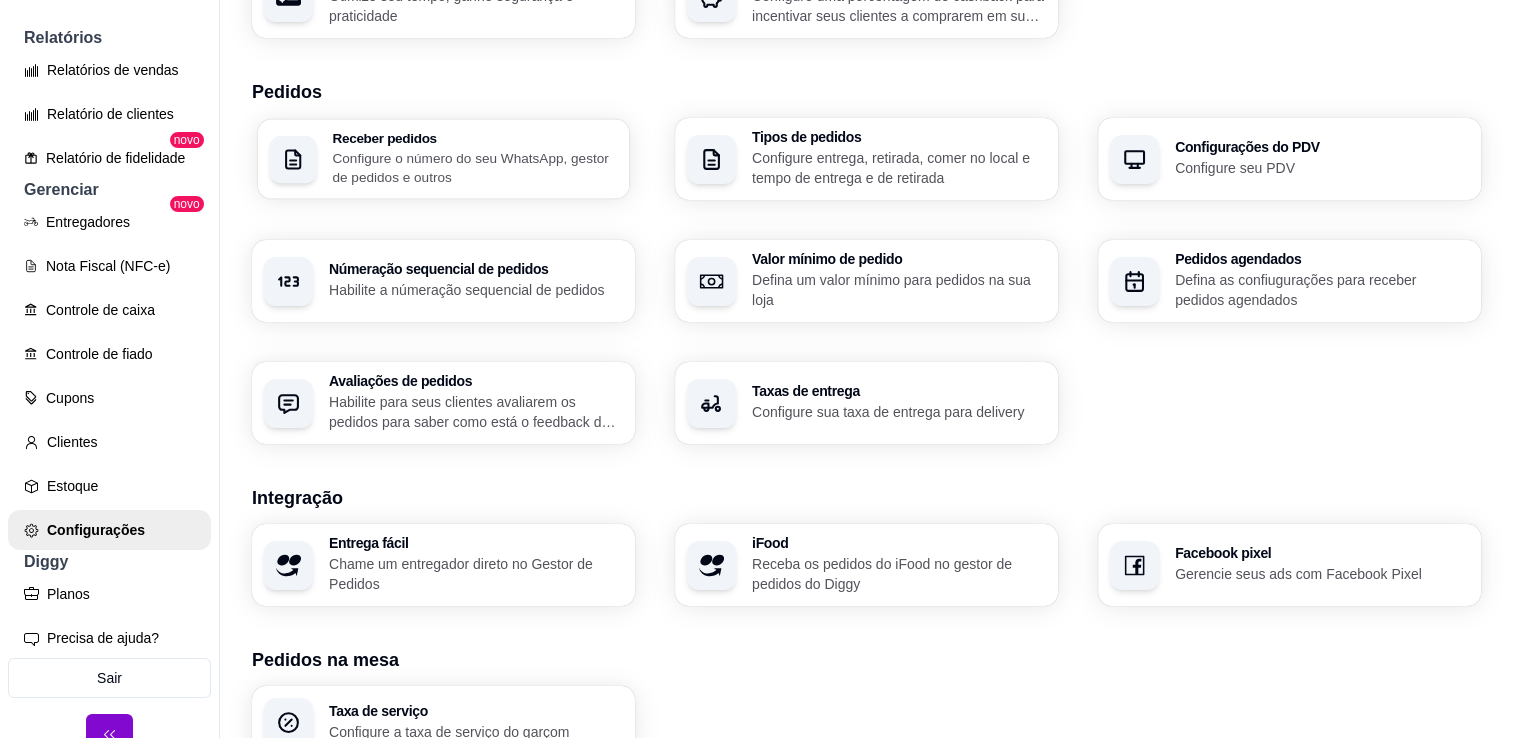 click on "Configure o número do seu WhatsApp, gestor de pedidos e outros" at bounding box center [474, 167] 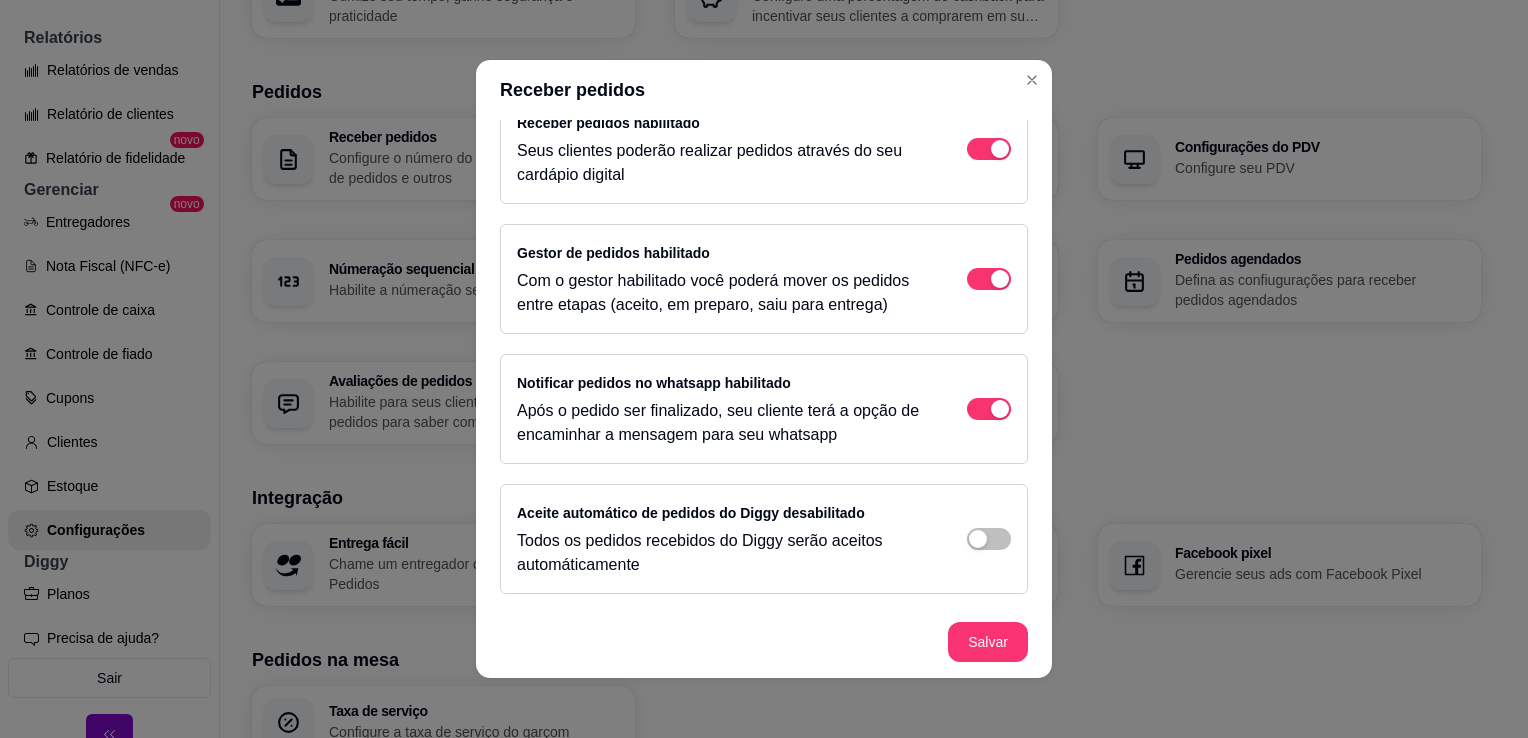 scroll, scrollTop: 0, scrollLeft: 0, axis: both 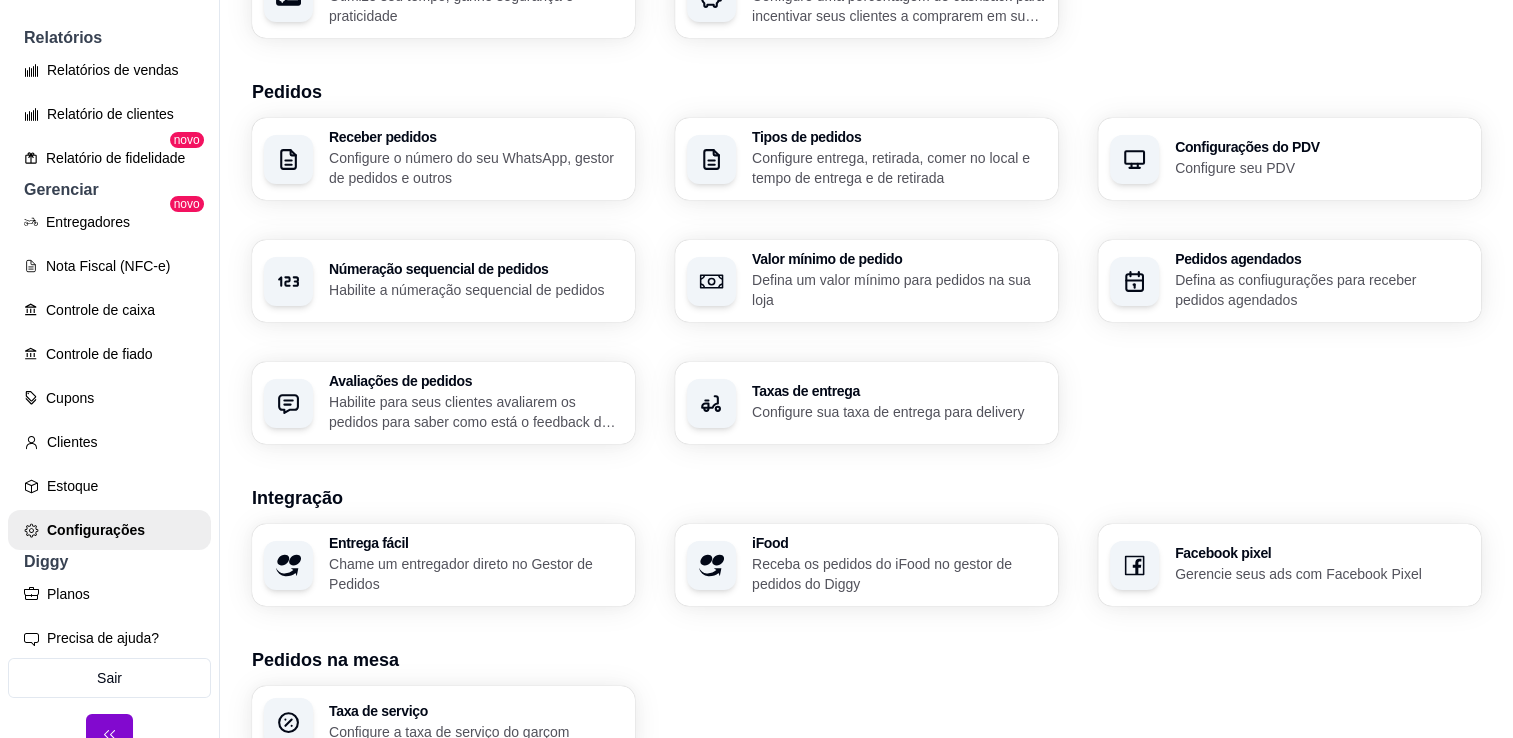 click on "Configure entrega, retirada, comer no local e tempo de entrega e de retirada" at bounding box center [899, 168] 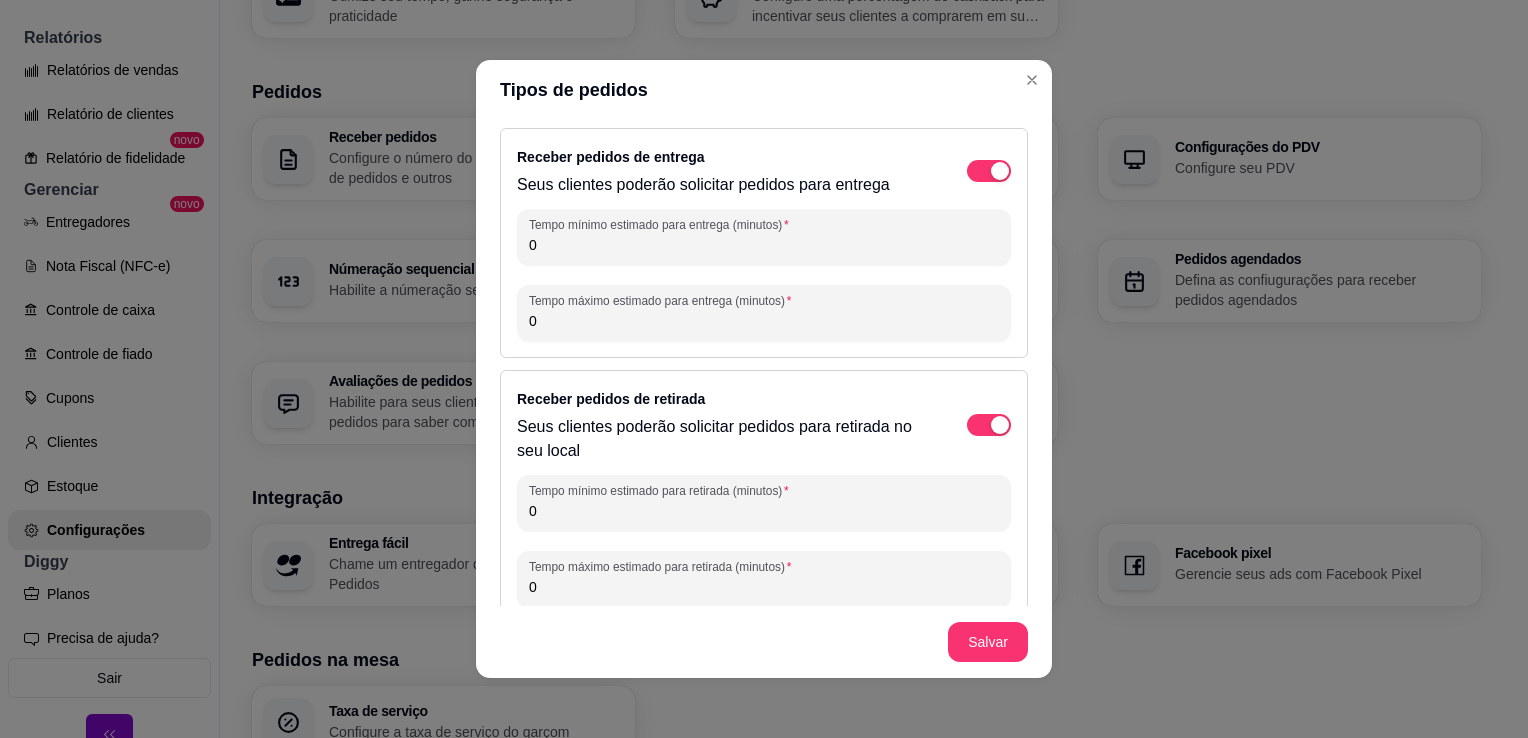scroll, scrollTop: 24, scrollLeft: 0, axis: vertical 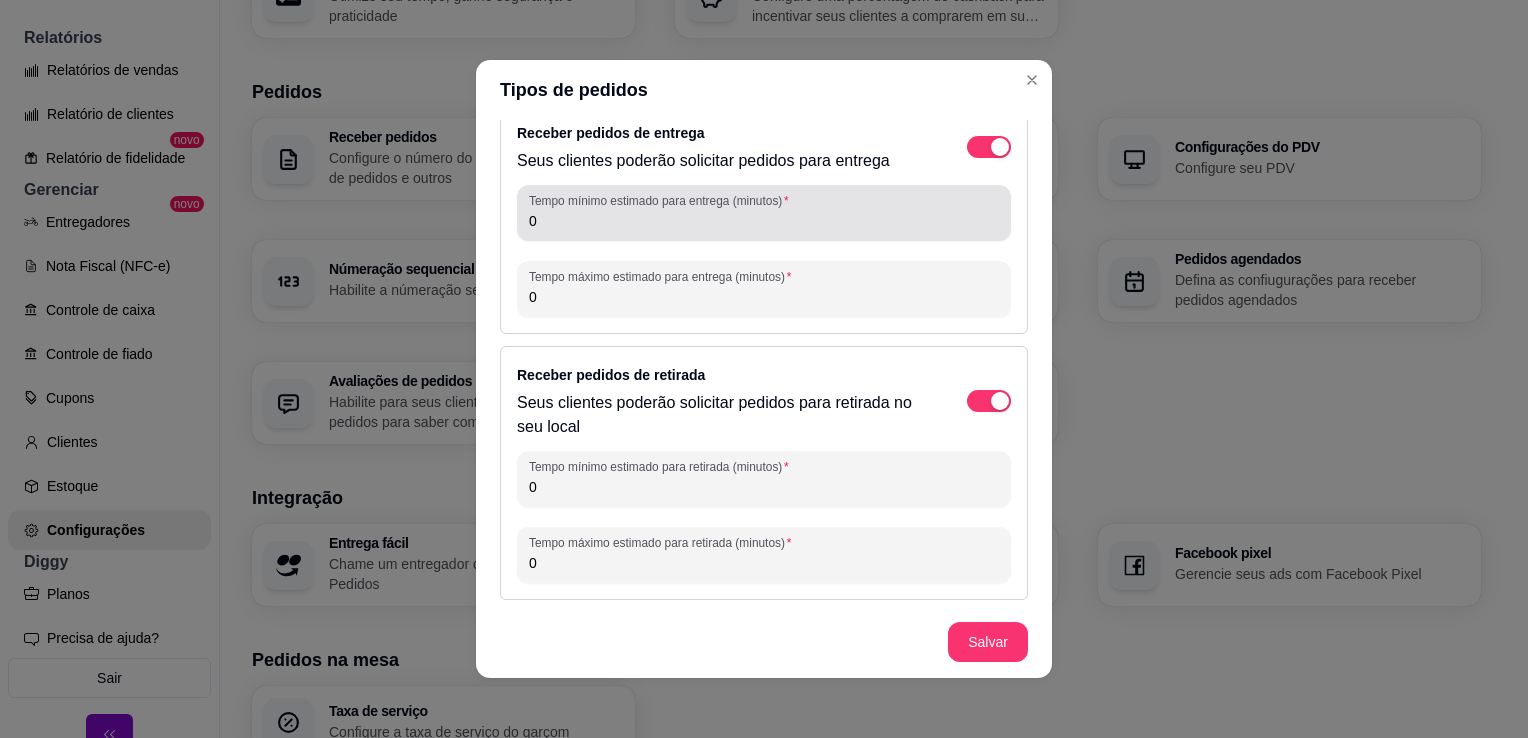 click on "0" at bounding box center (764, 221) 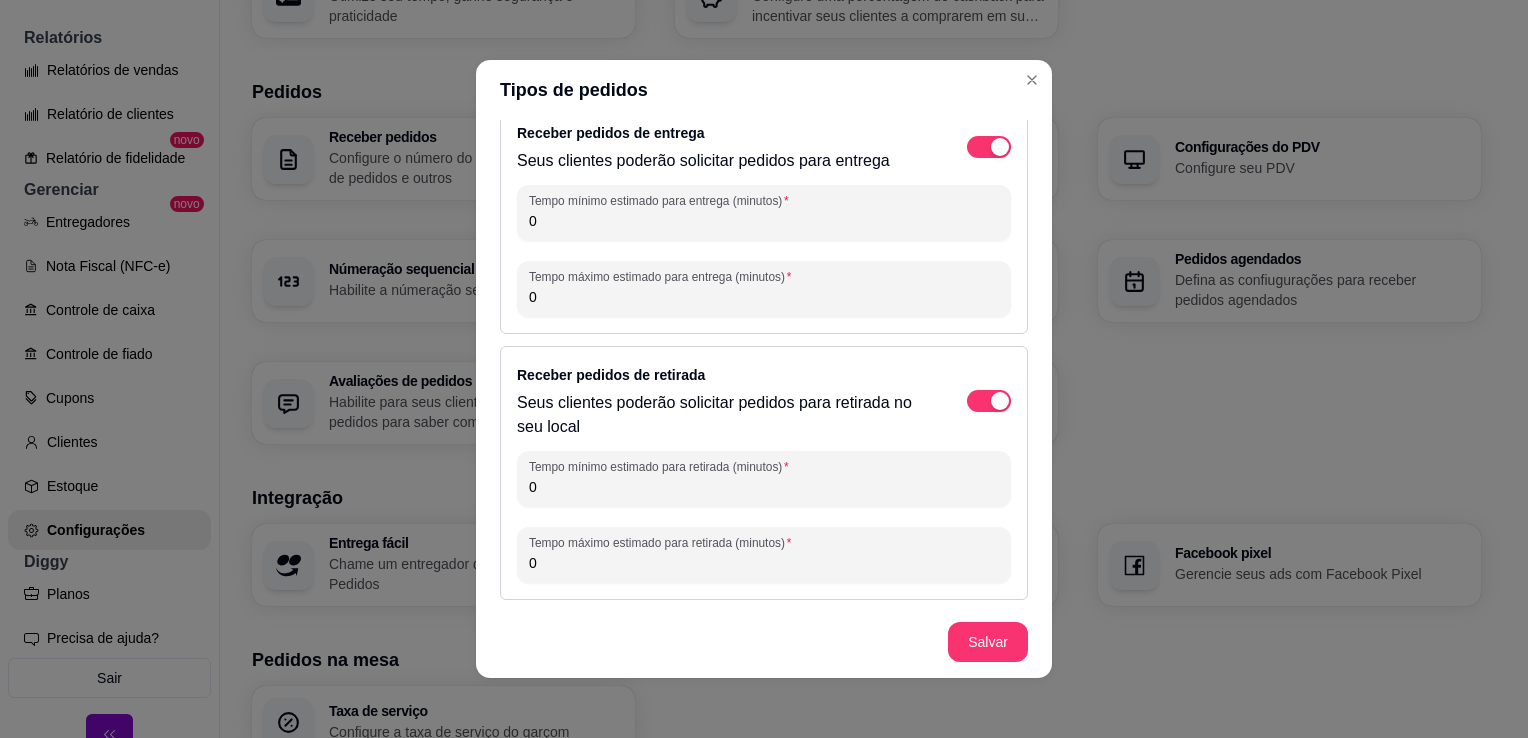 click on "0" at bounding box center [764, 221] 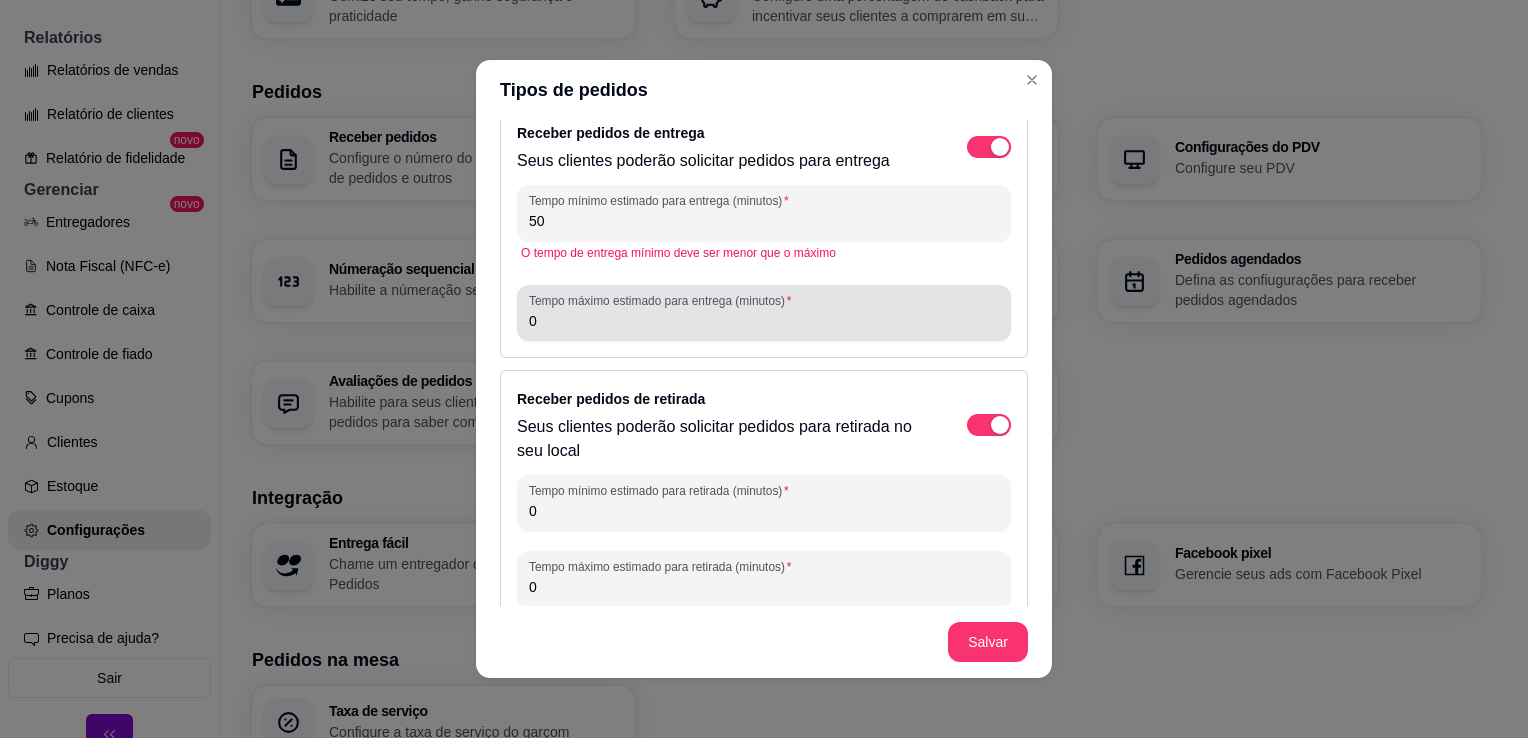 click on "0" at bounding box center [764, 321] 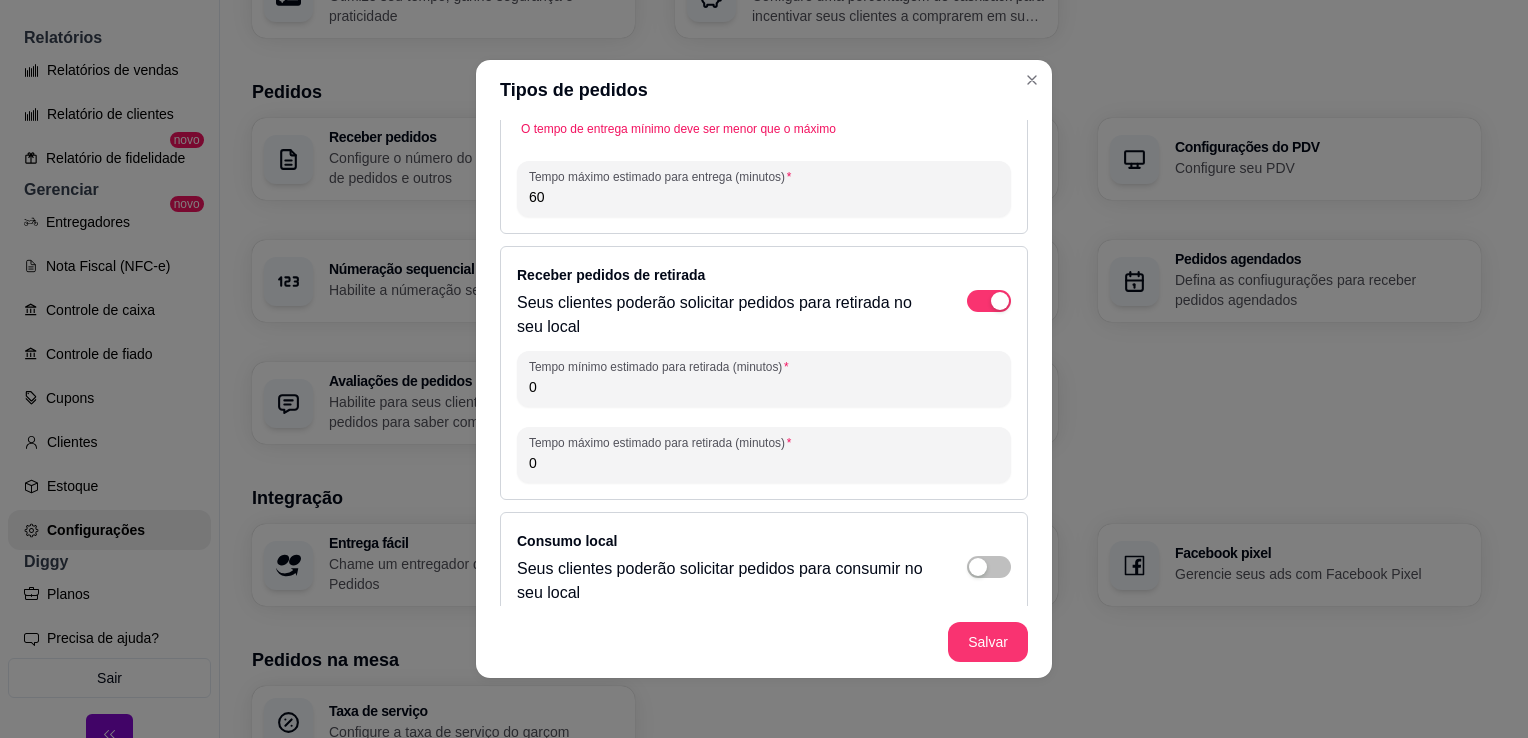 scroll, scrollTop: 148, scrollLeft: 0, axis: vertical 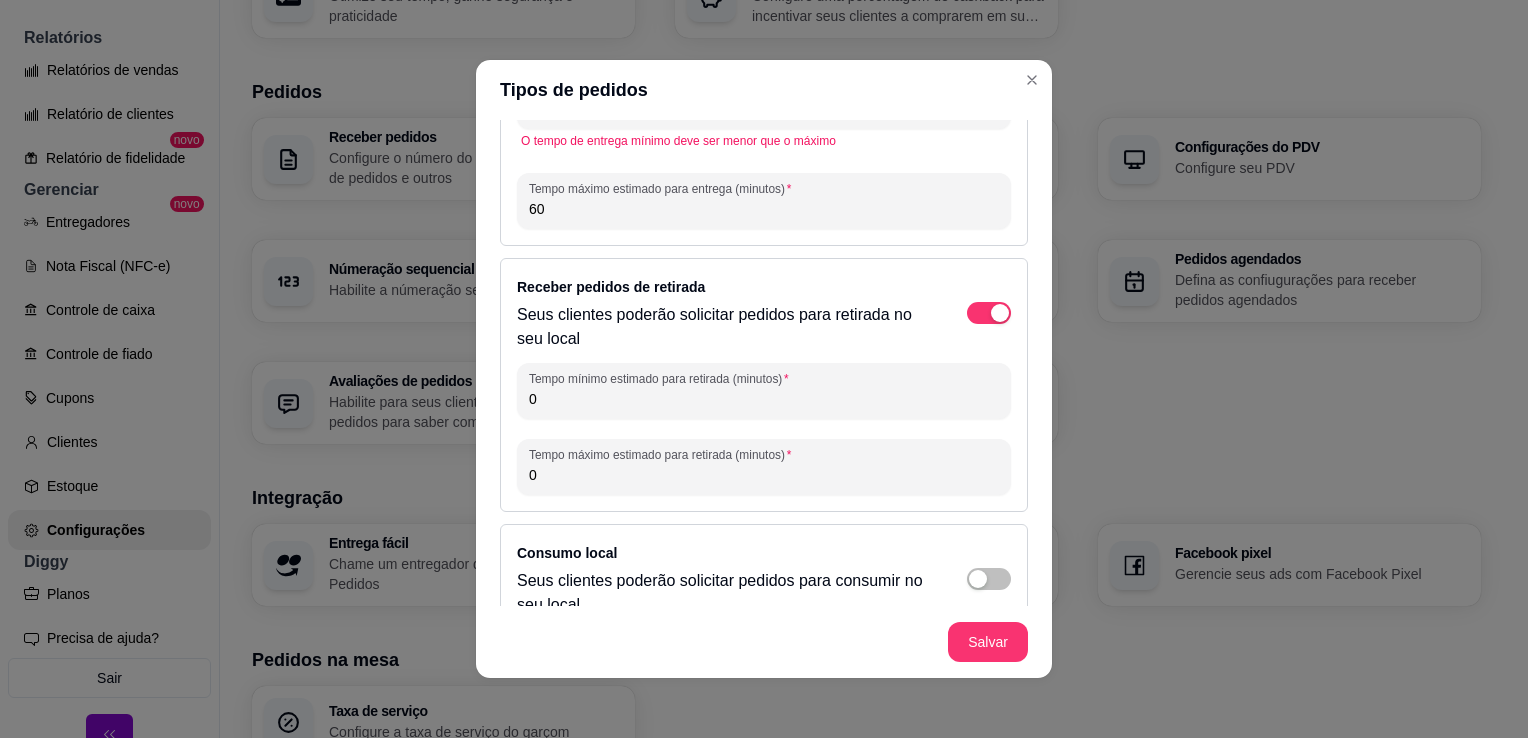 click on "Receber pedidos de retirada Seus clientes poderão solicitar pedidos para retirada no seu local" at bounding box center (764, 313) 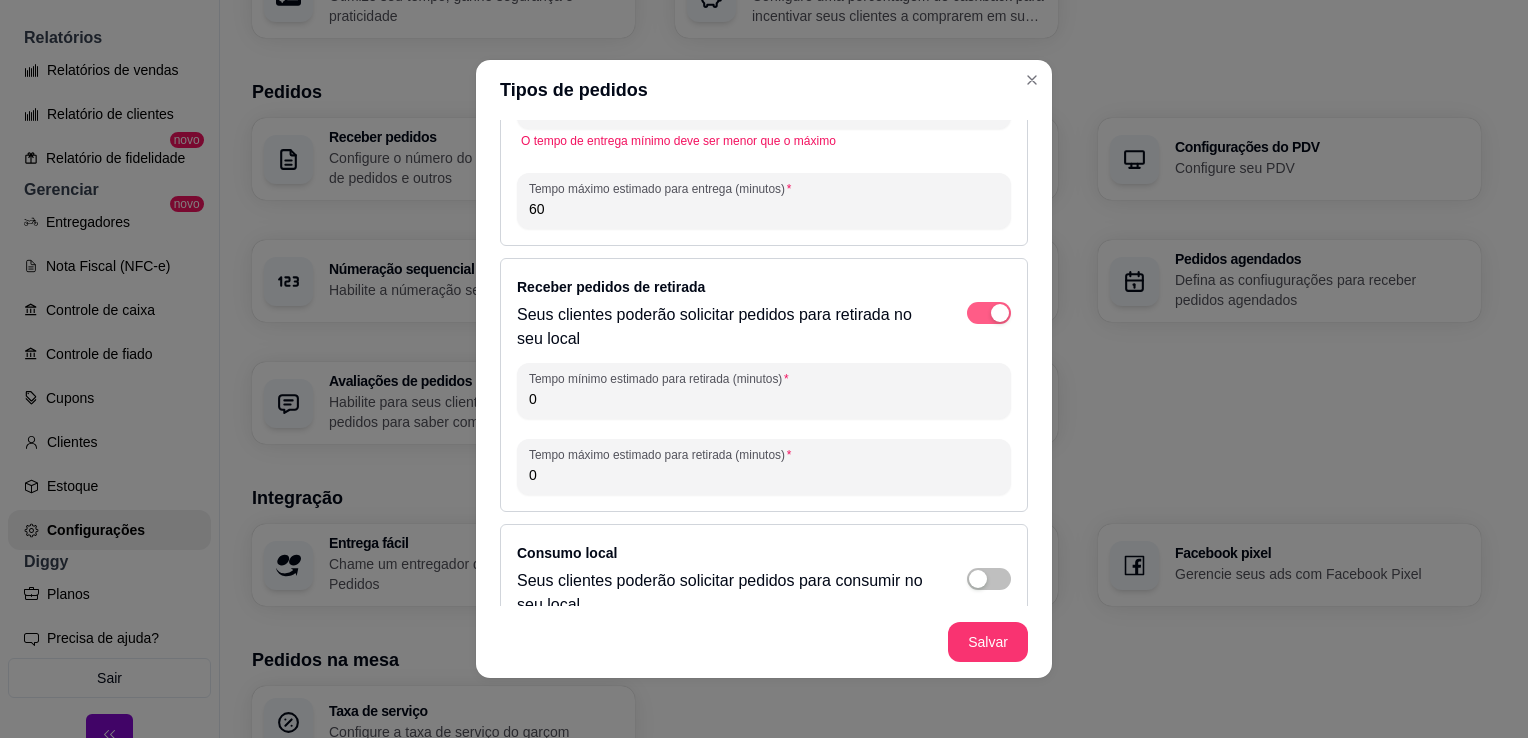 click at bounding box center (989, 35) 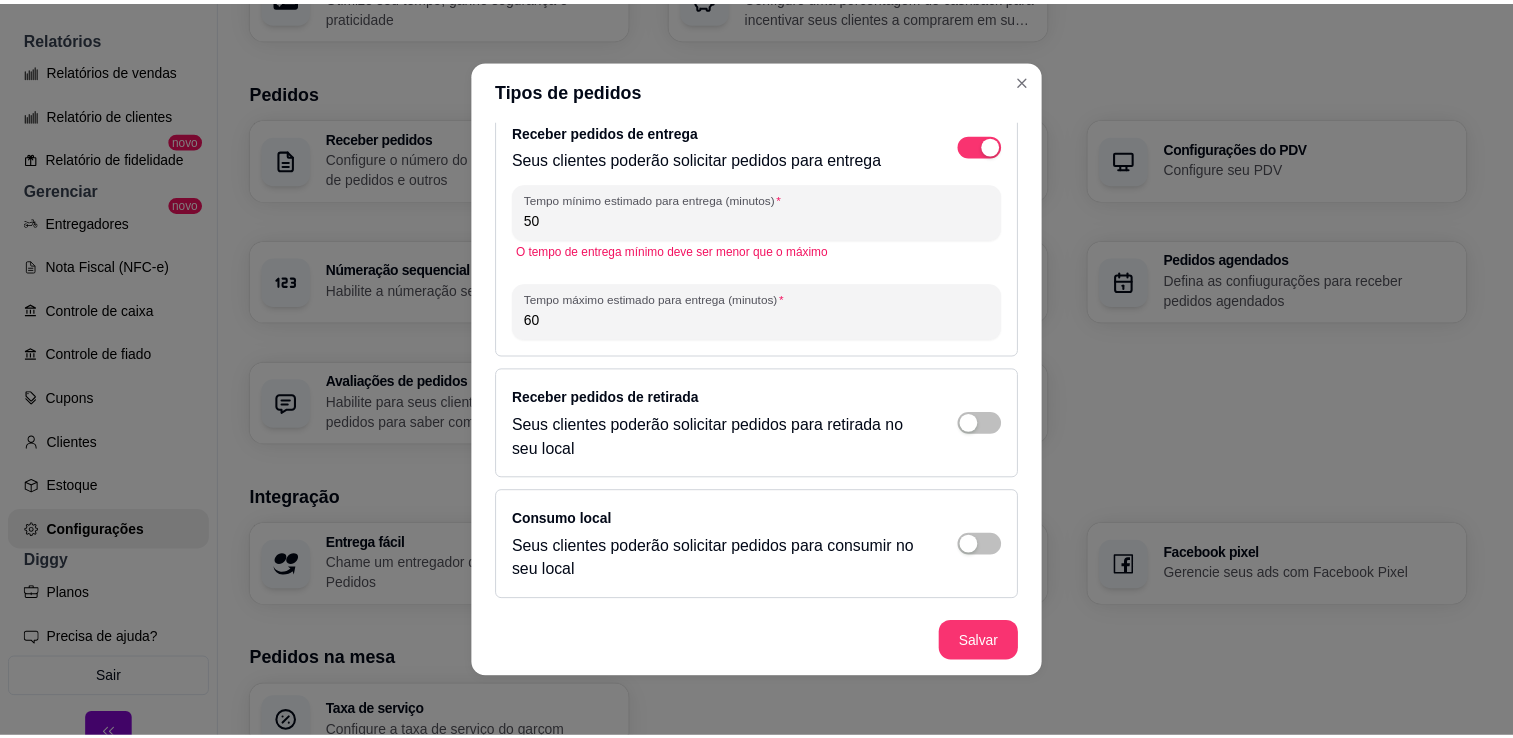 scroll, scrollTop: 0, scrollLeft: 0, axis: both 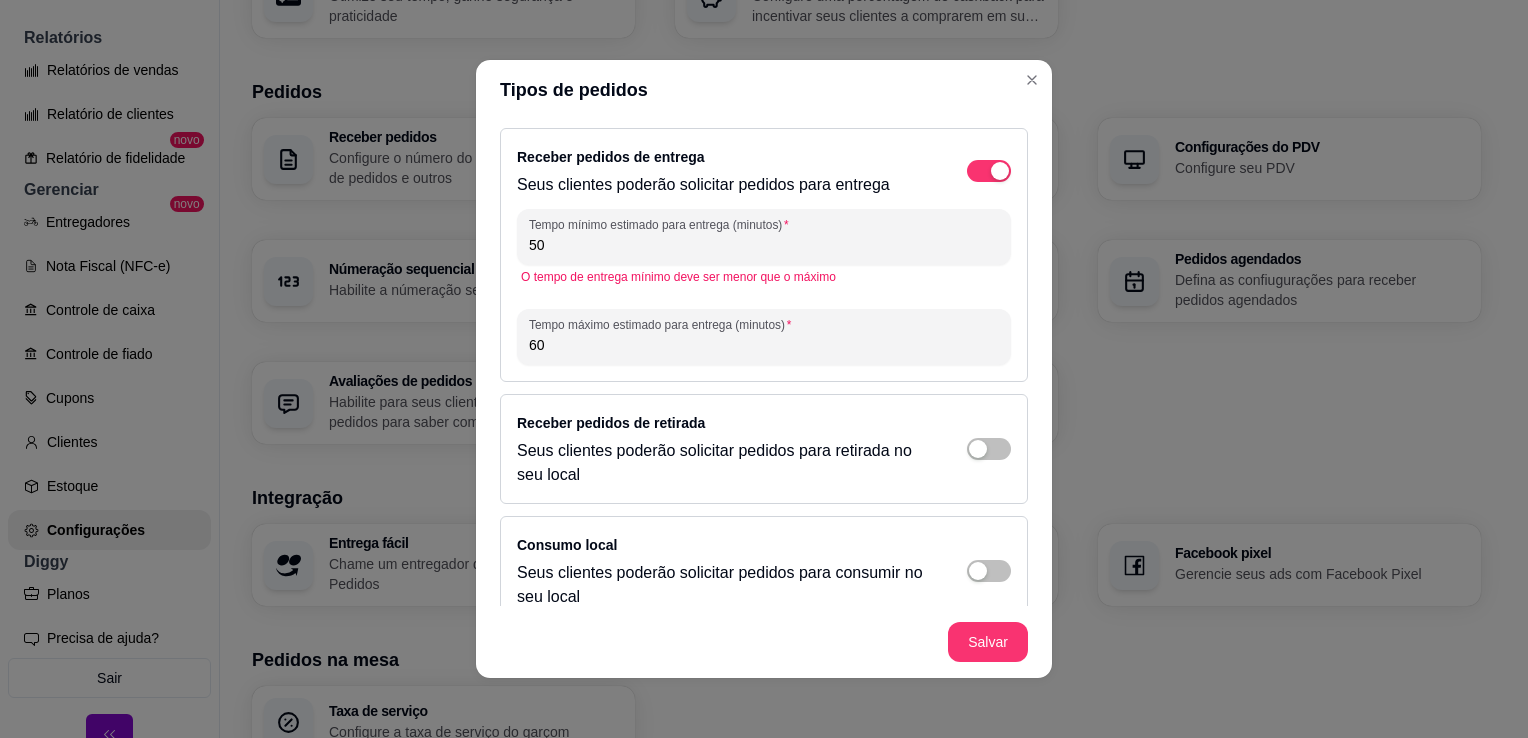 click on "50" at bounding box center (764, 245) 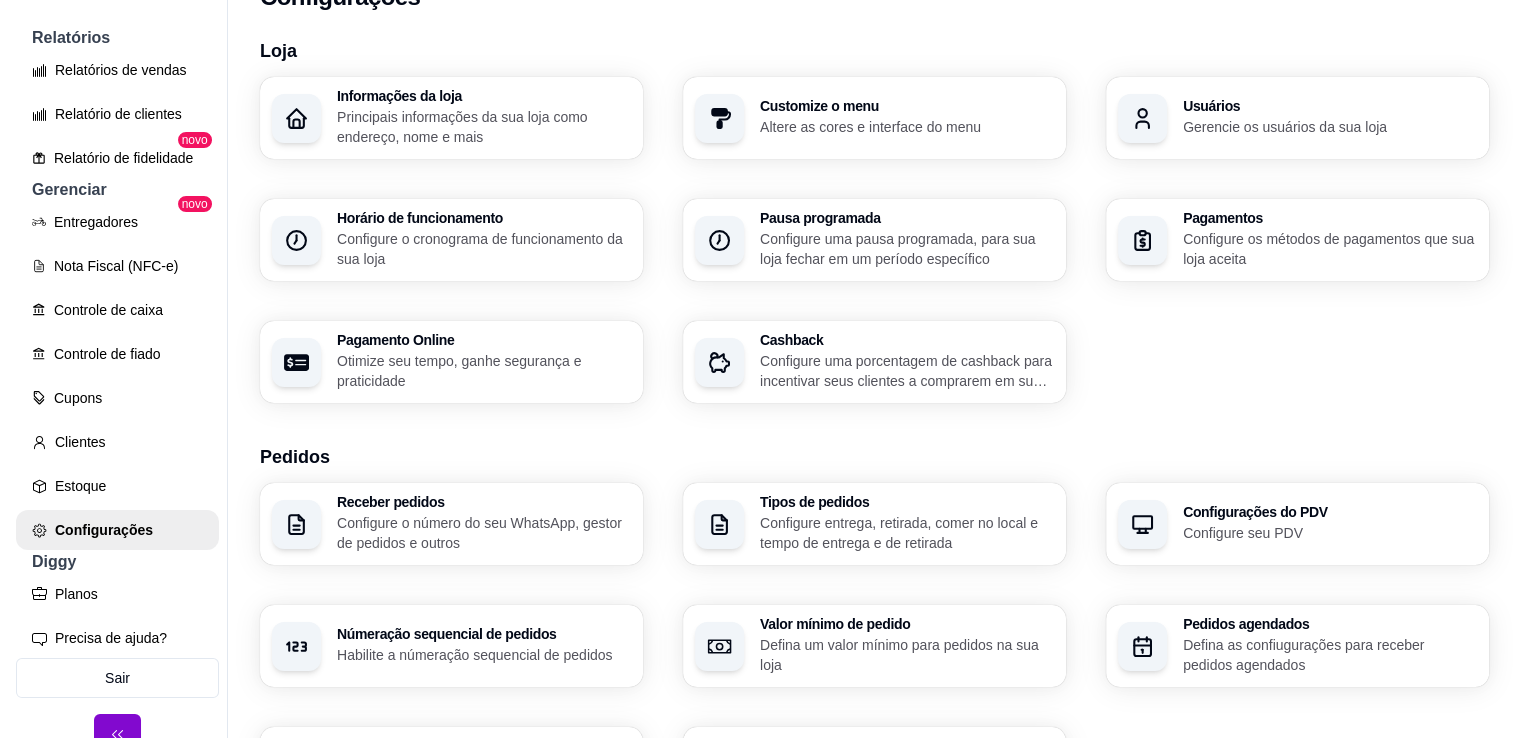 scroll, scrollTop: 0, scrollLeft: 0, axis: both 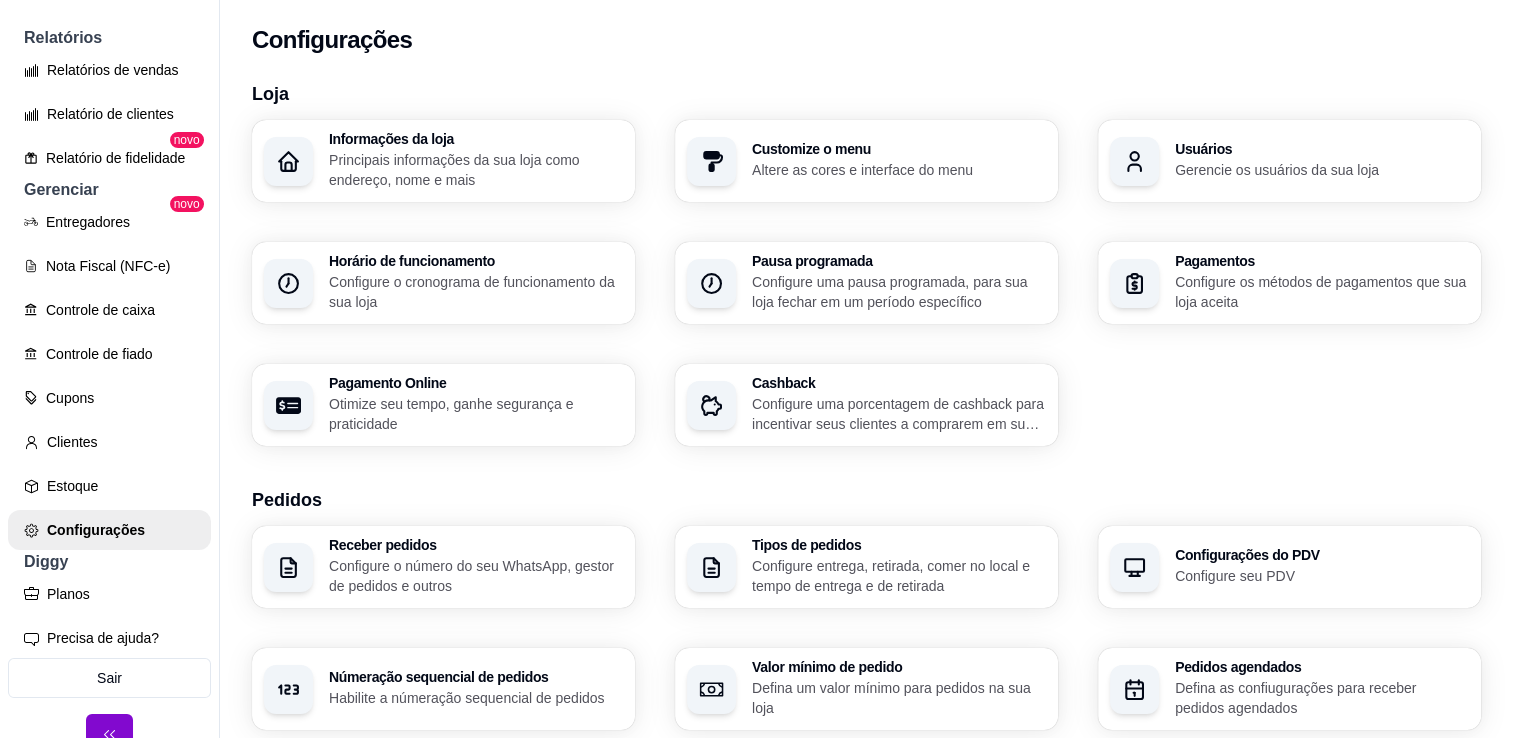 click on "Principais informações da sua loja como endereço, nome e mais" at bounding box center [476, 170] 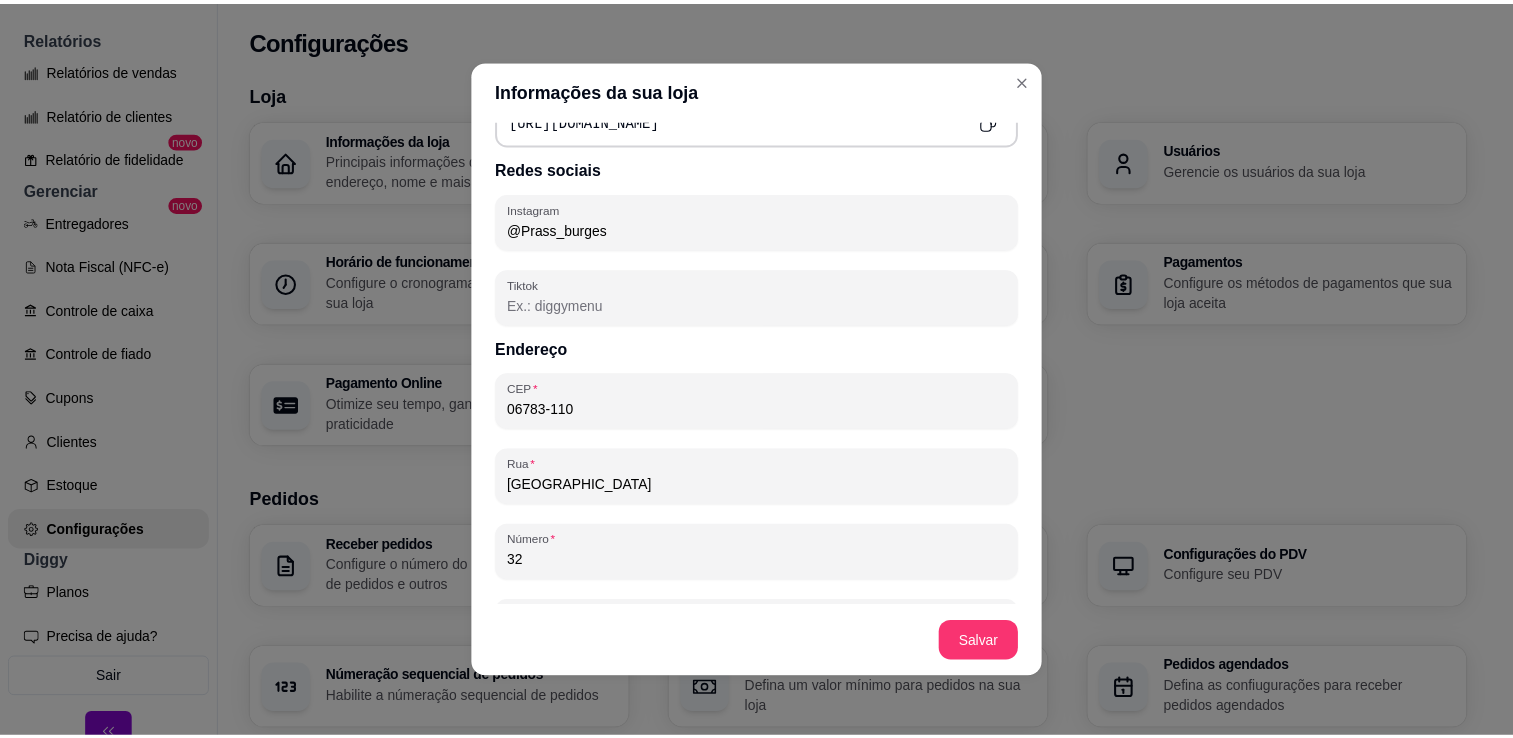 scroll, scrollTop: 1190, scrollLeft: 0, axis: vertical 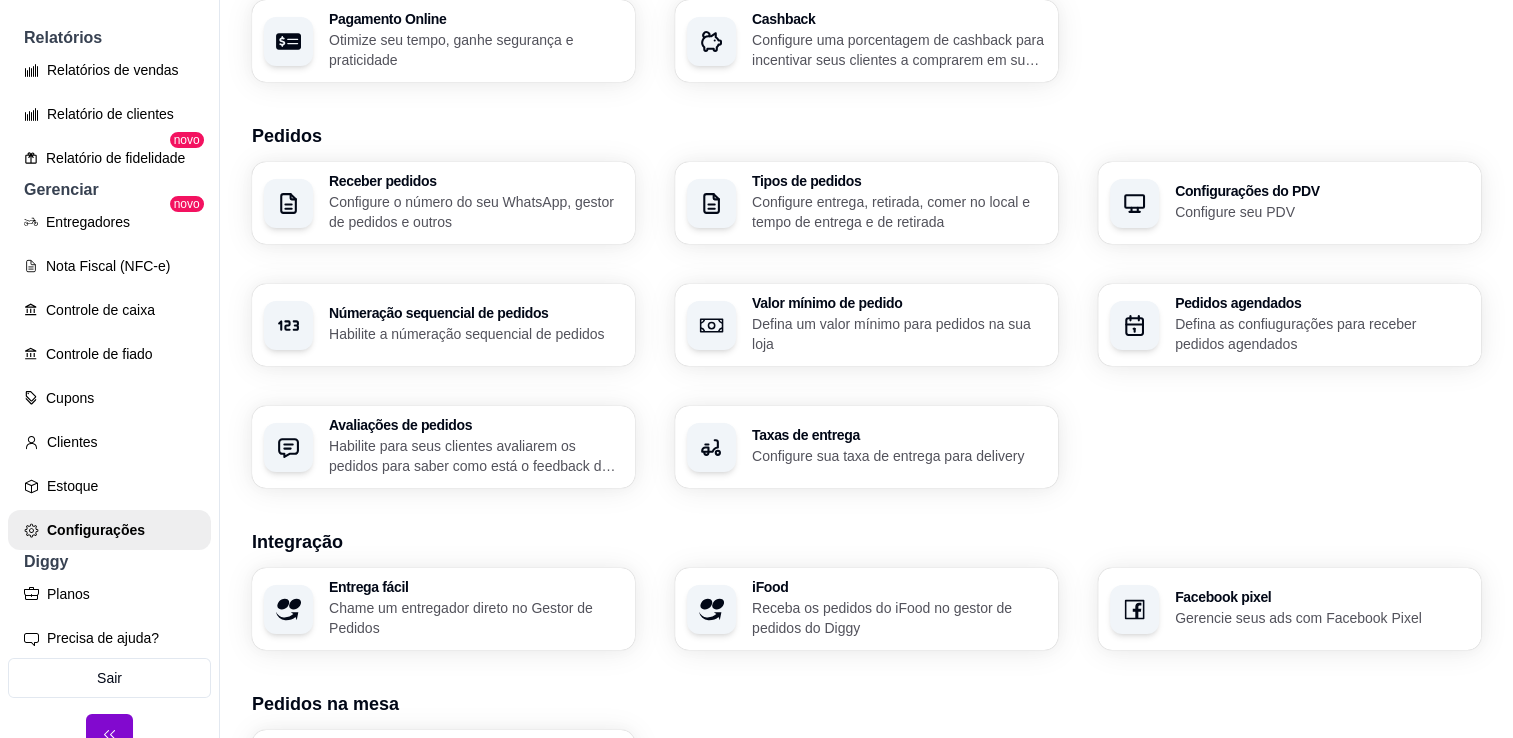 click on "Habilite para seus clientes avaliarem os pedidos para saber como está o feedback da sua loja" at bounding box center (476, 456) 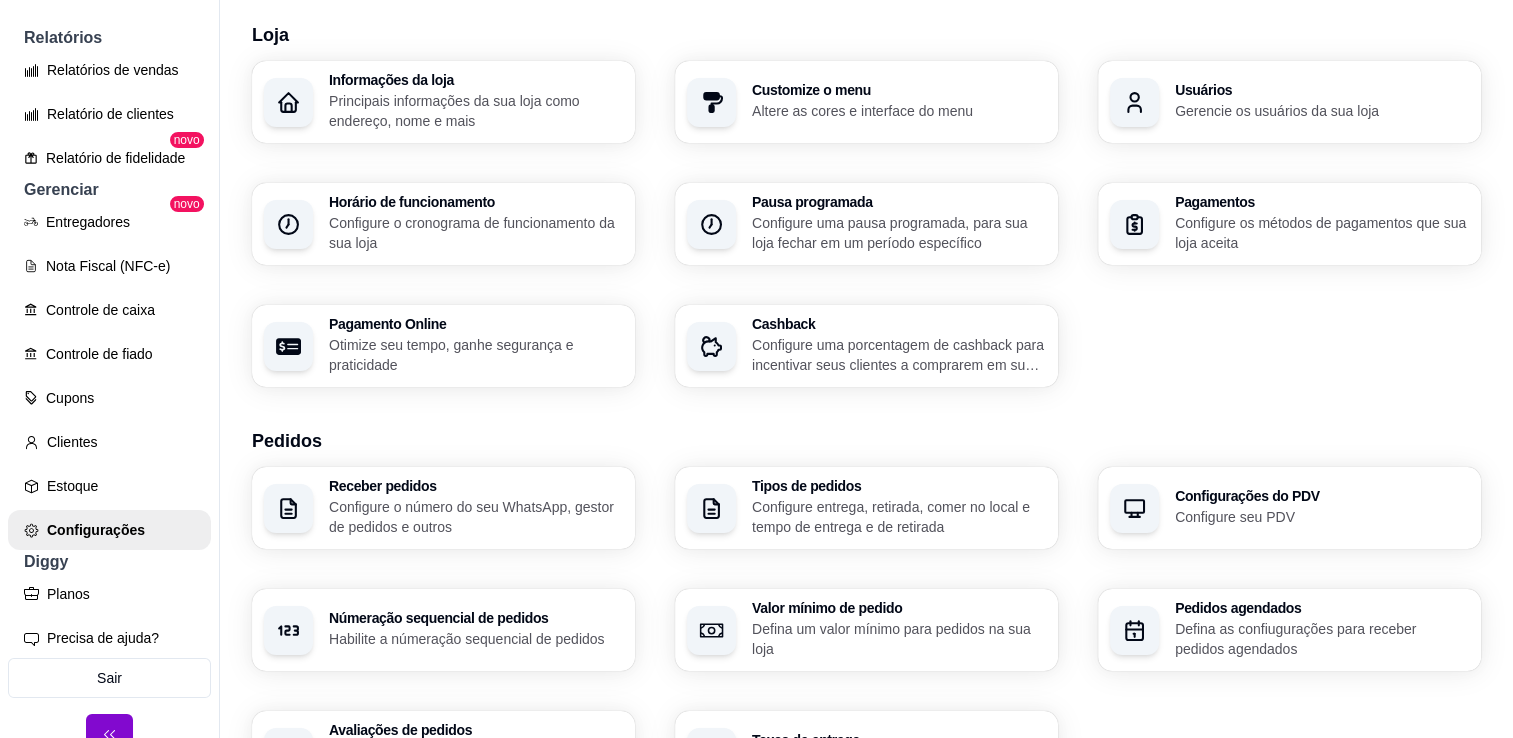 scroll, scrollTop: 0, scrollLeft: 0, axis: both 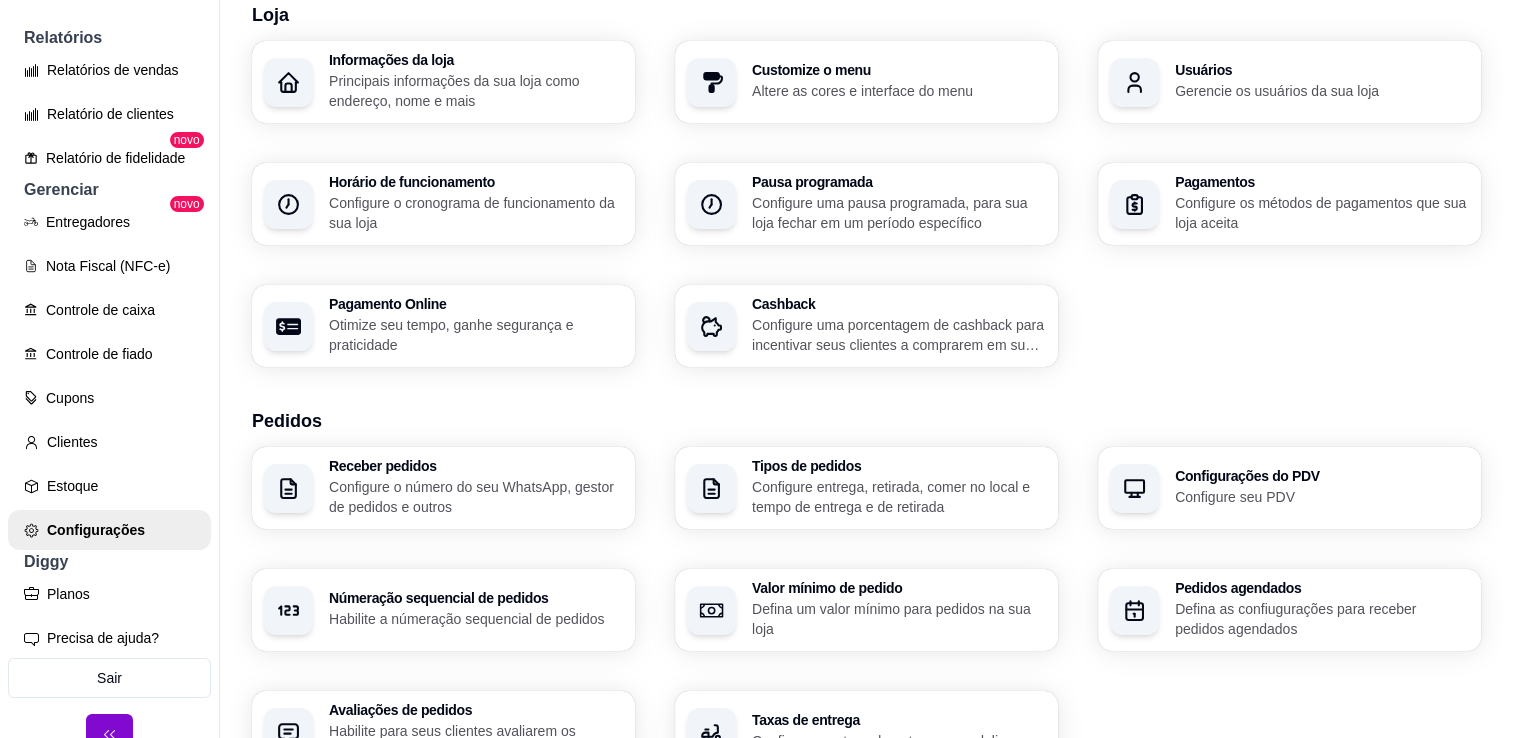 click on "Pausa programada Configure uma pausa programada, para sua loja fechar em um período específico" at bounding box center (866, 204) 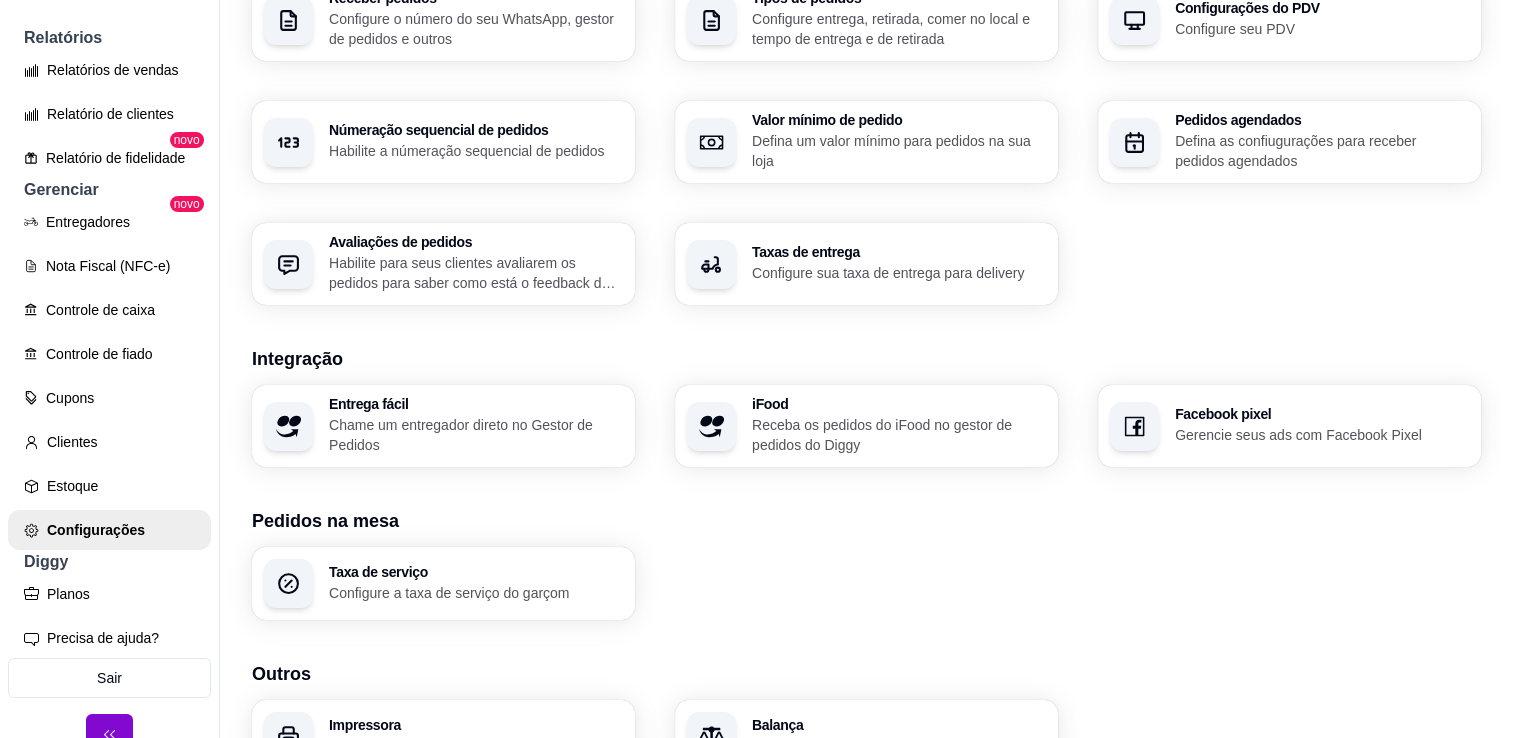 scroll, scrollTop: 676, scrollLeft: 0, axis: vertical 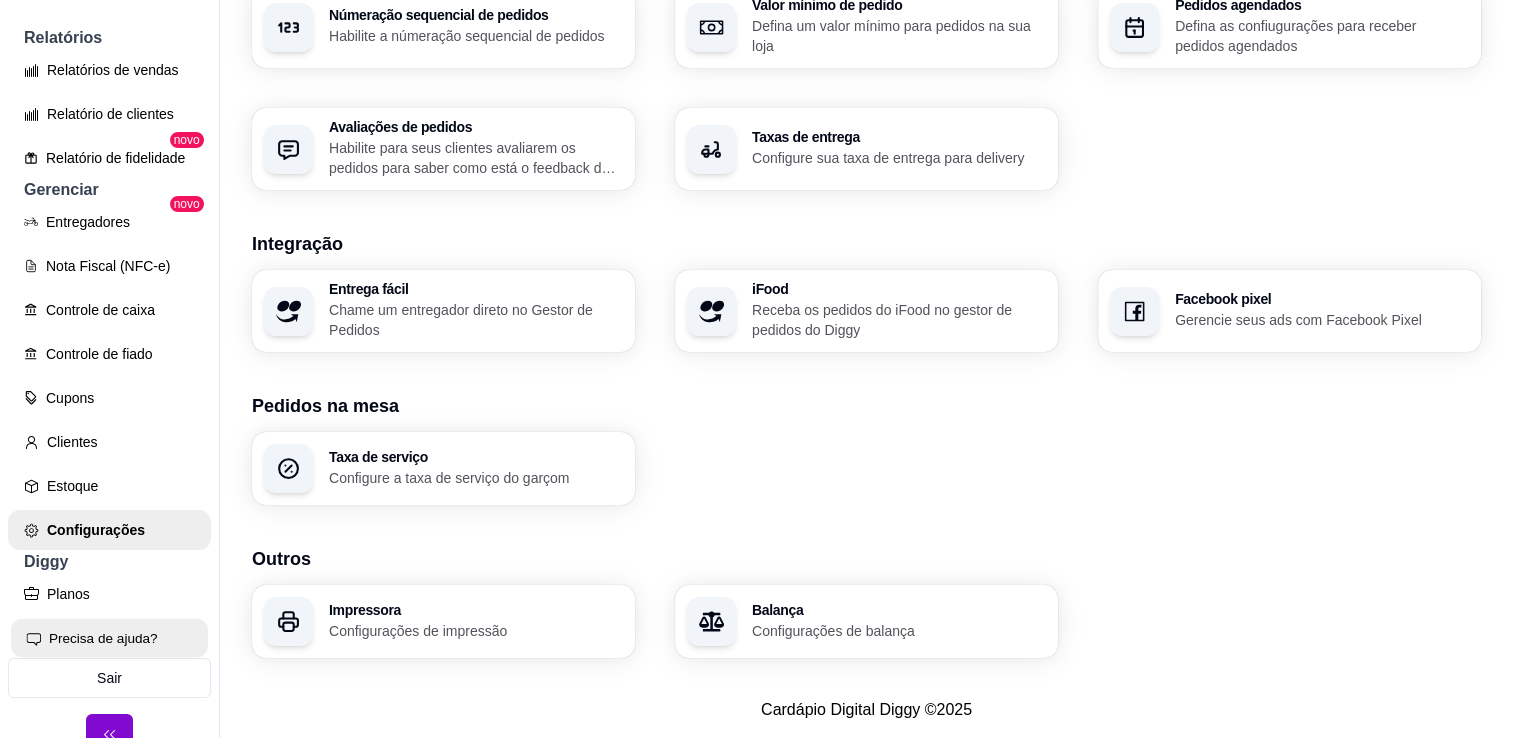 click on "Precisa de ajuda?" at bounding box center (109, 638) 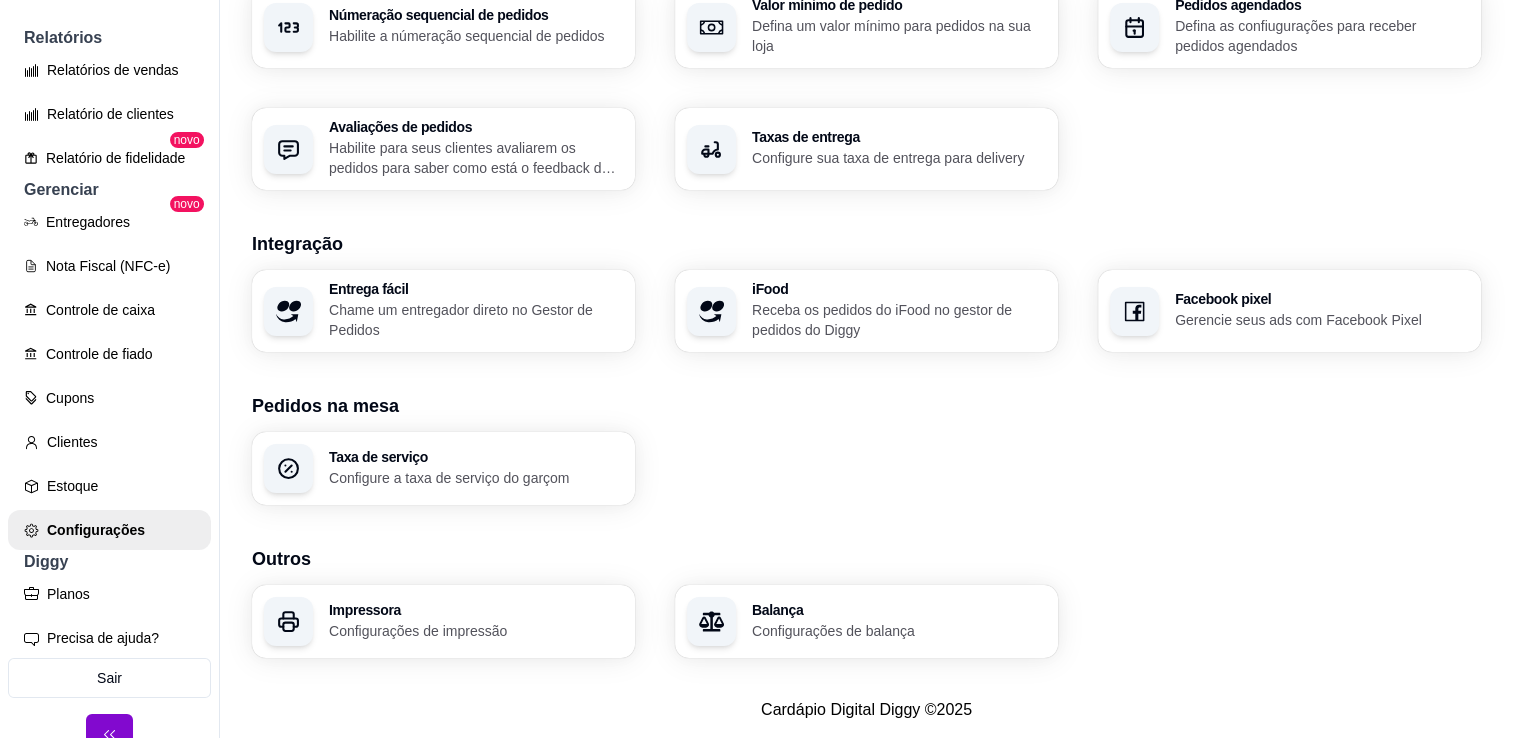 scroll, scrollTop: 44, scrollLeft: 0, axis: vertical 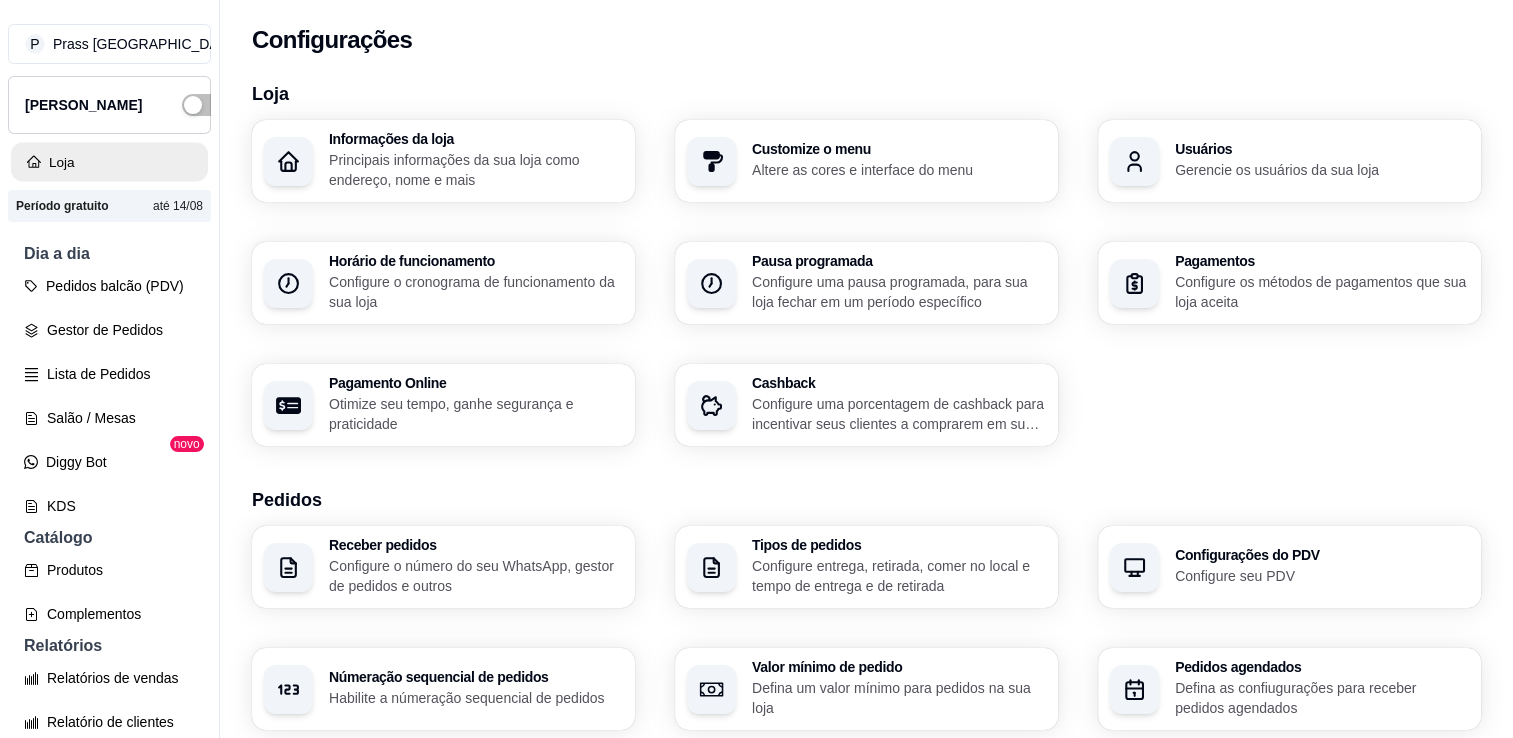 click on "Loja" at bounding box center (109, 162) 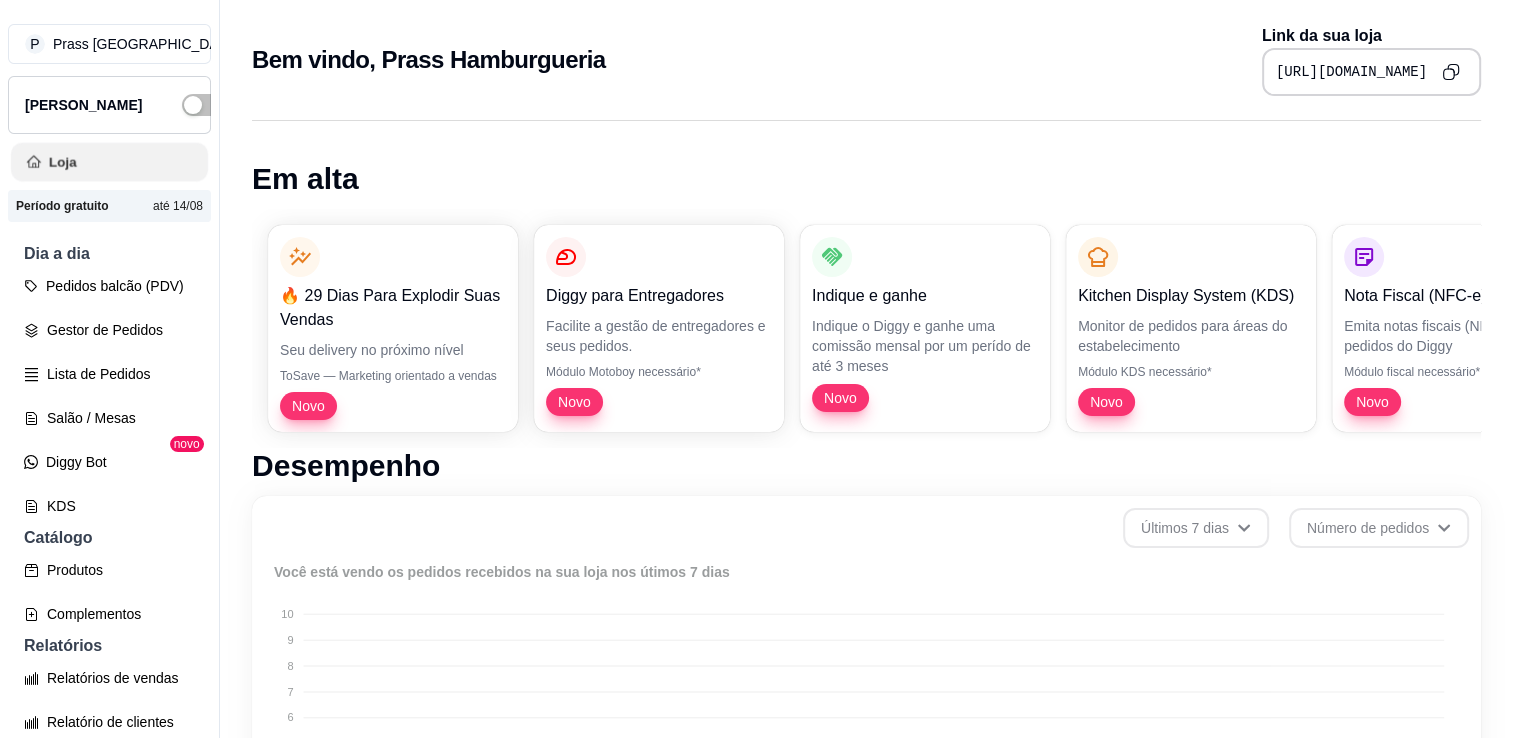 click on "Loja" at bounding box center [109, 162] 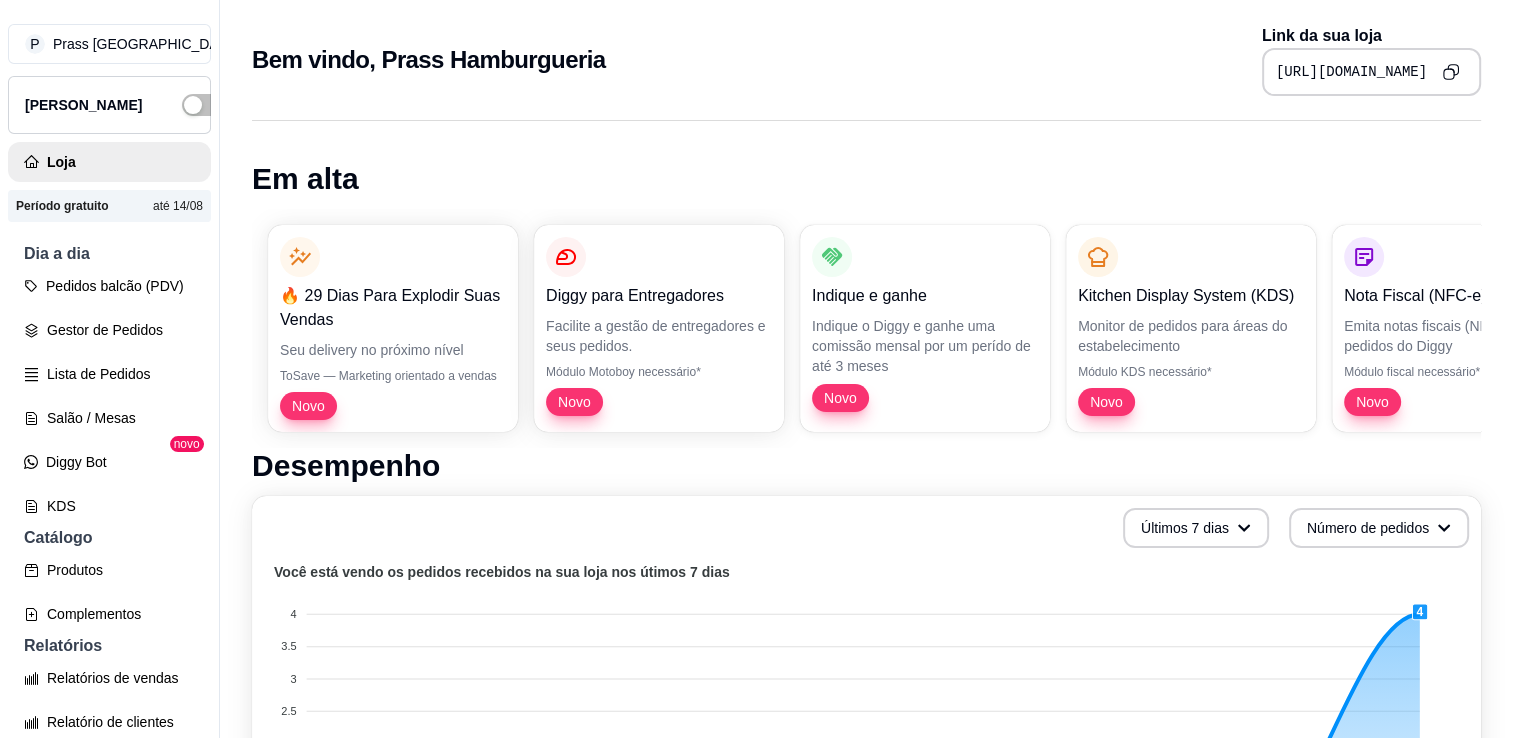 click 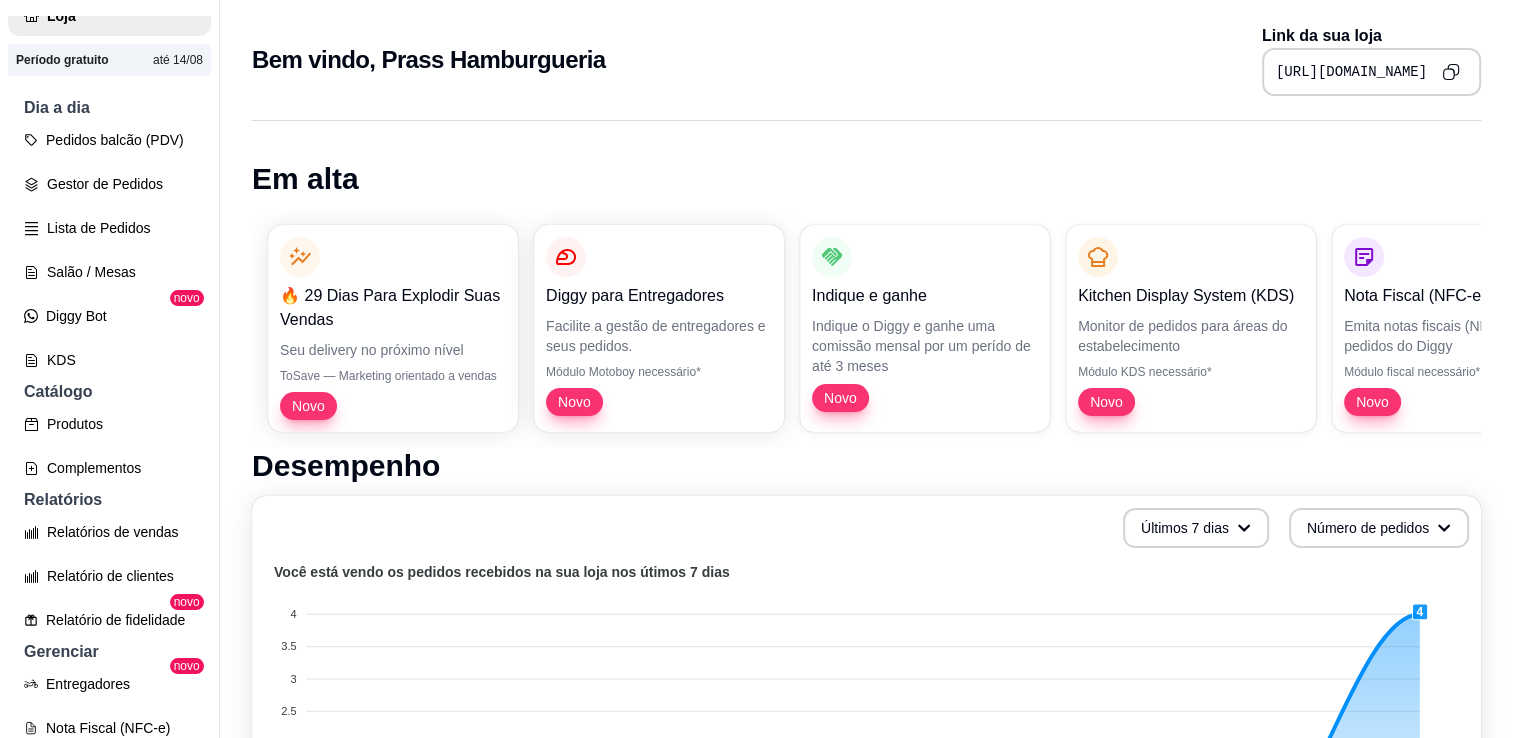 scroll, scrollTop: 132, scrollLeft: 0, axis: vertical 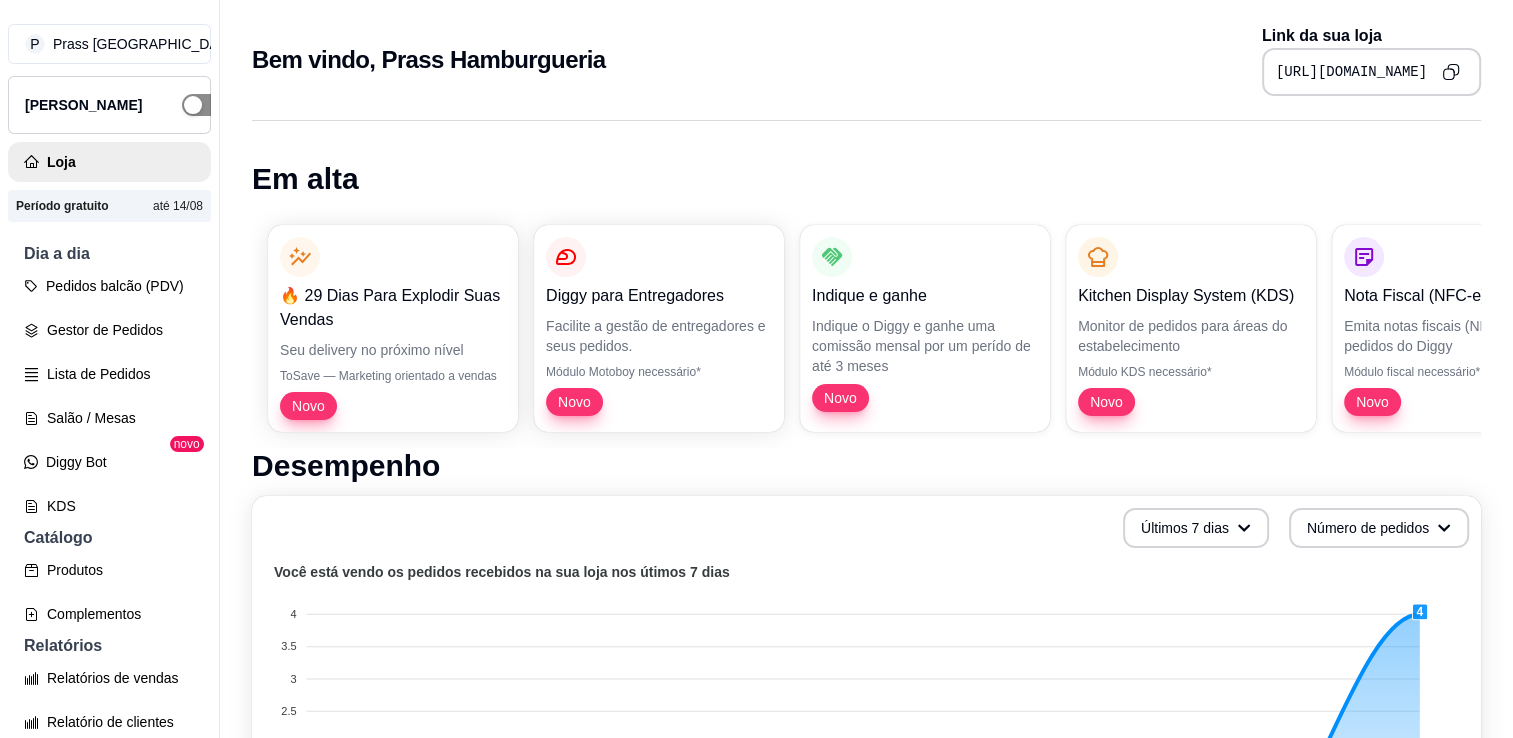 click at bounding box center [204, 105] 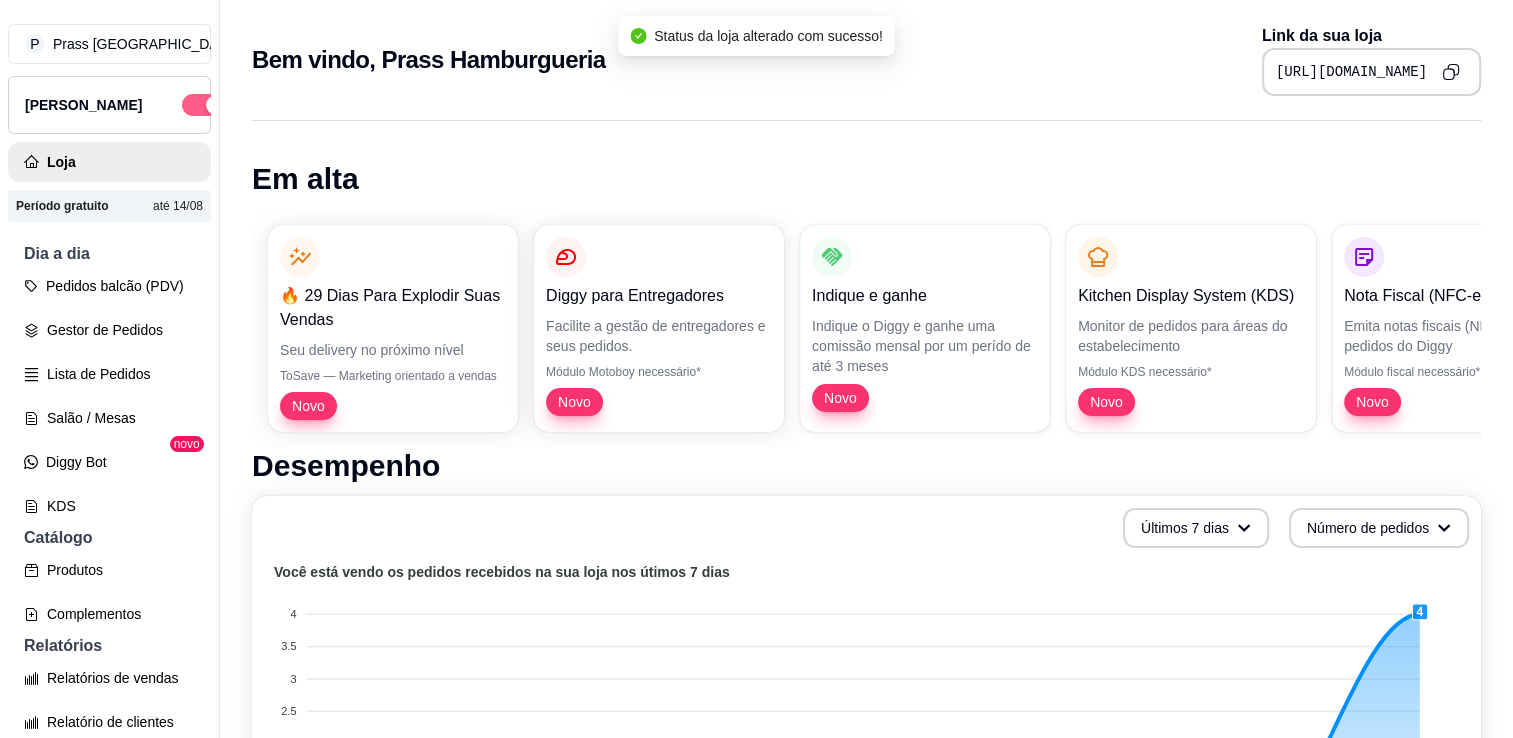 click at bounding box center (215, 105) 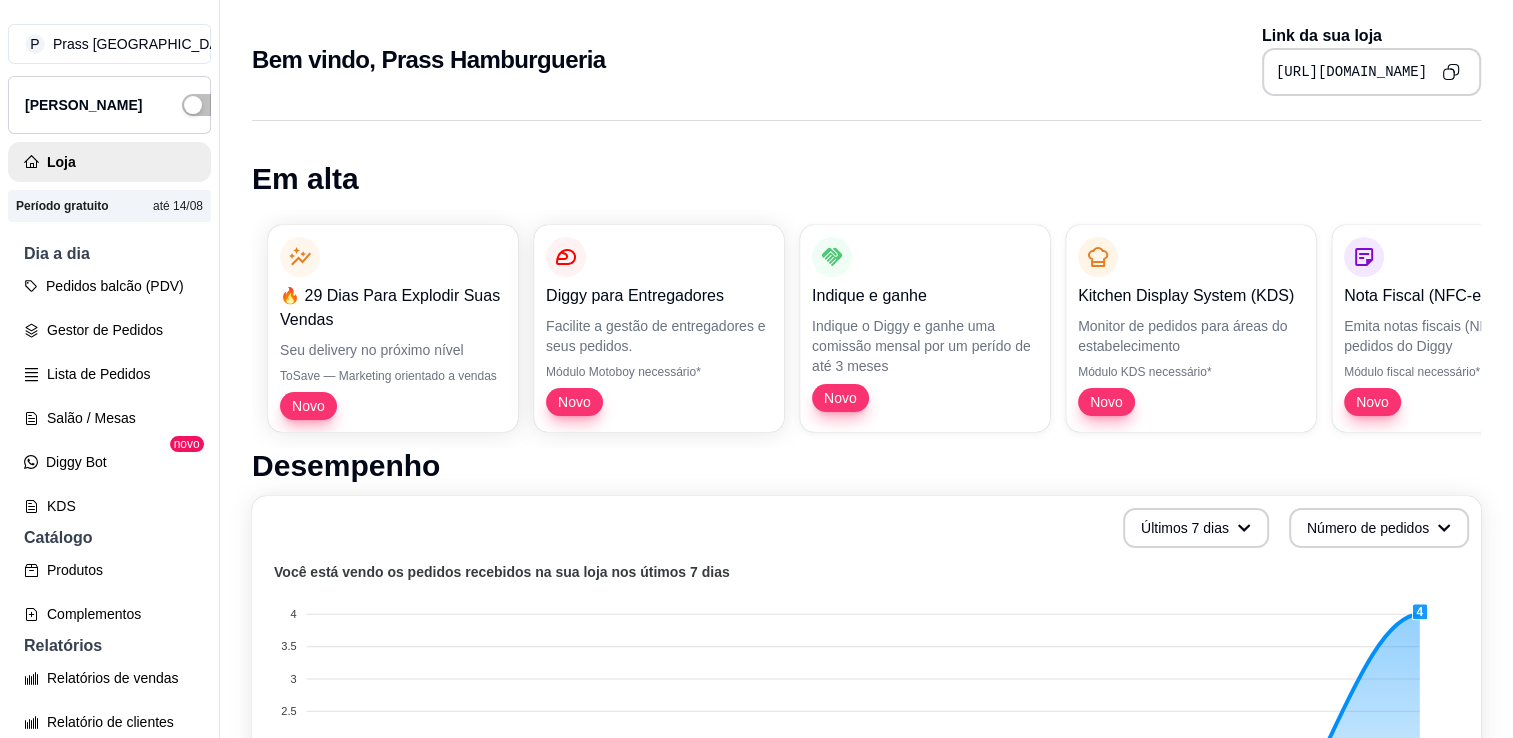 click on "[PERSON_NAME]" at bounding box center [109, 105] 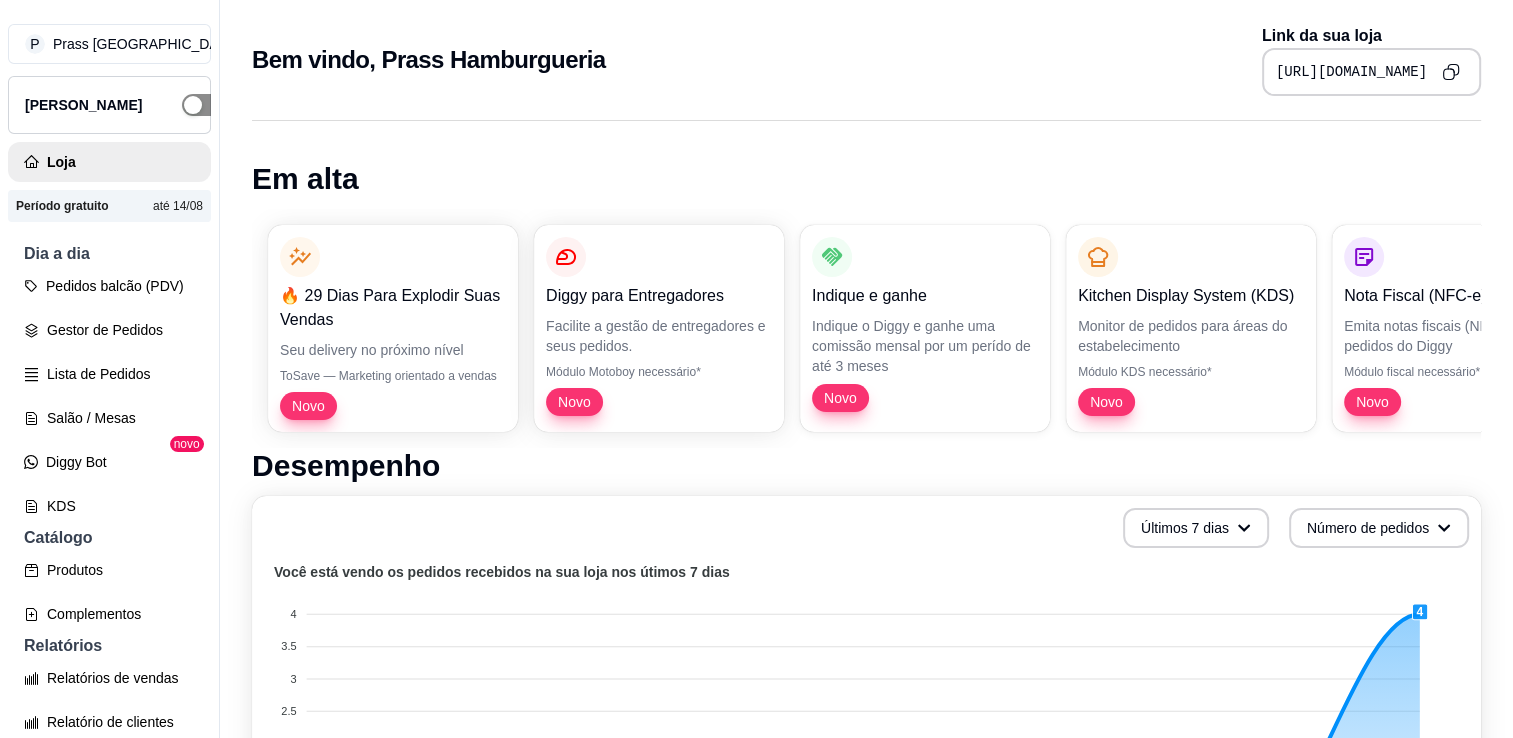 click at bounding box center (204, 105) 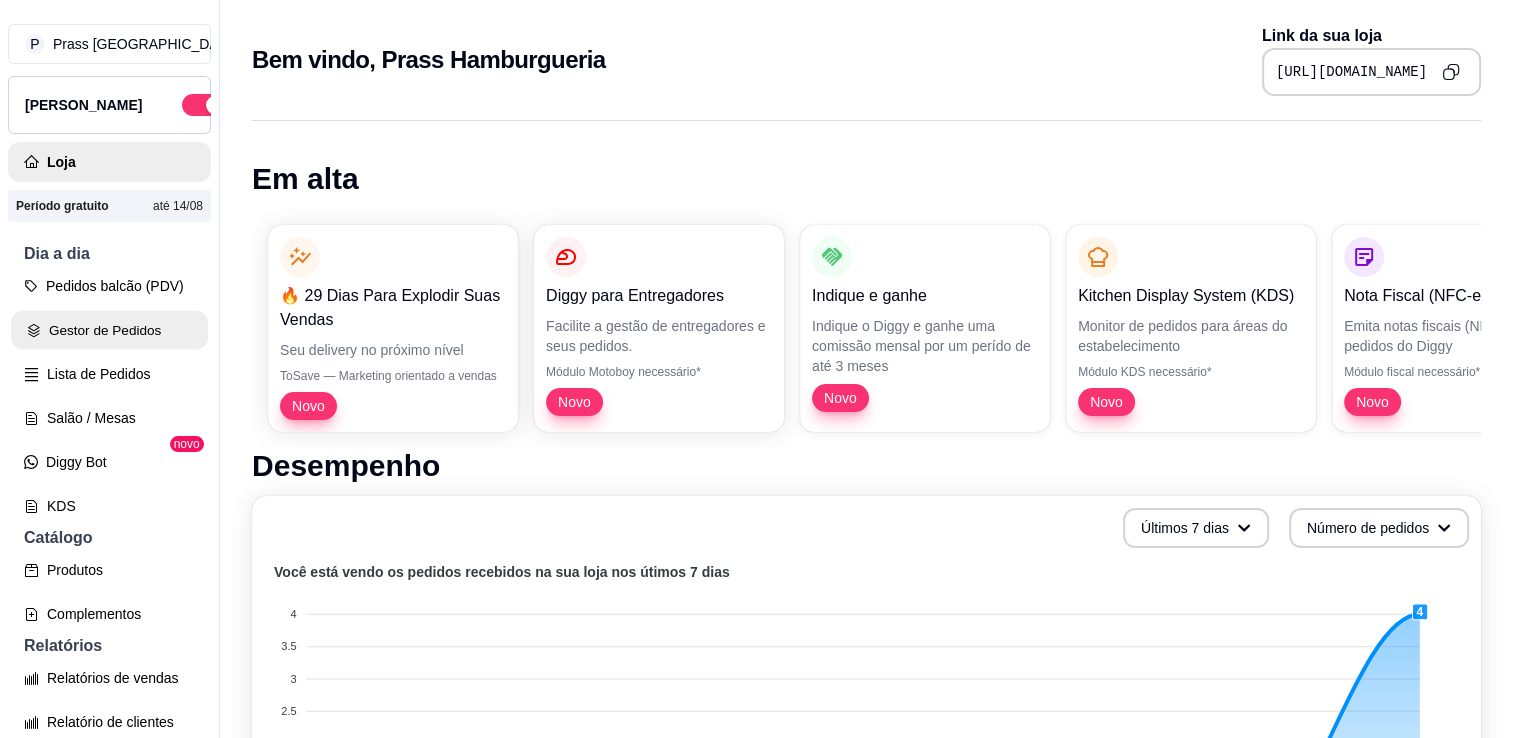 click on "Gestor de Pedidos" at bounding box center (109, 330) 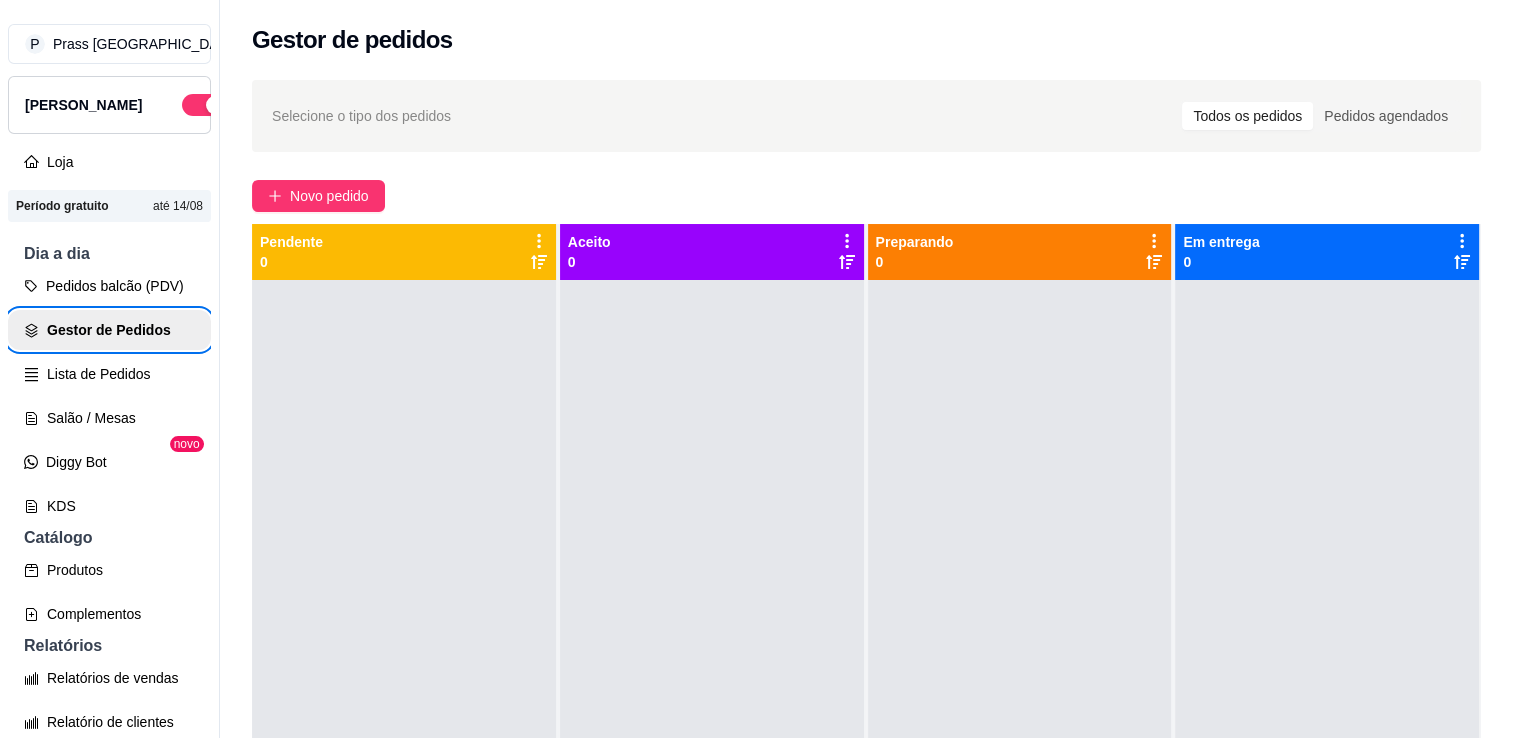 click on "Selecione o tipo dos pedidos Todos os pedidos Pedidos agendados Novo pedido Pendente 0 Aceito 0 Preparando 0 Em entrega 0" at bounding box center [866, 527] 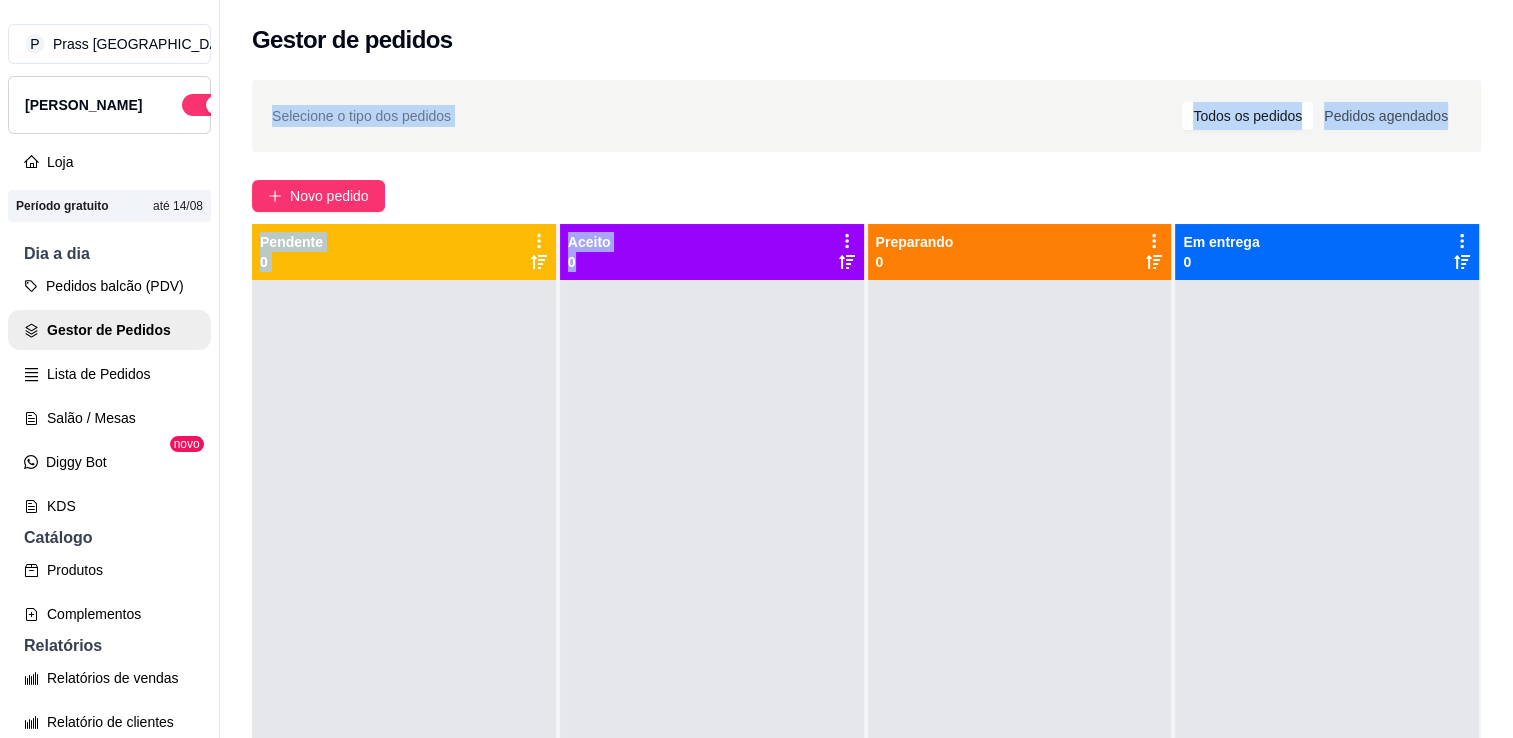 drag, startPoint x: 583, startPoint y: 6, endPoint x: 728, endPoint y: 302, distance: 329.60733 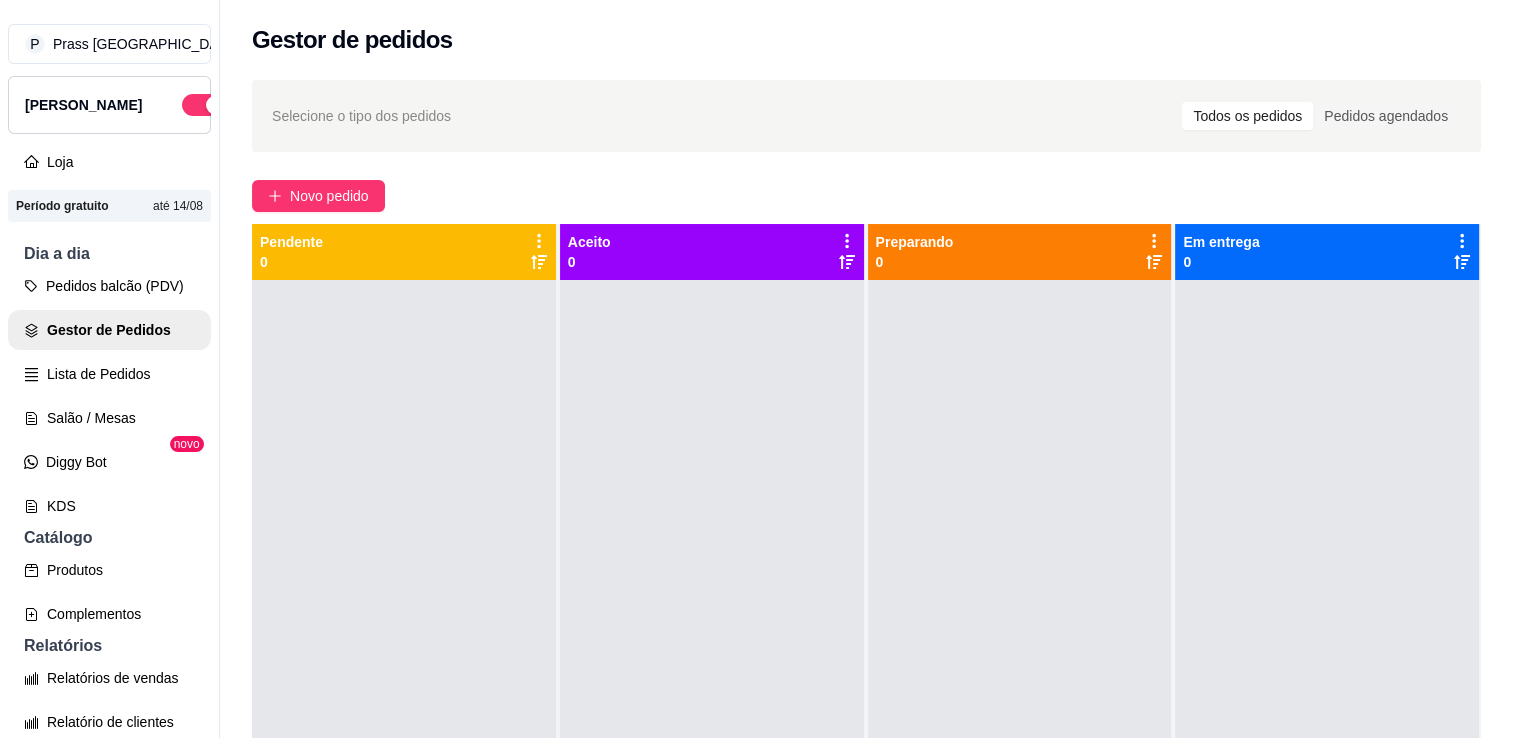 click on "Selecione o tipo dos pedidos Todos os pedidos Pedidos agendados Novo pedido Pendente 0 Aceito 0 Preparando 0 Em entrega 0" at bounding box center [866, 527] 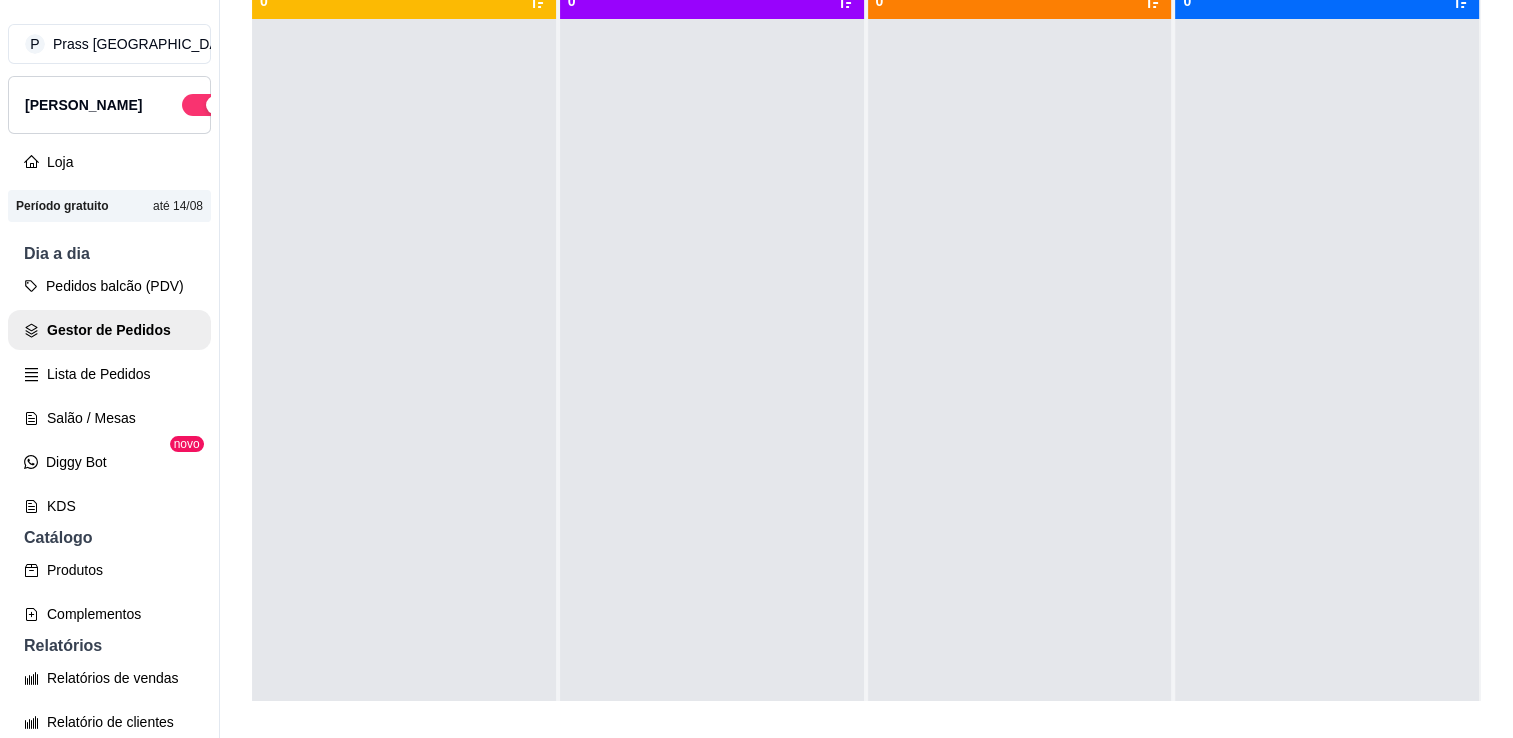 scroll, scrollTop: 286, scrollLeft: 0, axis: vertical 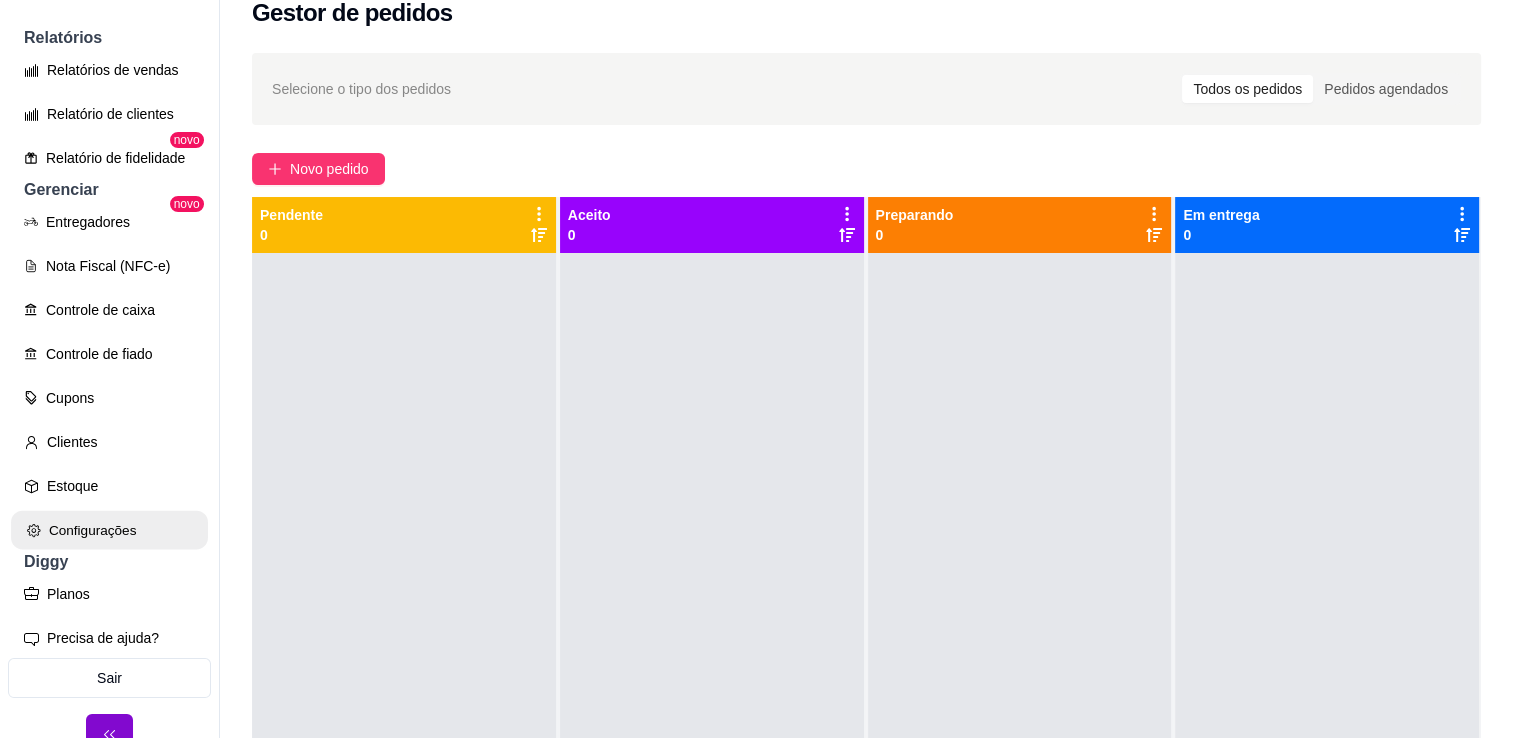 click on "Configurações" at bounding box center (109, 530) 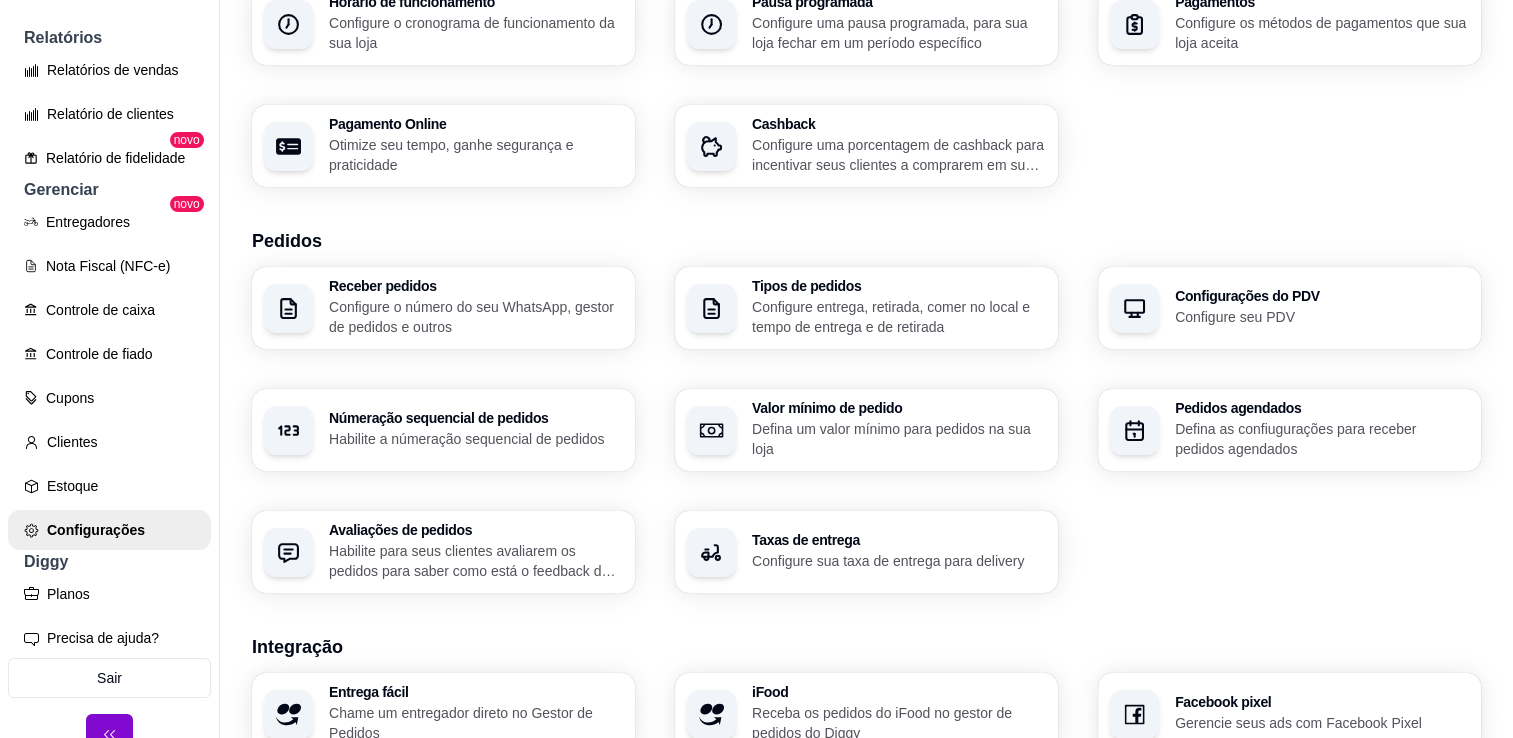 scroll, scrollTop: 270, scrollLeft: 0, axis: vertical 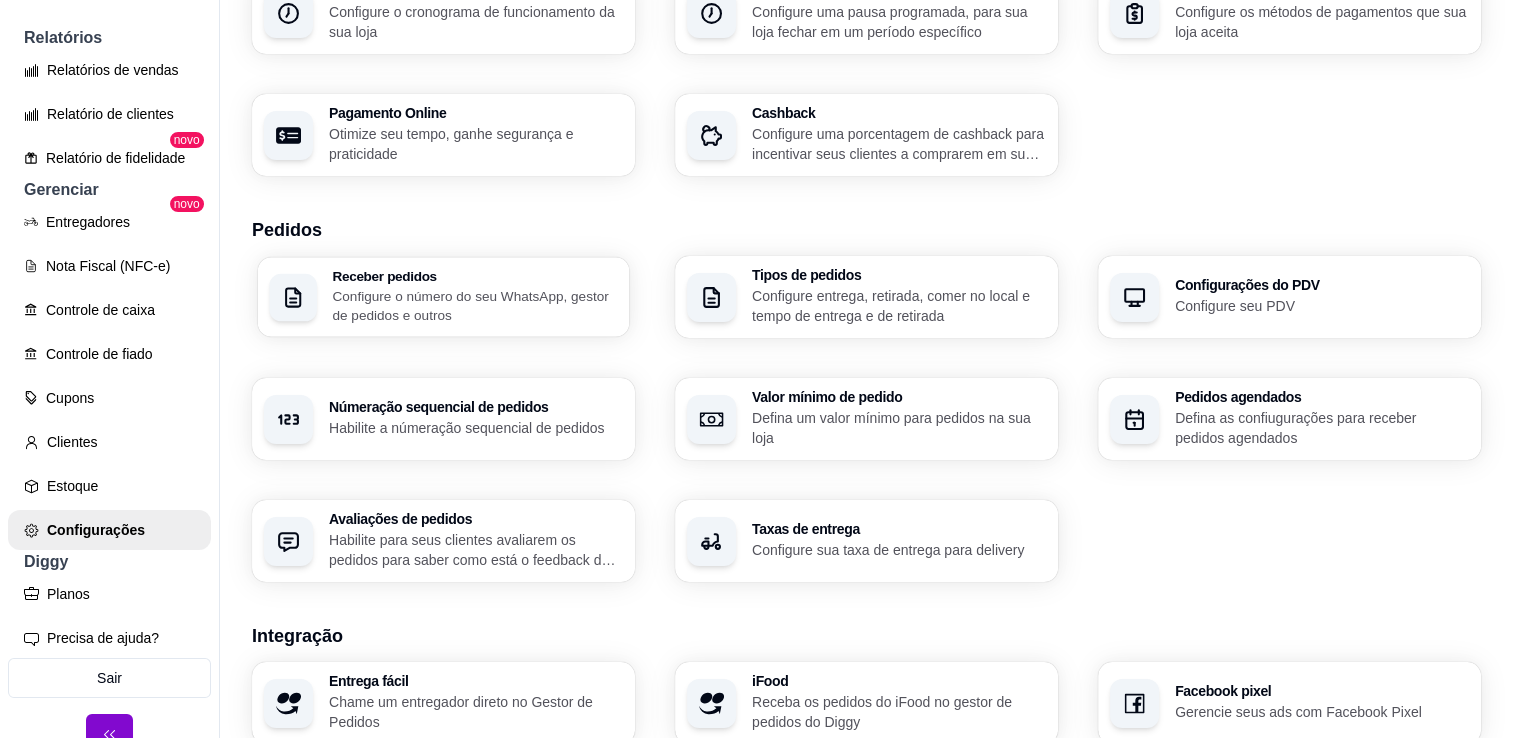 click on "Configure o número do seu WhatsApp, gestor de pedidos e outros" at bounding box center [474, 305] 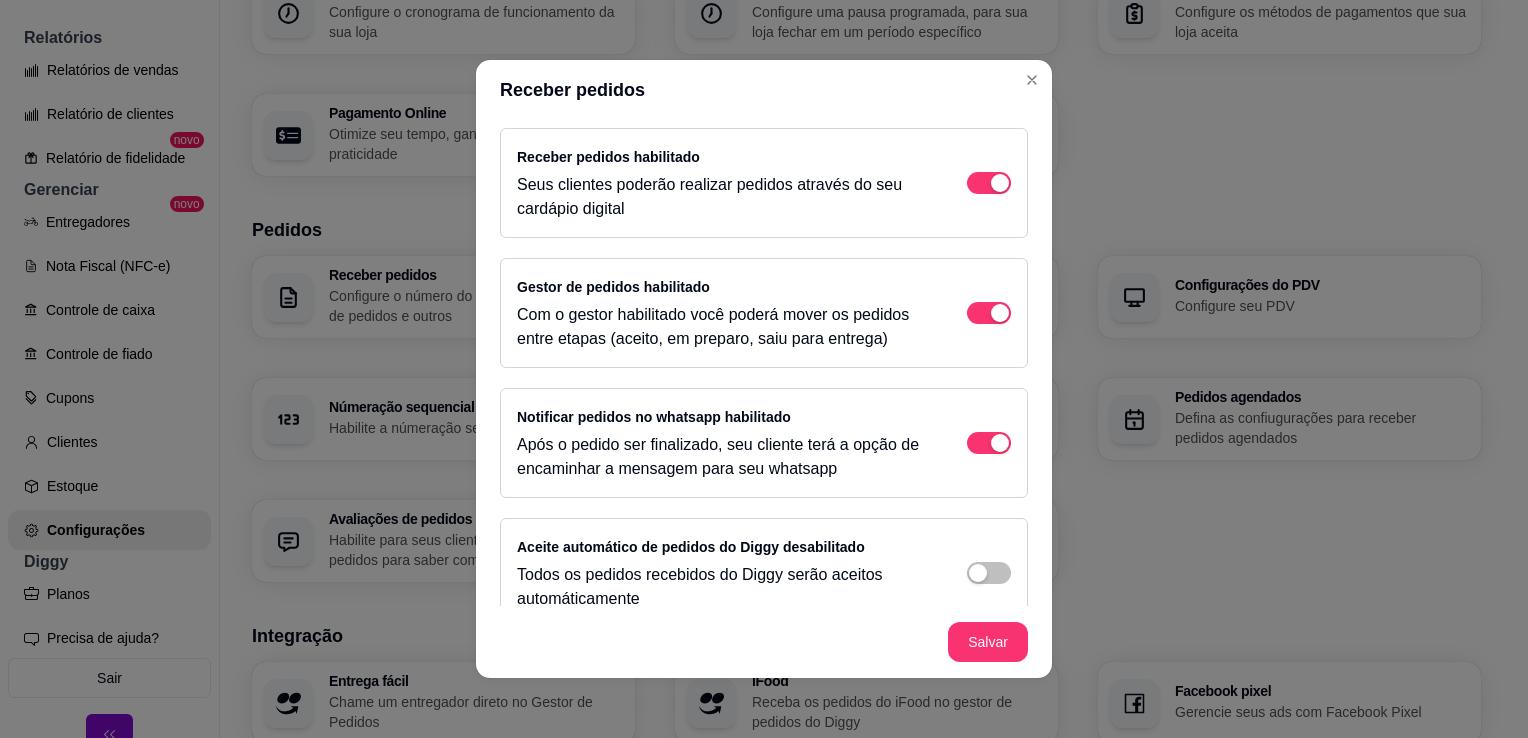 click on "Receber pedidos Receber pedidos habilitado Seus clientes poderão realizar pedidos através do seu cardápio digital Gestor de pedidos habilitado Com o gestor habilitado você poderá mover os pedidos entre etapas (aceito, em preparo, saiu para entrega) Notificar pedidos no whatsapp habilitado Após o pedido ser finalizado, seu cliente terá a opção de encaminhar a mensagem para seu whatsapp Aceite automático de pedidos do Diggy desabilitado Todos os pedidos recebidos do Diggy serão aceitos automáticamente Número do Whatsapp para receber pedidos (11) 9 6907-4517 Salvar" at bounding box center (764, 369) 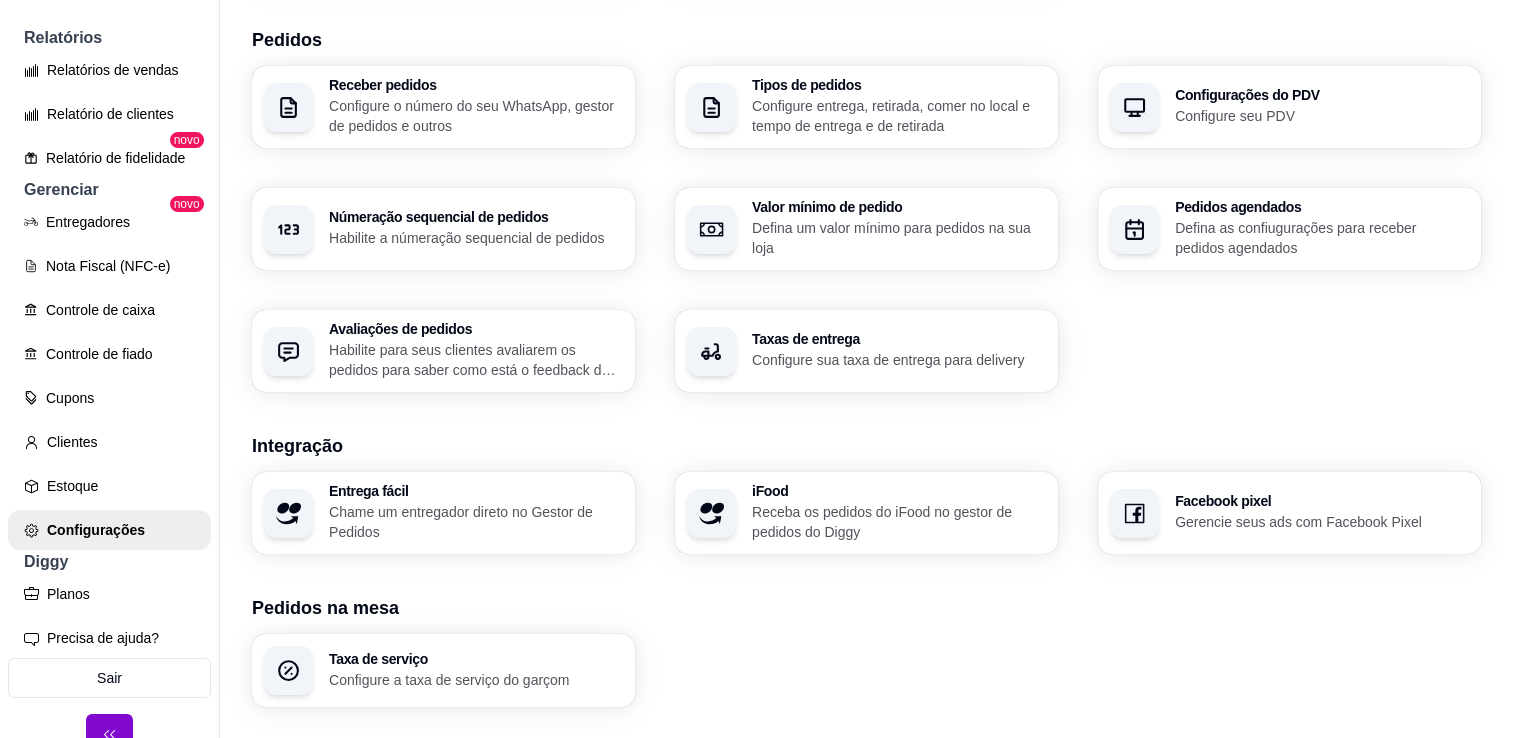 scroll, scrollTop: 466, scrollLeft: 0, axis: vertical 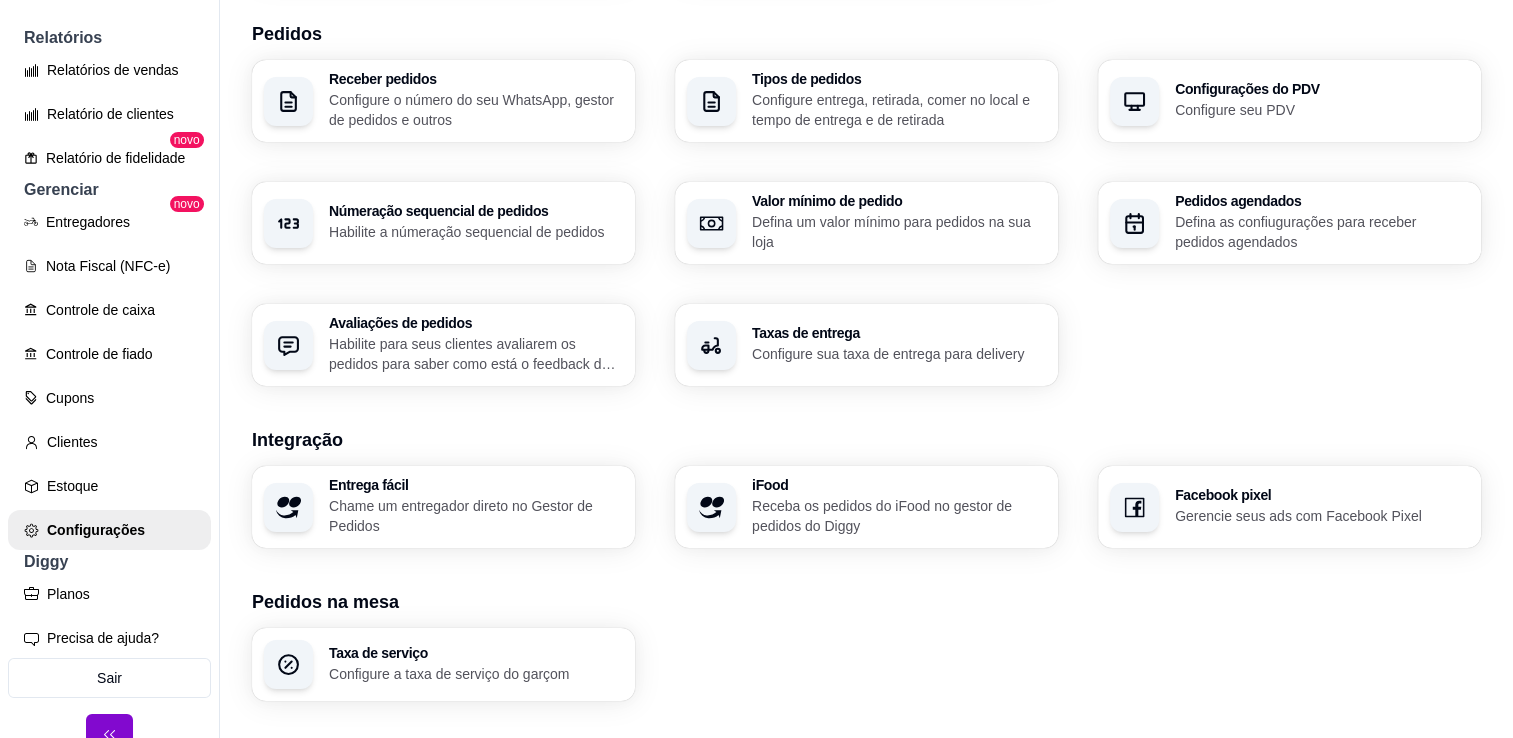 click on "Habilite para seus clientes avaliarem os pedidos para saber como está o feedback da sua loja" at bounding box center (476, 354) 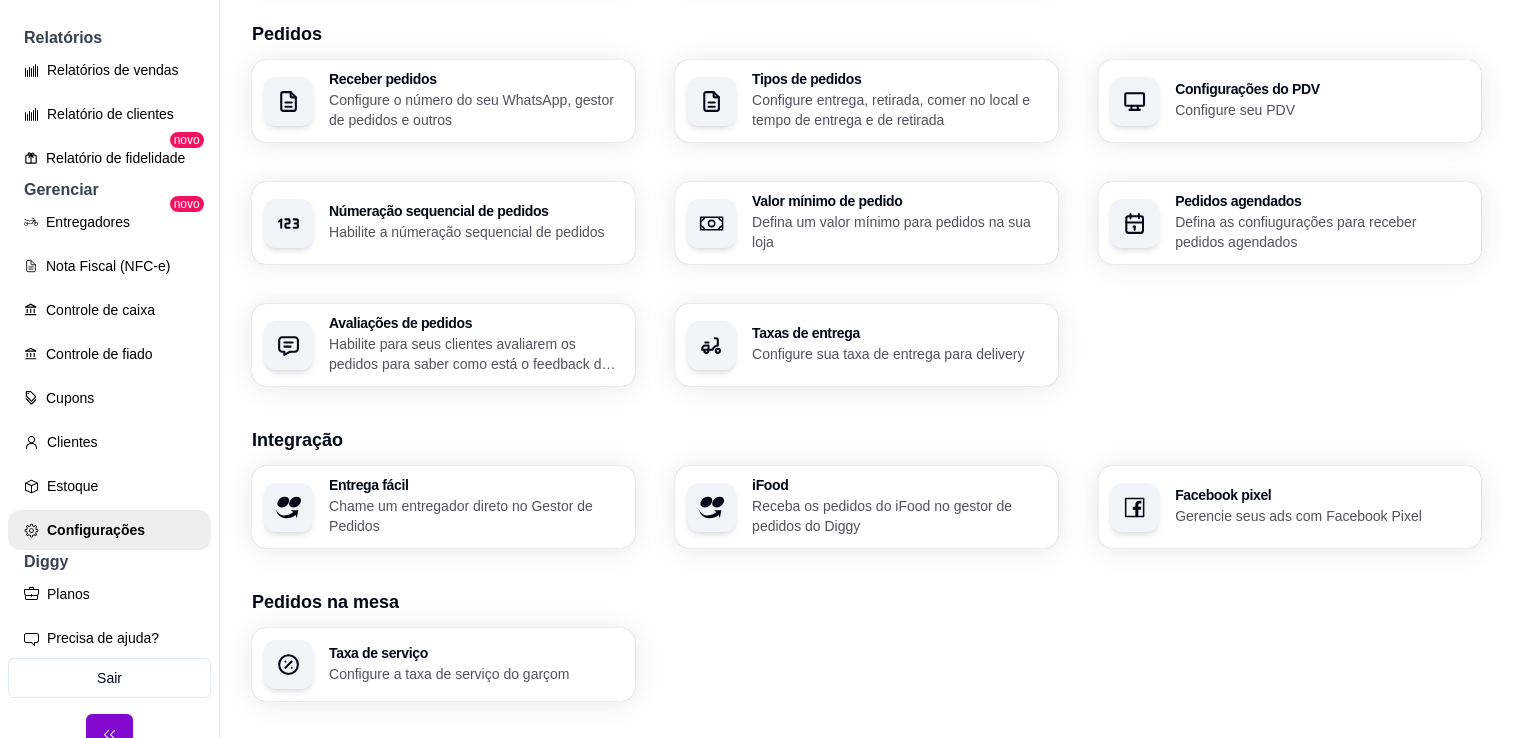 click on "Configure o número do seu WhatsApp, gestor de pedidos e outros" at bounding box center [476, 110] 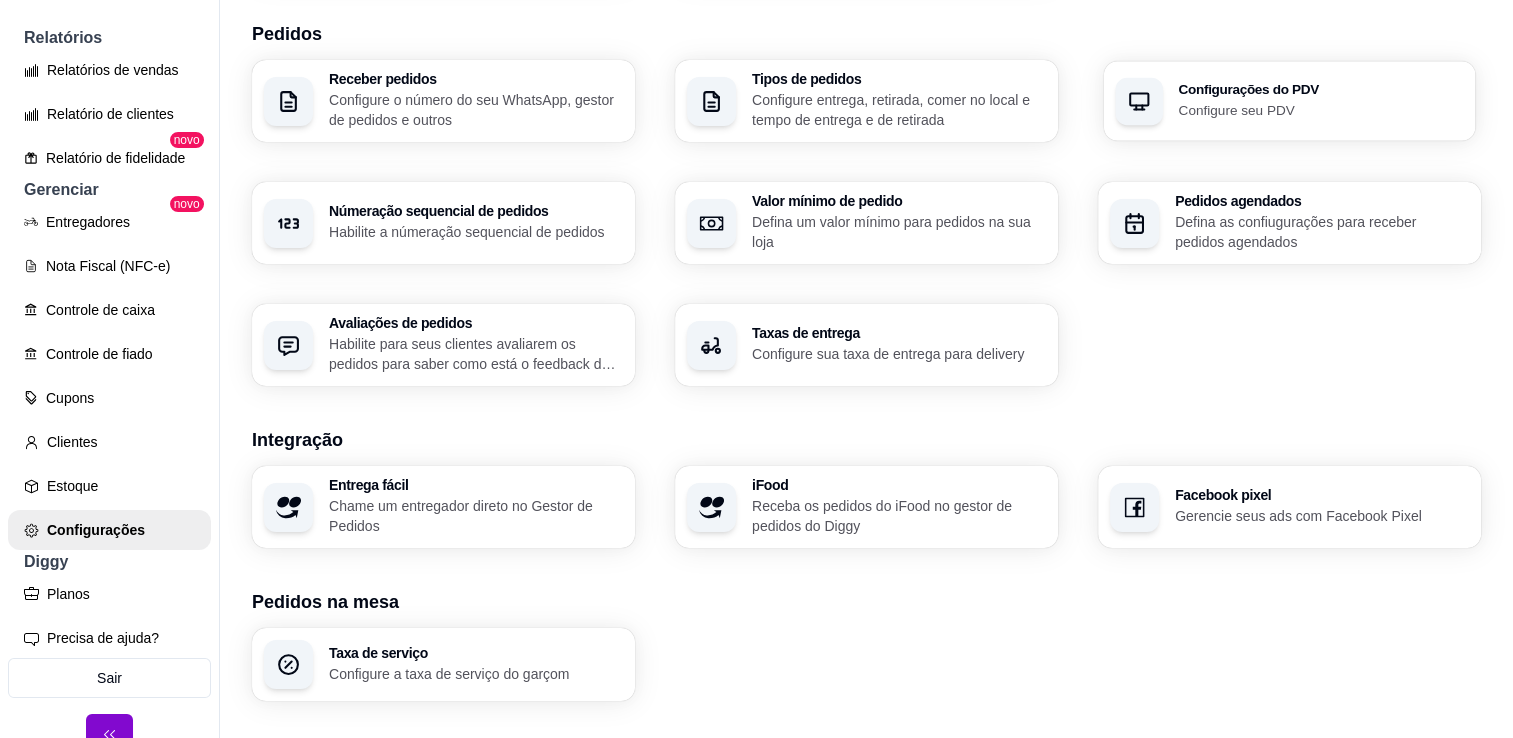 click on "Configure seu PDV" at bounding box center [1320, 109] 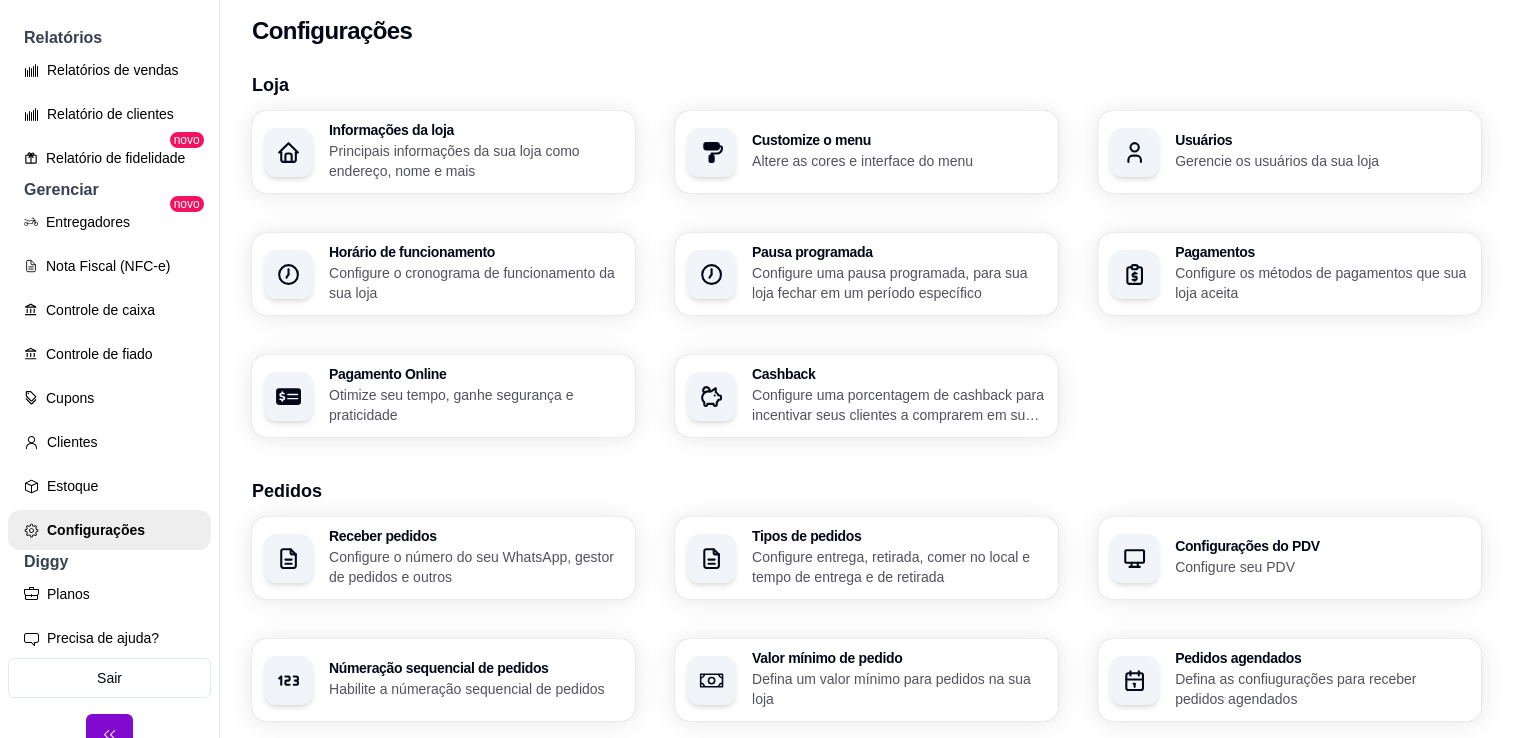scroll, scrollTop: 0, scrollLeft: 0, axis: both 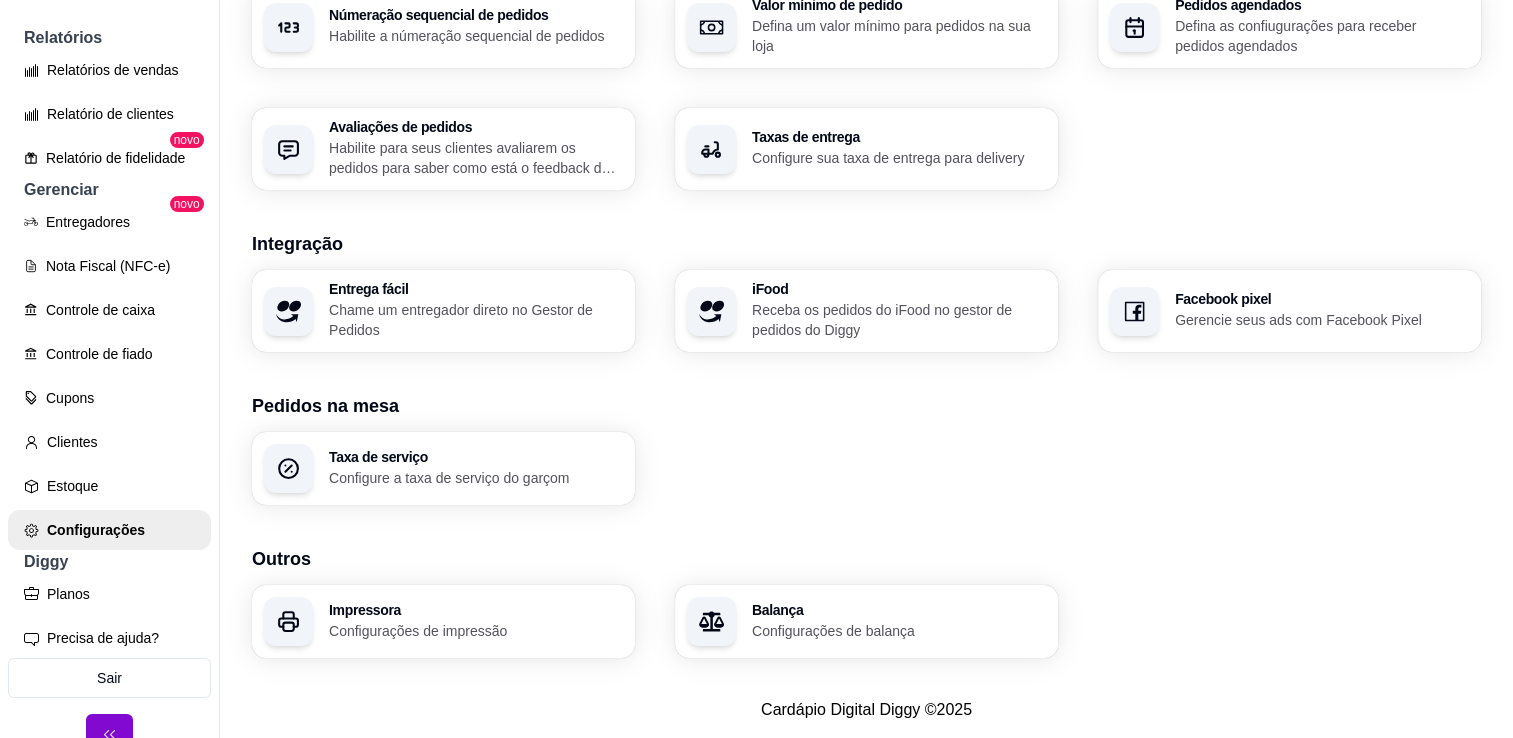 click on "Configurações de impressão" at bounding box center [476, 631] 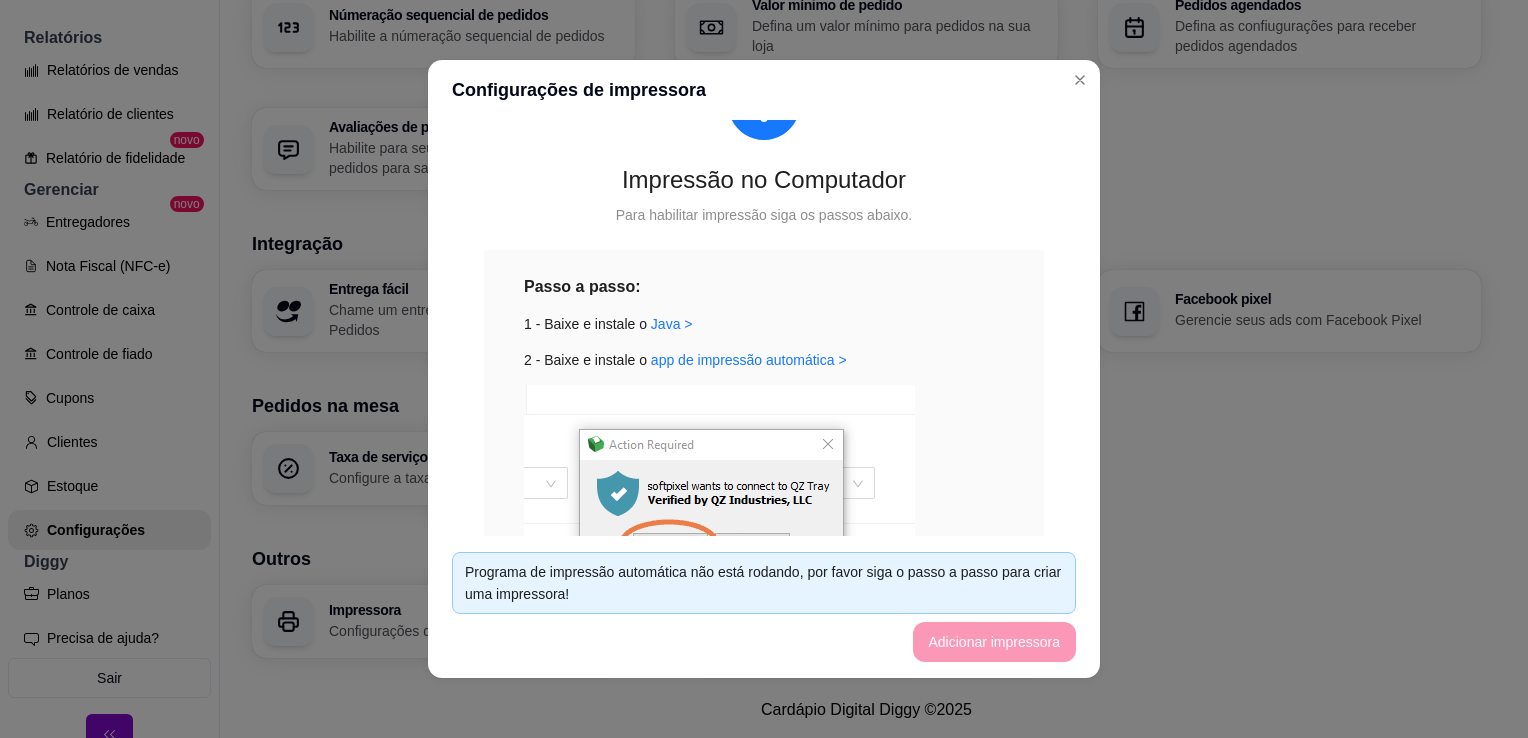 scroll, scrollTop: 112, scrollLeft: 0, axis: vertical 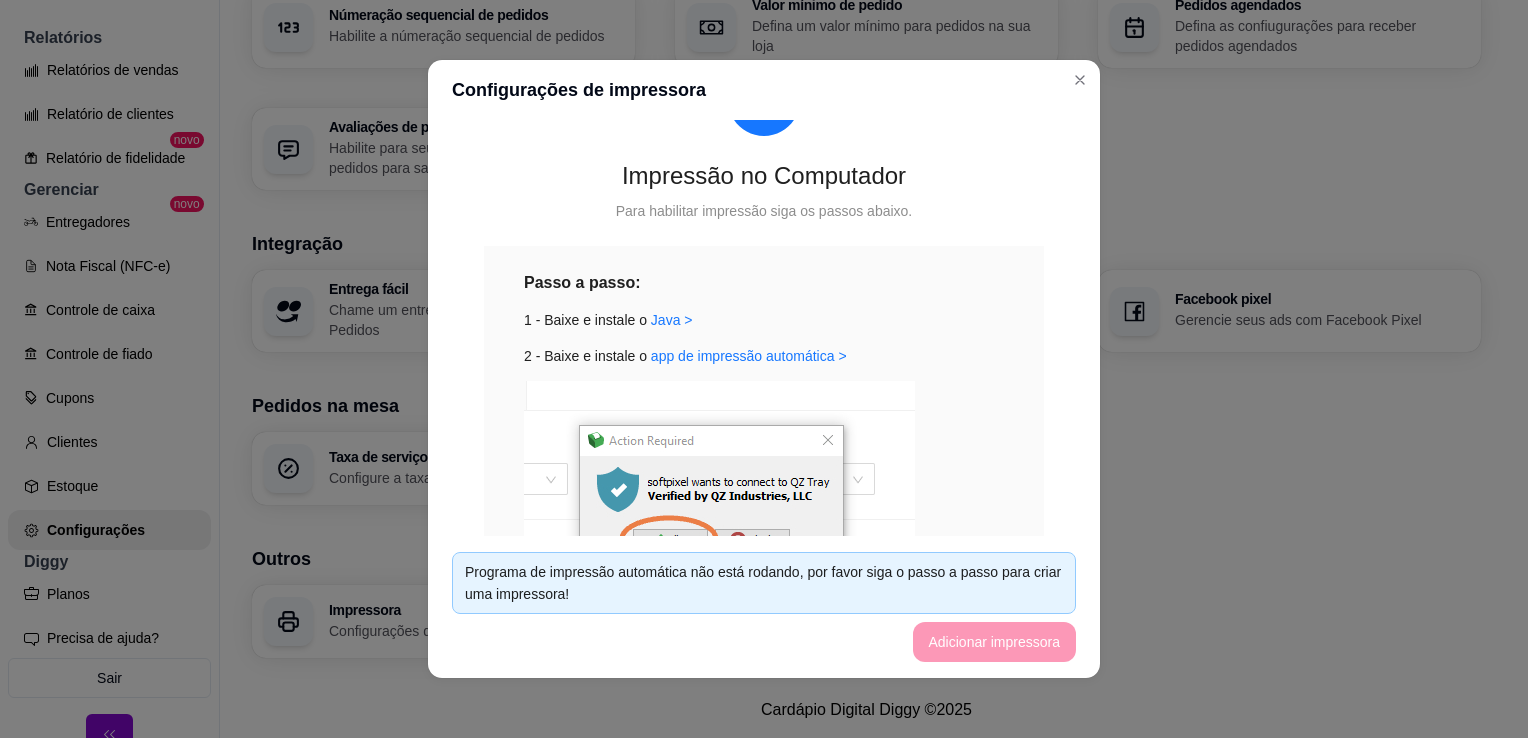 click on "Programa de impressão automática não está rodando, por favor siga o passo a passo para criar uma impressora! Adicionar impressora" at bounding box center [764, 607] 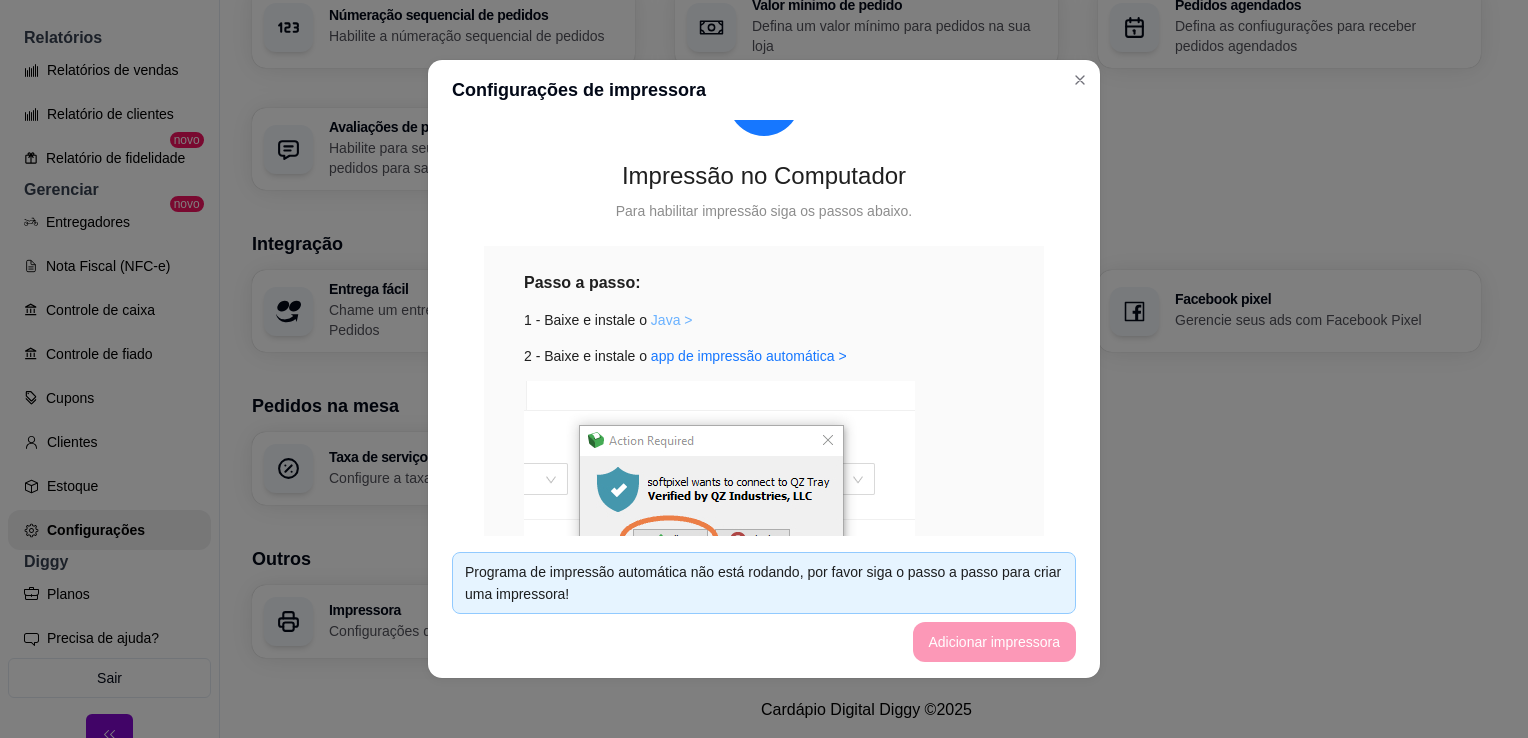 click on "Java >" at bounding box center (672, 320) 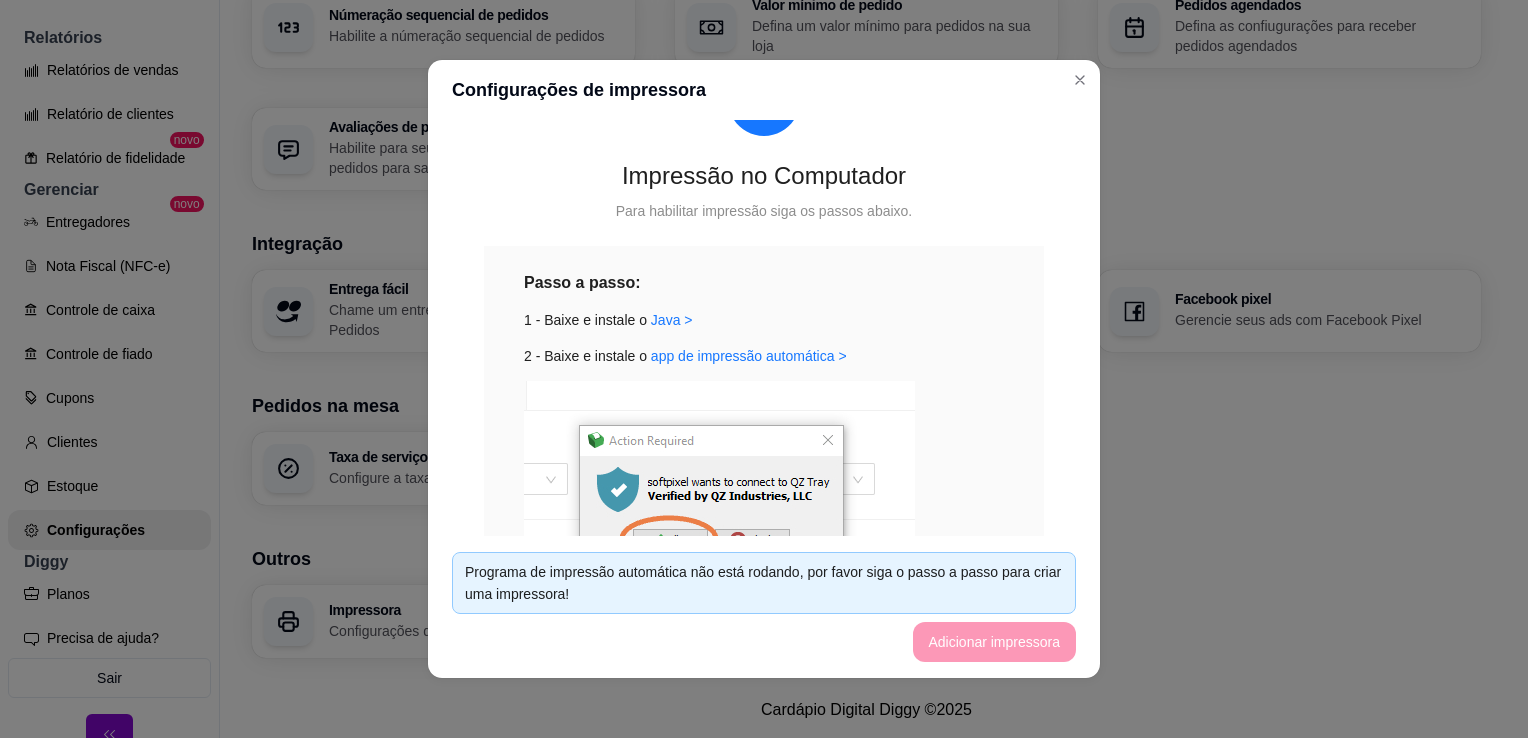 click on "1 - Baixe e instale o   Java >" at bounding box center [764, 320] 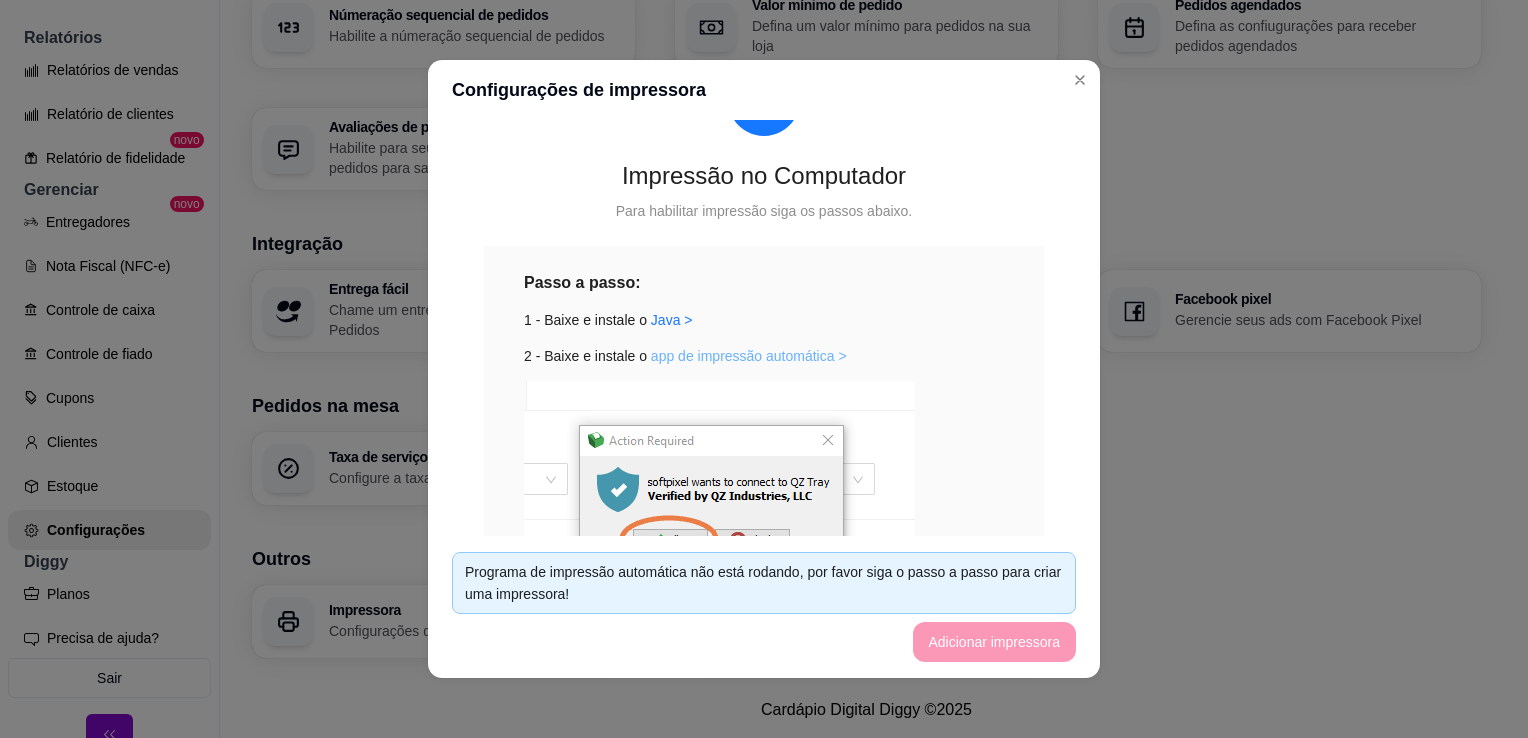 click on "app de impressão automática >" at bounding box center (749, 356) 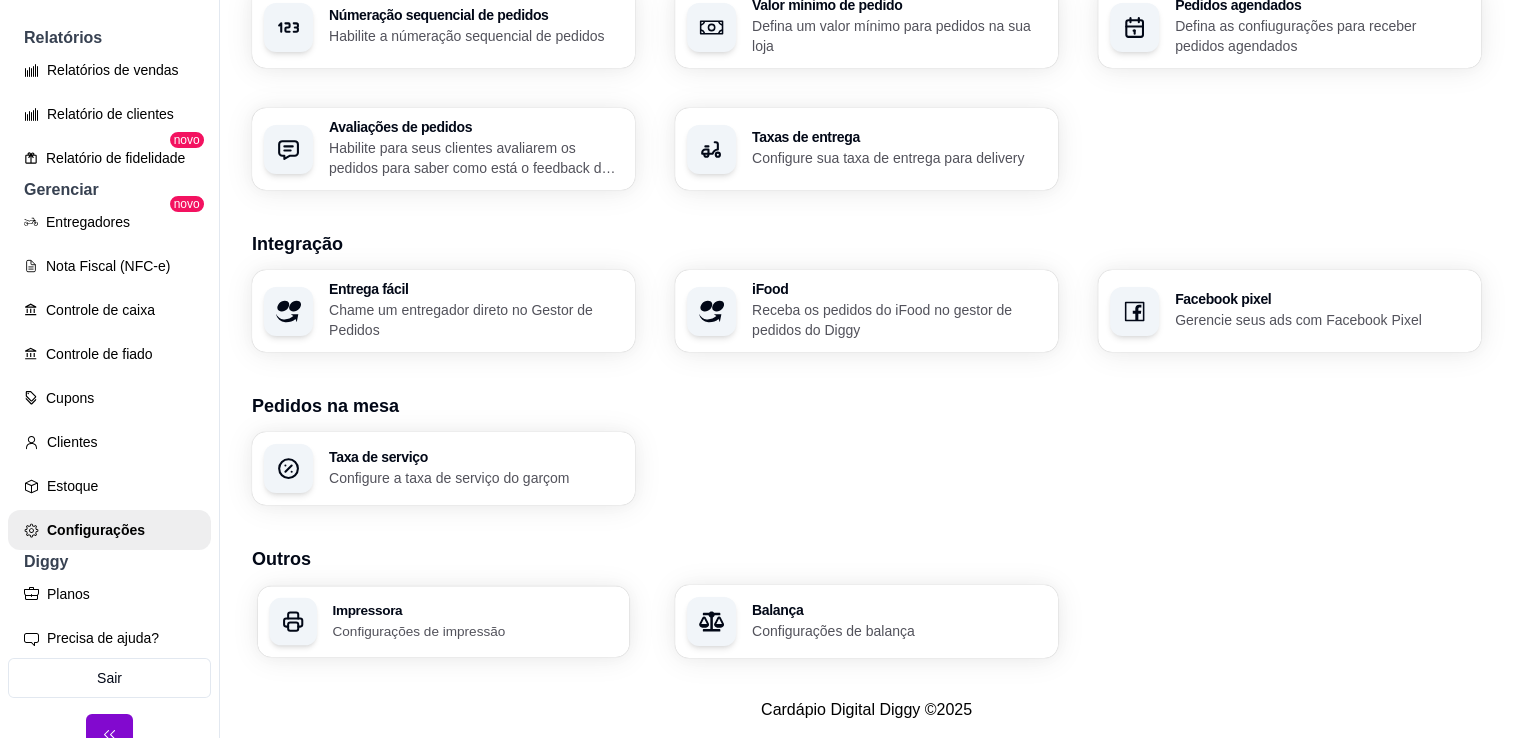 click on "Impressora Configurações de impressão" at bounding box center [444, 621] 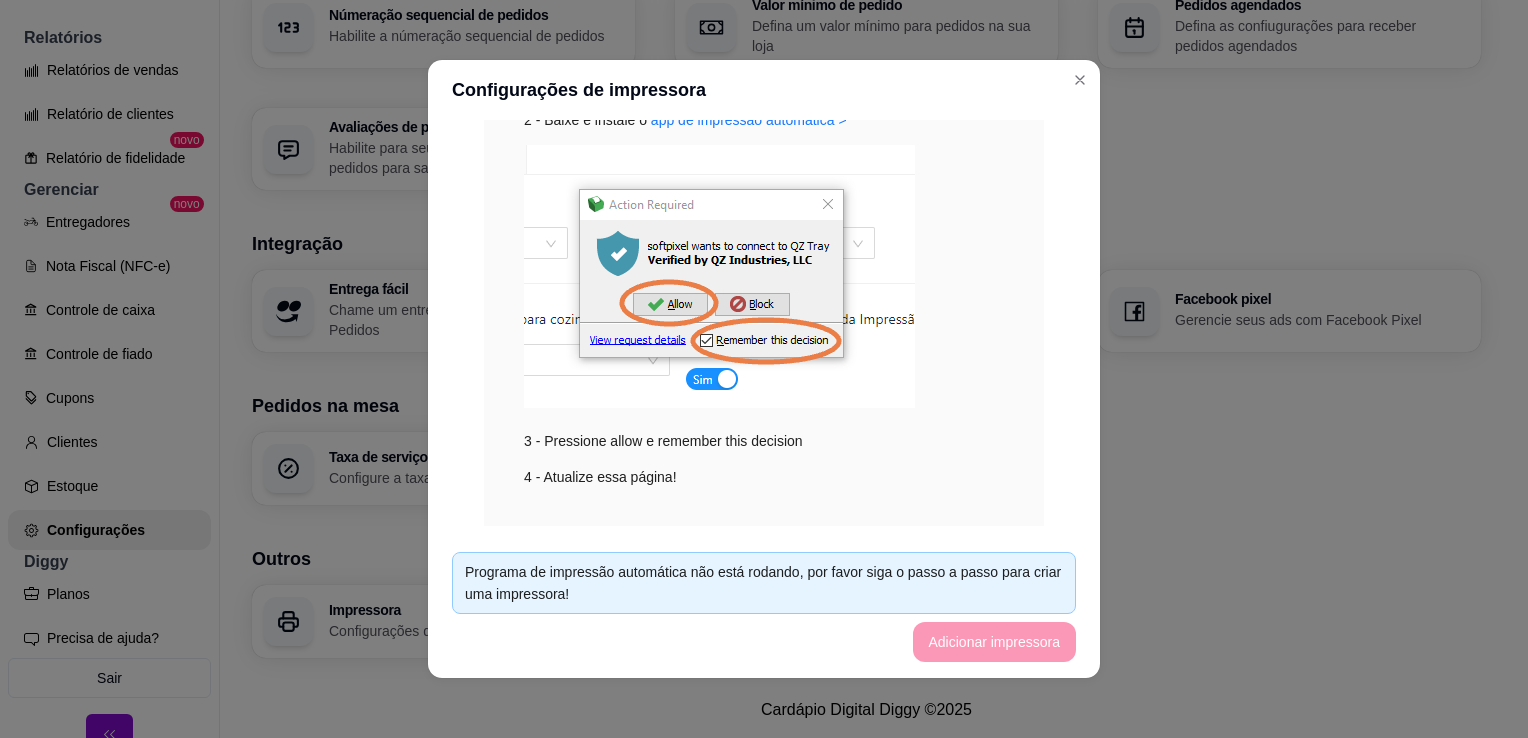 scroll, scrollTop: 393, scrollLeft: 0, axis: vertical 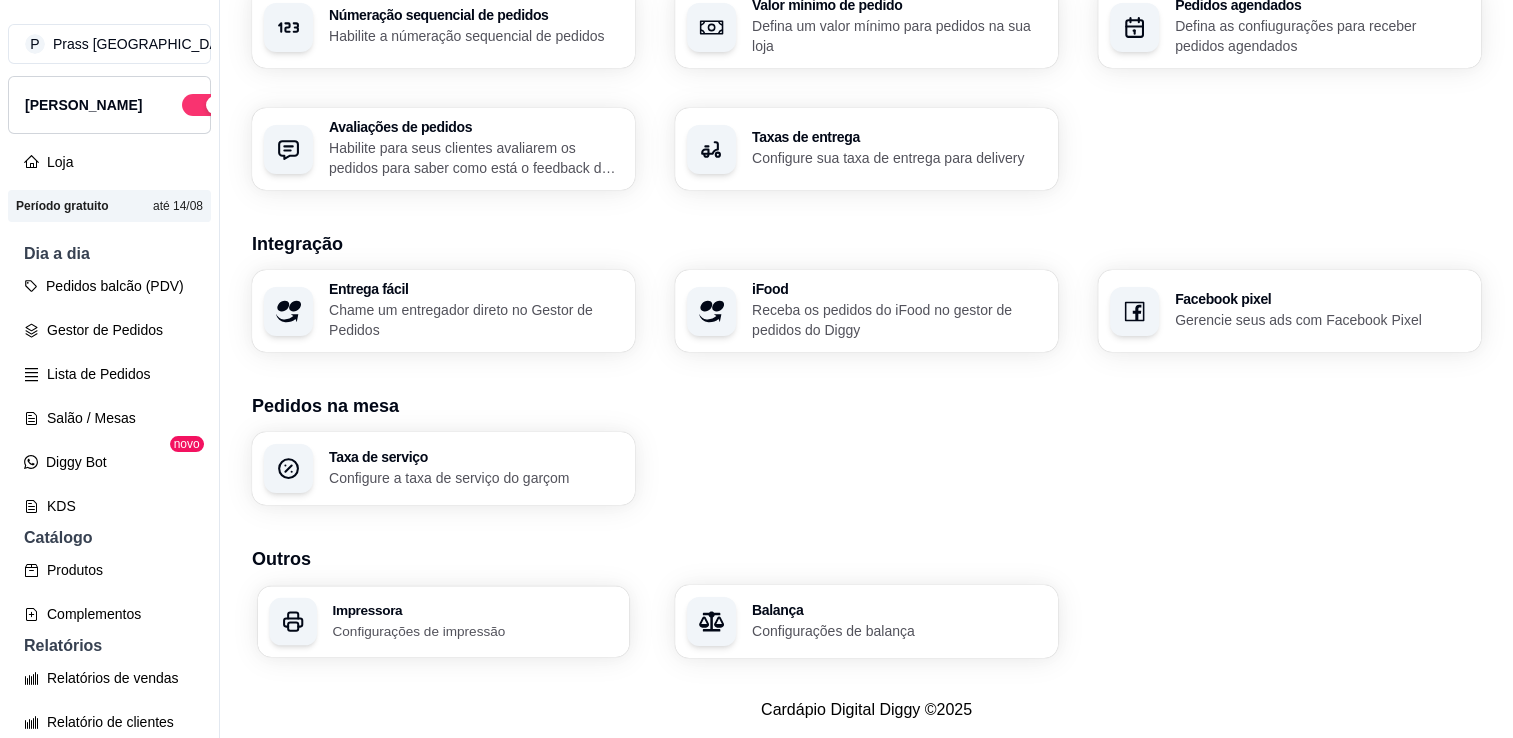 click on "Configurações de impressão" at bounding box center [474, 630] 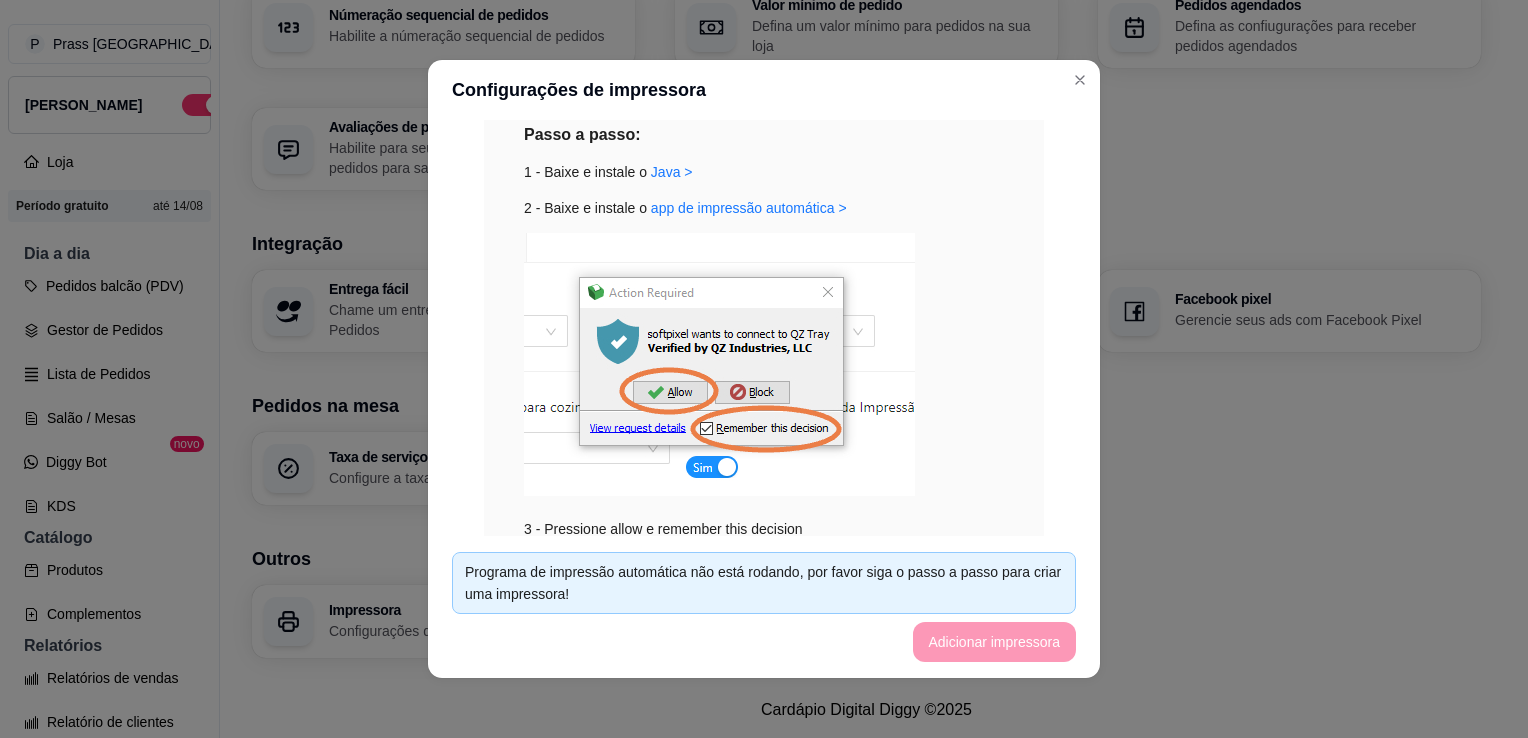 scroll, scrollTop: 393, scrollLeft: 0, axis: vertical 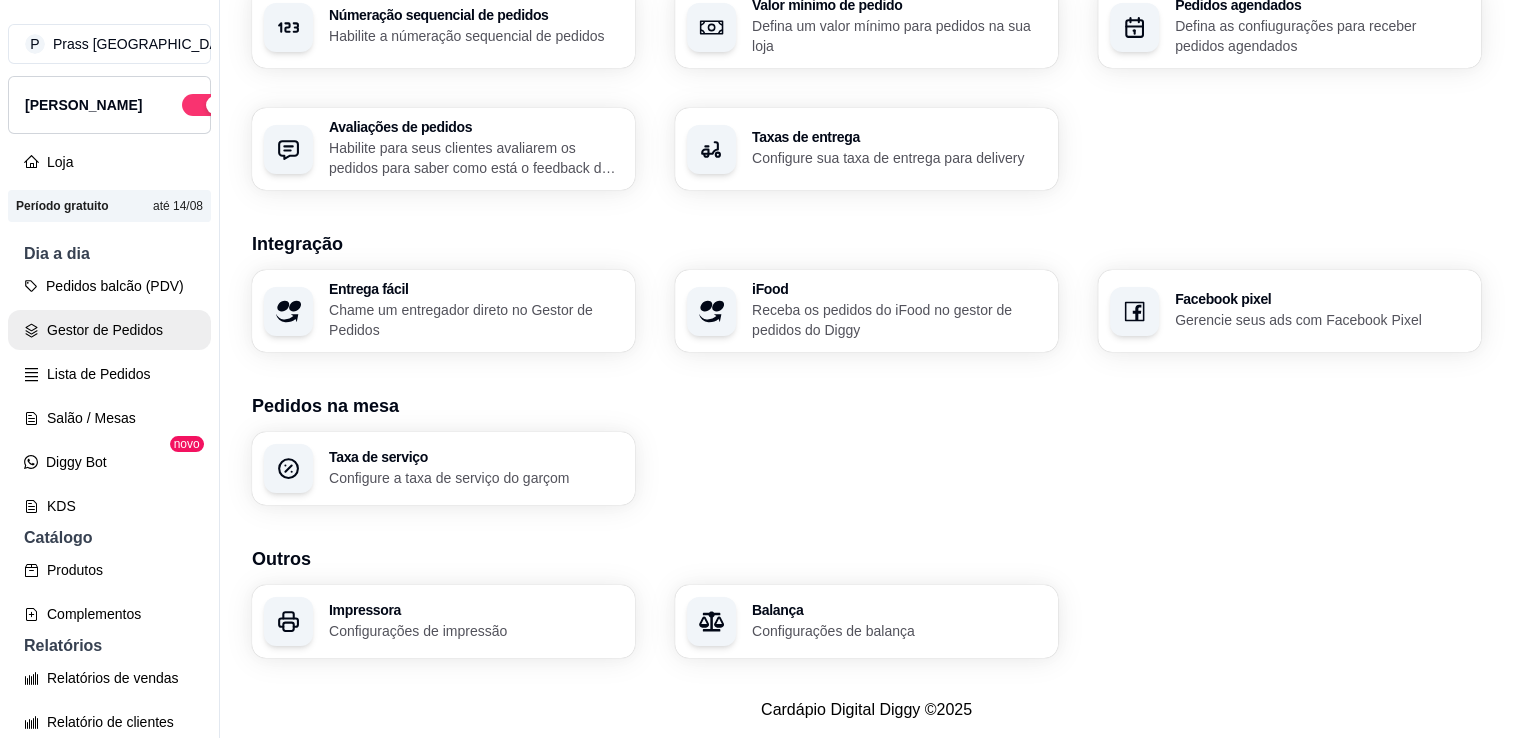 click on "Gestor de Pedidos" at bounding box center (109, 330) 